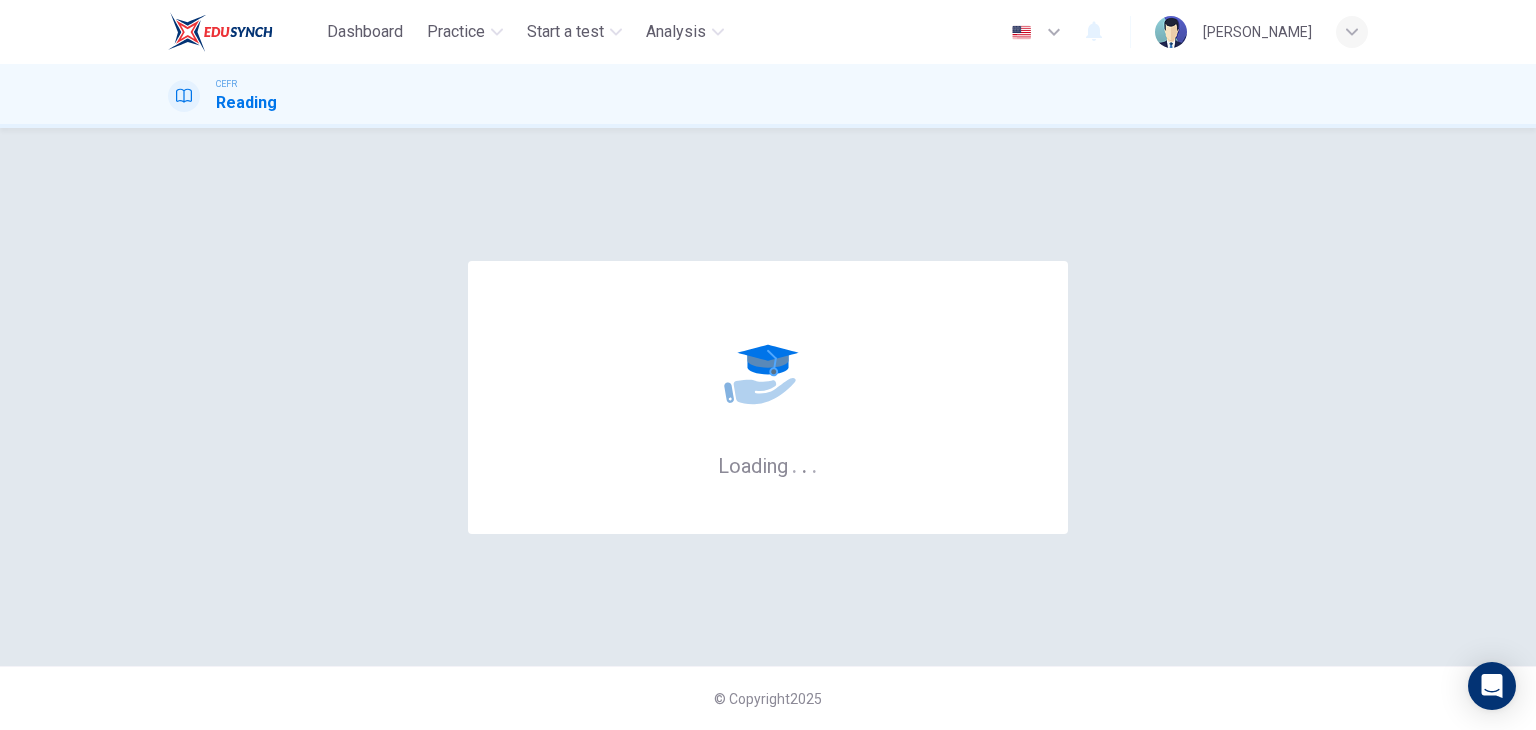 scroll, scrollTop: 0, scrollLeft: 0, axis: both 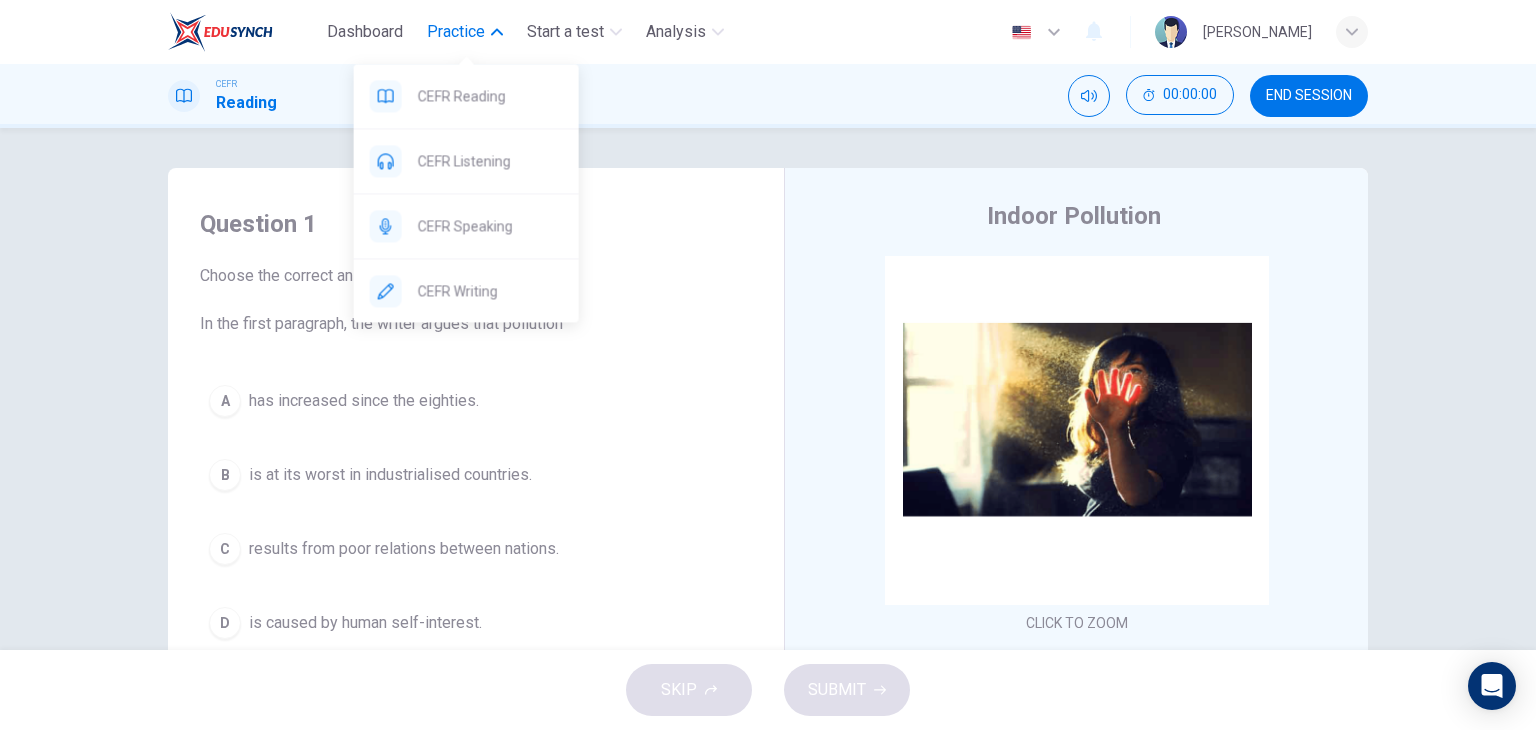 click on "Practice" at bounding box center (456, 32) 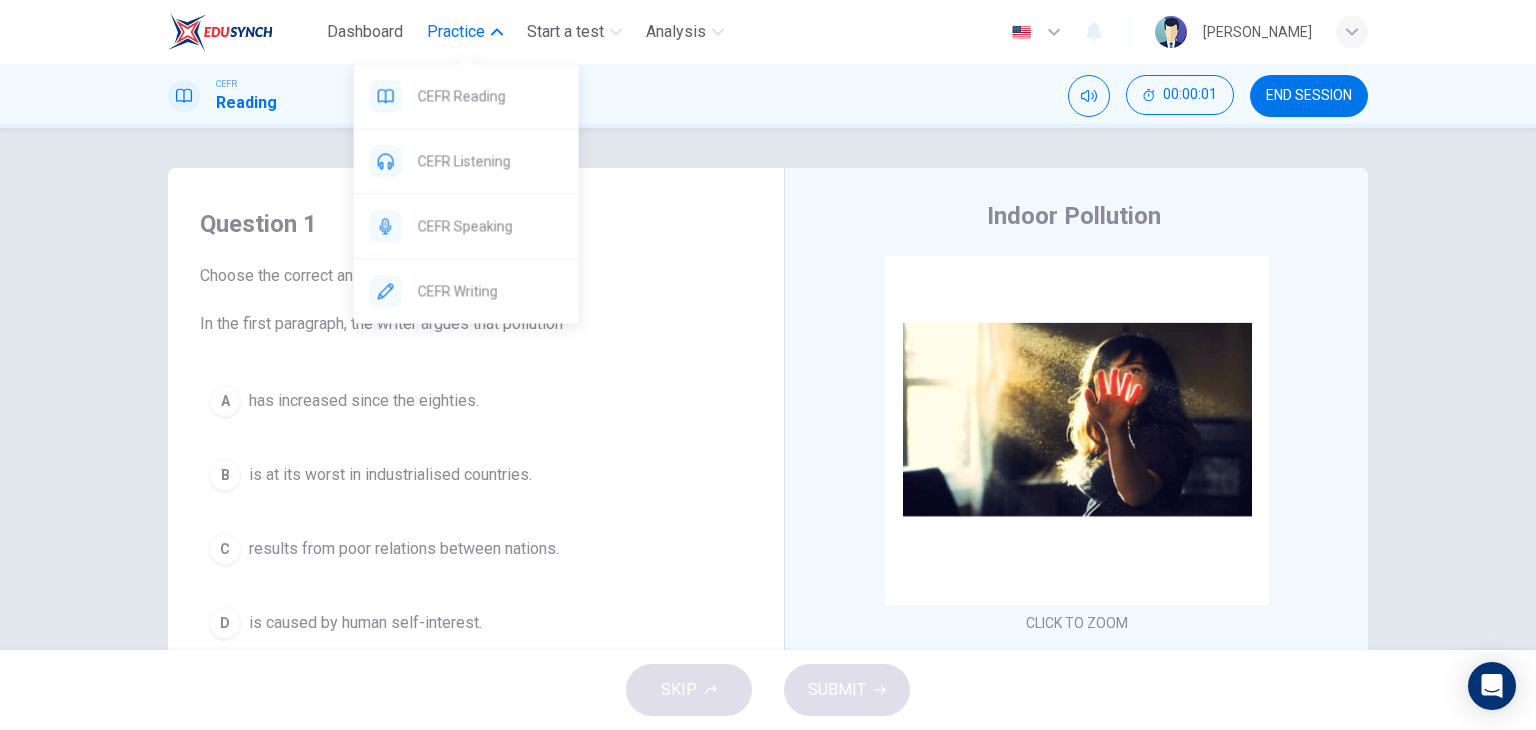 click on "Practice" at bounding box center [465, 32] 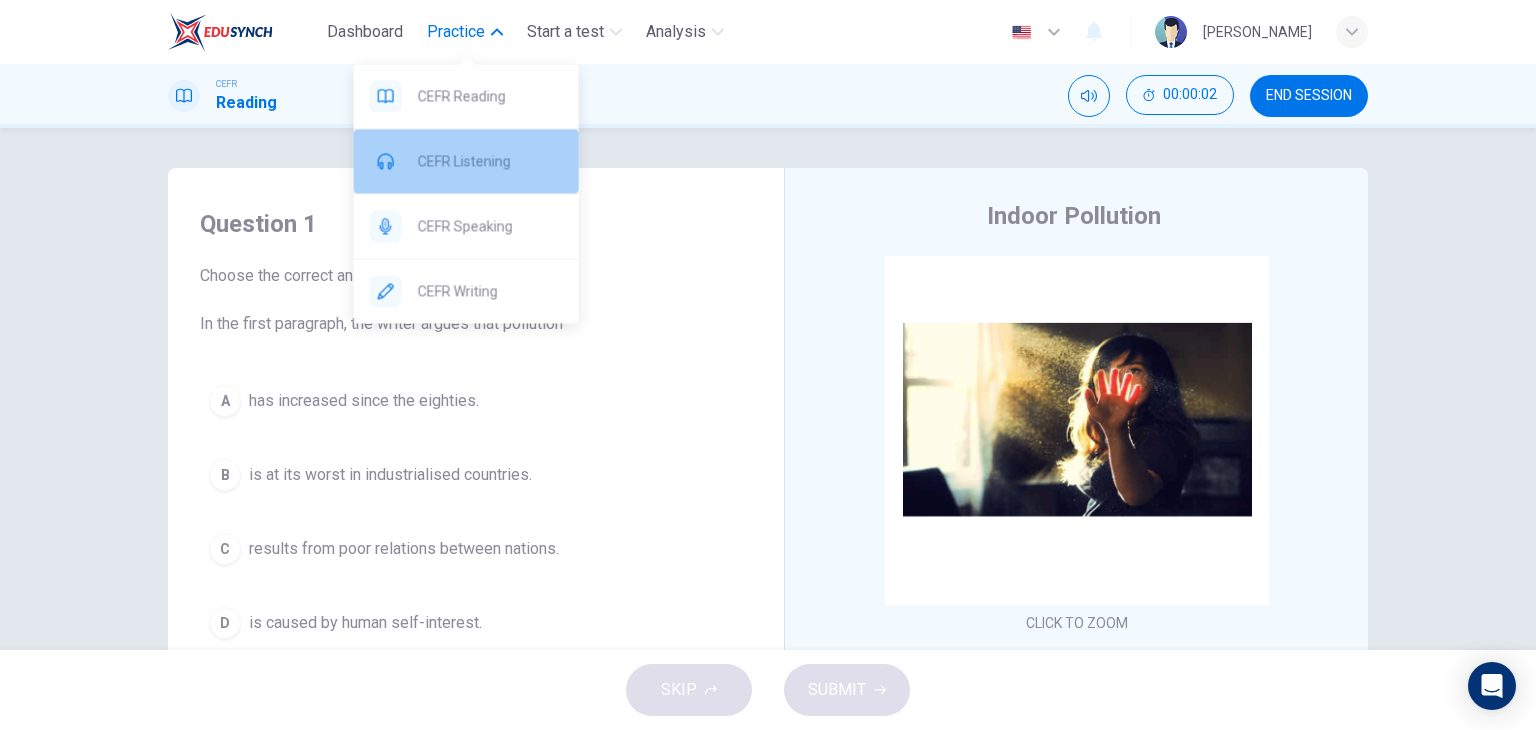 click on "CEFR Listening" at bounding box center (490, 161) 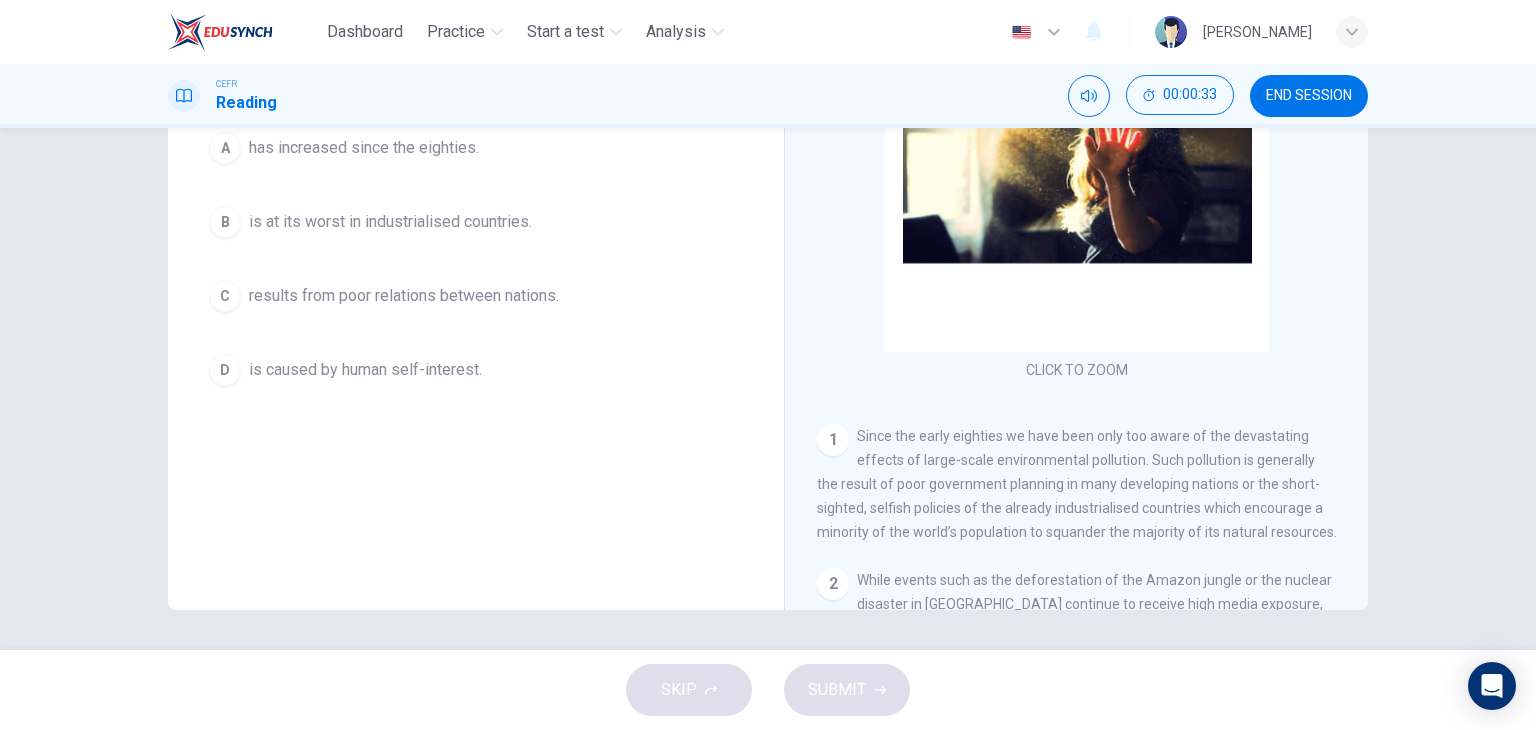 scroll, scrollTop: 0, scrollLeft: 0, axis: both 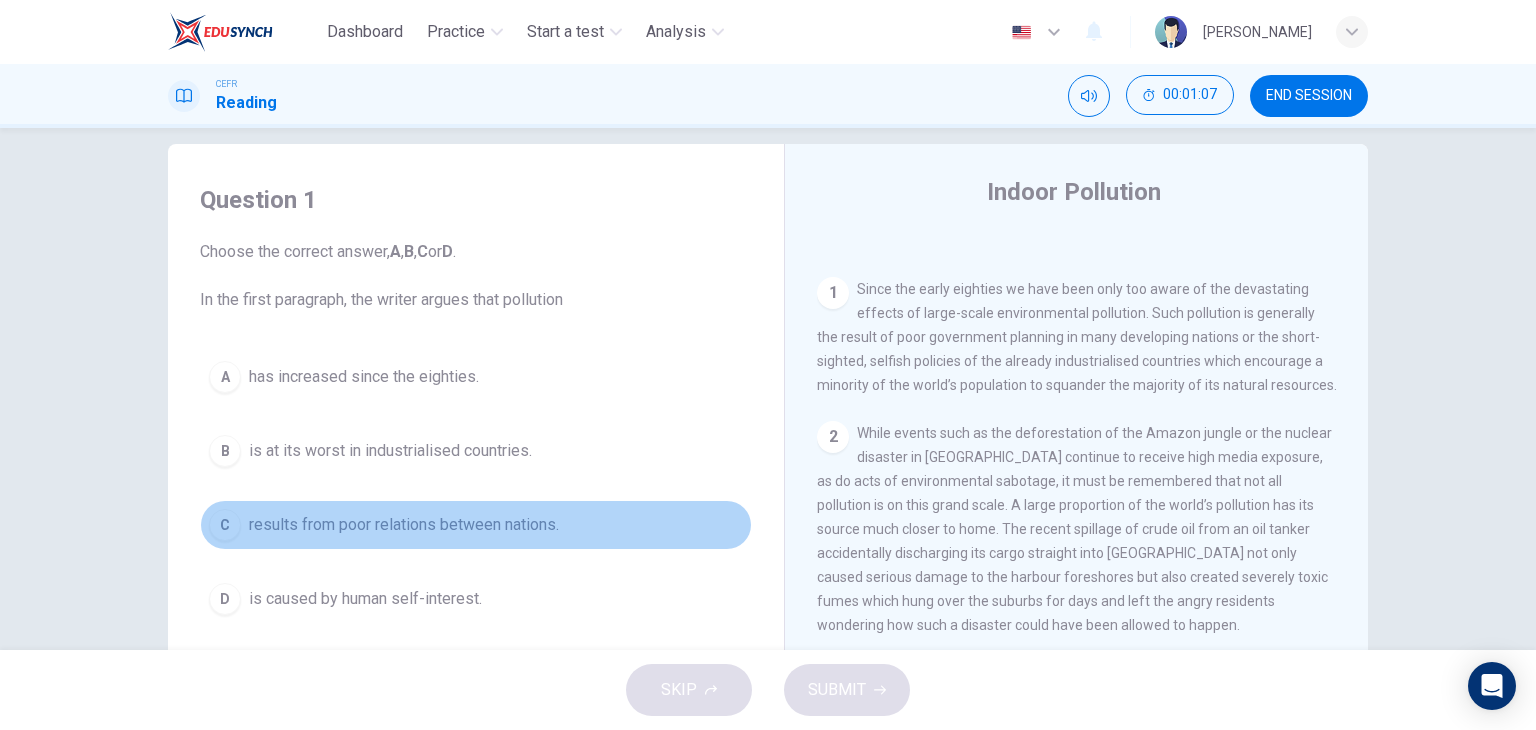 click on "results from poor relations between nations." at bounding box center [404, 525] 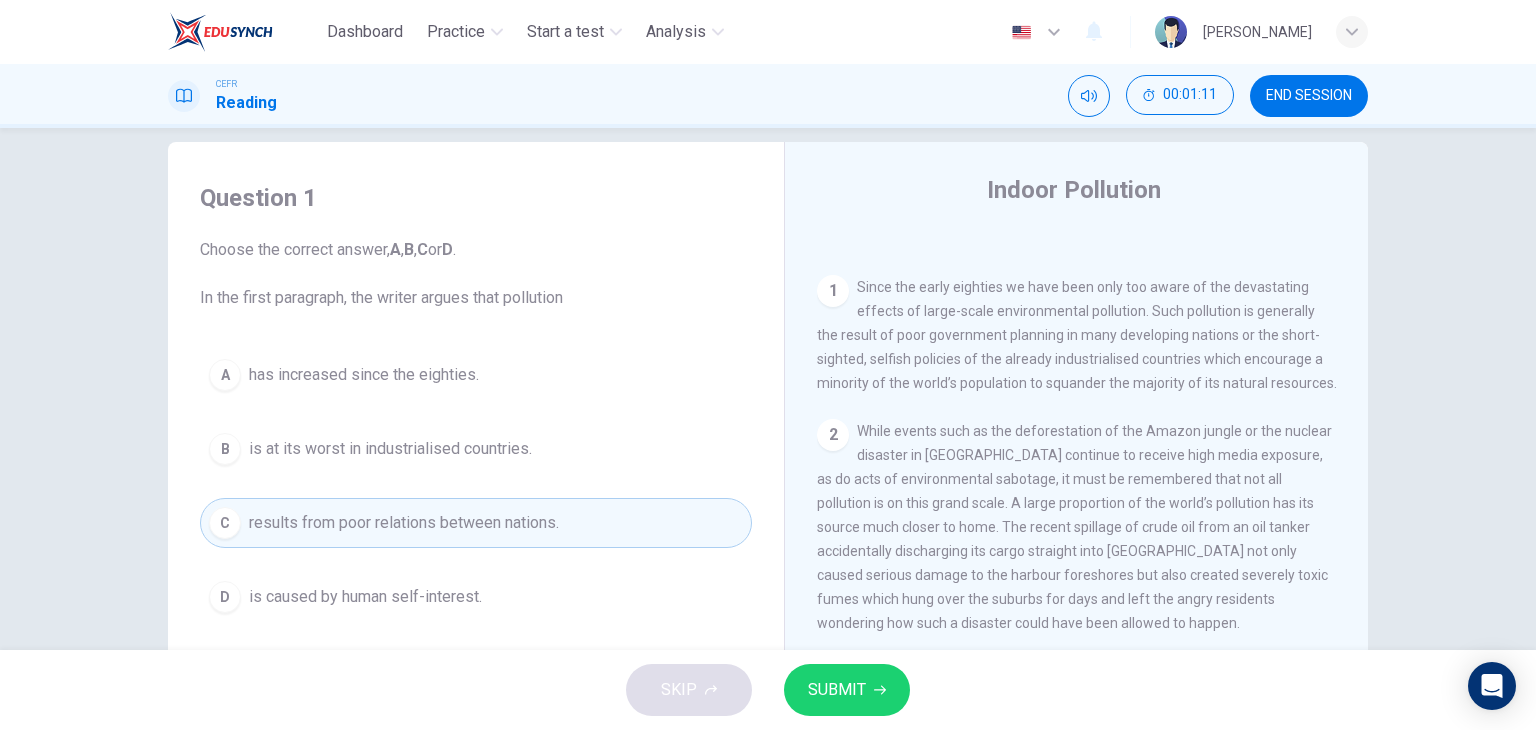 scroll, scrollTop: 27, scrollLeft: 0, axis: vertical 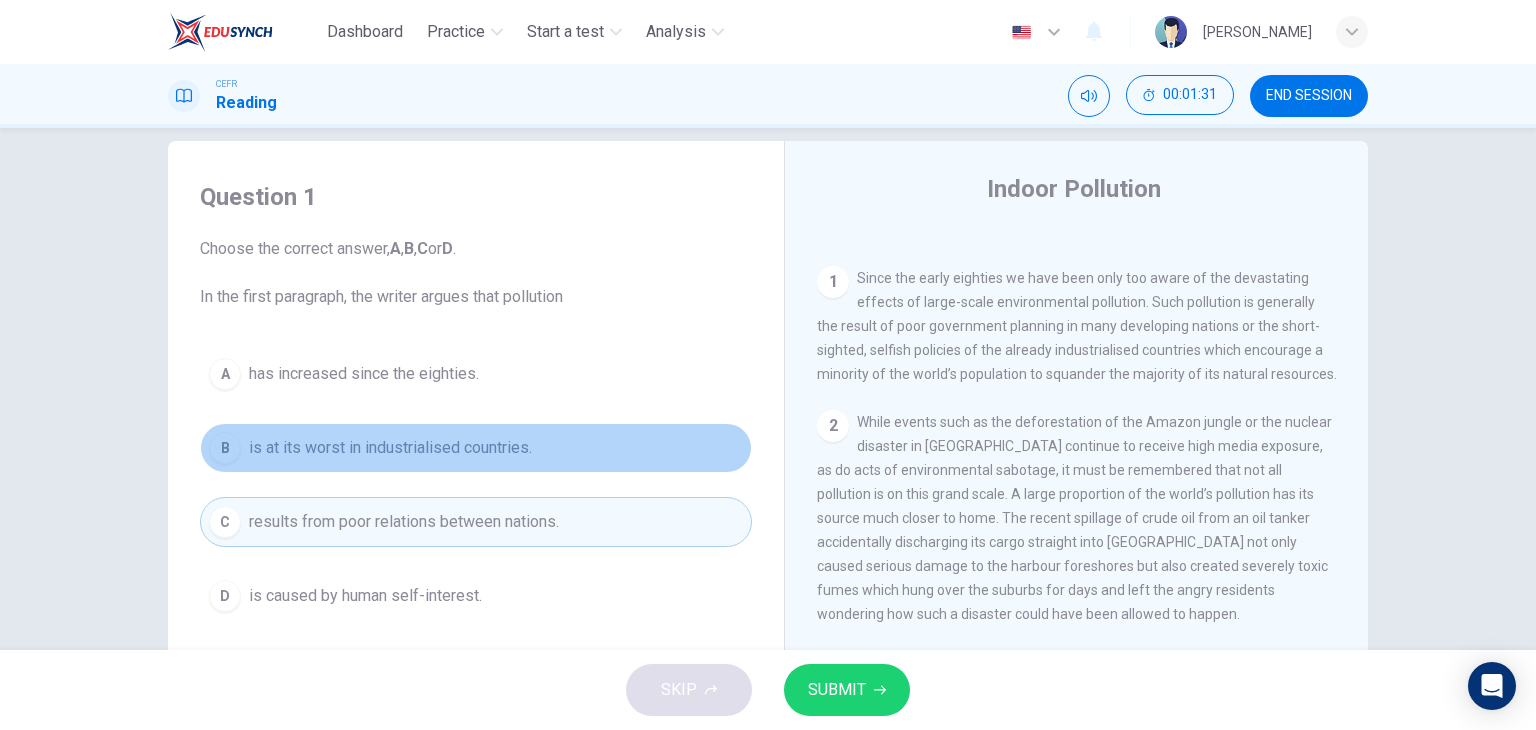 click on "is at its worst in industrialised countries." at bounding box center [390, 448] 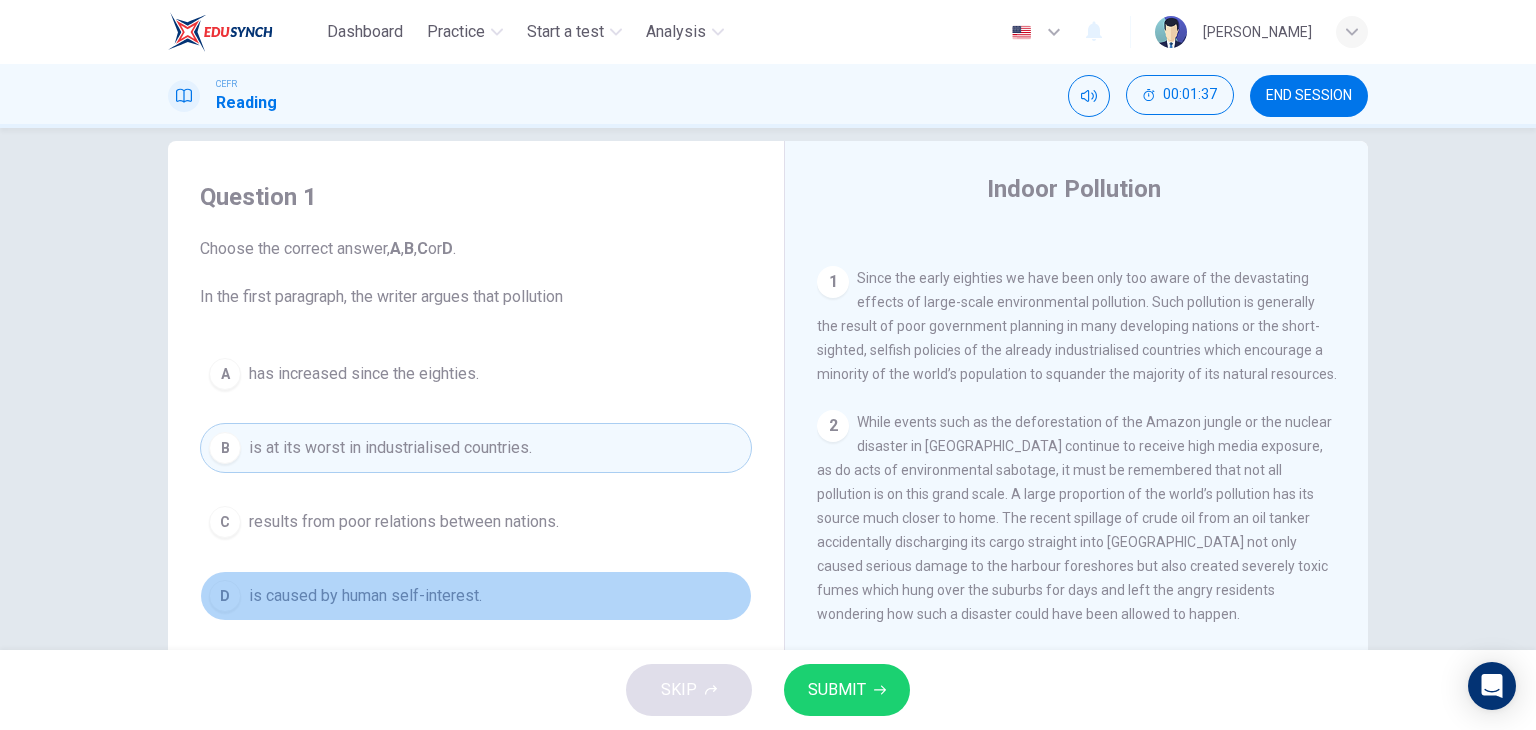 click on "D is caused by human self-interest." at bounding box center (476, 596) 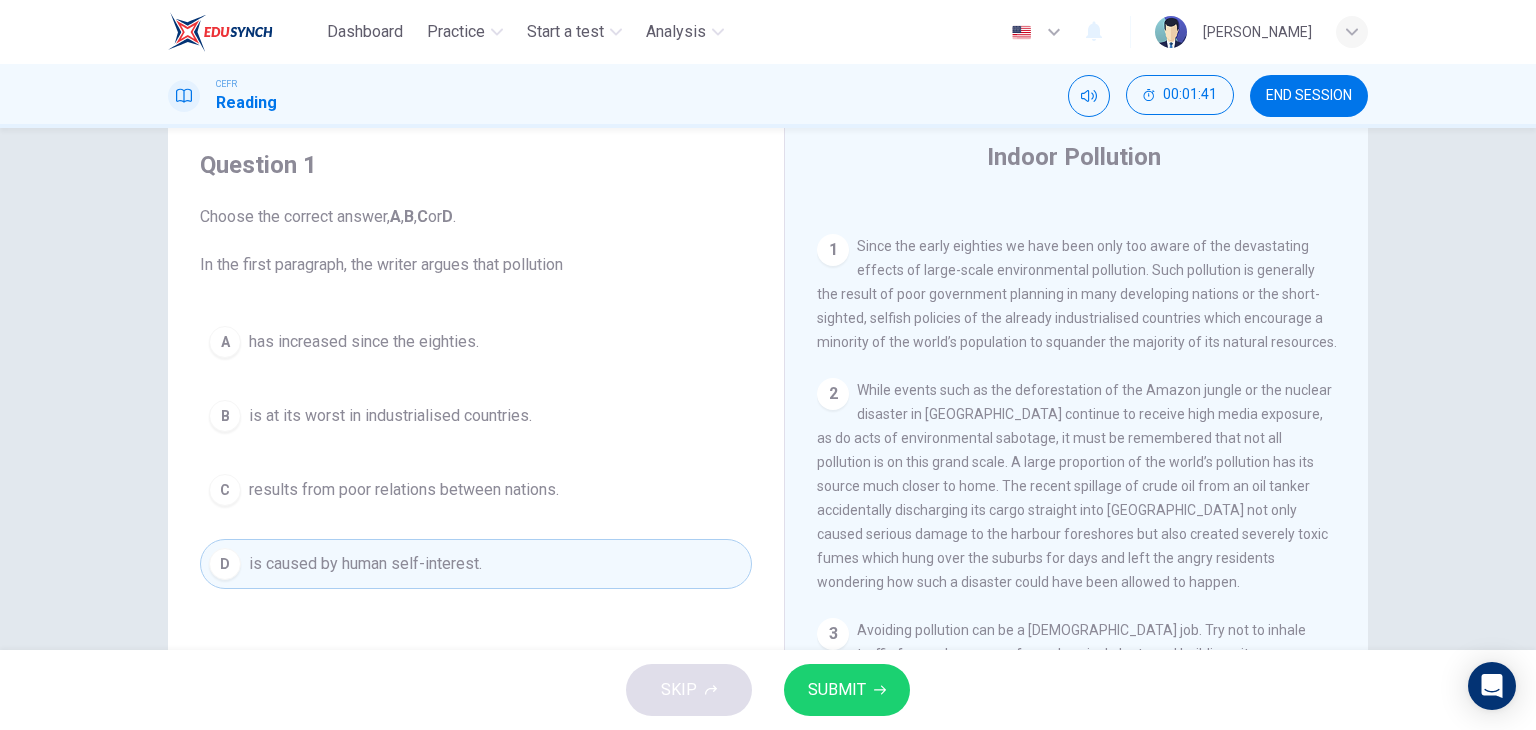 scroll, scrollTop: 56, scrollLeft: 0, axis: vertical 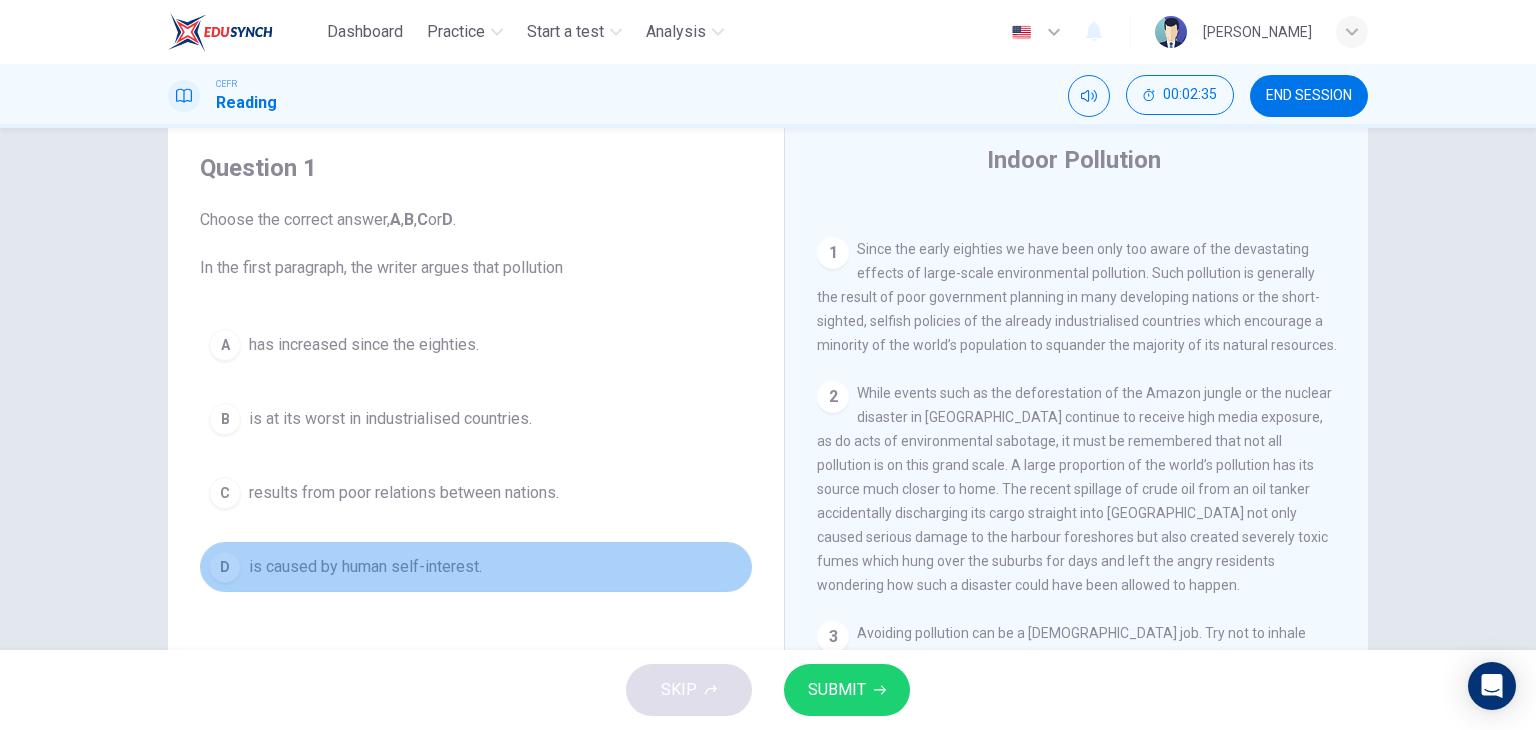 click on "is caused by human self-interest." at bounding box center (365, 567) 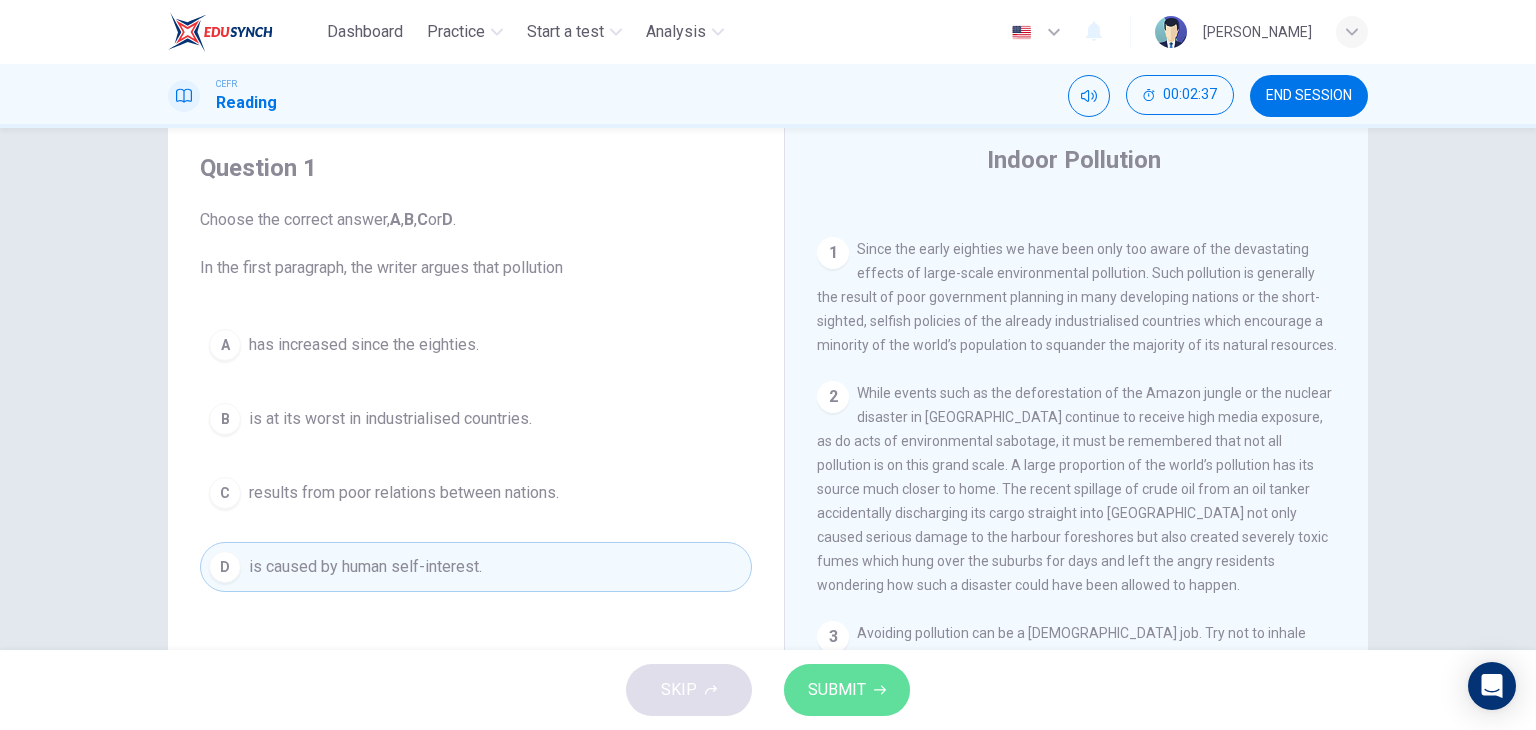 click on "SUBMIT" at bounding box center [837, 690] 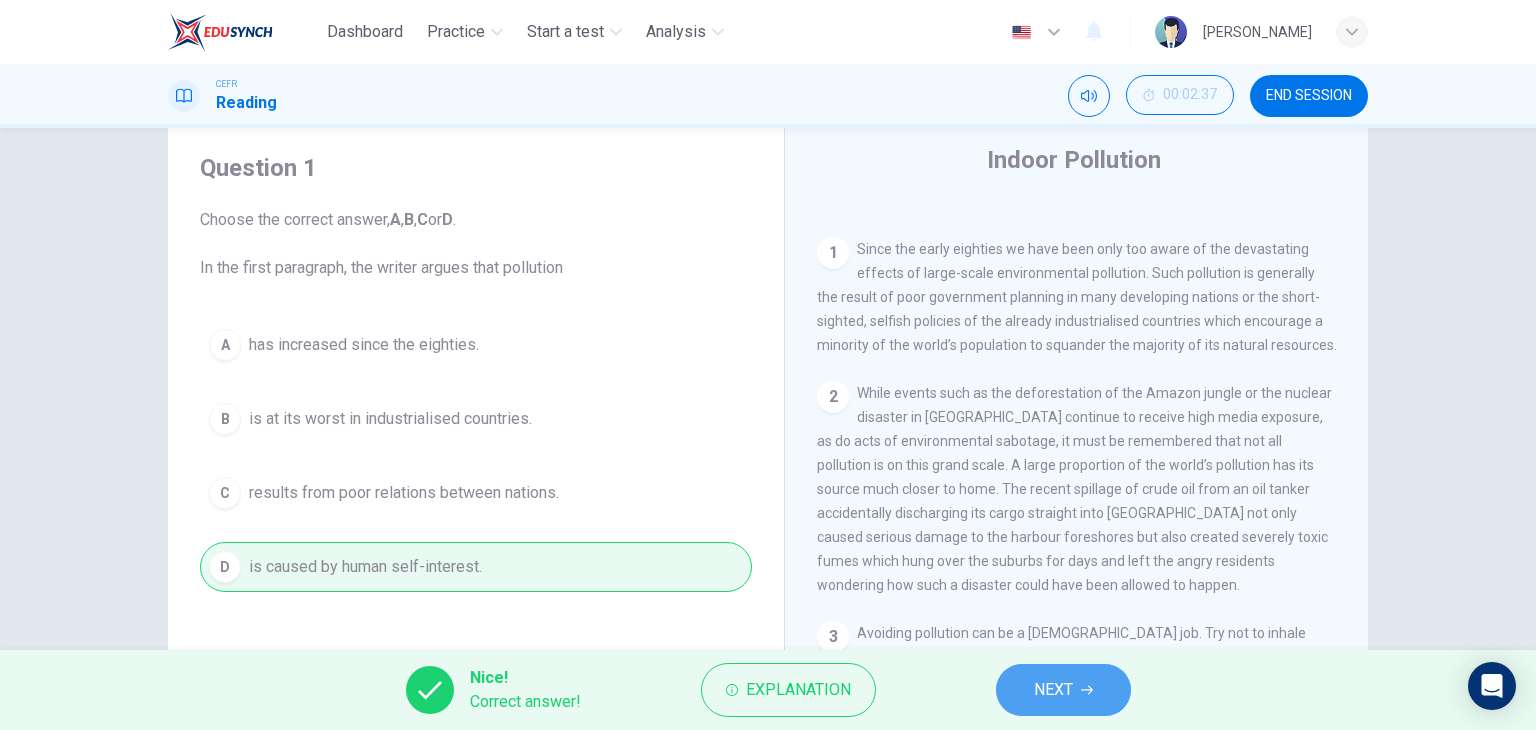 click on "NEXT" at bounding box center (1063, 690) 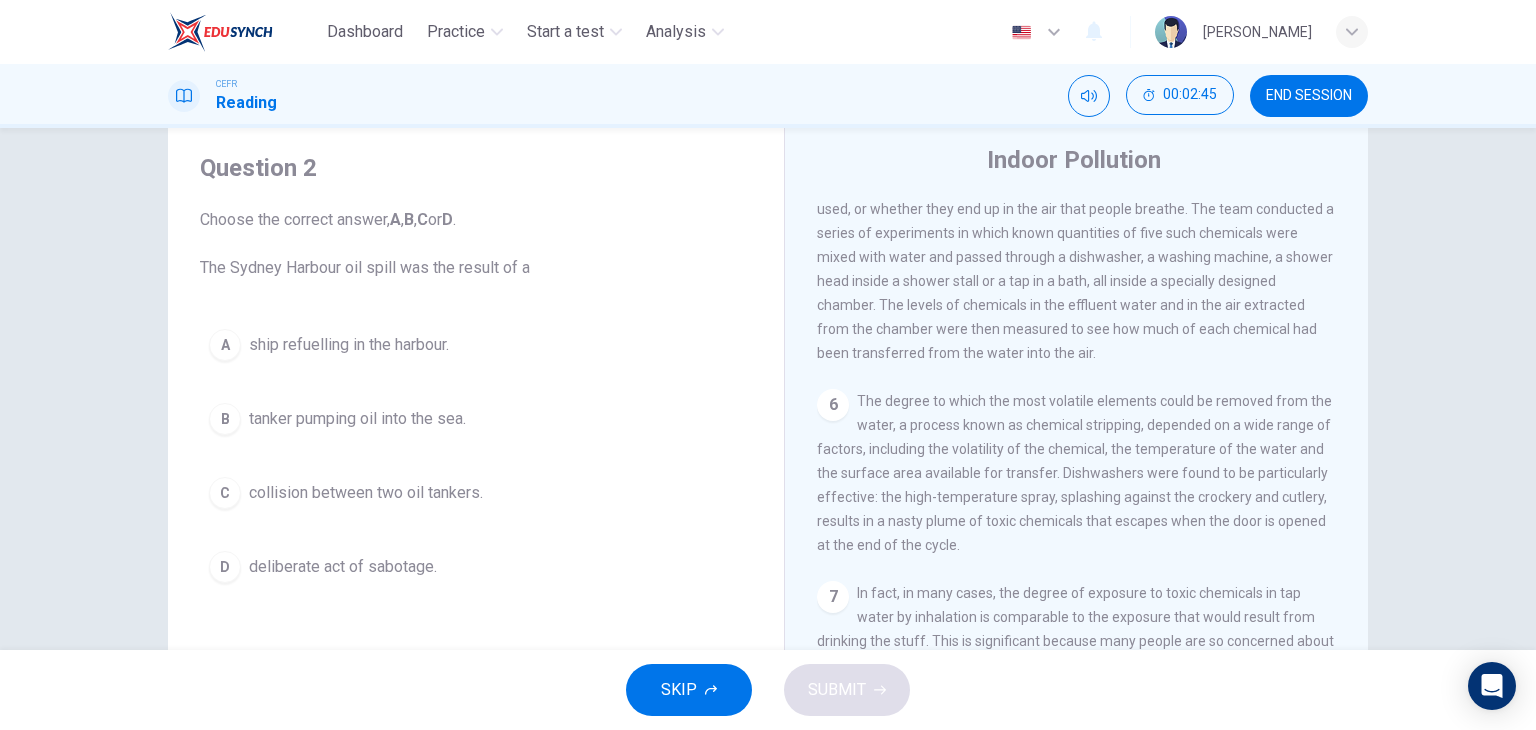 scroll, scrollTop: 1839, scrollLeft: 0, axis: vertical 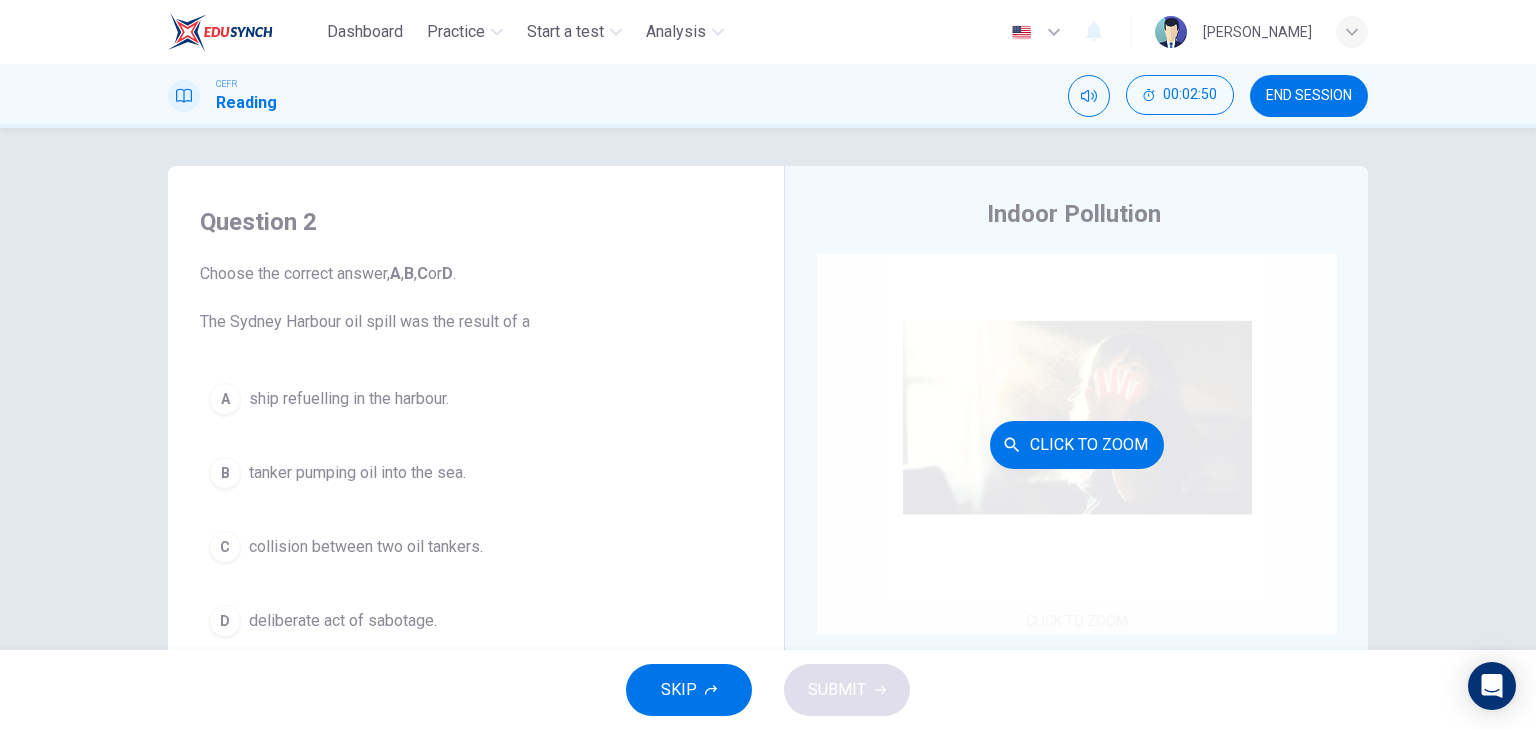 click on "Click to Zoom" at bounding box center [1077, 444] 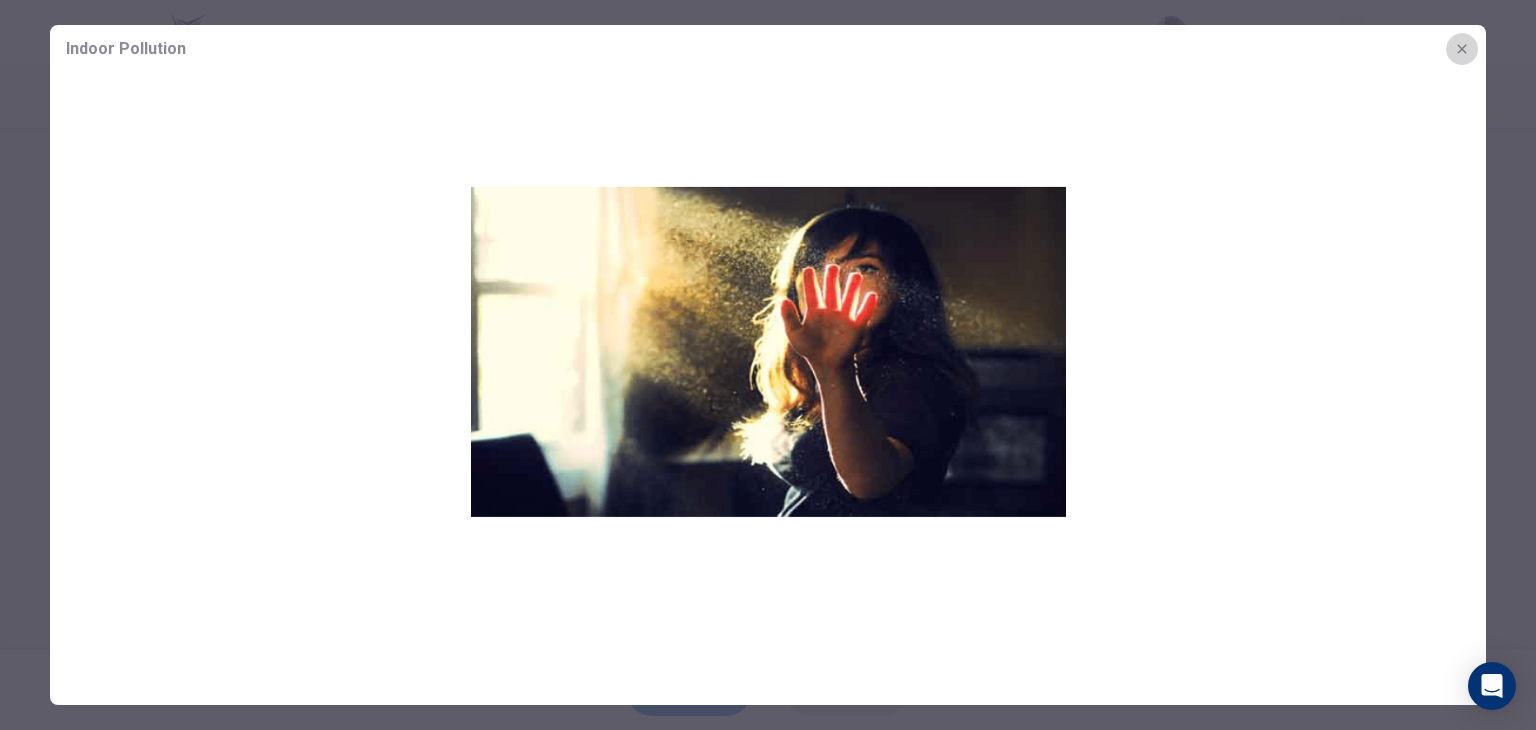 click 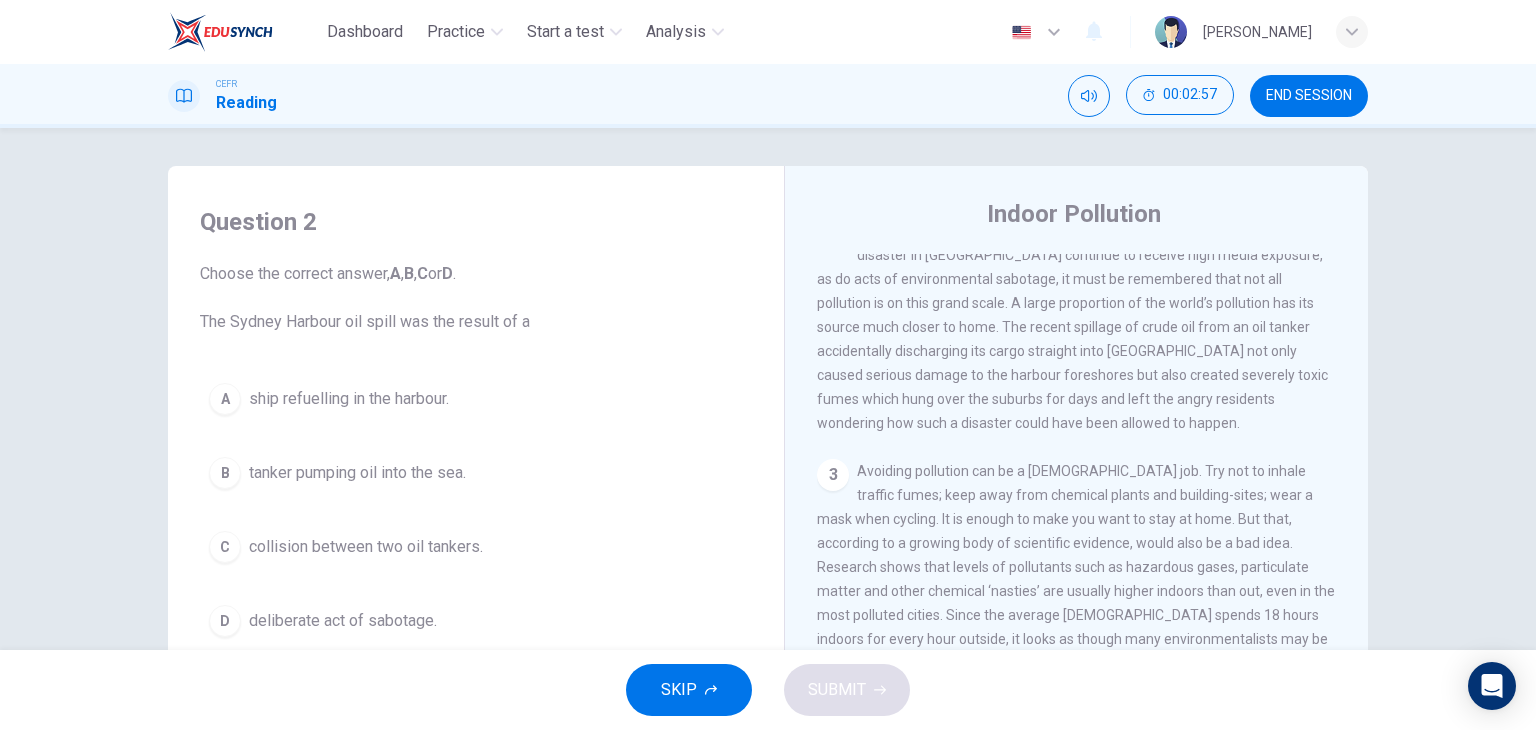 scroll, scrollTop: 599, scrollLeft: 0, axis: vertical 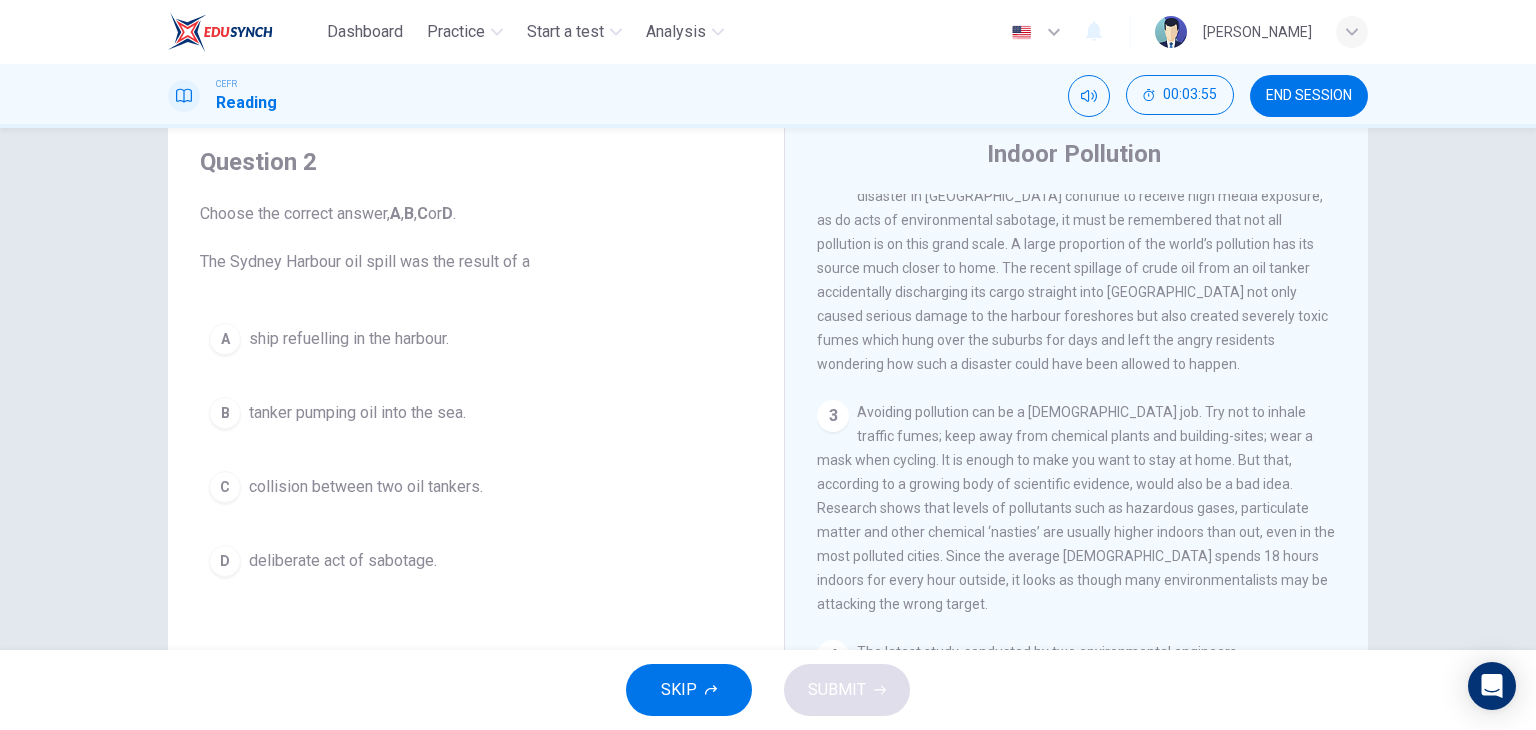 click on "B tanker pumping oil into the sea." at bounding box center [476, 413] 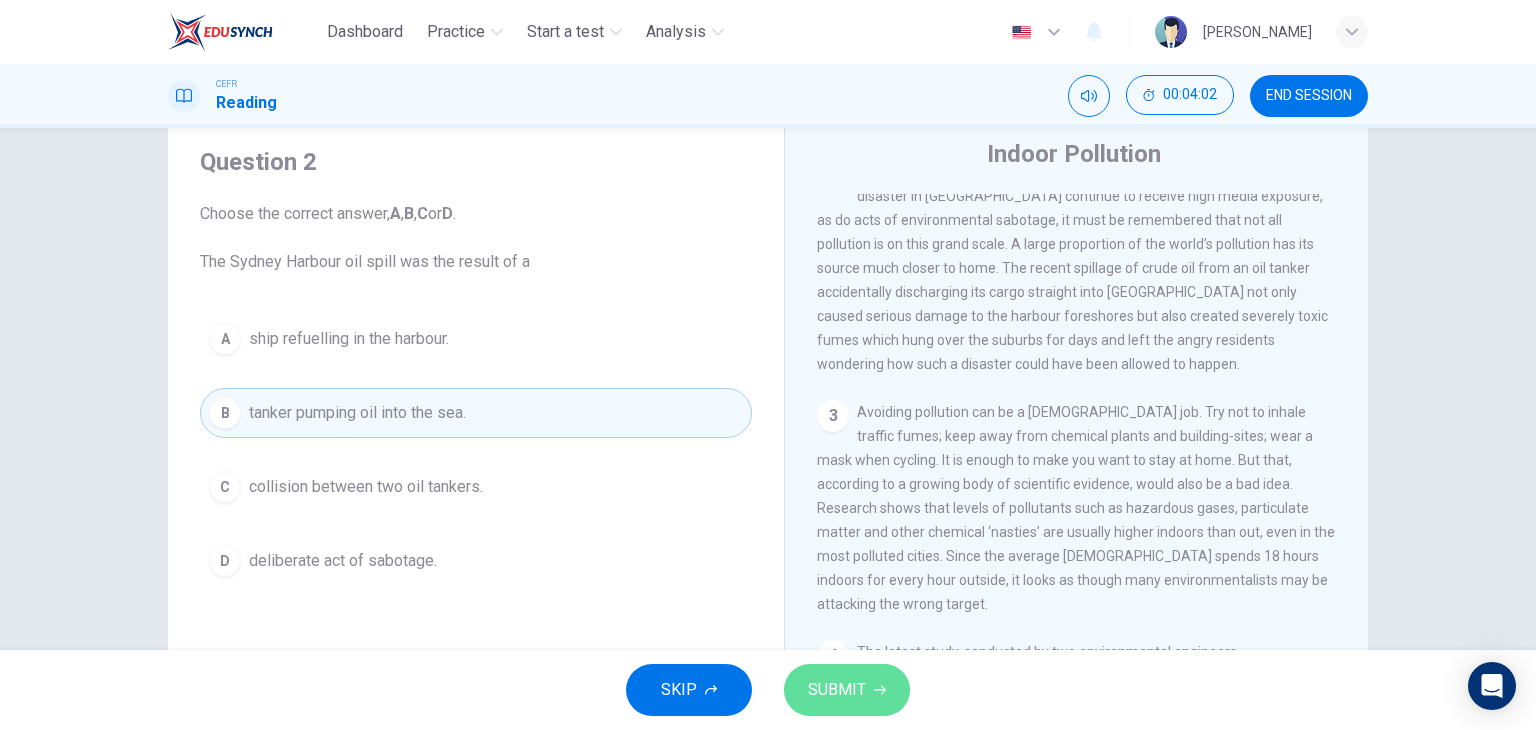 click on "SUBMIT" at bounding box center [837, 690] 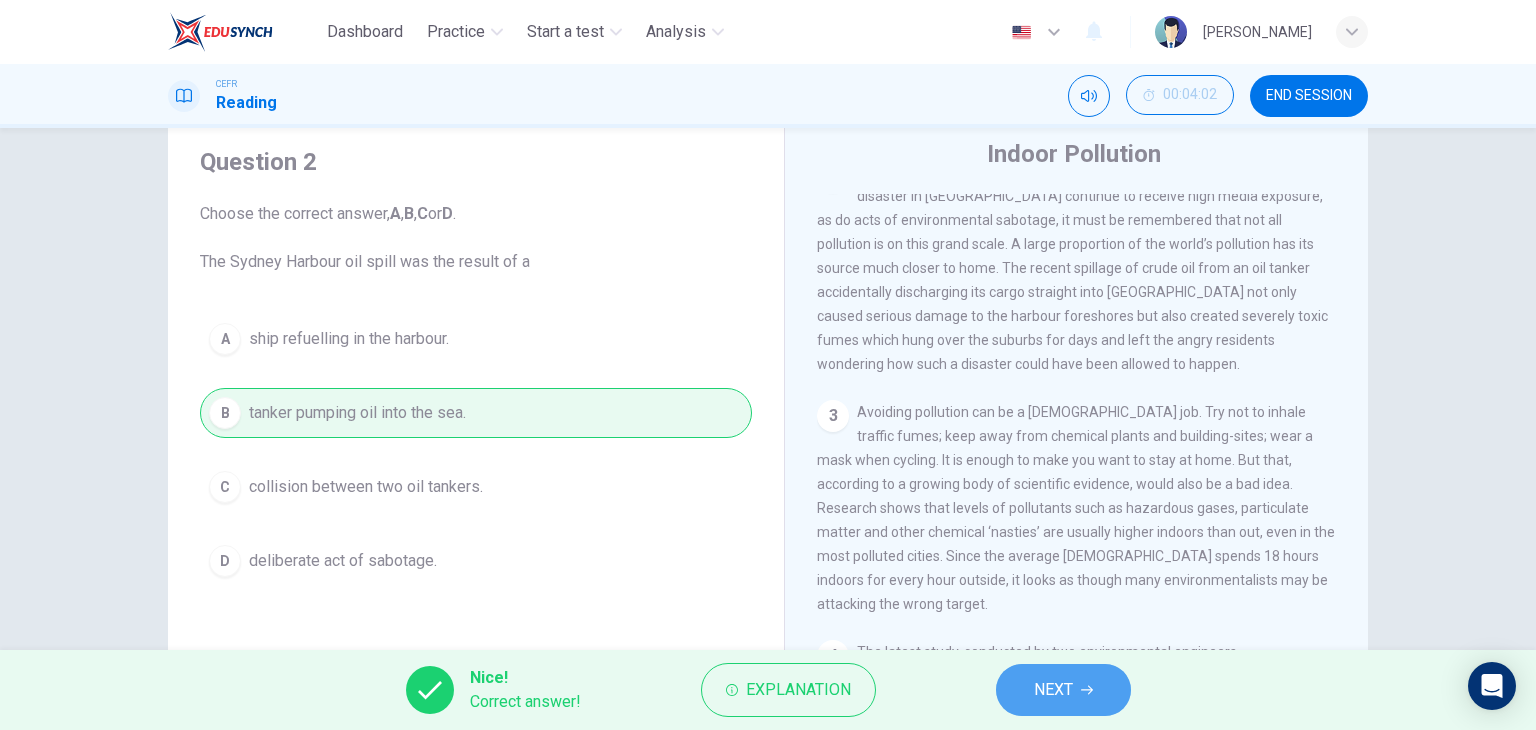 click on "NEXT" at bounding box center [1063, 690] 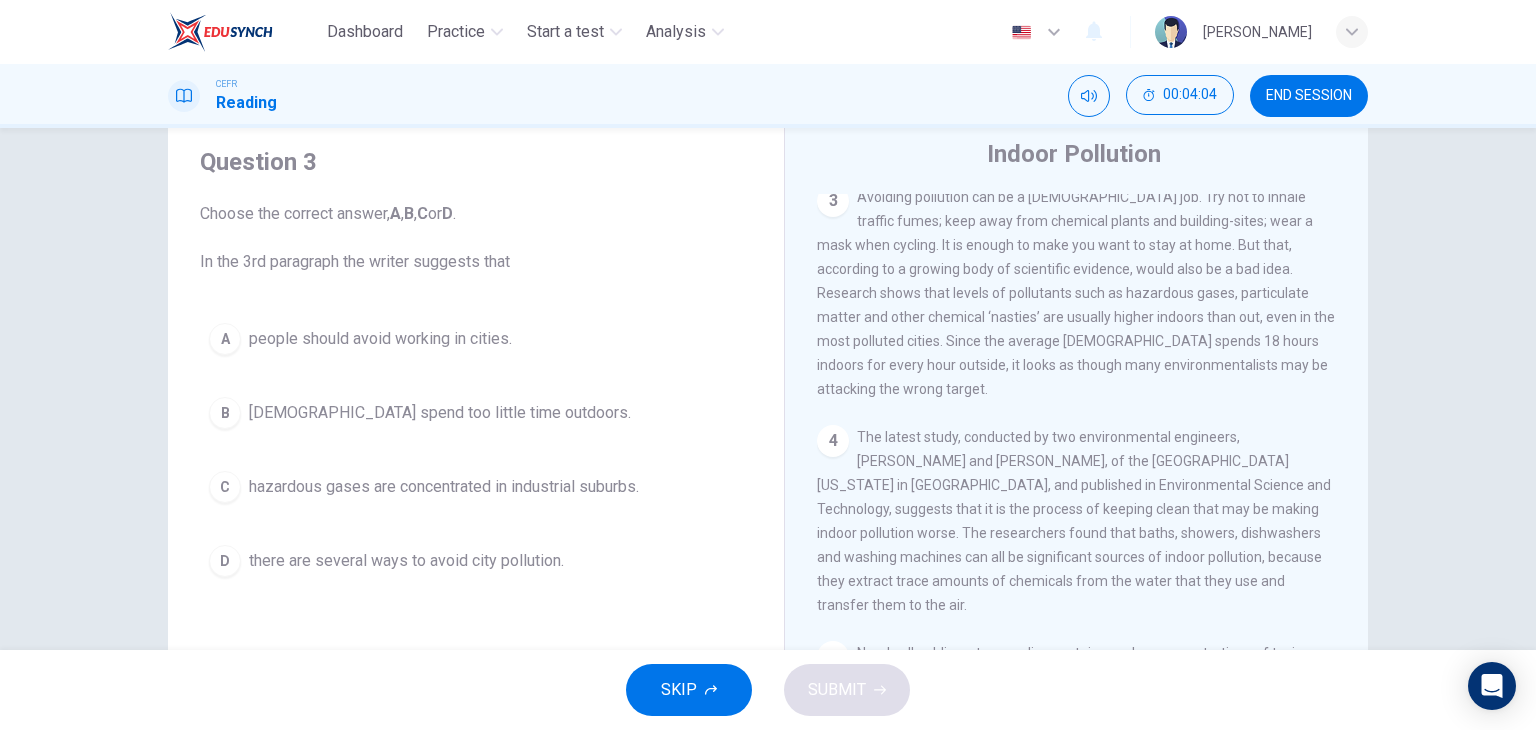 scroll, scrollTop: 812, scrollLeft: 0, axis: vertical 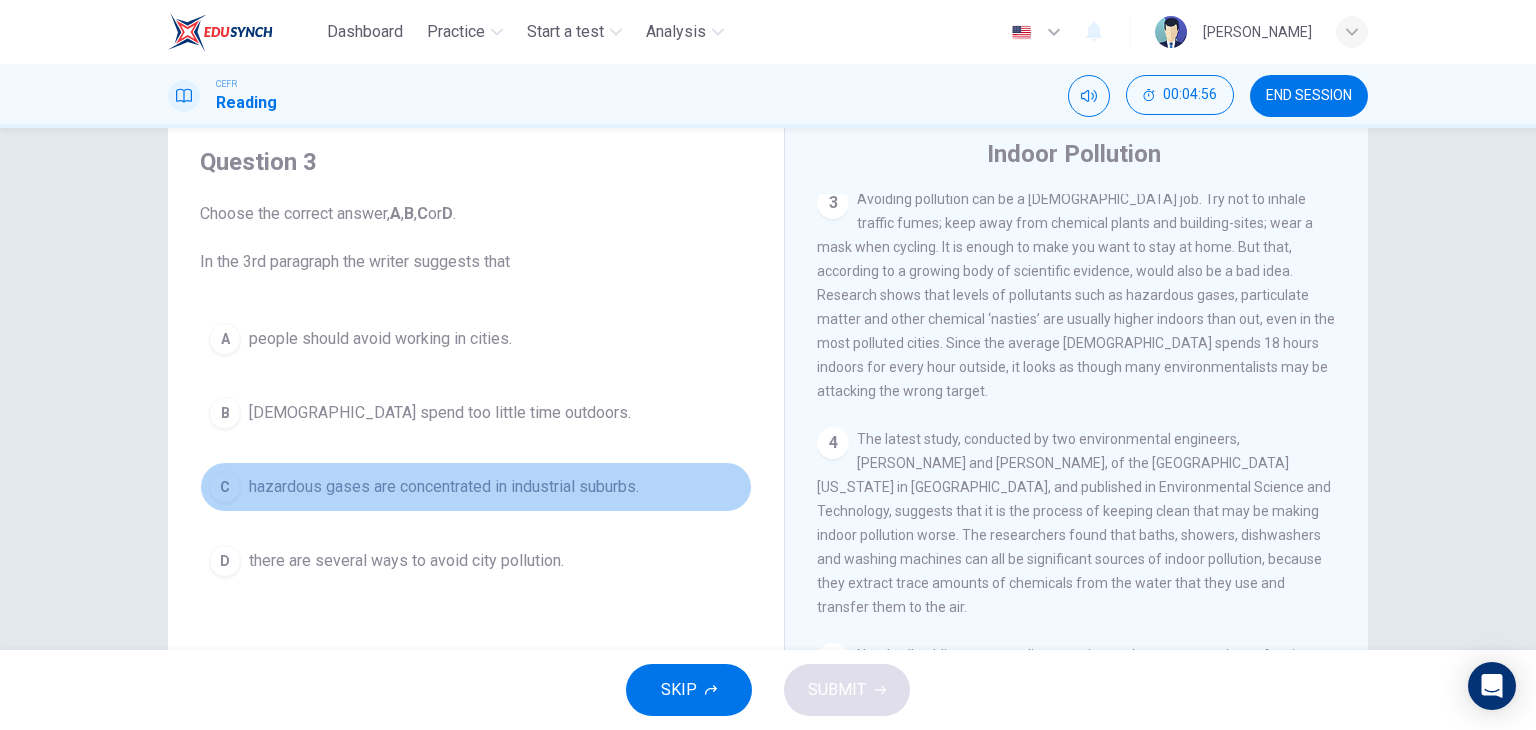 click on "C hazardous gases are concentrated in industrial suburbs." at bounding box center (476, 487) 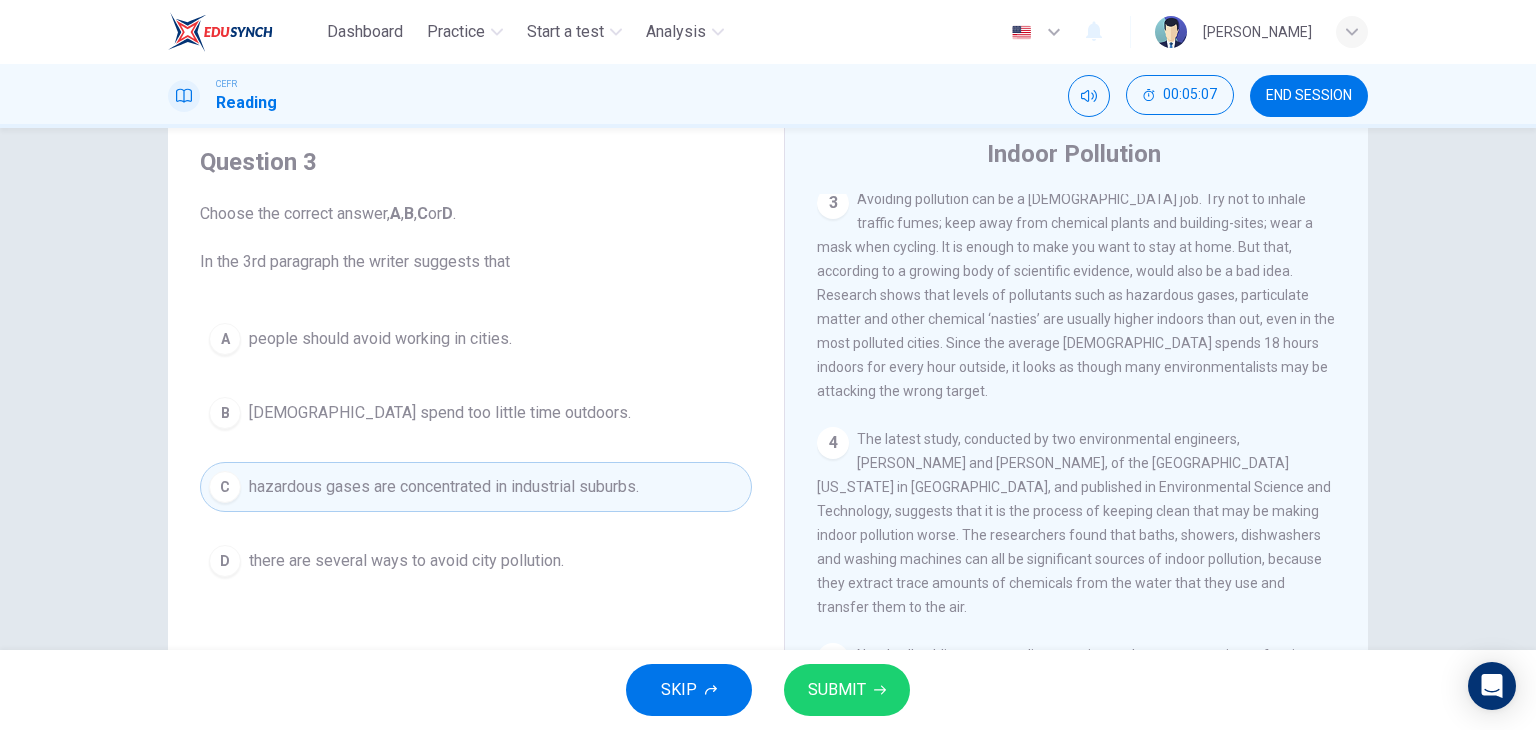 click on "SUBMIT" at bounding box center [837, 690] 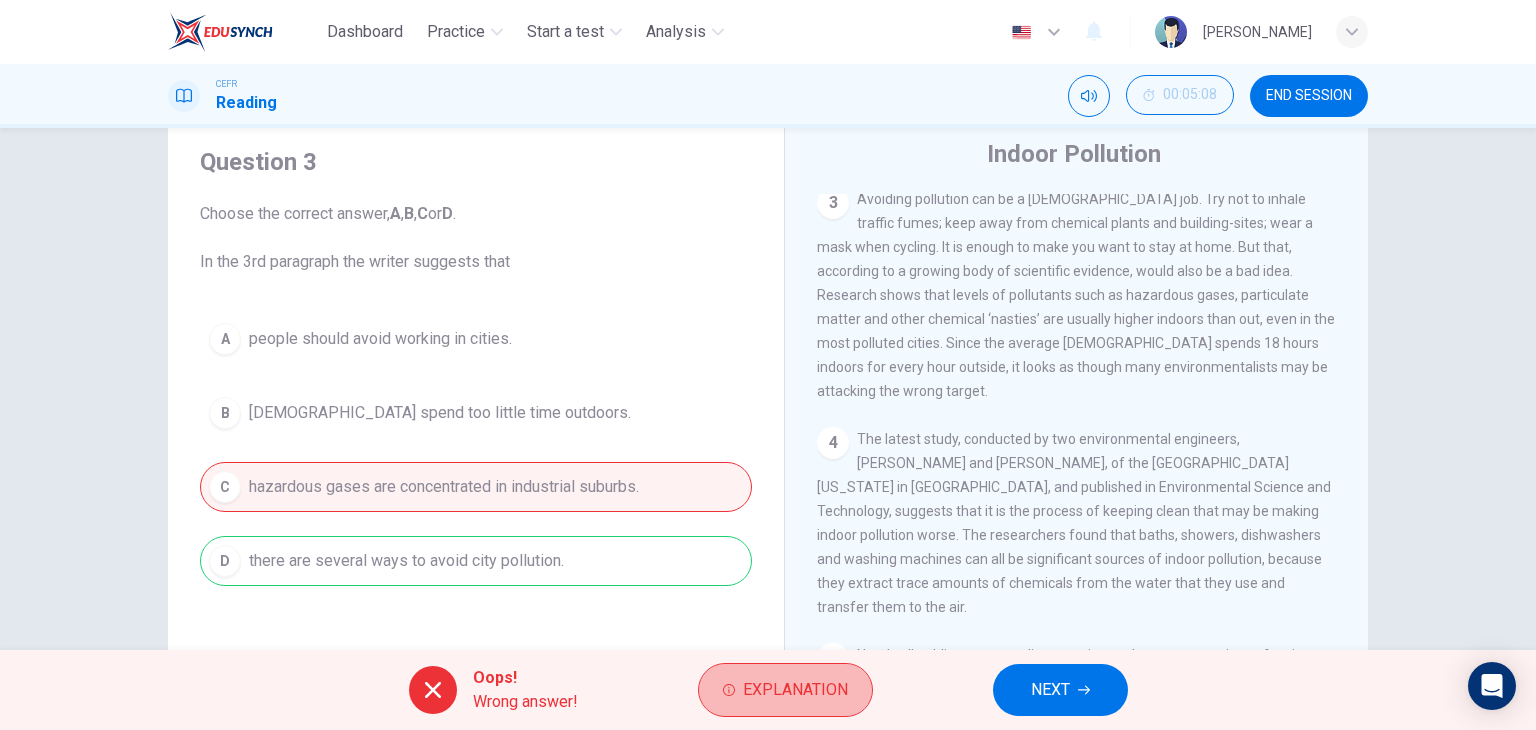 click on "Explanation" at bounding box center (795, 690) 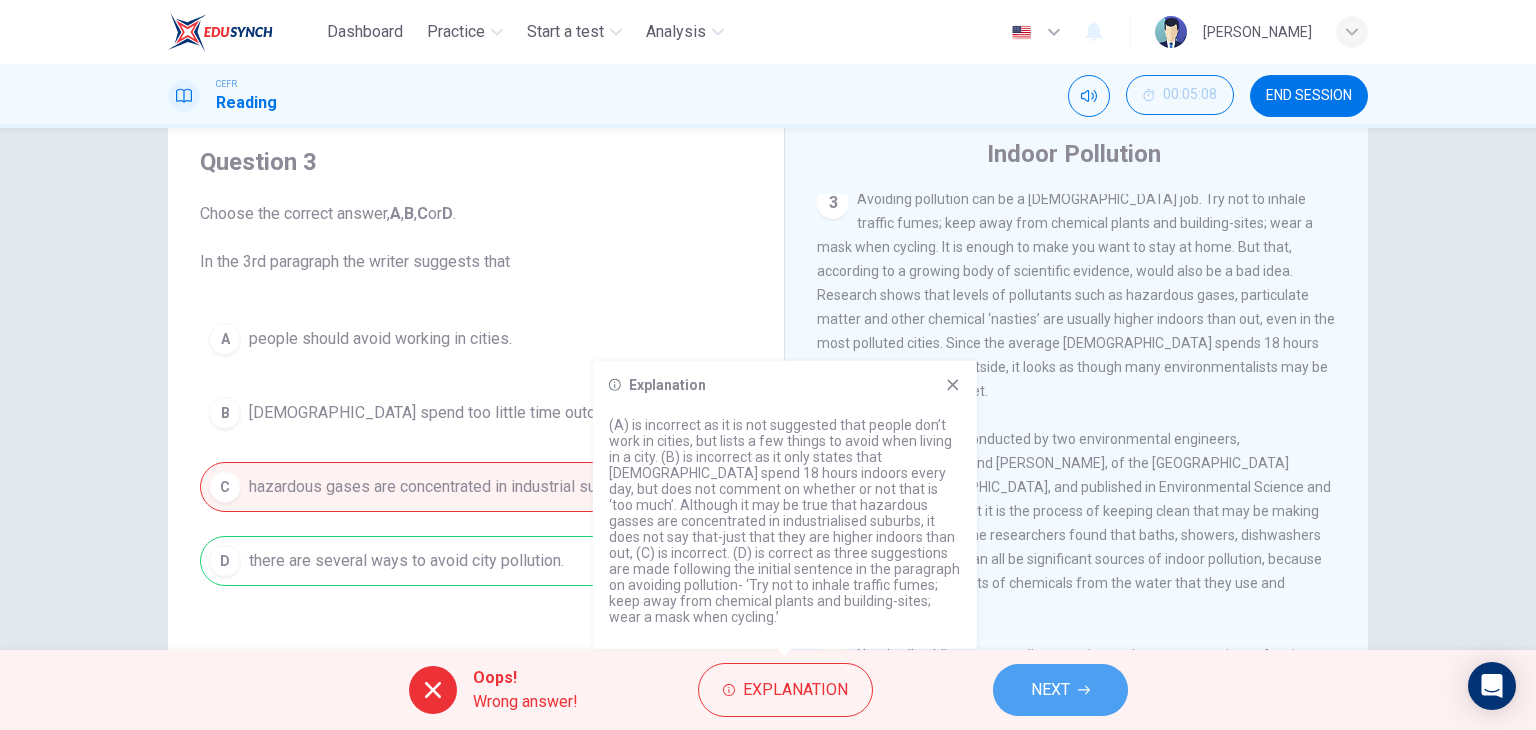 click on "NEXT" at bounding box center (1050, 690) 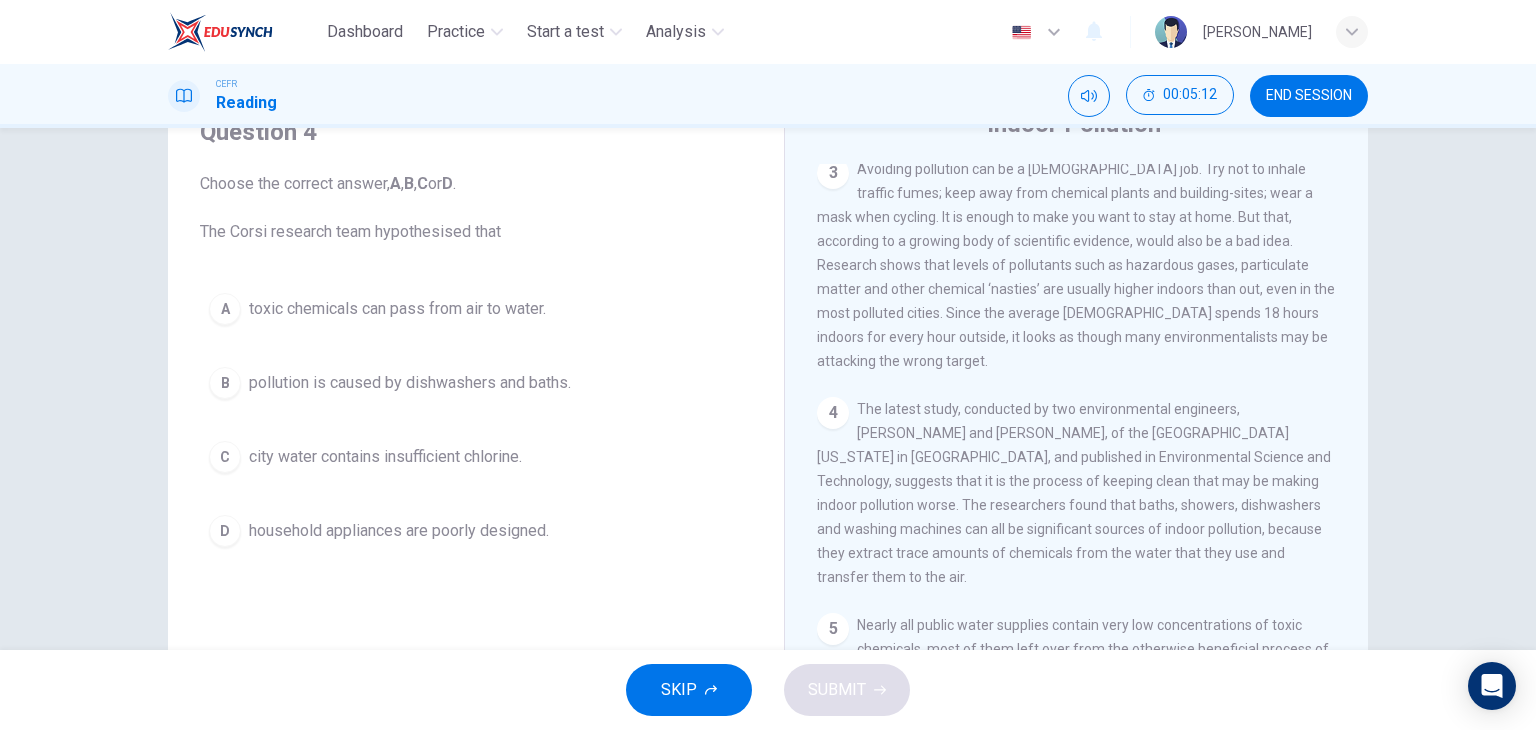 scroll, scrollTop: 72, scrollLeft: 0, axis: vertical 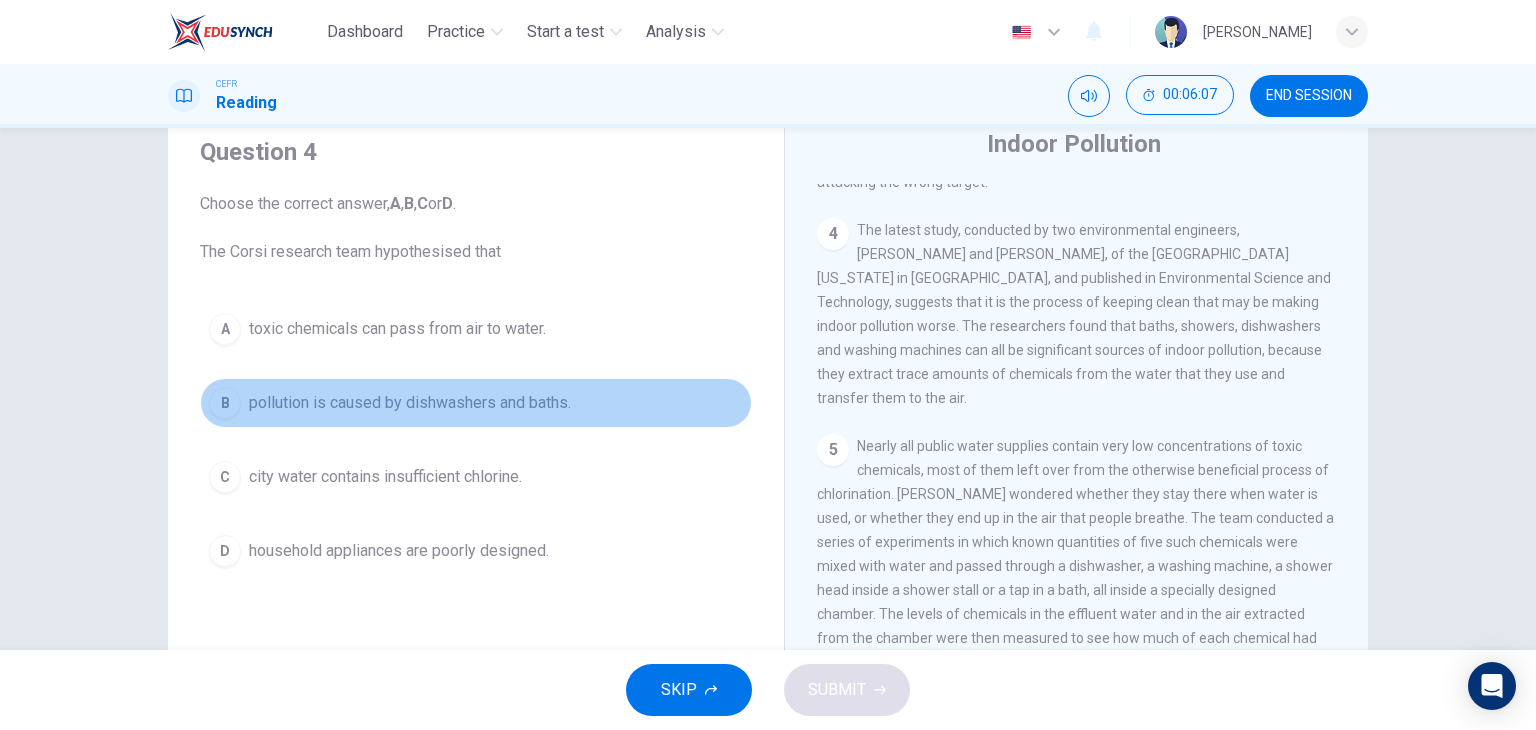 click on "pollution is caused by dishwashers and baths." at bounding box center (410, 403) 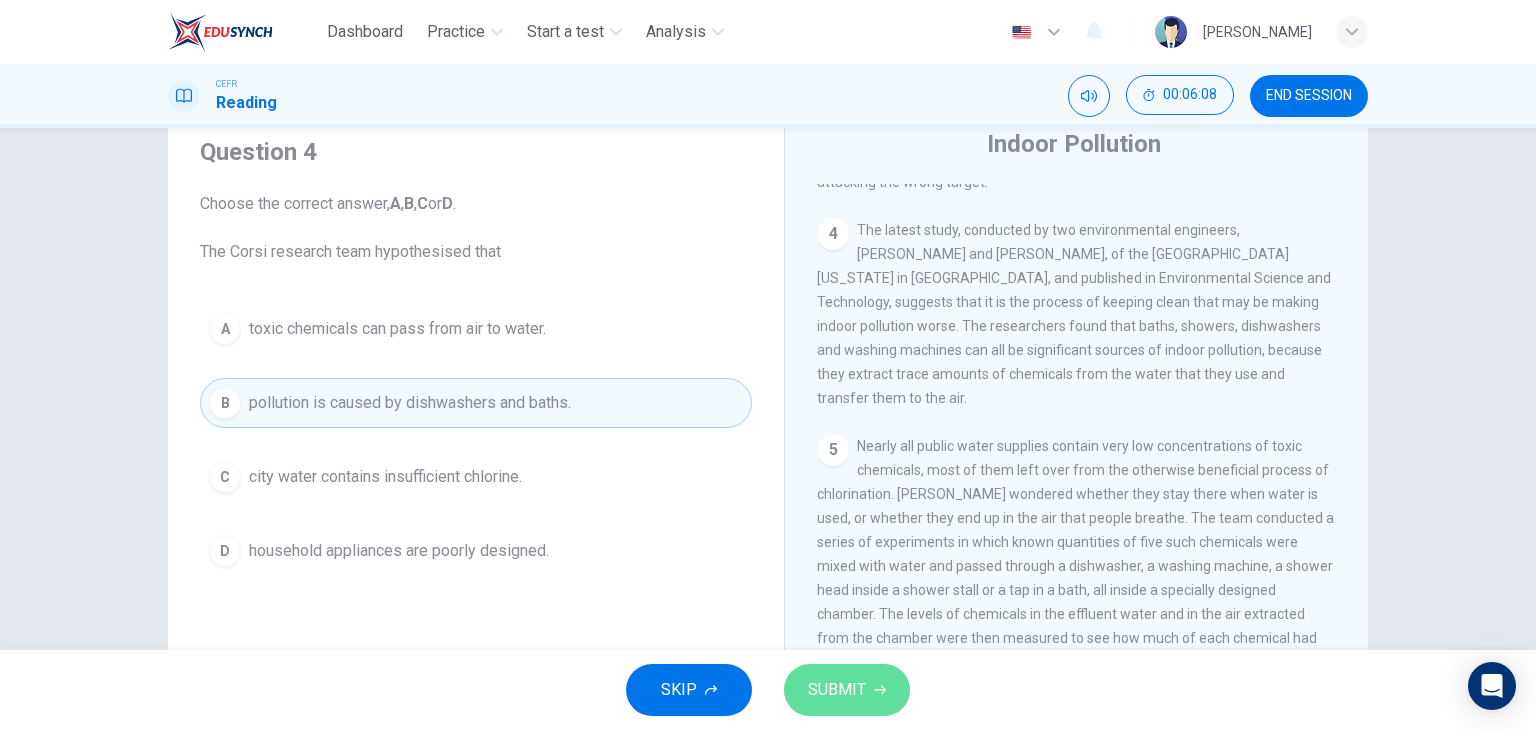 click on "SUBMIT" at bounding box center (837, 690) 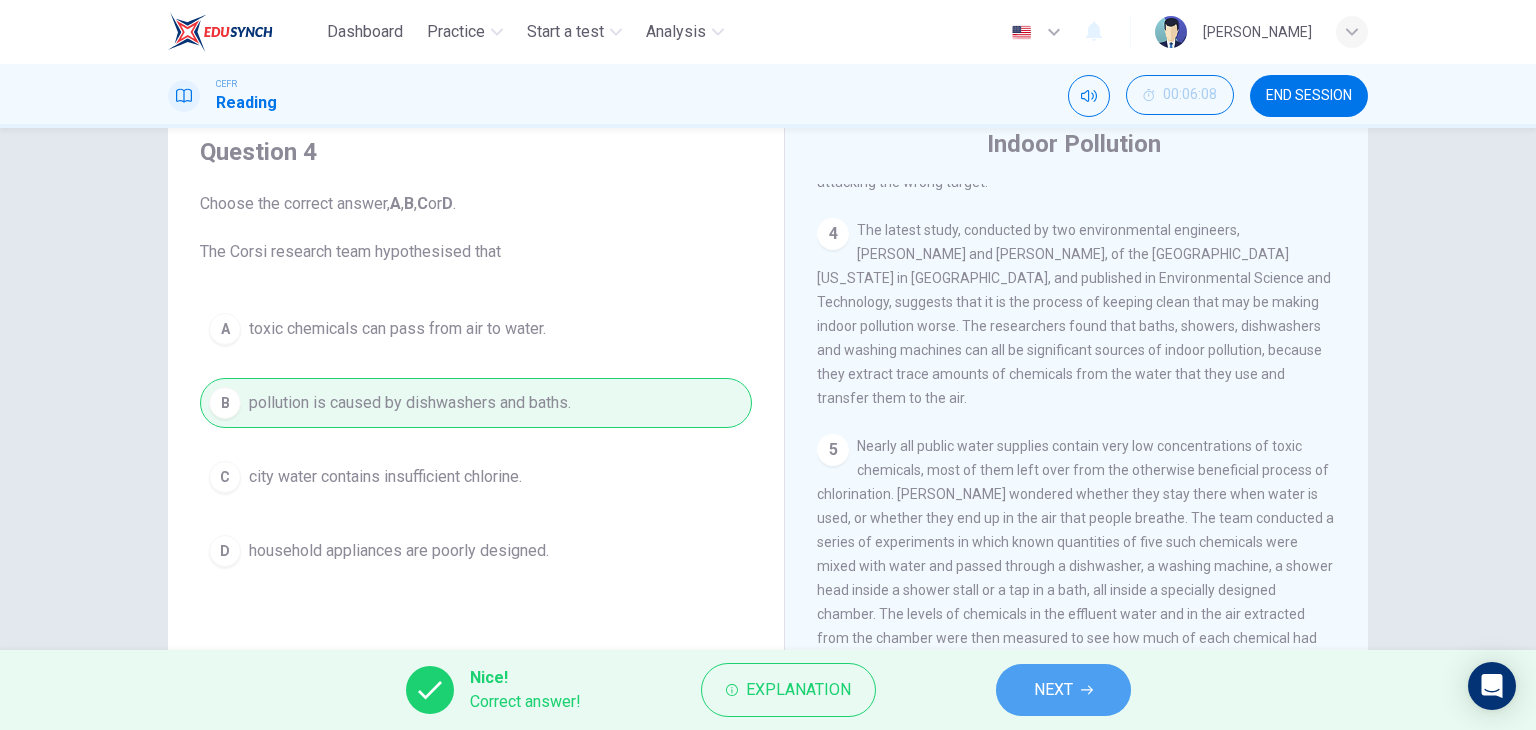 click on "NEXT" at bounding box center [1063, 690] 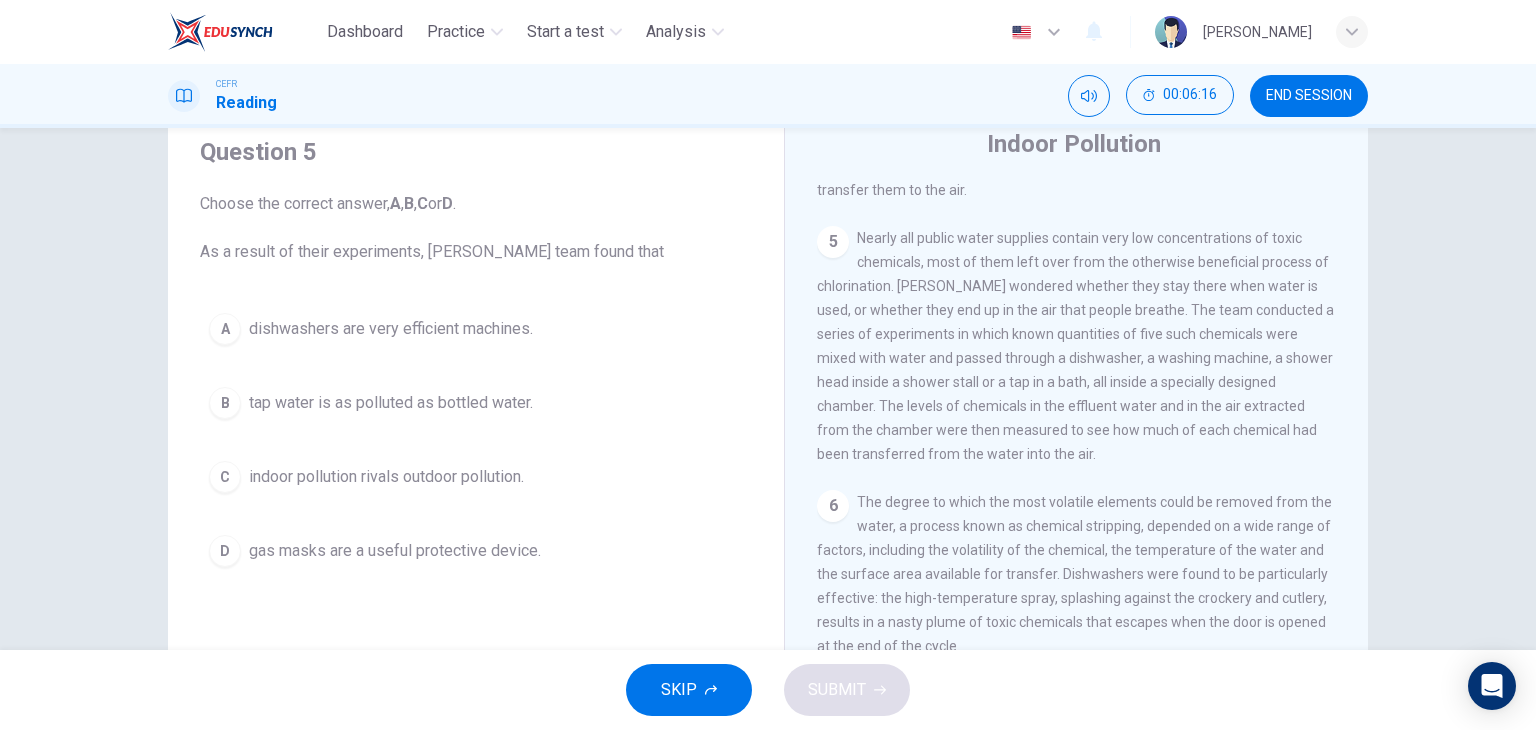 scroll, scrollTop: 1218, scrollLeft: 0, axis: vertical 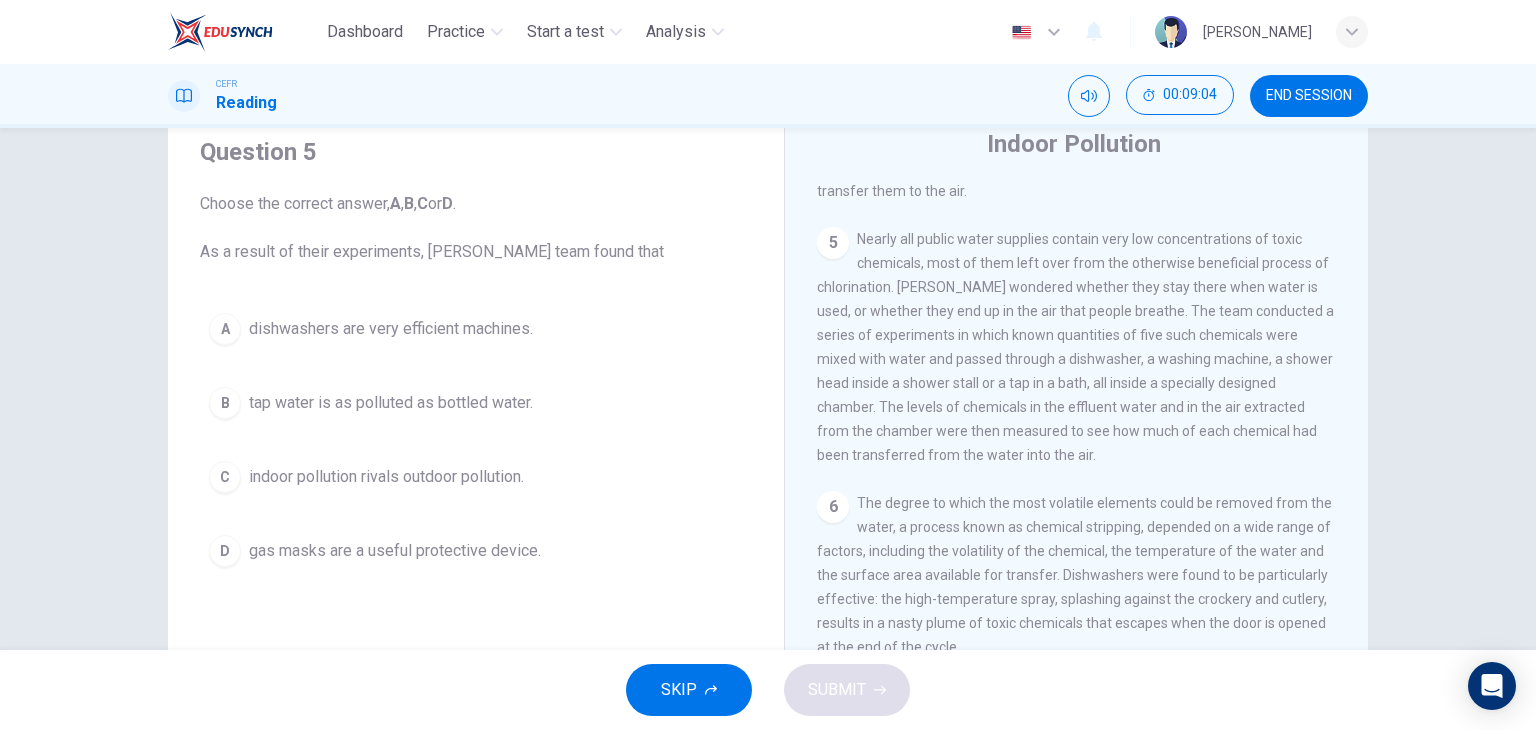 drag, startPoint x: 1049, startPoint y: 407, endPoint x: 1012, endPoint y: 412, distance: 37.336308 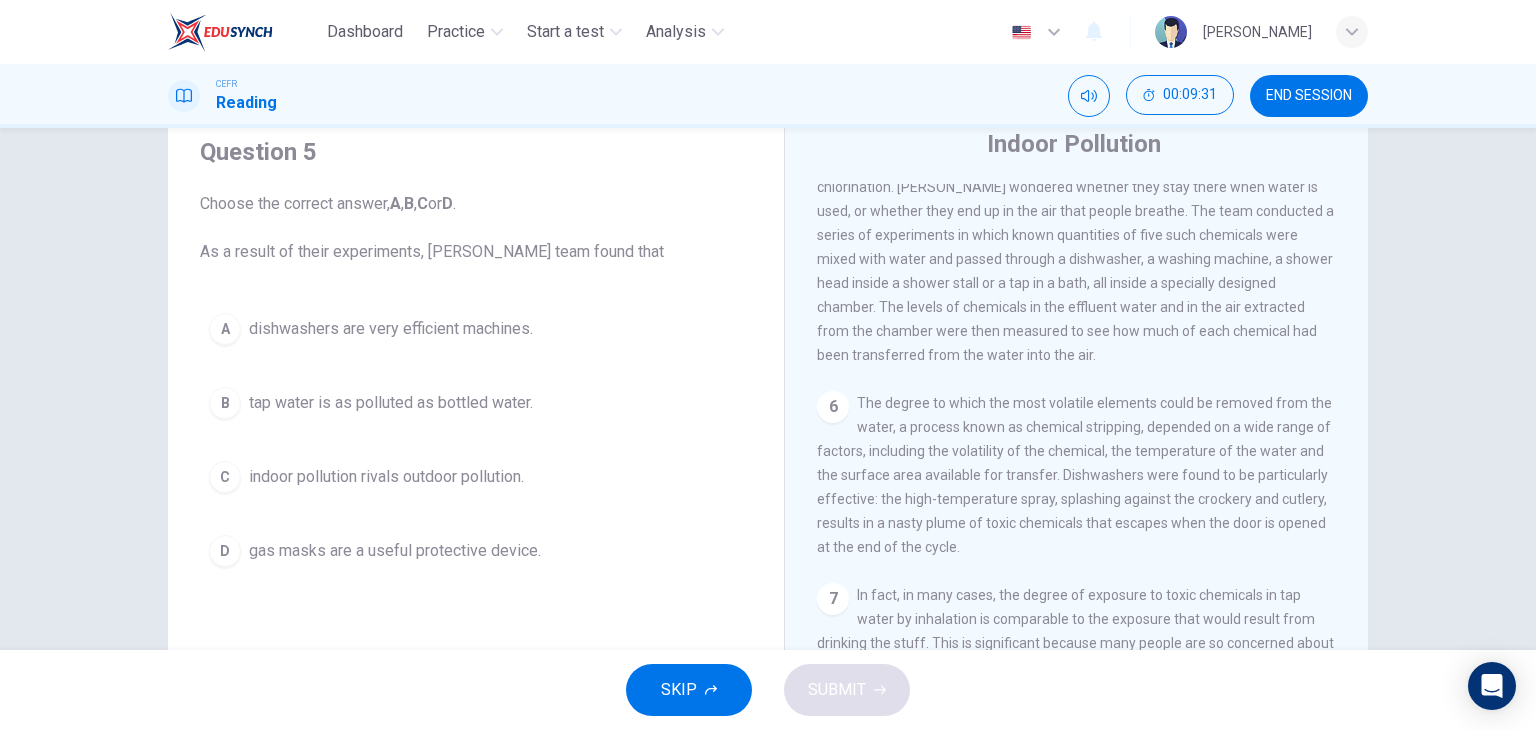 scroll, scrollTop: 1319, scrollLeft: 0, axis: vertical 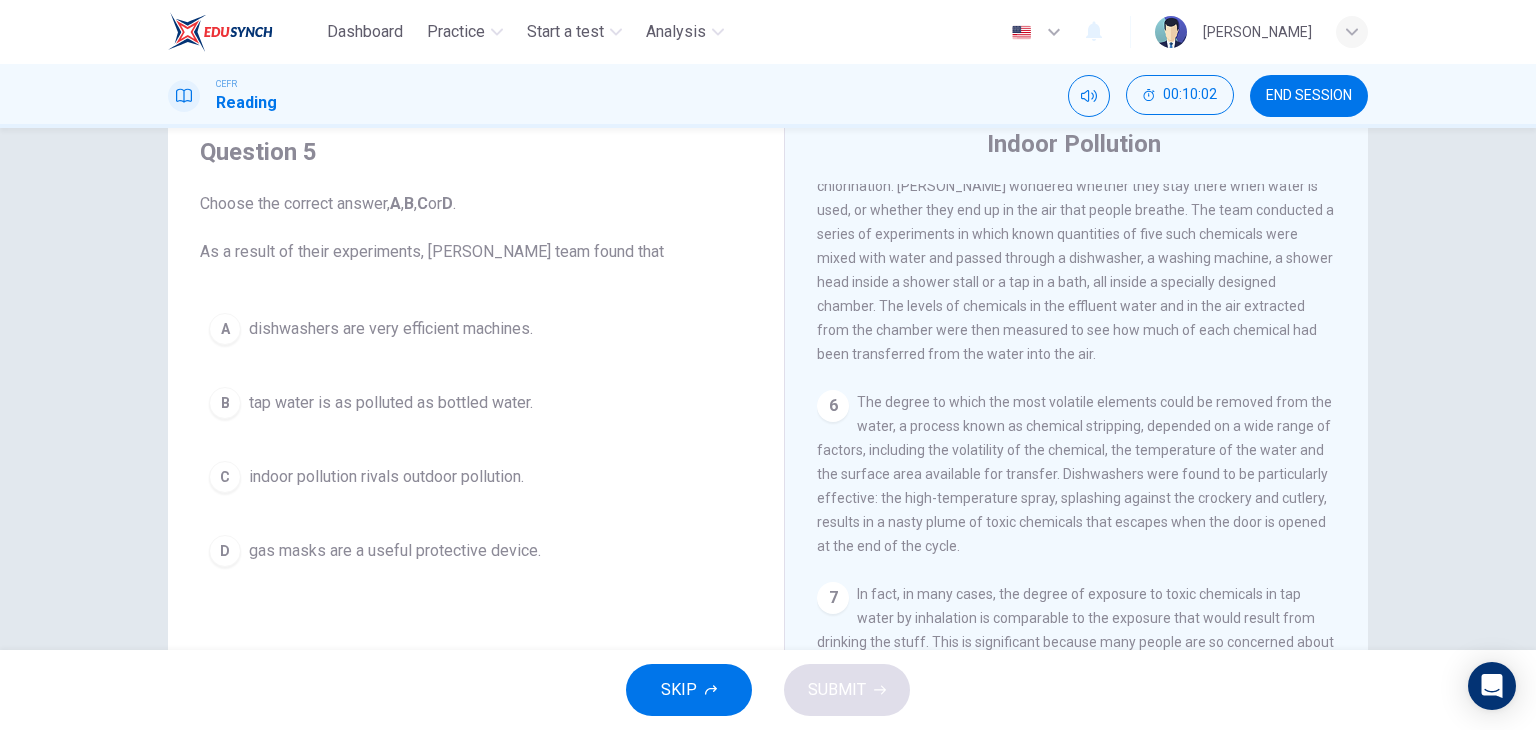 click on "dishwashers are very efficient machines." at bounding box center (391, 329) 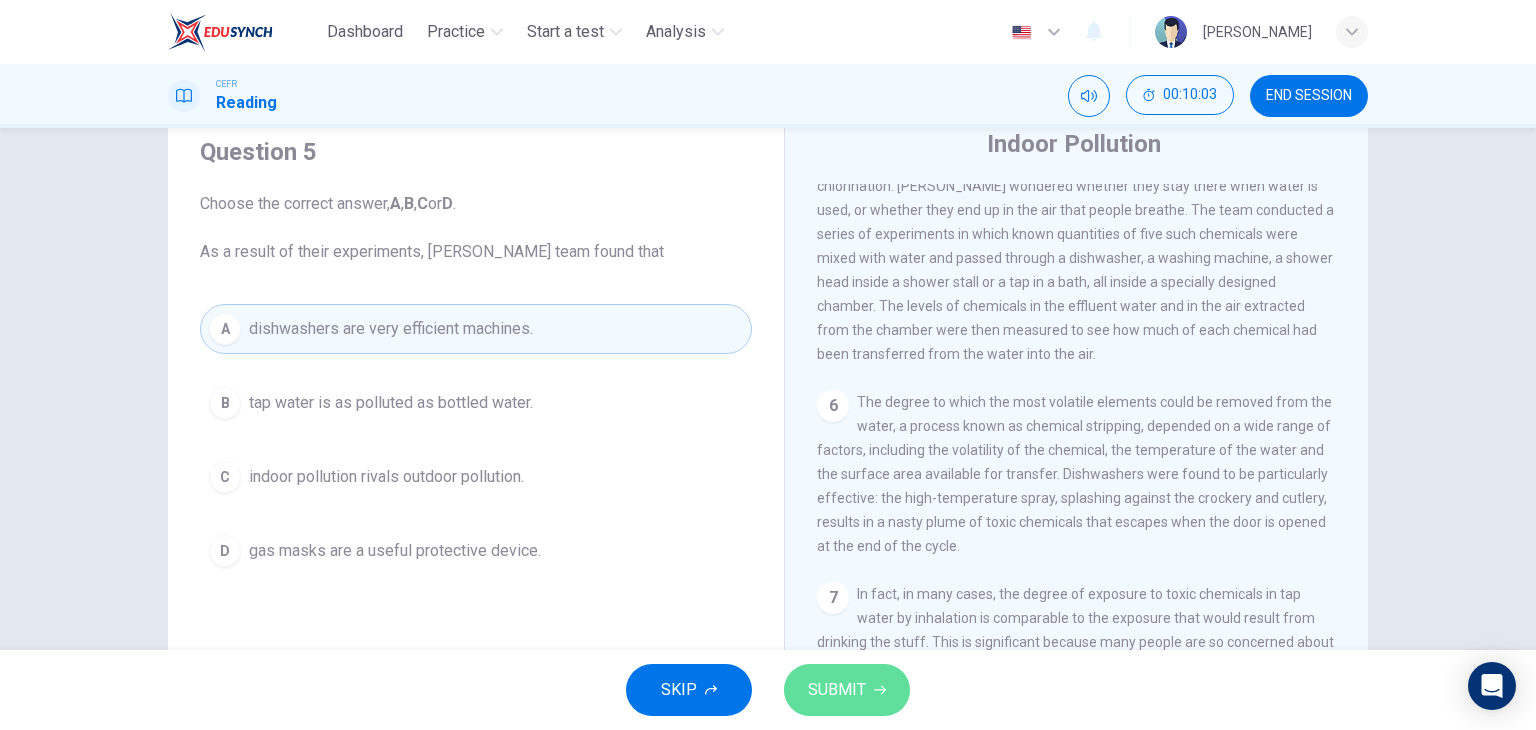 click on "SUBMIT" at bounding box center (837, 690) 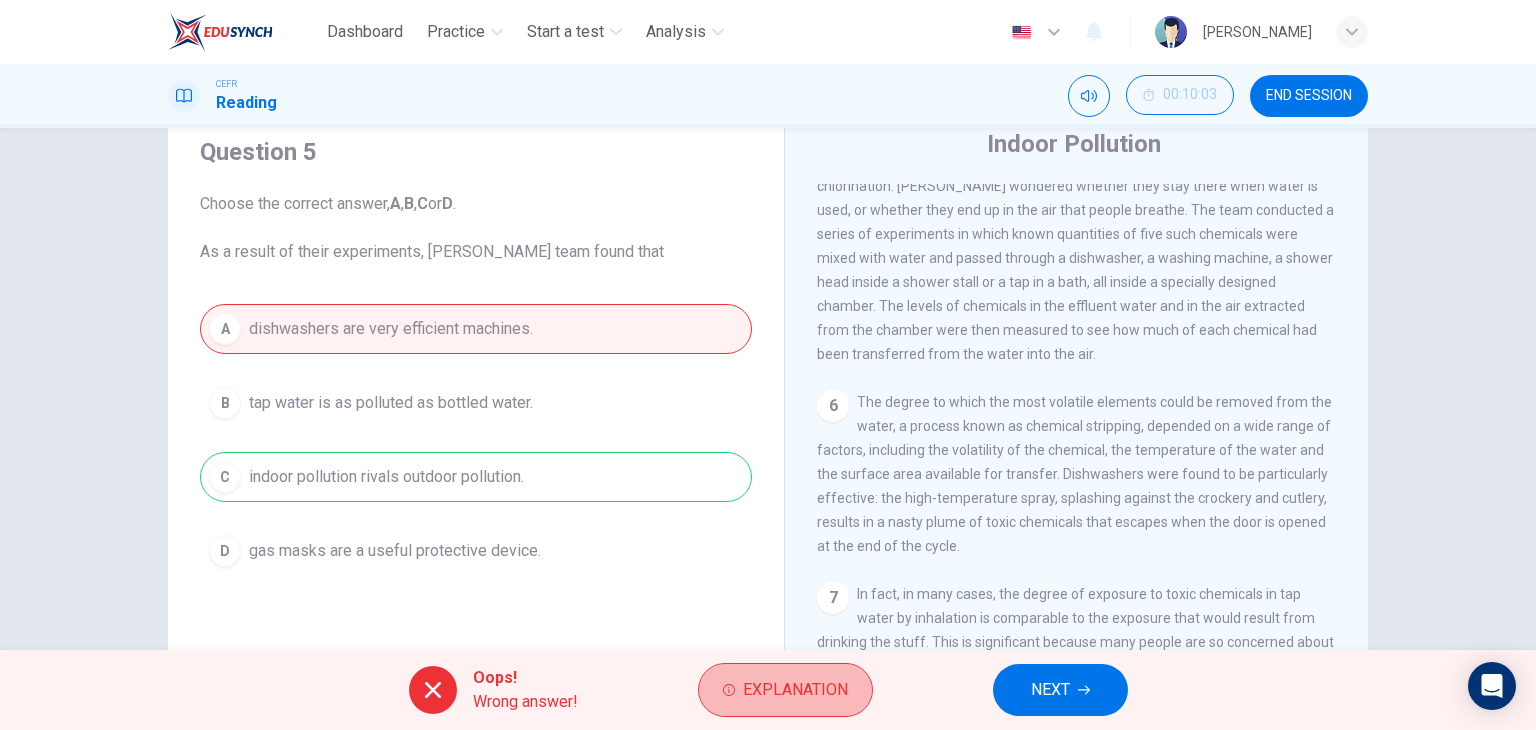 click on "Explanation" at bounding box center (785, 690) 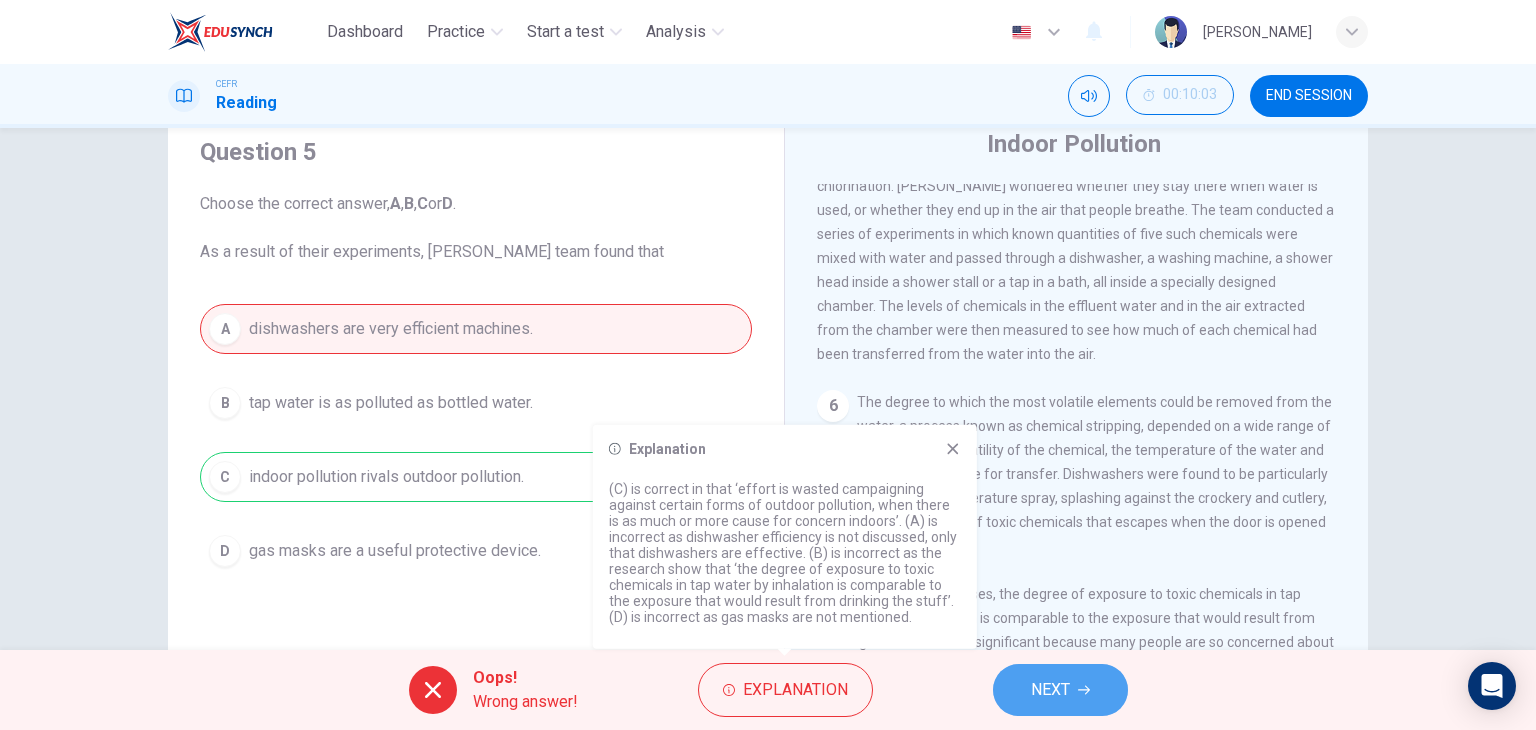 click on "NEXT" at bounding box center [1060, 690] 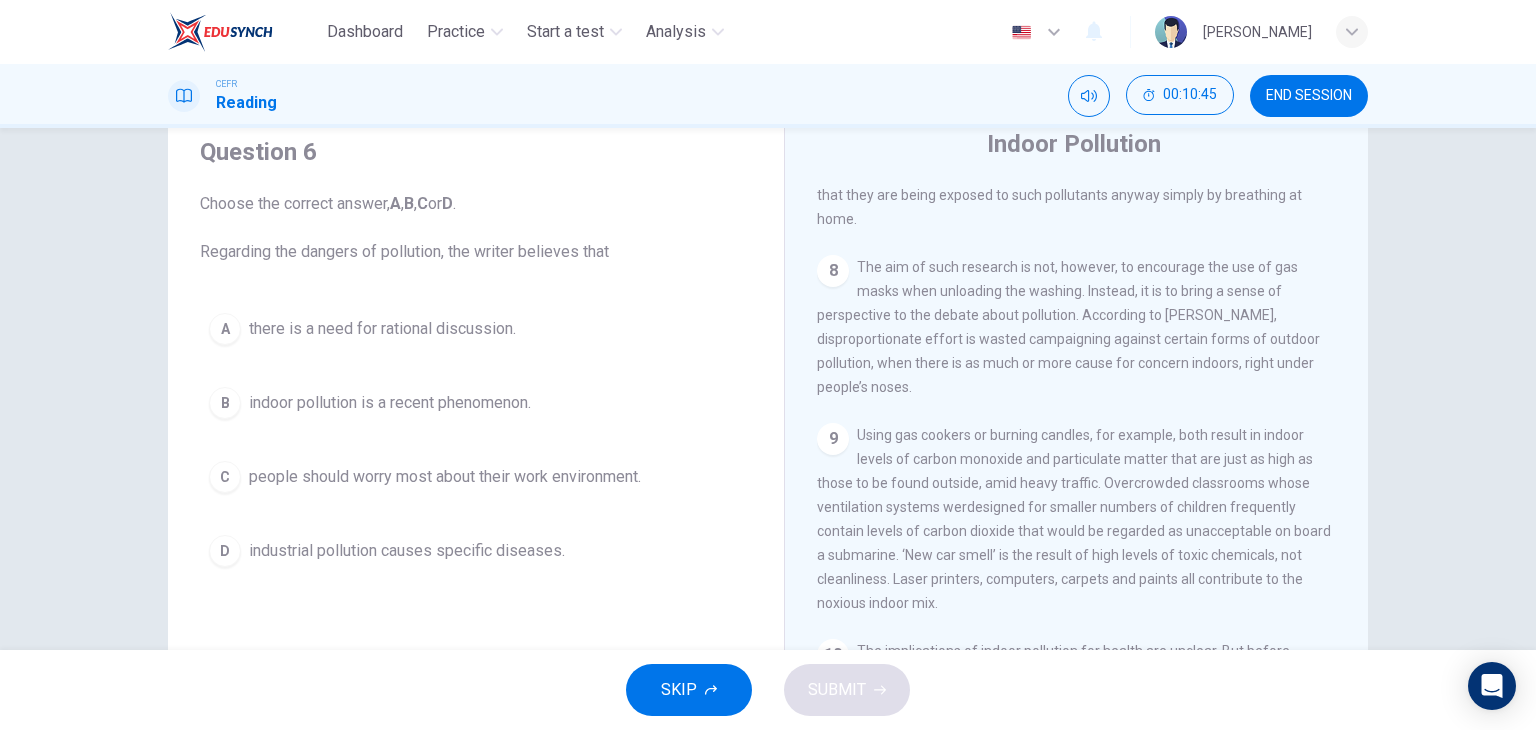 scroll, scrollTop: 1839, scrollLeft: 0, axis: vertical 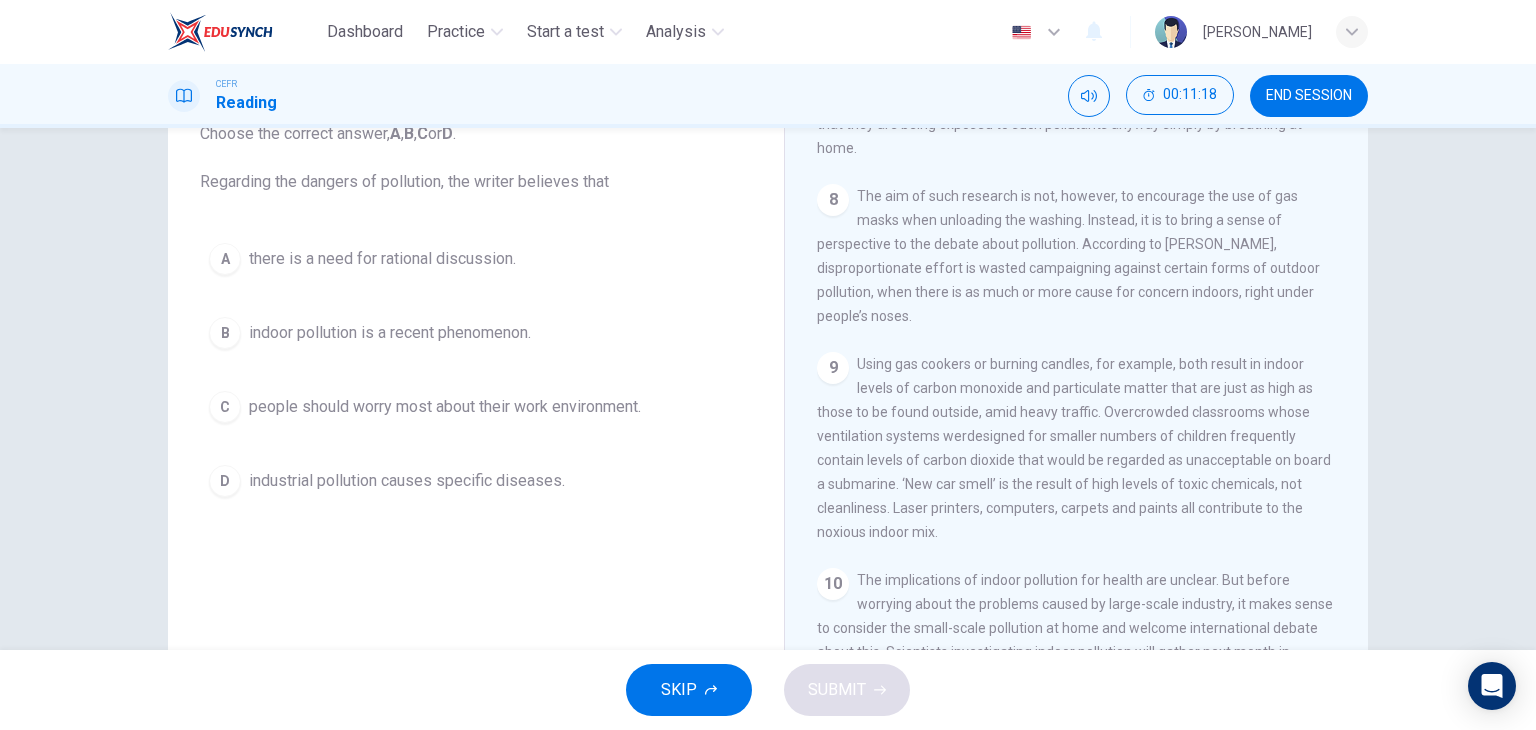 click on "there is a need for rational discussion." at bounding box center [382, 259] 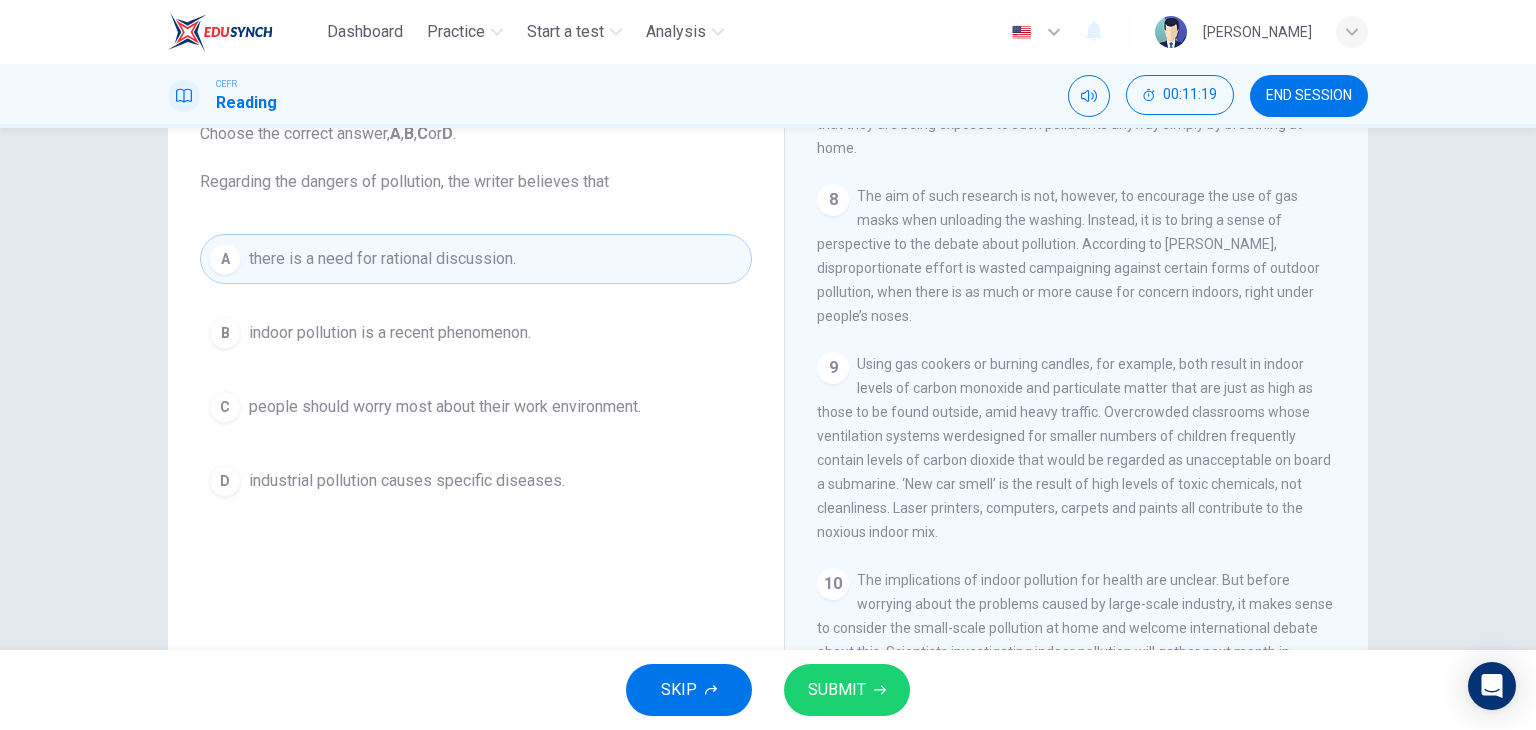 click on "SUBMIT" at bounding box center [837, 690] 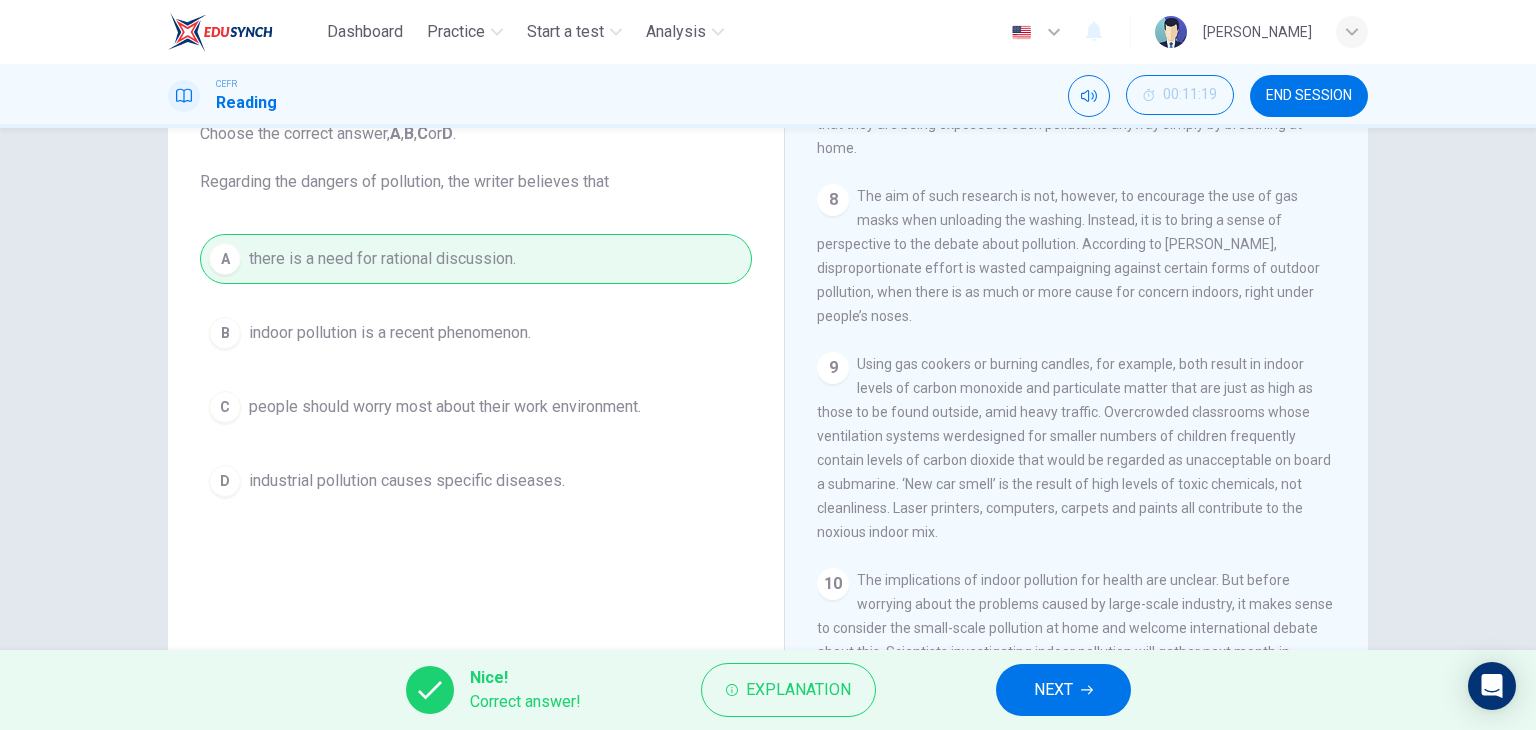 click on "NEXT" at bounding box center (1063, 690) 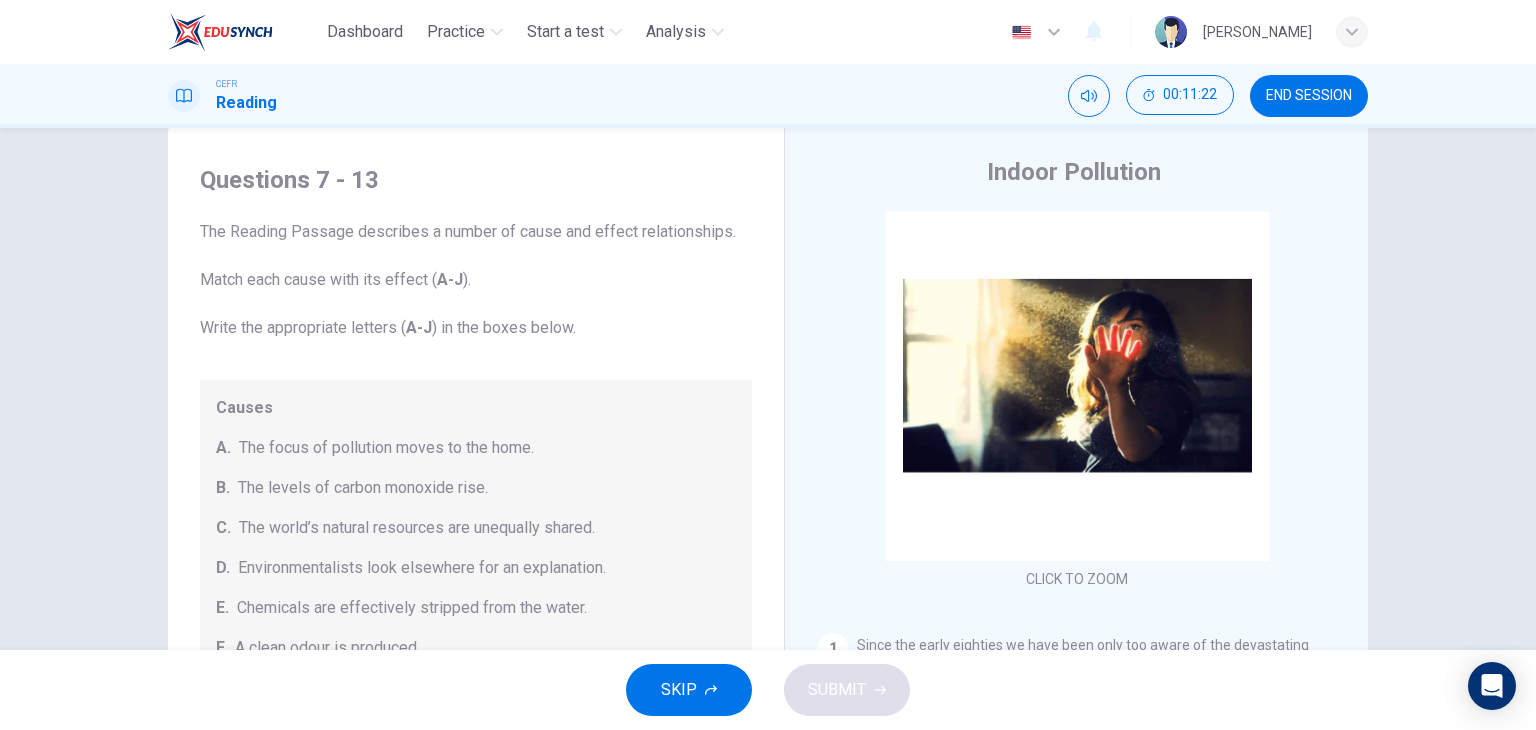 scroll, scrollTop: 44, scrollLeft: 0, axis: vertical 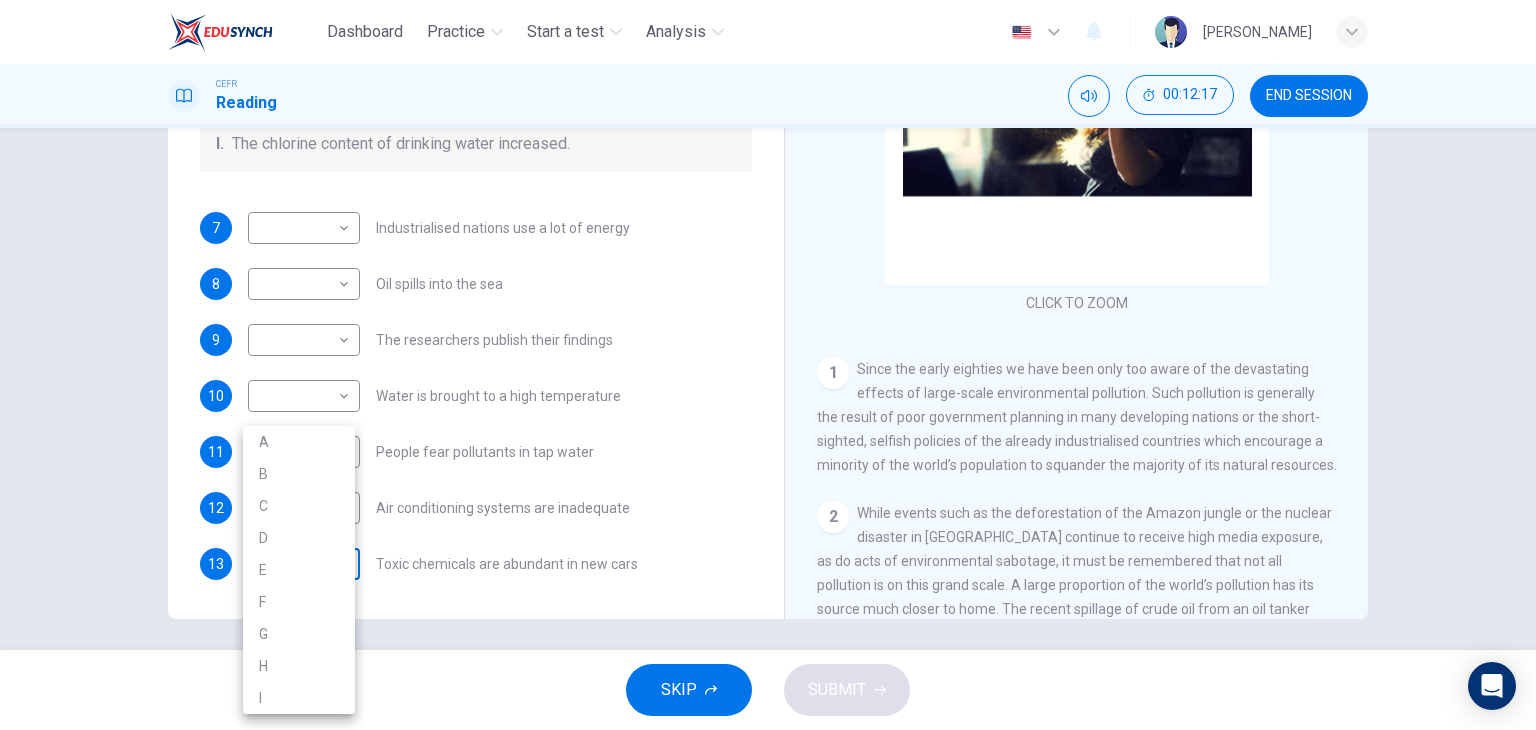 click on "Dashboard Practice Start a test Analysis English en ​ [PERSON_NAME] CEFR Reading 00:12:17 END SESSION Questions 7 - 13 The Reading Passage describes a number of cause and effect relationships.
Match each cause with its effect ( A-J ).
Write the appropriate letters ( A-J ) in the boxes below. Causes A. The focus of pollution moves to the home. B. The levels of [MEDICAL_DATA] rise. C. The world’s natural resources are unequally shared. D. Environmentalists look elsewhere for an explanation. E. Chemicals are effectively stripped from the water. F. A clean odour is produced. G. Sales of bottled water increase. H. The levels of carbon dioxide rise. I. The chlorine content of drinking water increased. 7 ​ ​ Industrialised nations use a lot of energy 8 ​ ​ Oil spills into the sea 9 ​ ​ The researchers publish their findings 10 ​ ​ Water is brought to a high temperature 11 ​ ​ People fear pollutants in tap water 12 ​ ​ Air conditioning systems are inadequate 13 ​ 1" at bounding box center (768, 365) 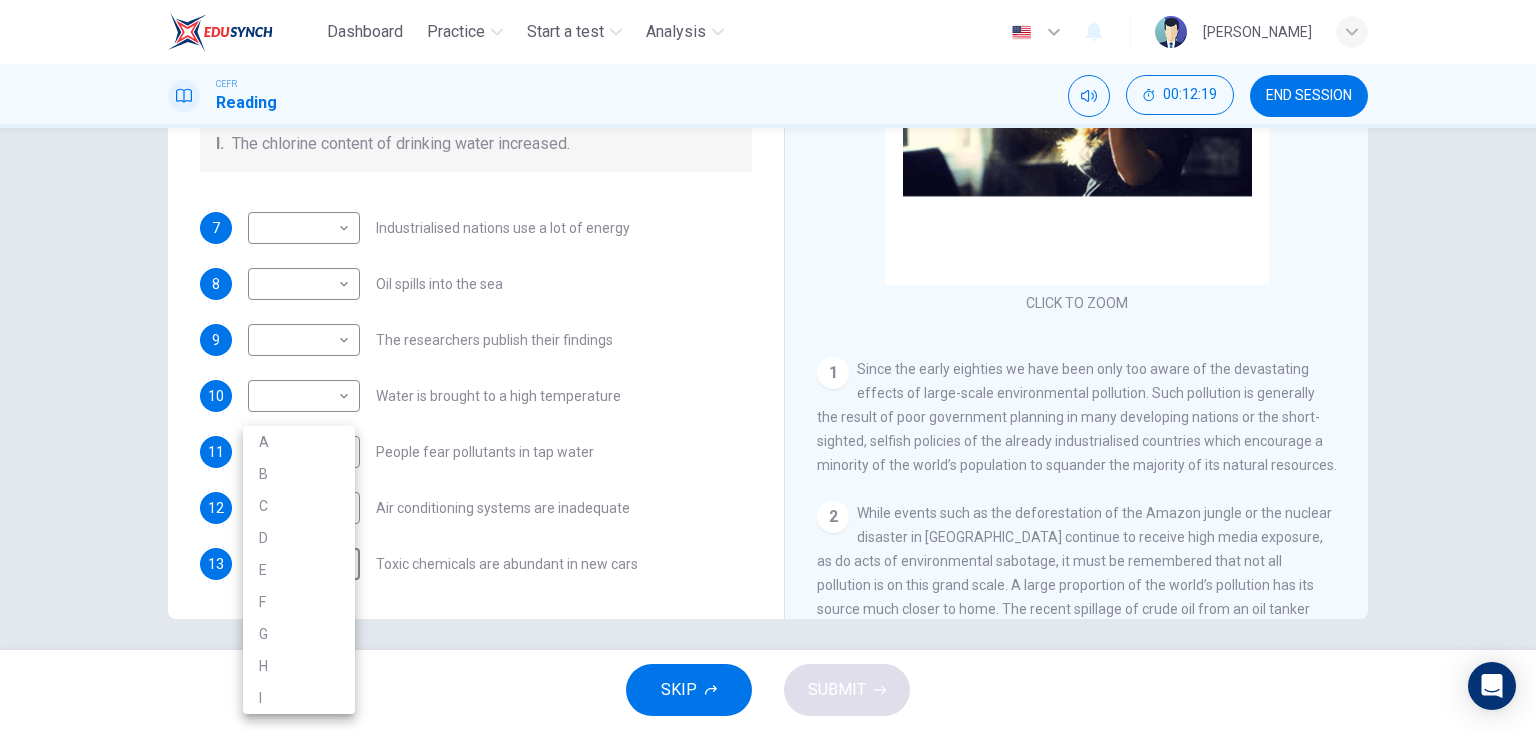 click on "F" at bounding box center [299, 602] 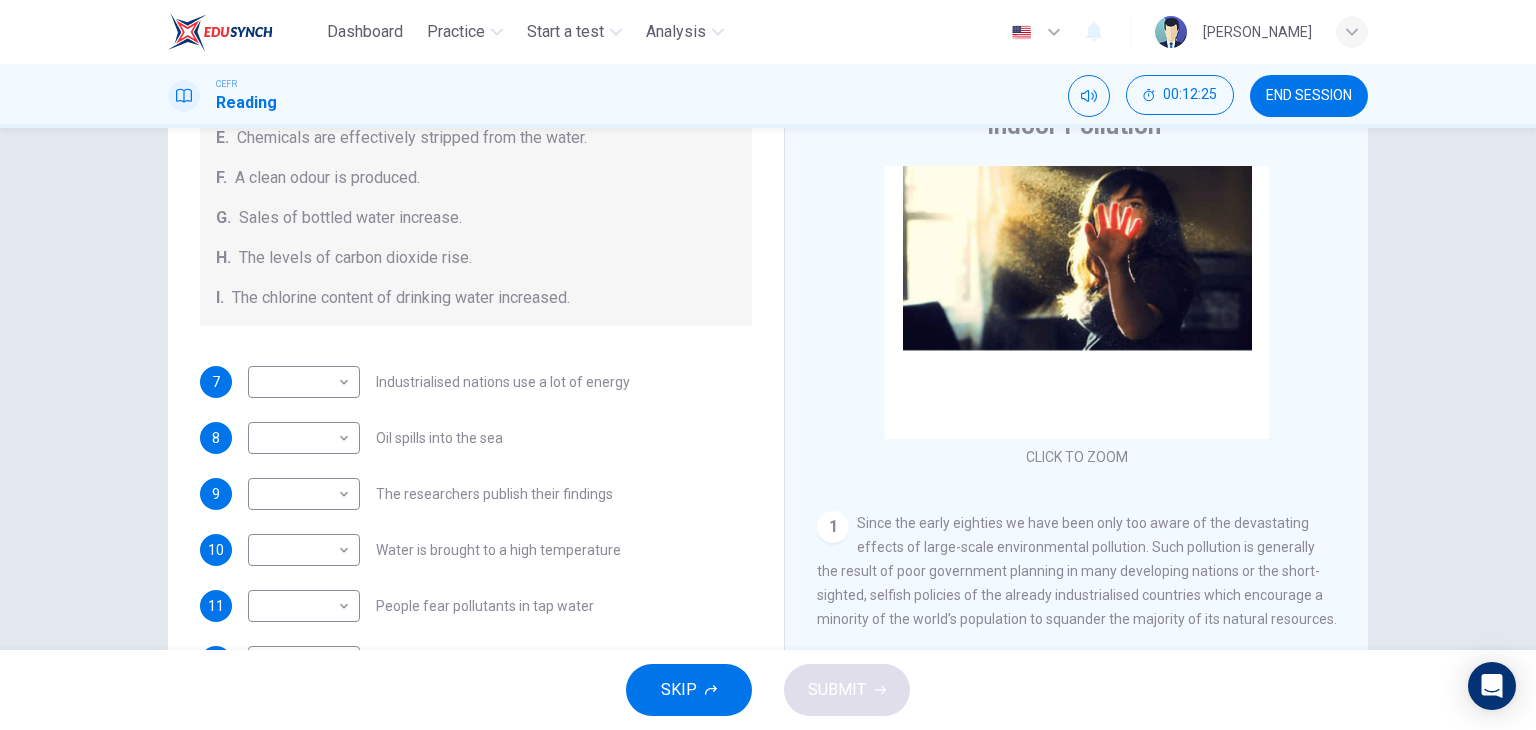 scroll, scrollTop: 84, scrollLeft: 0, axis: vertical 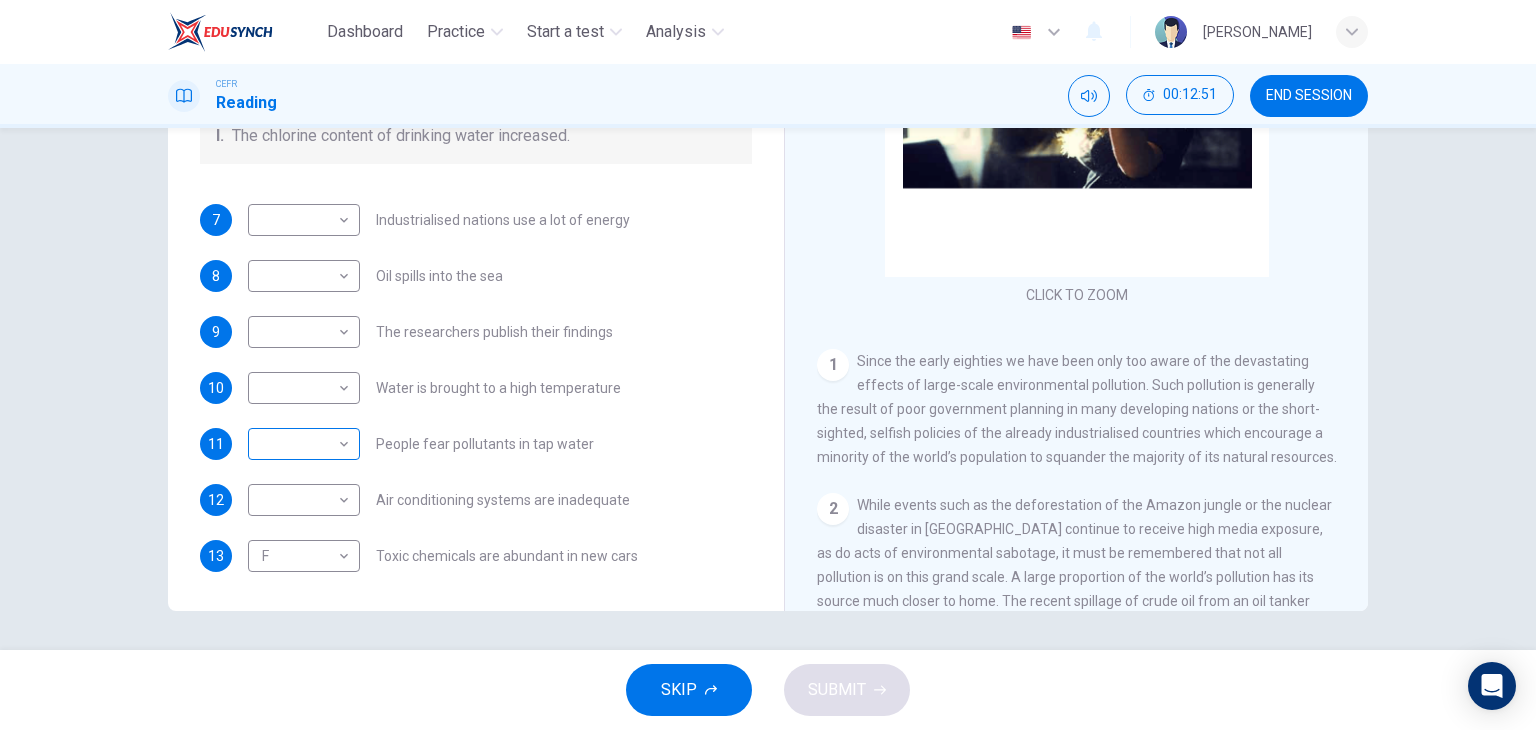click on "Dashboard Practice Start a test Analysis English en ​ [PERSON_NAME] CEFR Reading 00:12:51 END SESSION Questions 7 - 13 The Reading Passage describes a number of cause and effect relationships.
Match each cause with its effect ( A-J ).
Write the appropriate letters ( A-J ) in the boxes below. Causes A. The focus of pollution moves to the home. B. The levels of [MEDICAL_DATA] rise. C. The world’s natural resources are unequally shared. D. Environmentalists look elsewhere for an explanation. E. Chemicals are effectively stripped from the water. F. A clean odour is produced. G. Sales of bottled water increase. H. The levels of carbon dioxide rise. I. The chlorine content of drinking water increased. 7 ​ ​ Industrialised nations use a lot of energy 8 ​ ​ Oil spills into the sea 9 ​ ​ The researchers publish their findings 10 ​ ​ Water is brought to a high temperature 11 ​ ​ People fear pollutants in tap water 12 ​ ​ Air conditioning systems are inadequate 13 F F 1" at bounding box center [768, 365] 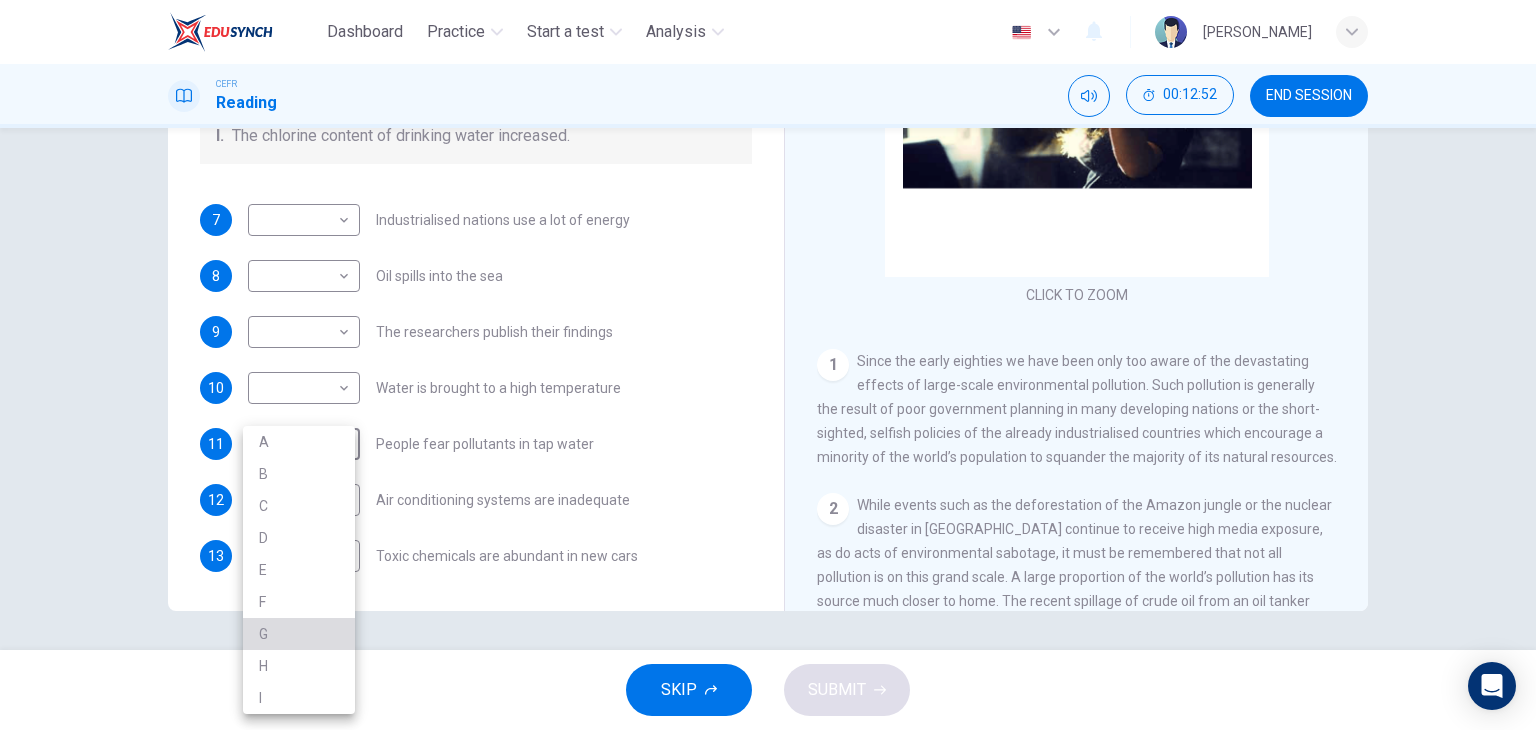 click on "G" at bounding box center [299, 634] 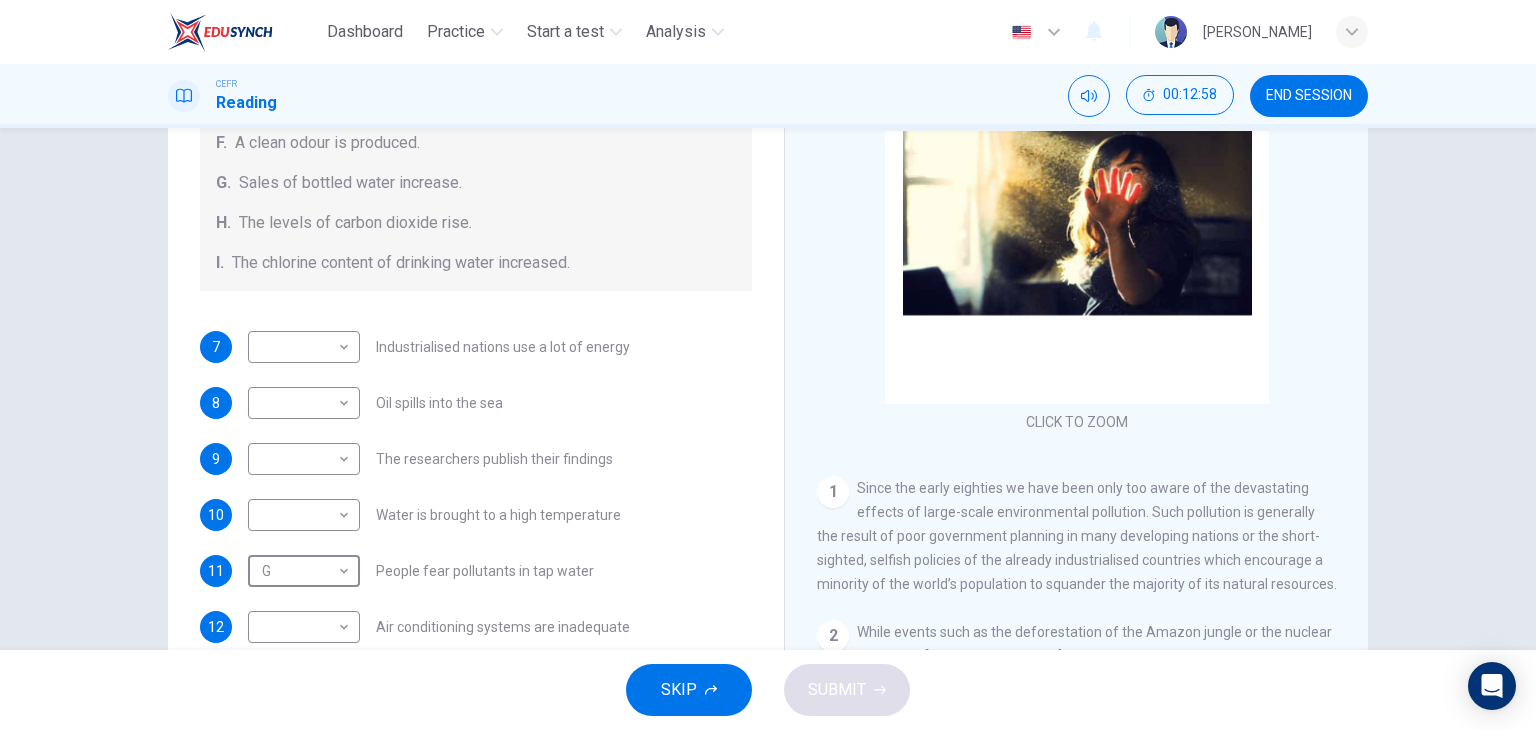 scroll, scrollTop: 116, scrollLeft: 0, axis: vertical 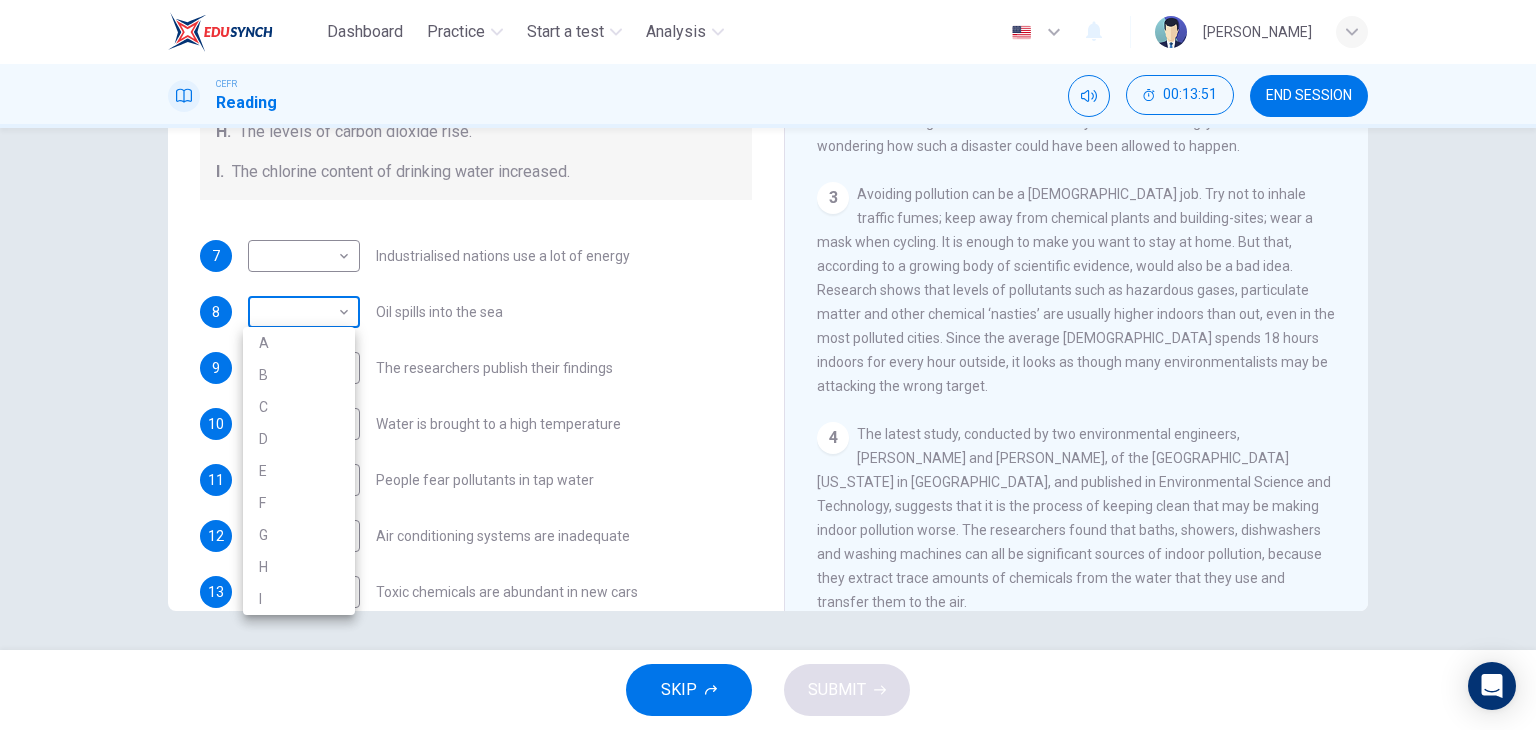 click on "Dashboard Practice Start a test Analysis English en ​ [PERSON_NAME] CEFR Reading 00:13:51 END SESSION Questions 7 - 13 The Reading Passage describes a number of cause and effect relationships.
Match each cause with its effect ( A-J ).
Write the appropriate letters ( A-J ) in the boxes below. Causes A. The focus of pollution moves to the home. B. The levels of [MEDICAL_DATA] rise. C. The world’s natural resources are unequally shared. D. Environmentalists look elsewhere for an explanation. E. Chemicals are effectively stripped from the water. F. A clean odour is produced. G. Sales of bottled water increase. H. The levels of carbon dioxide rise. I. The chlorine content of drinking water increased. 7 ​ ​ Industrialised nations use a lot of energy 8 ​ ​ Oil spills into the sea 9 ​ ​ The researchers publish their findings 10 ​ ​ Water is brought to a high temperature 11 G G ​ People fear pollutants in tap water 12 ​ ​ Air conditioning systems are inadequate 13 F F 1" at bounding box center (768, 365) 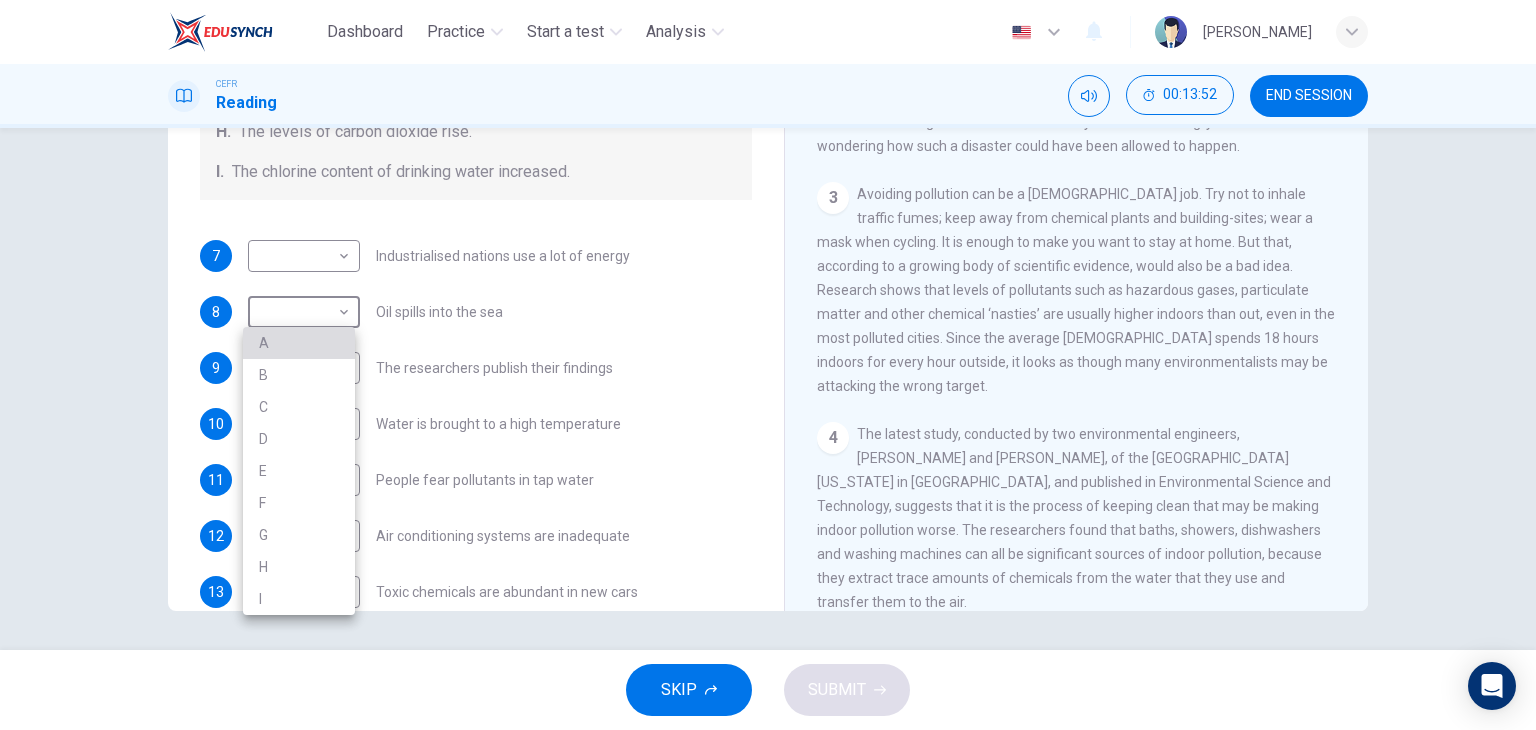 click on "A" at bounding box center [299, 343] 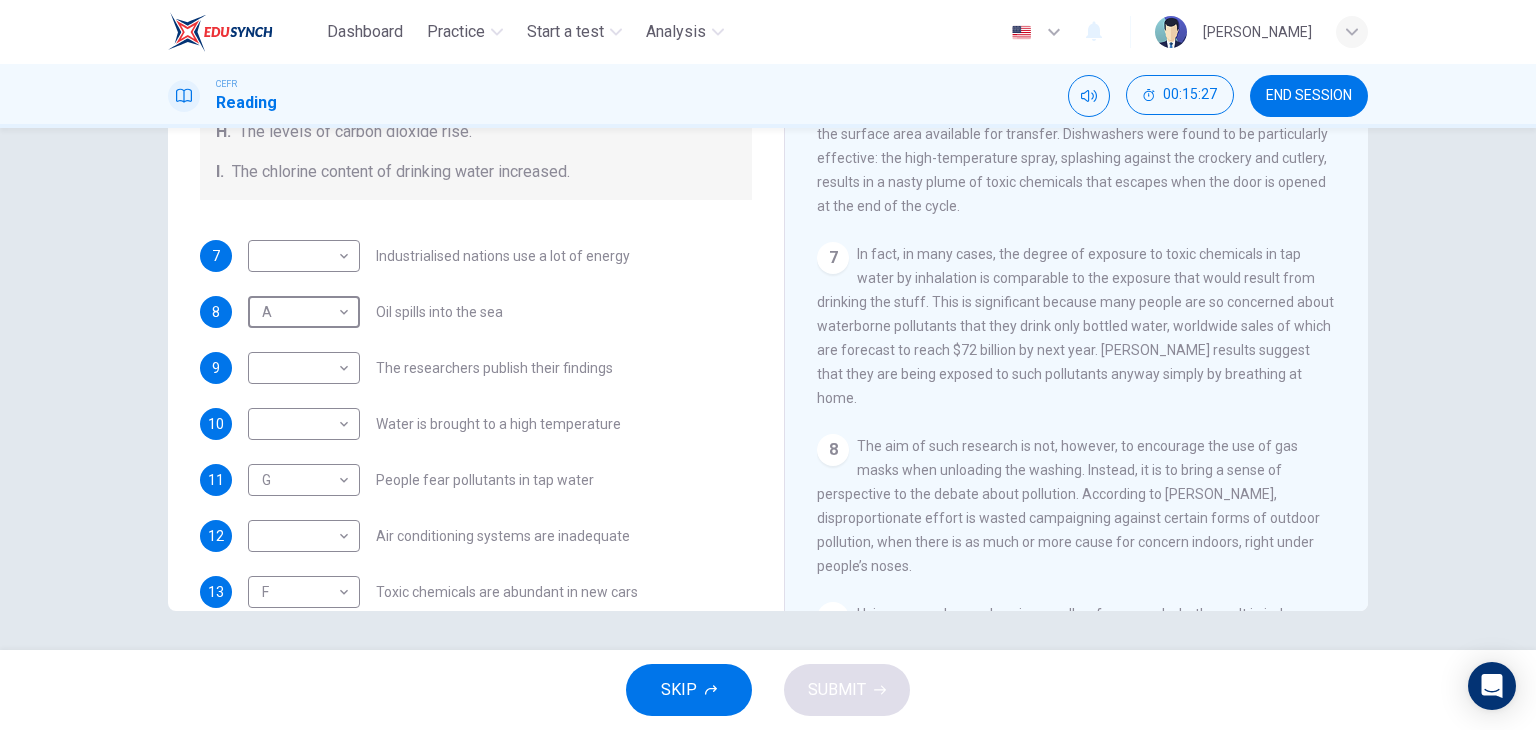 scroll, scrollTop: 1478, scrollLeft: 0, axis: vertical 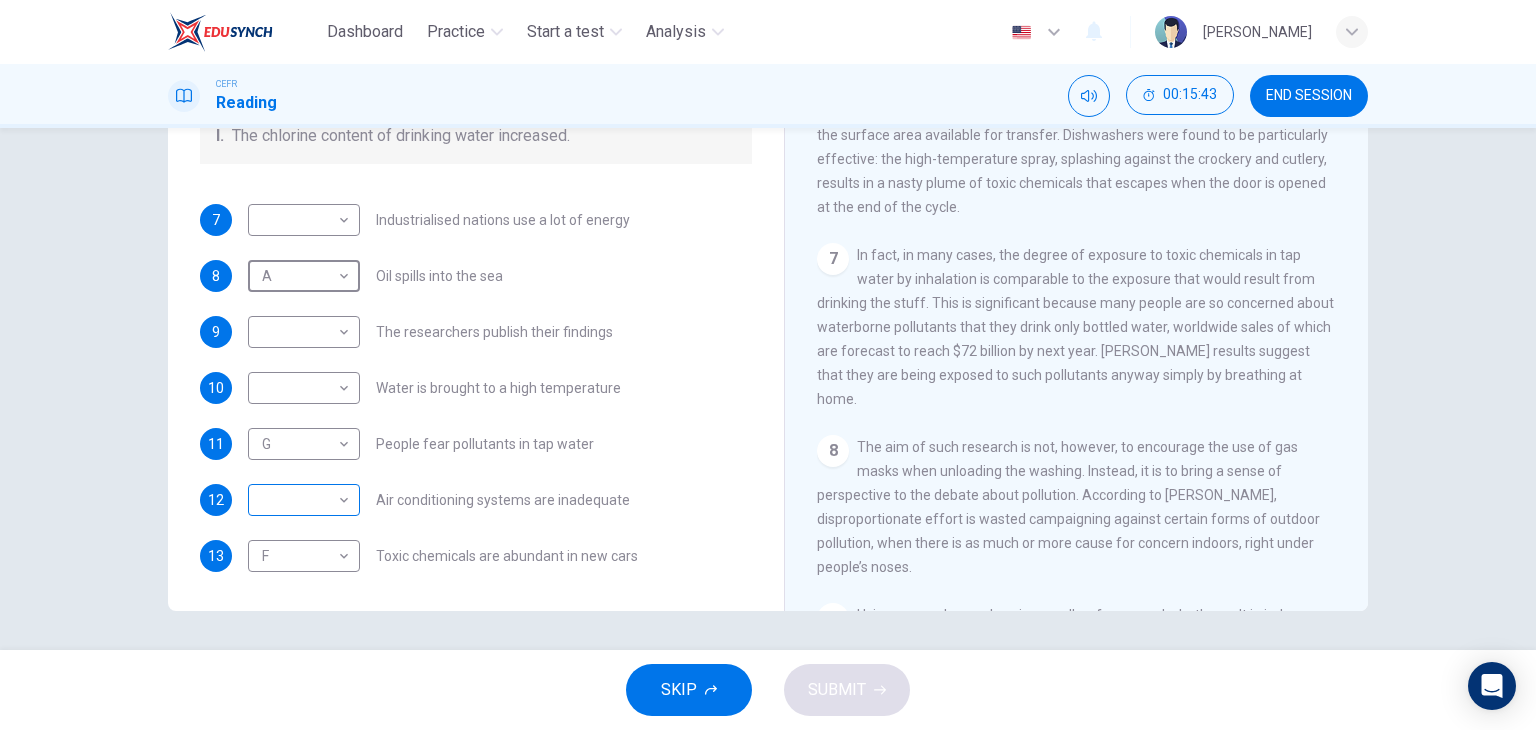 click on "Dashboard Practice Start a test Analysis English en ​ [PERSON_NAME] CEFR Reading 00:15:43 END SESSION Questions 7 - 13 The Reading Passage describes a number of cause and effect relationships.
Match each cause with its effect ( A-J ).
Write the appropriate letters ( A-J ) in the boxes below. Causes A. The focus of pollution moves to the home. B. The levels of [MEDICAL_DATA] rise. C. The world’s natural resources are unequally shared. D. Environmentalists look elsewhere for an explanation. E. Chemicals are effectively stripped from the water. F. A clean odour is produced. G. Sales of bottled water increase. H. The levels of carbon dioxide rise. I. The chlorine content of drinking water increased. 7 ​ ​ Industrialised nations use a lot of energy 8 A A ​ Oil spills into the sea 9 ​ ​ The researchers publish their findings 10 ​ ​ Water is brought to a high temperature 11 G G ​ People fear pollutants in tap water 12 ​ ​ Air conditioning systems are inadequate 13 F F 1" at bounding box center (768, 365) 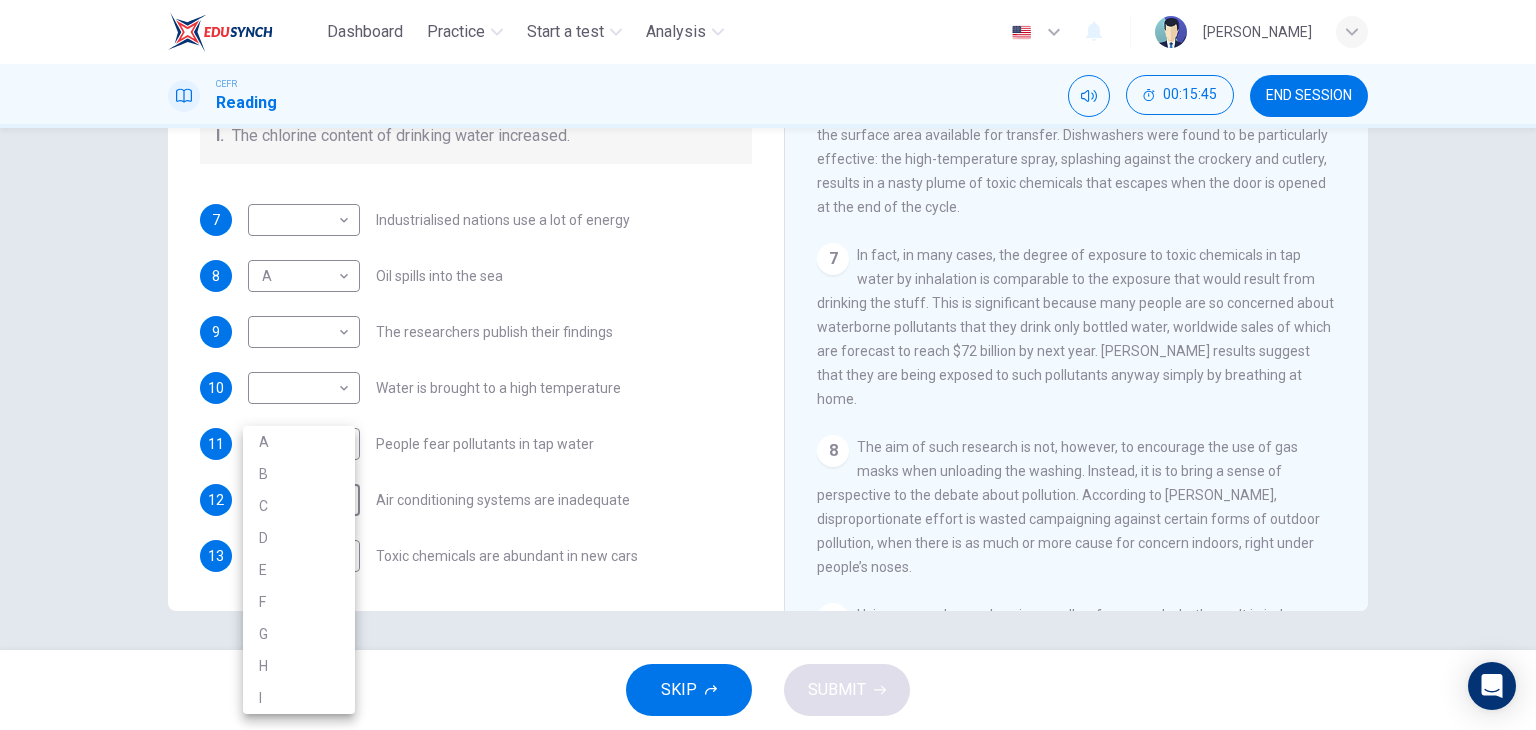 click on "B" at bounding box center [299, 474] 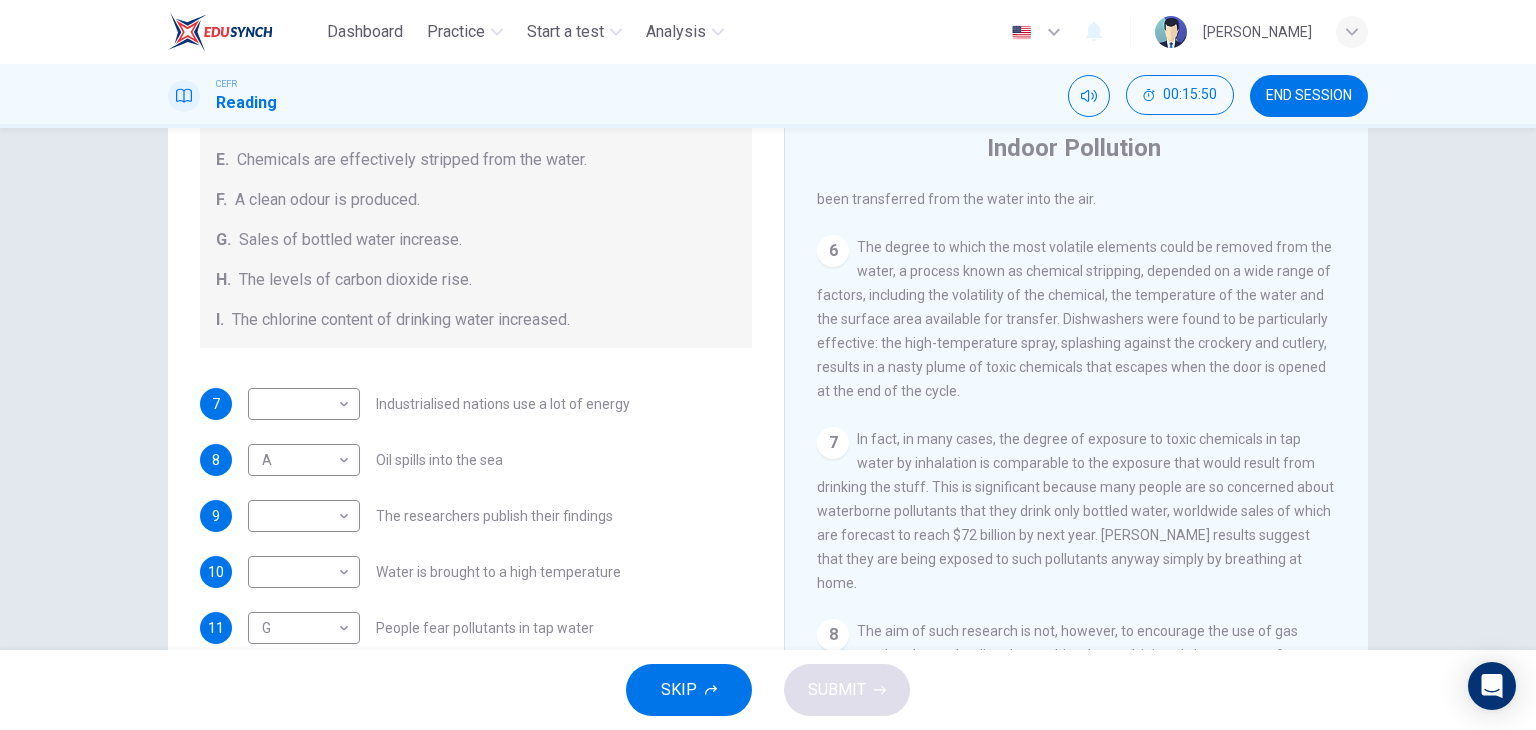 scroll, scrollTop: 68, scrollLeft: 0, axis: vertical 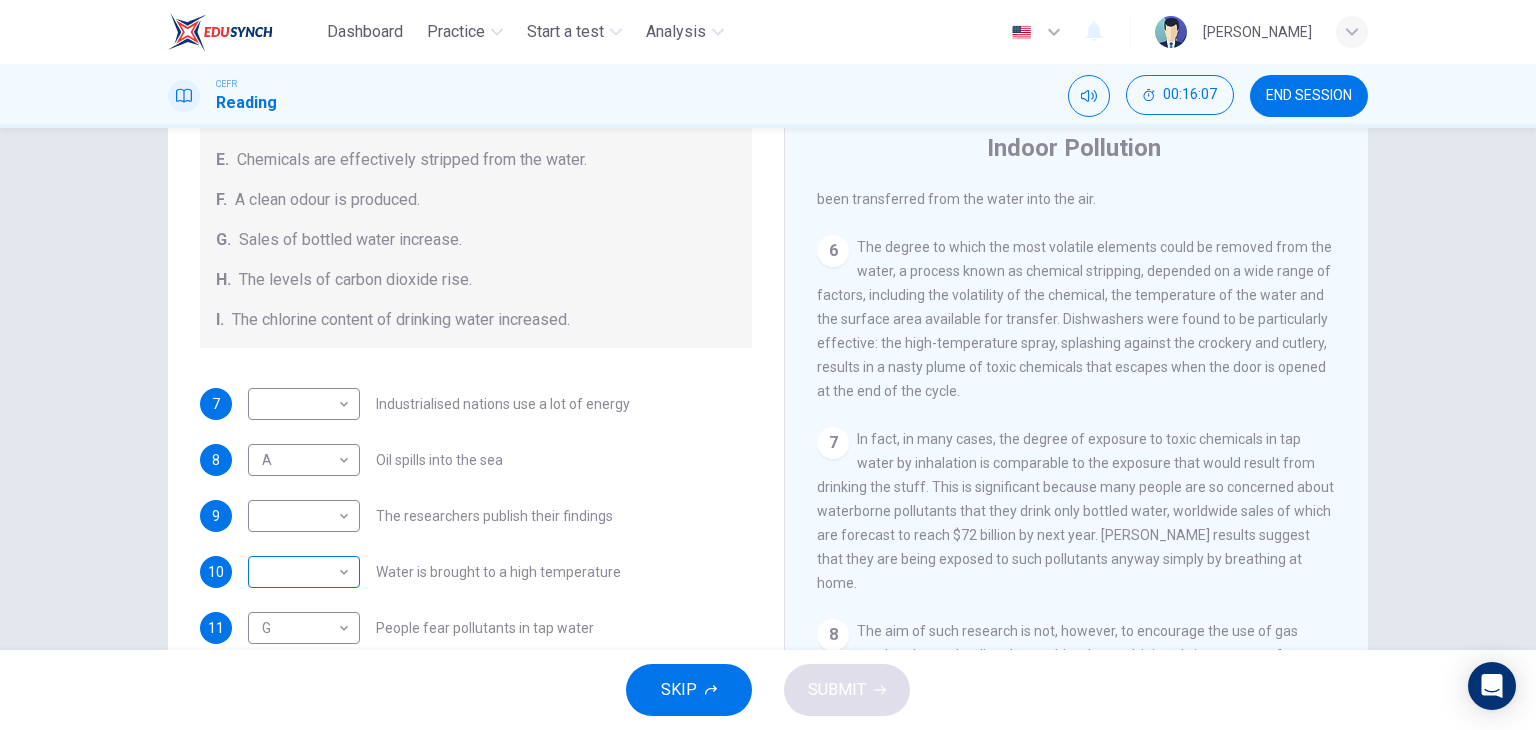 click on "Dashboard Practice Start a test Analysis English en ​ [PERSON_NAME] CEFR Reading 00:16:07 END SESSION Questions 7 - 13 The Reading Passage describes a number of cause and effect relationships.
Match each cause with its effect ( A-J ).
Write the appropriate letters ( A-J ) in the boxes below. Causes A. The focus of pollution moves to the home. B. The levels of [MEDICAL_DATA] rise. C. The world’s natural resources are unequally shared. D. Environmentalists look elsewhere for an explanation. E. Chemicals are effectively stripped from the water. F. A clean odour is produced. G. Sales of bottled water increase. H. The levels of carbon dioxide rise. I. The chlorine content of drinking water increased. 7 ​ ​ Industrialised nations use a lot of energy 8 A A ​ Oil spills into the sea 9 ​ ​ The researchers publish their findings 10 ​ ​ Water is brought to a high temperature 11 G G ​ People fear pollutants in tap water 12 B B ​ Air conditioning systems are inadequate 13 F F 1" at bounding box center [768, 365] 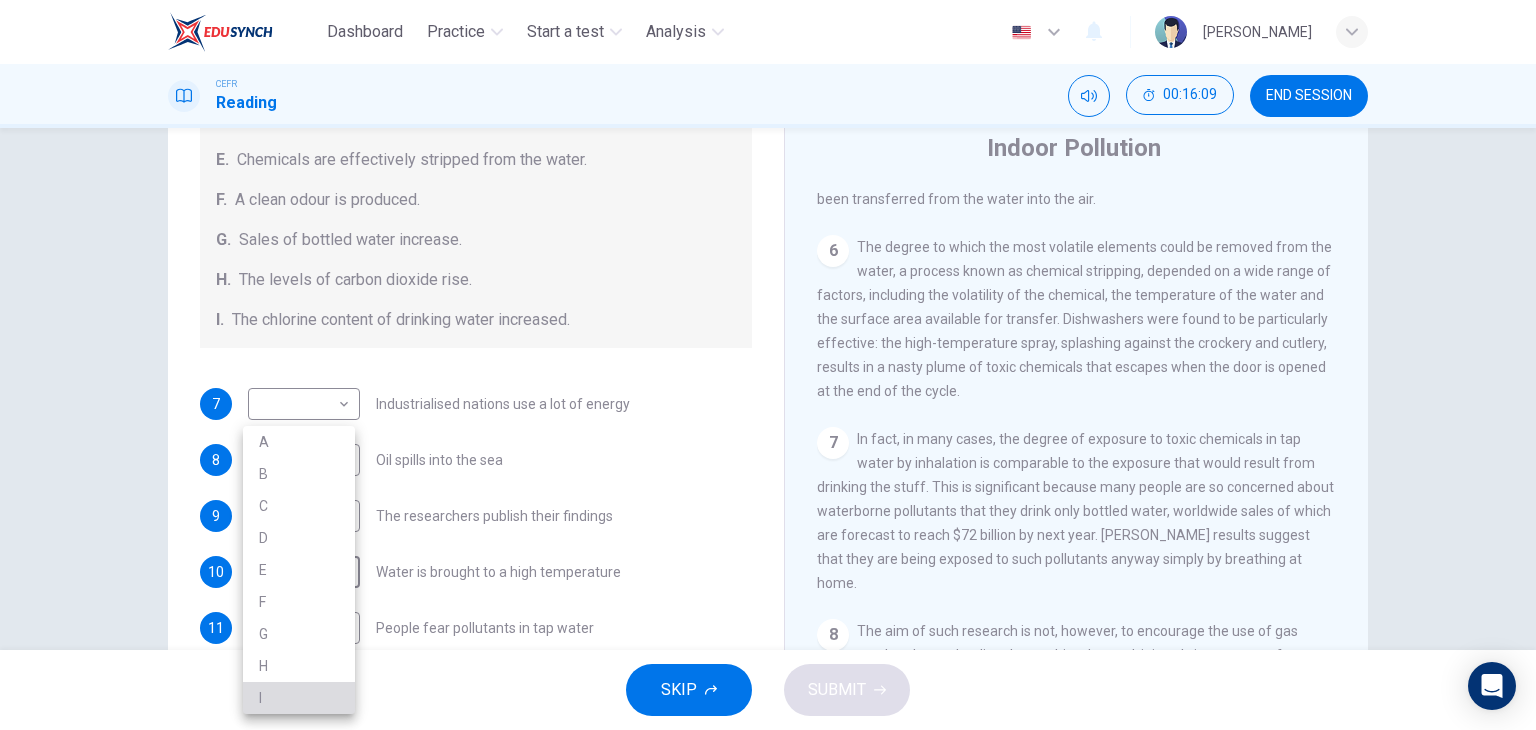 click on "I" at bounding box center (299, 698) 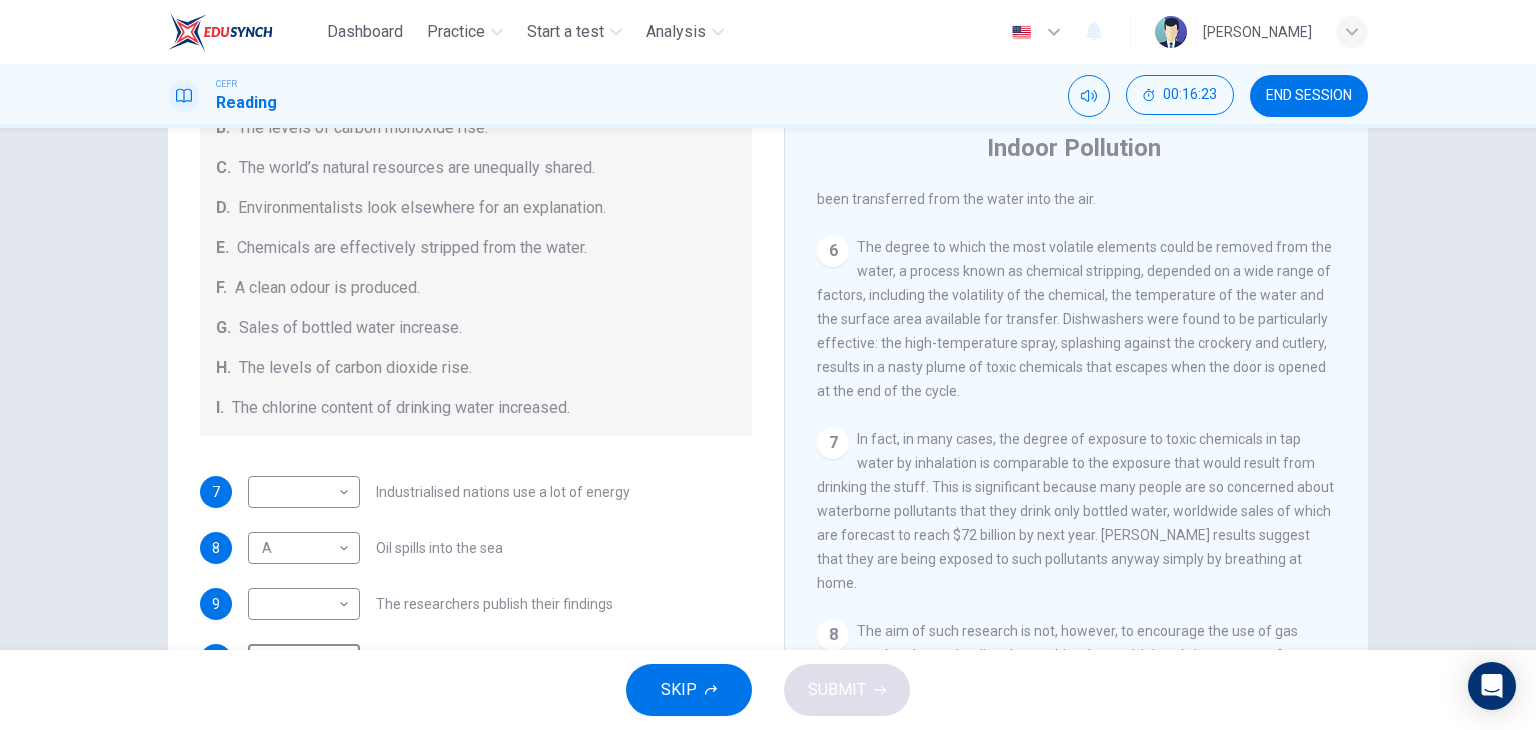 scroll, scrollTop: 335, scrollLeft: 0, axis: vertical 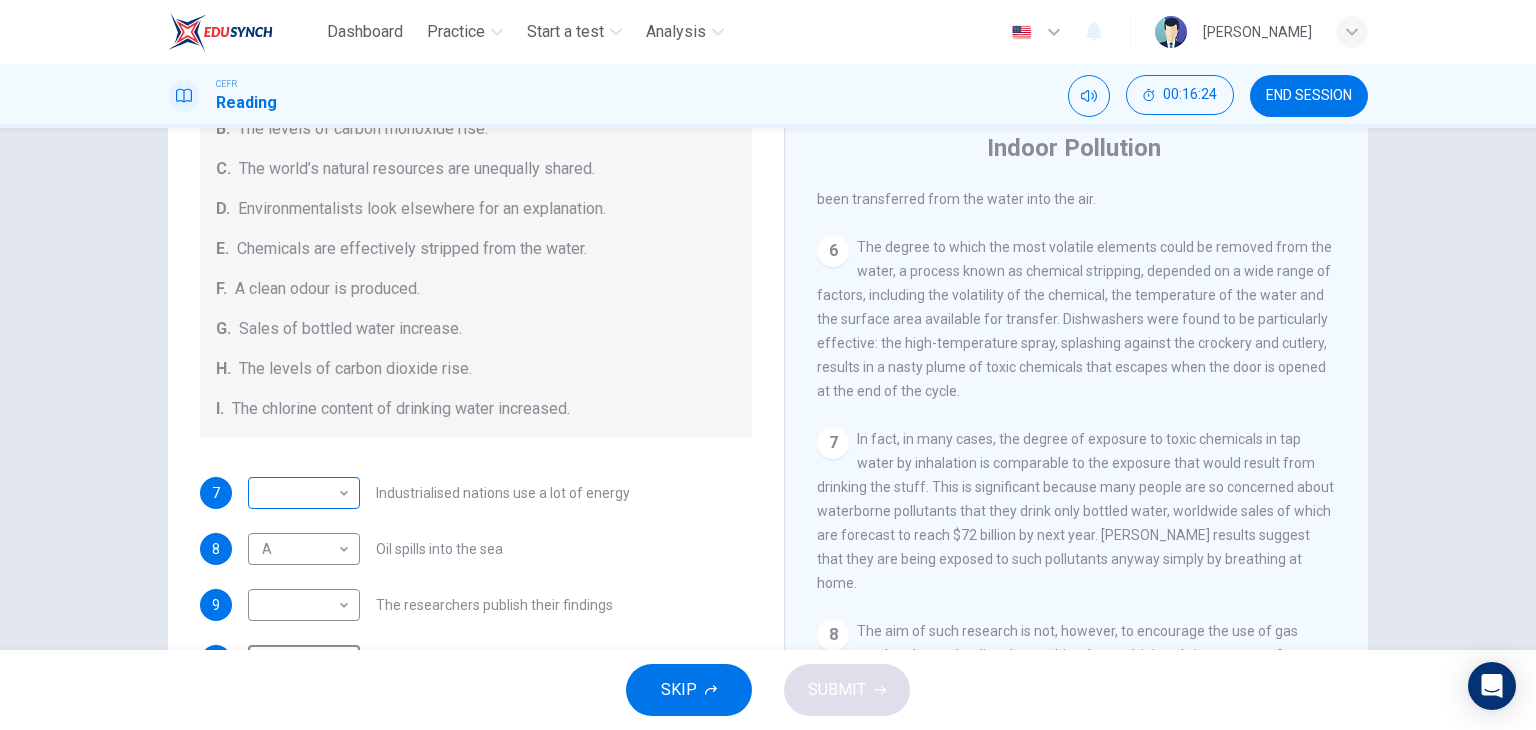 click on "Dashboard Practice Start a test Analysis English en ​ [PERSON_NAME] CEFR Reading 00:16:24 END SESSION Questions 7 - 13 The Reading Passage describes a number of cause and effect relationships.
Match each cause with its effect ( A-J ).
Write the appropriate letters ( A-J ) in the boxes below. Causes A. The focus of pollution moves to the home. B. The levels of [MEDICAL_DATA] rise. C. The world’s natural resources are unequally shared. D. Environmentalists look elsewhere for an explanation. E. Chemicals are effectively stripped from the water. F. A clean odour is produced. G. Sales of bottled water increase. H. The levels of carbon dioxide rise. I. The chlorine content of drinking water increased. 7 ​ ​ Industrialised nations use a lot of energy 8 A A ​ Oil spills into the sea 9 ​ ​ The researchers publish their findings 10 I I ​ Water is brought to a high temperature 11 G G ​ People fear pollutants in tap water 12 B B ​ Air conditioning systems are inadequate 13 F F 1" at bounding box center [768, 365] 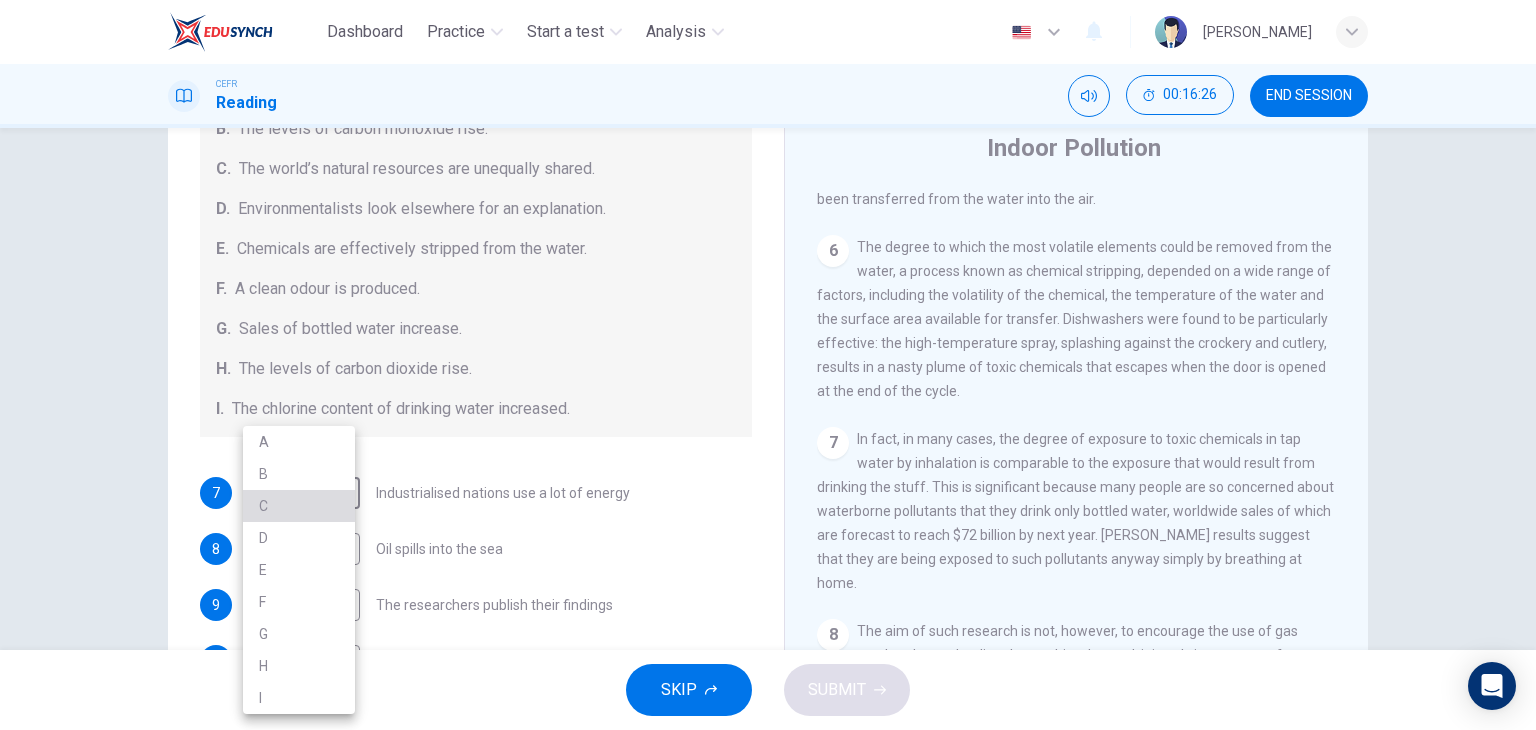 click on "C" at bounding box center [299, 506] 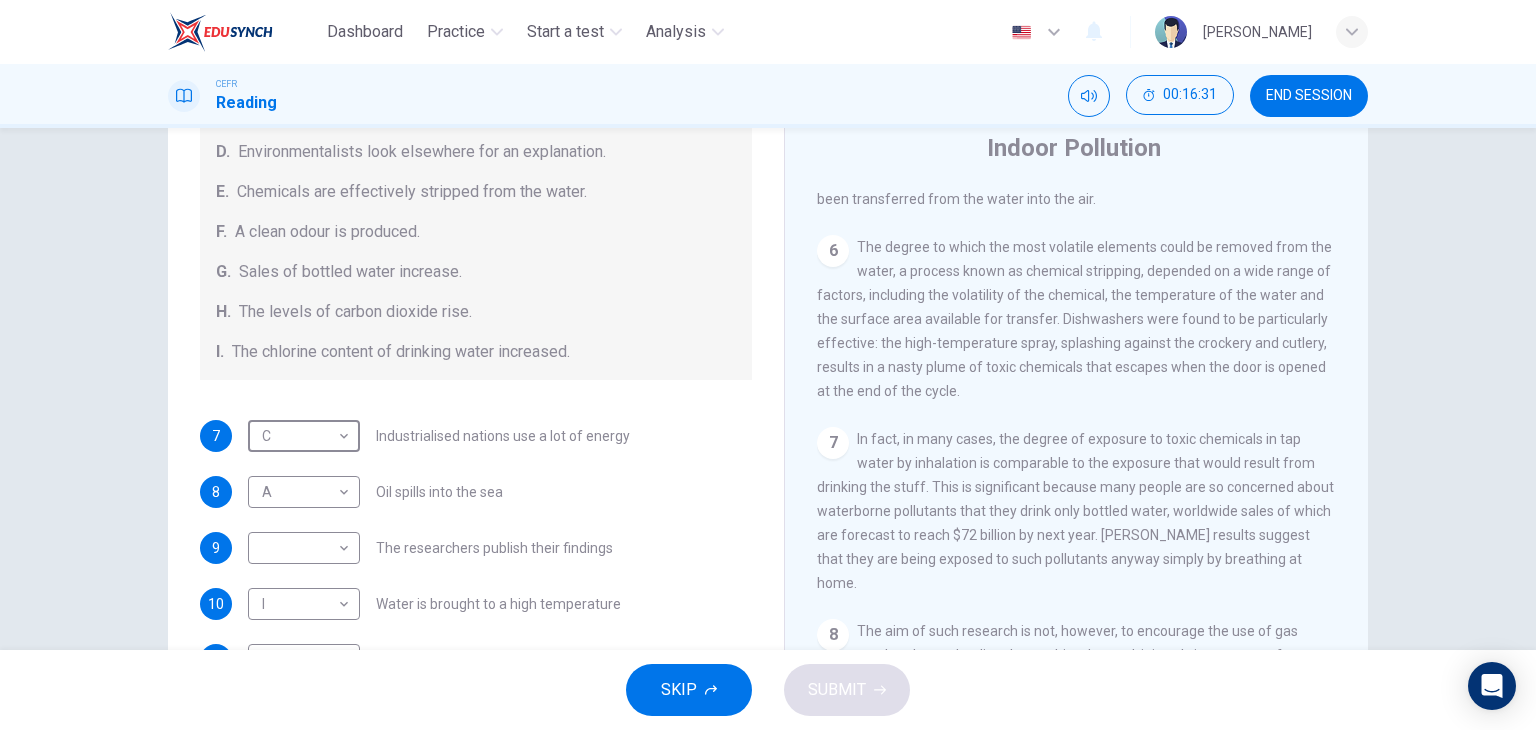 scroll, scrollTop: 424, scrollLeft: 0, axis: vertical 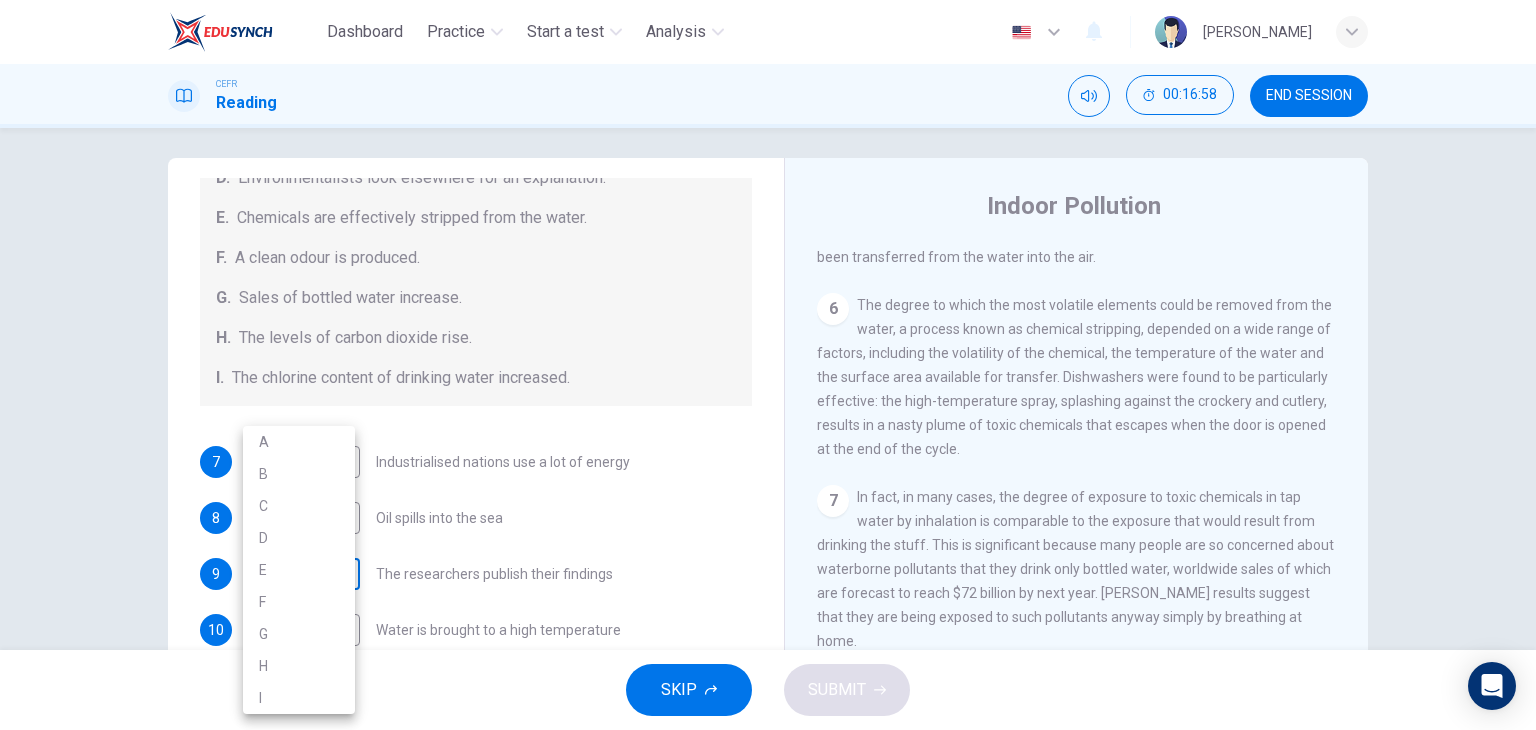 click on "Dashboard Practice Start a test Analysis English en ​ [PERSON_NAME] CEFR Reading 00:16:58 END SESSION Questions 7 - 13 The Reading Passage describes a number of cause and effect relationships.
Match each cause with its effect ( A-J ).
Write the appropriate letters ( A-J ) in the boxes below. Causes A. The focus of pollution moves to the home. B. The levels of [MEDICAL_DATA] rise. C. The world’s natural resources are unequally shared. D. Environmentalists look elsewhere for an explanation. E. Chemicals are effectively stripped from the water. F. A clean odour is produced. G. Sales of bottled water increase. H. The levels of carbon dioxide rise. I. The chlorine content of drinking water increased. 7 C C ​ Industrialised nations use a lot of energy 8 A A ​ Oil spills into the sea 9 ​ ​ The researchers publish their findings 10 I I ​ Water is brought to a high temperature 11 G G ​ People fear pollutants in tap water 12 B B ​ Air conditioning systems are inadequate 13 F F 1" at bounding box center [768, 365] 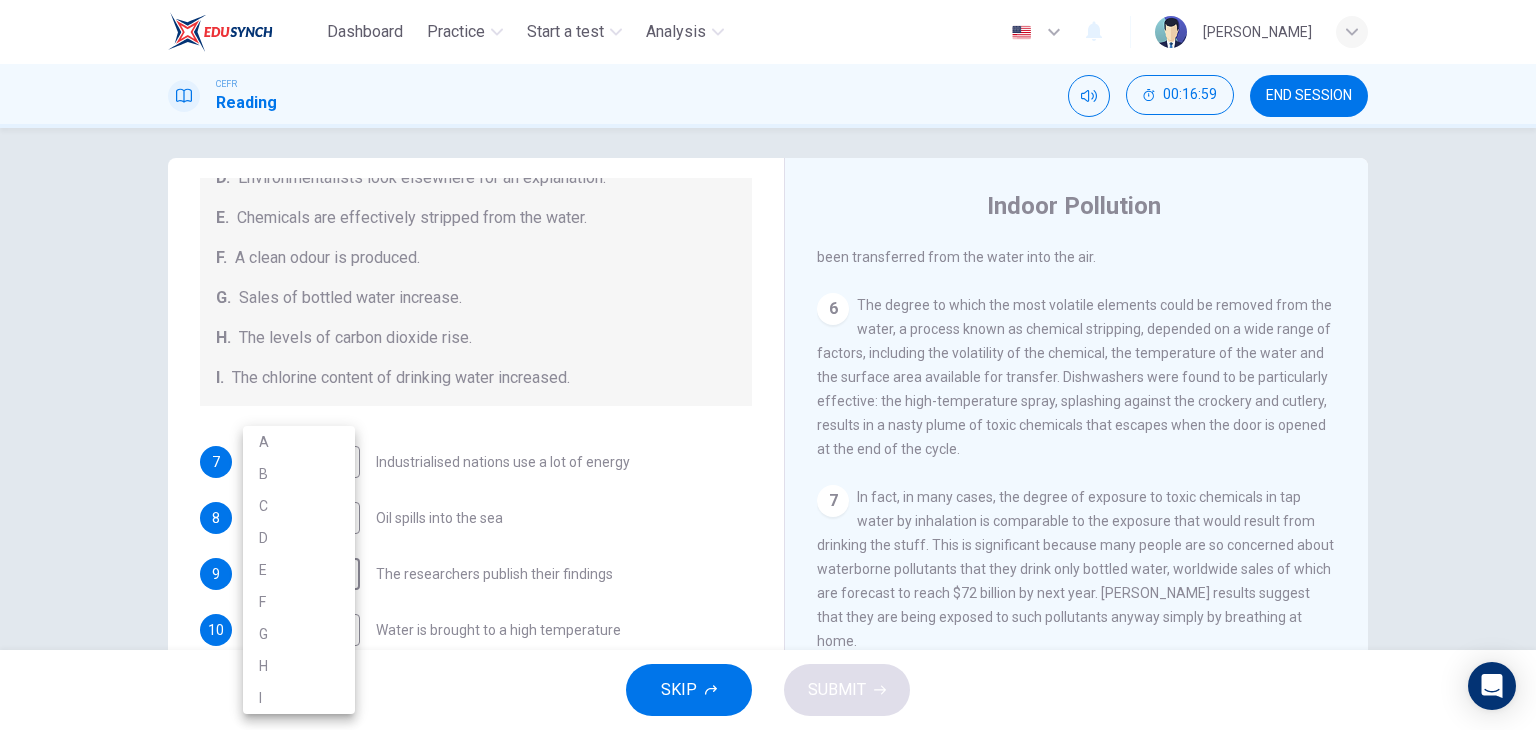 click on "E" at bounding box center (299, 570) 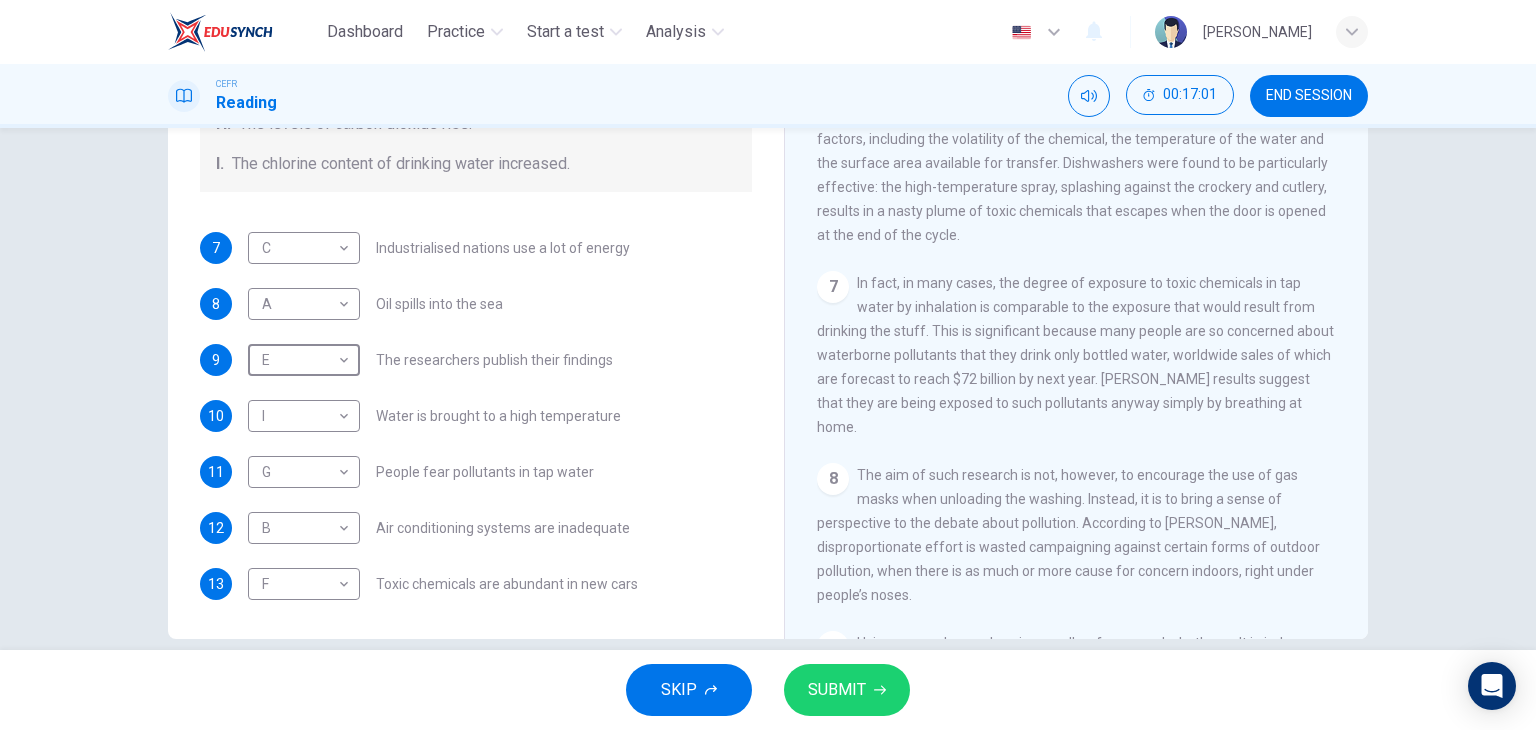 scroll, scrollTop: 248, scrollLeft: 0, axis: vertical 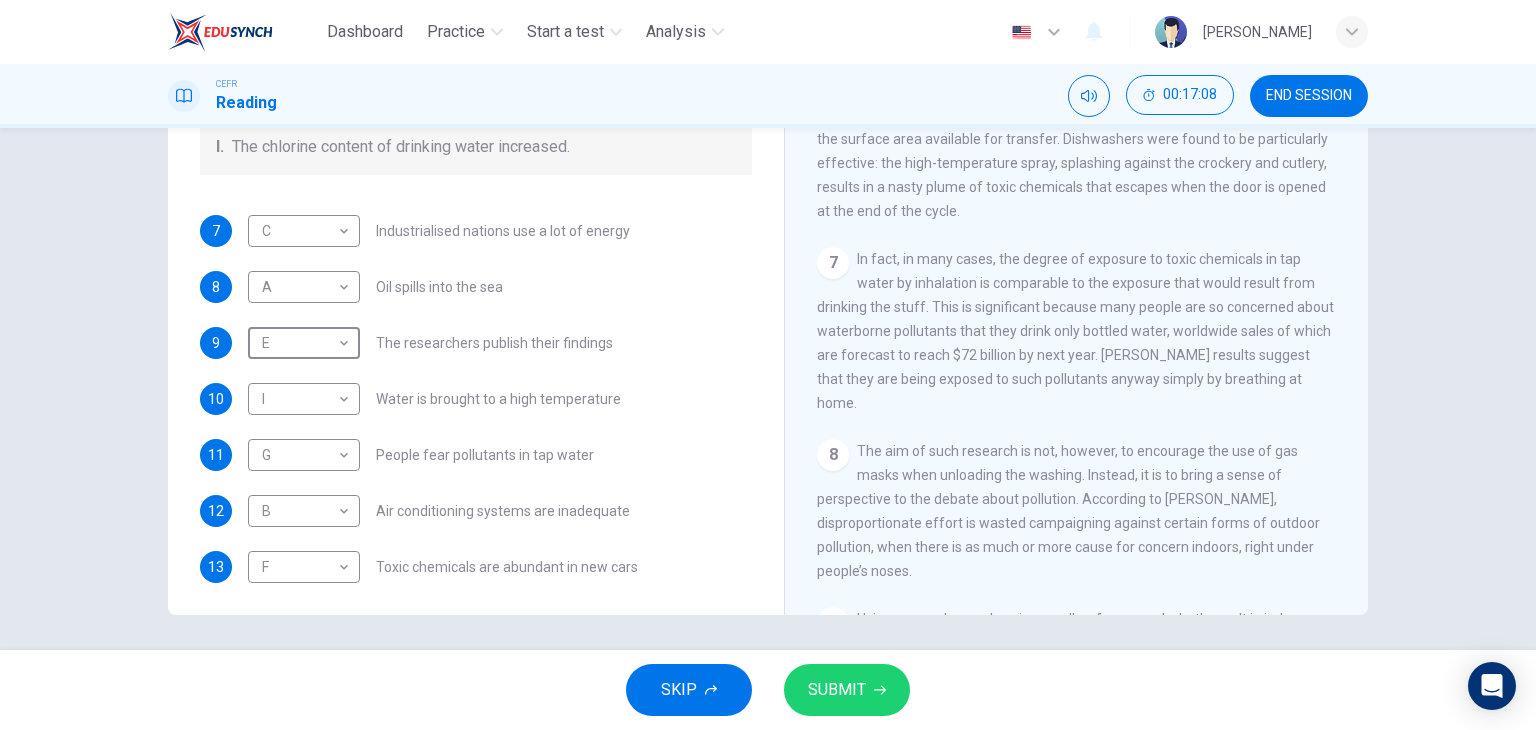 click on "SUBMIT" at bounding box center (847, 690) 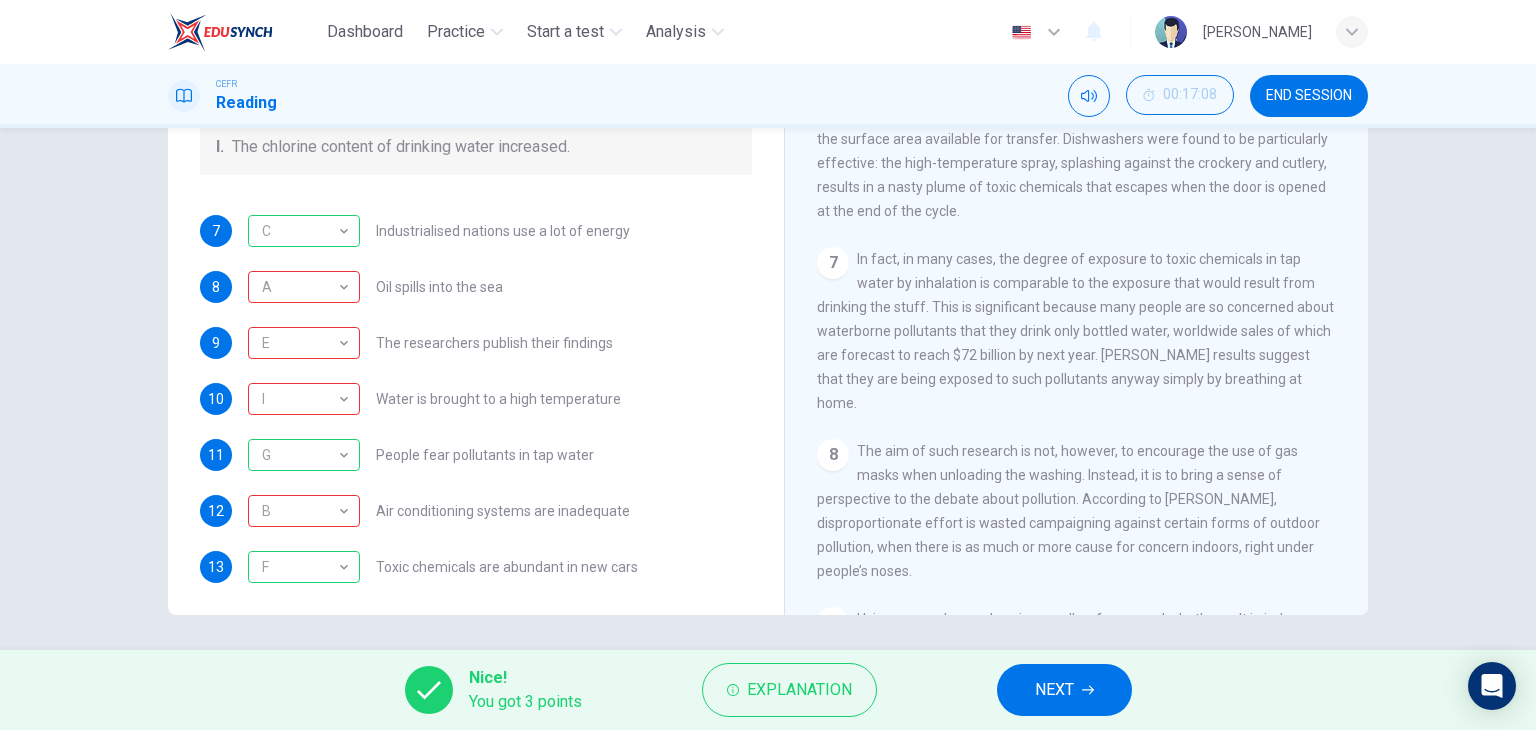 scroll, scrollTop: 424, scrollLeft: 0, axis: vertical 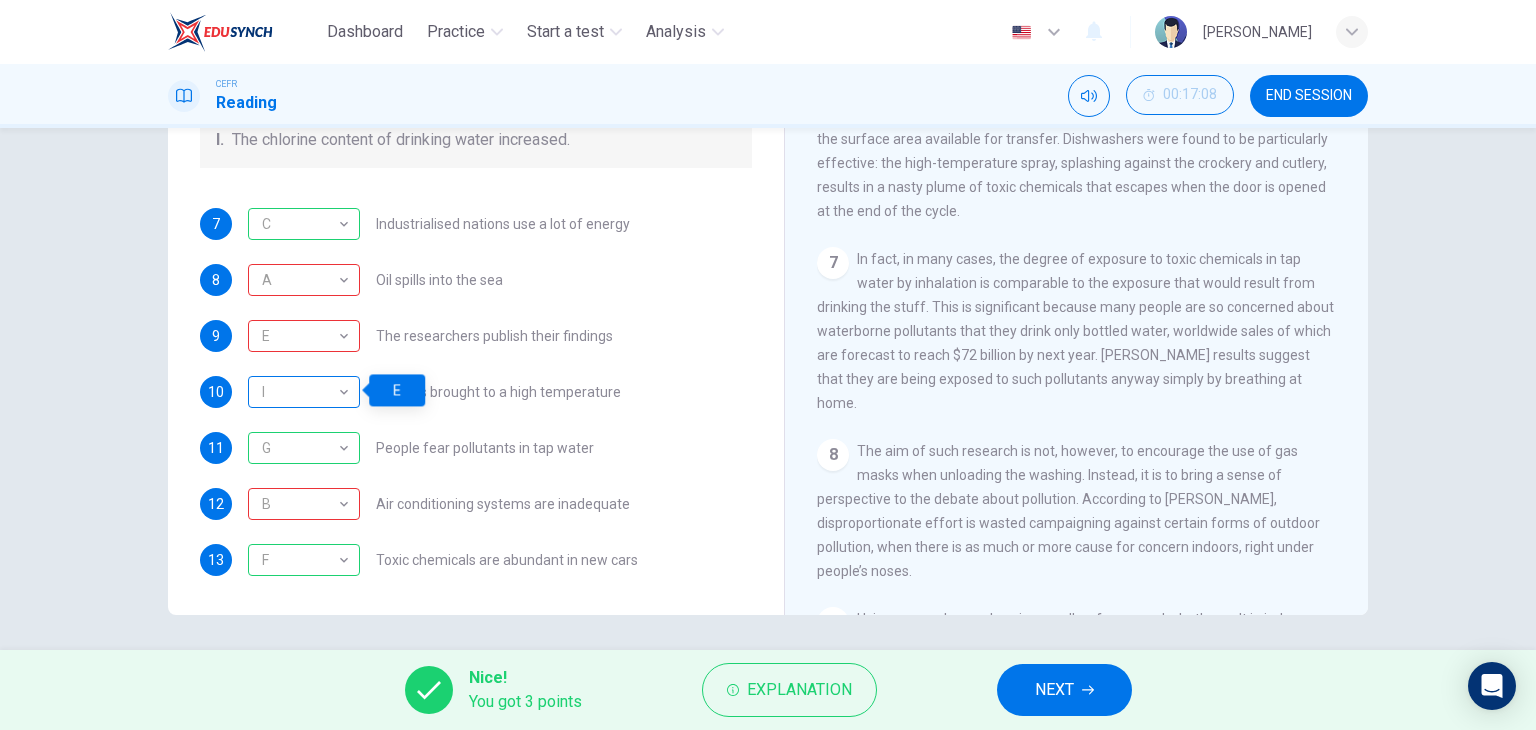 click on "I" at bounding box center [300, 392] 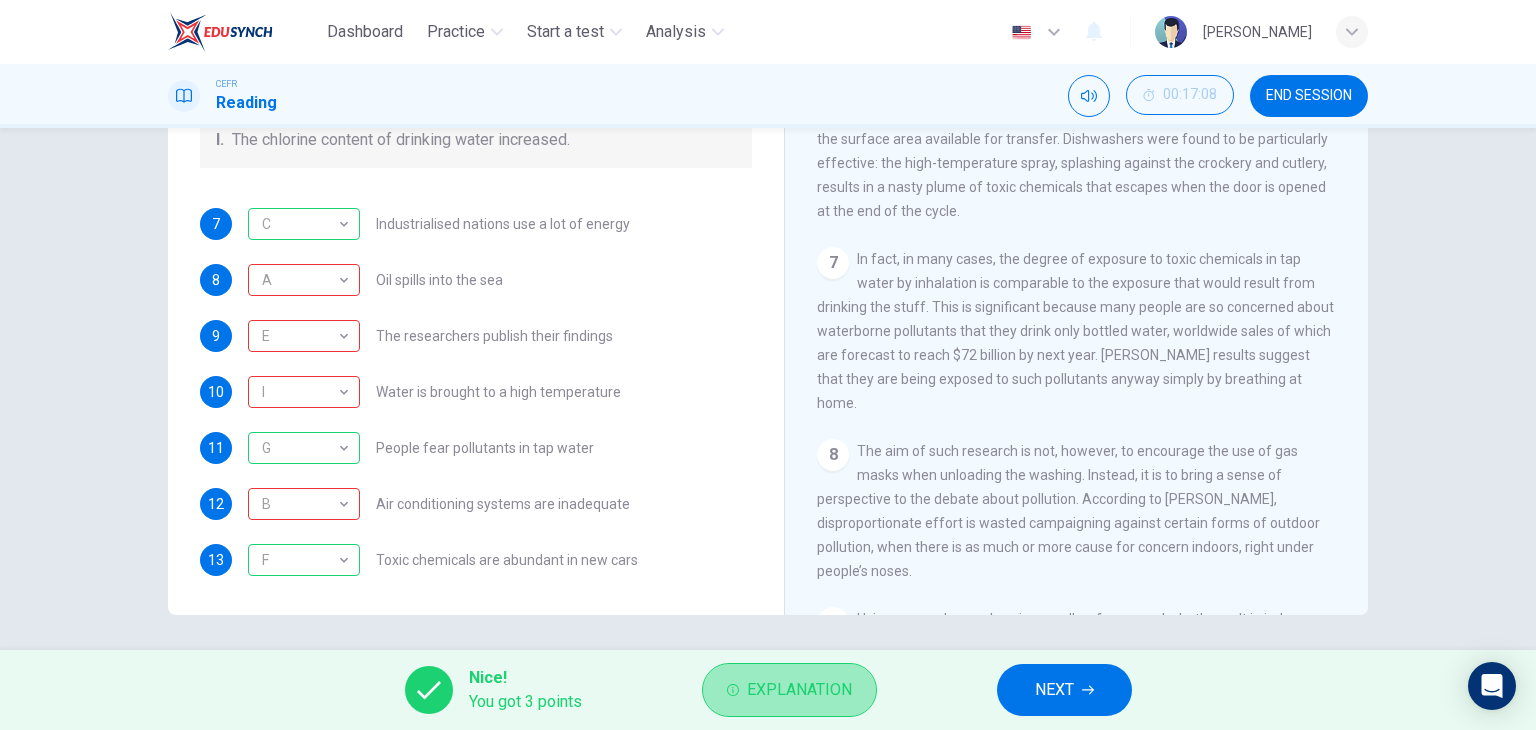 click on "Explanation" at bounding box center (799, 690) 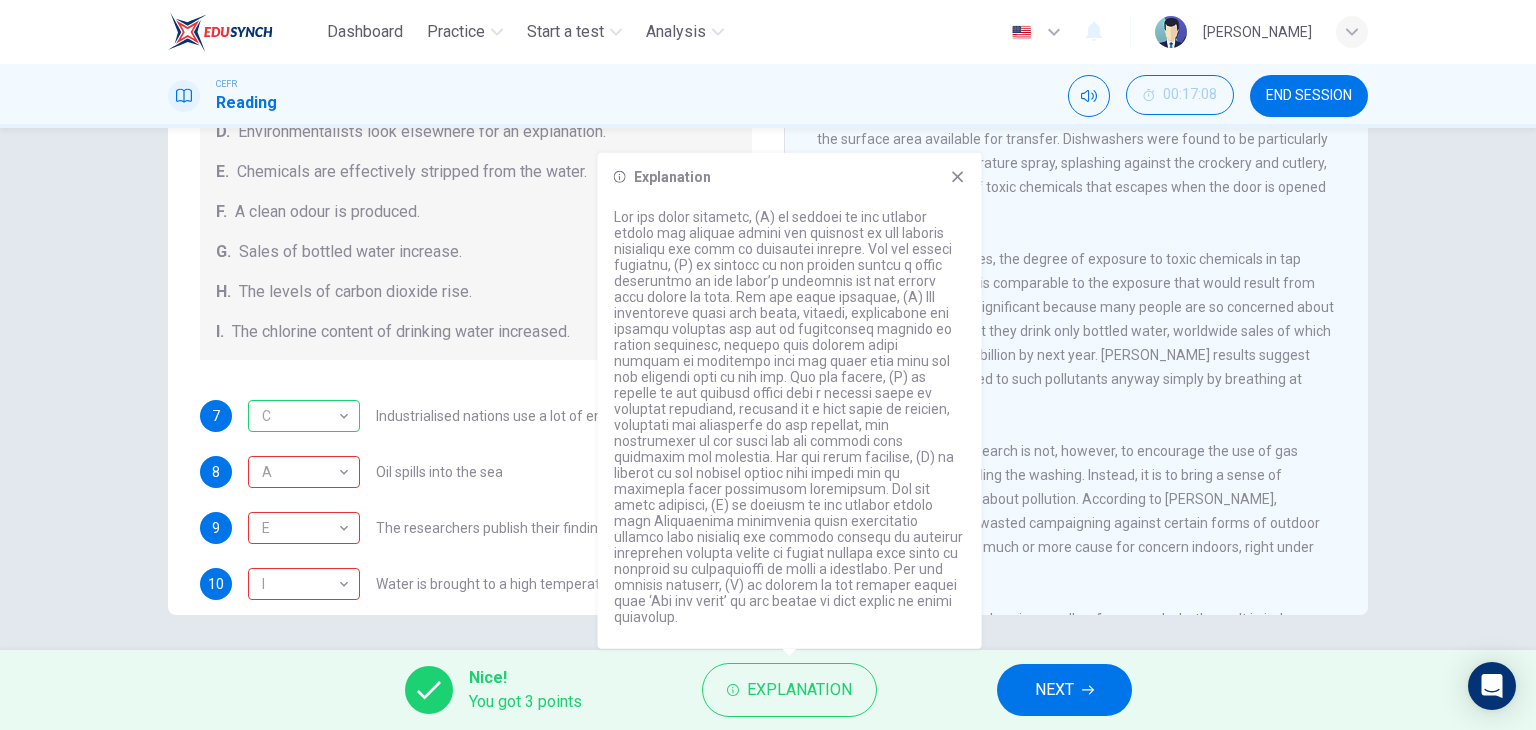 scroll, scrollTop: 424, scrollLeft: 0, axis: vertical 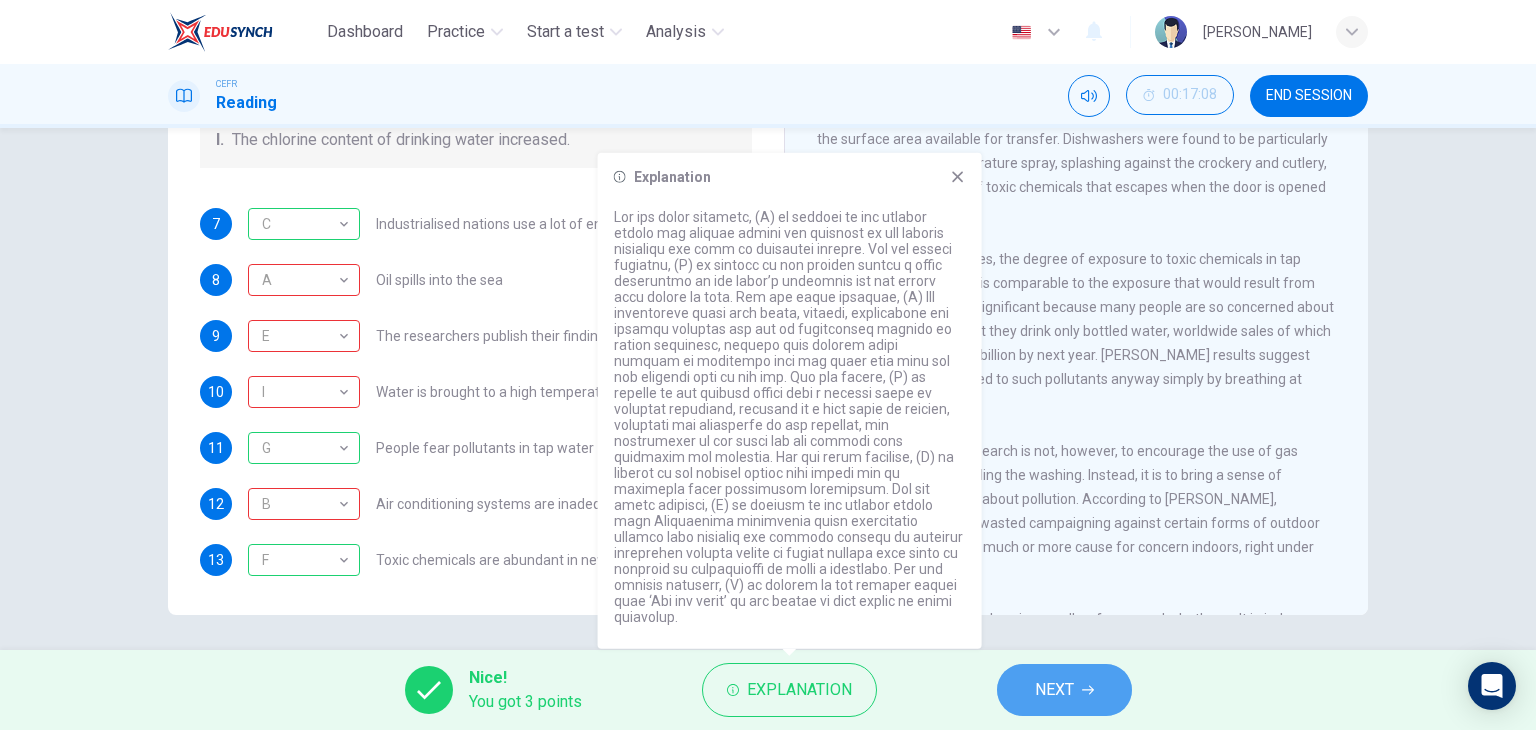 click on "NEXT" at bounding box center (1064, 690) 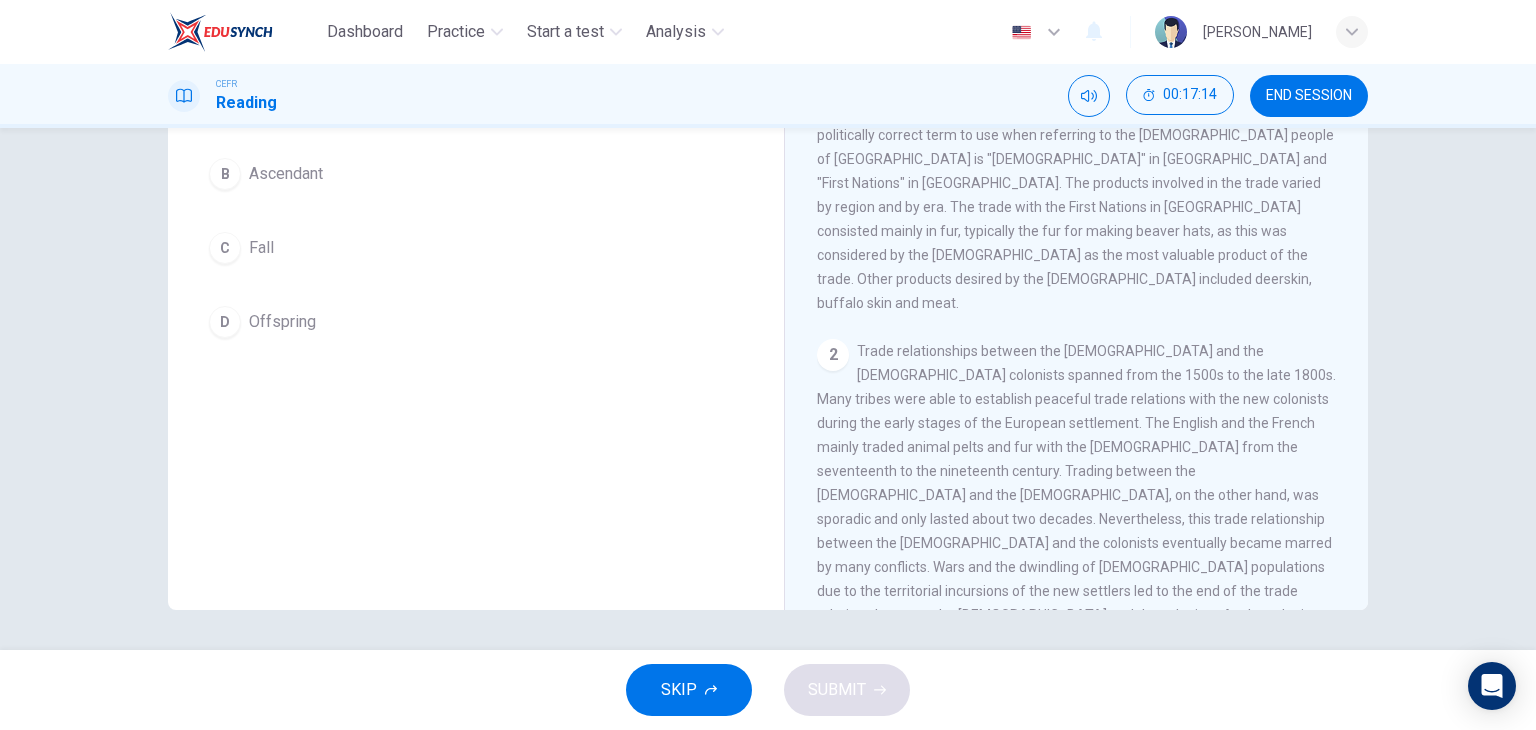 scroll, scrollTop: 0, scrollLeft: 0, axis: both 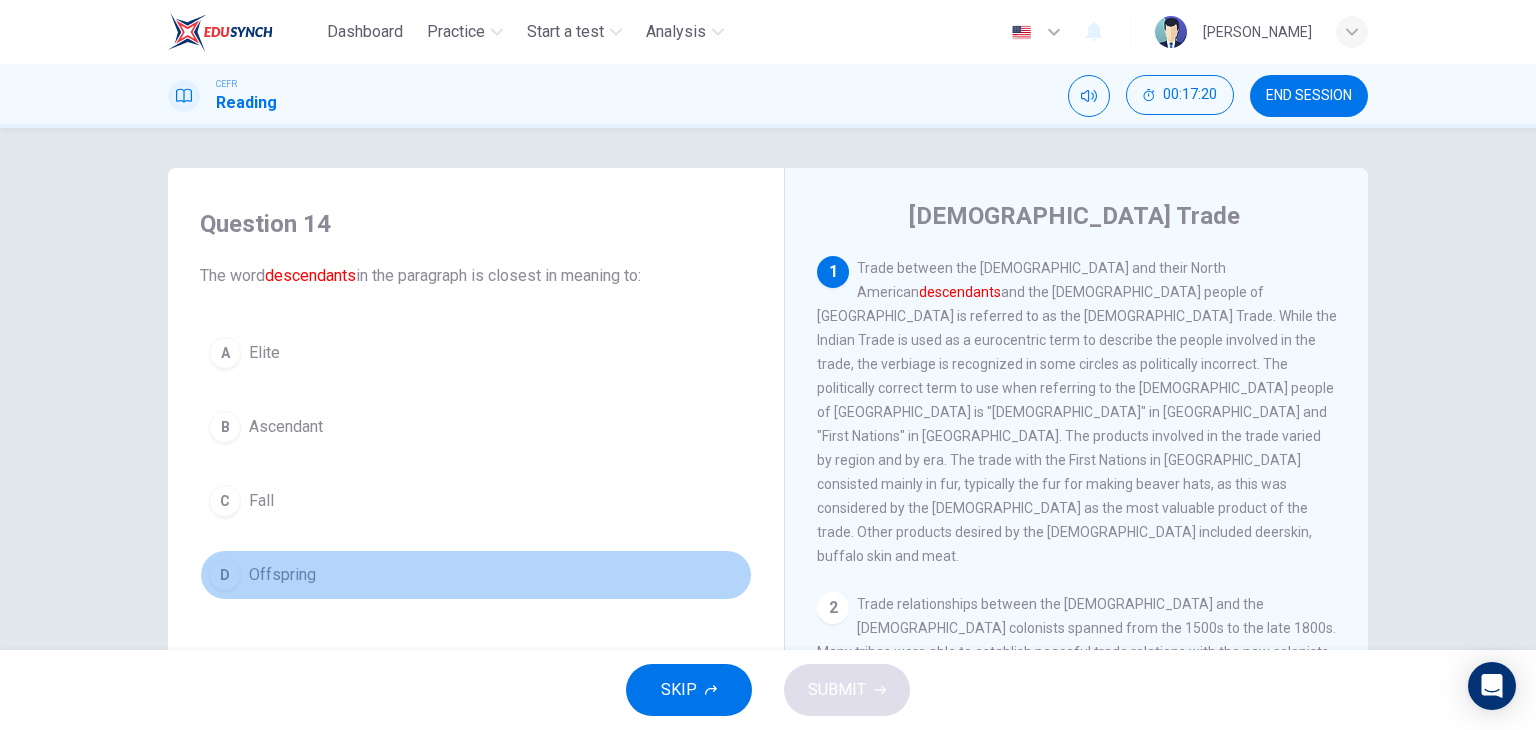 click on "Offspring" at bounding box center (282, 575) 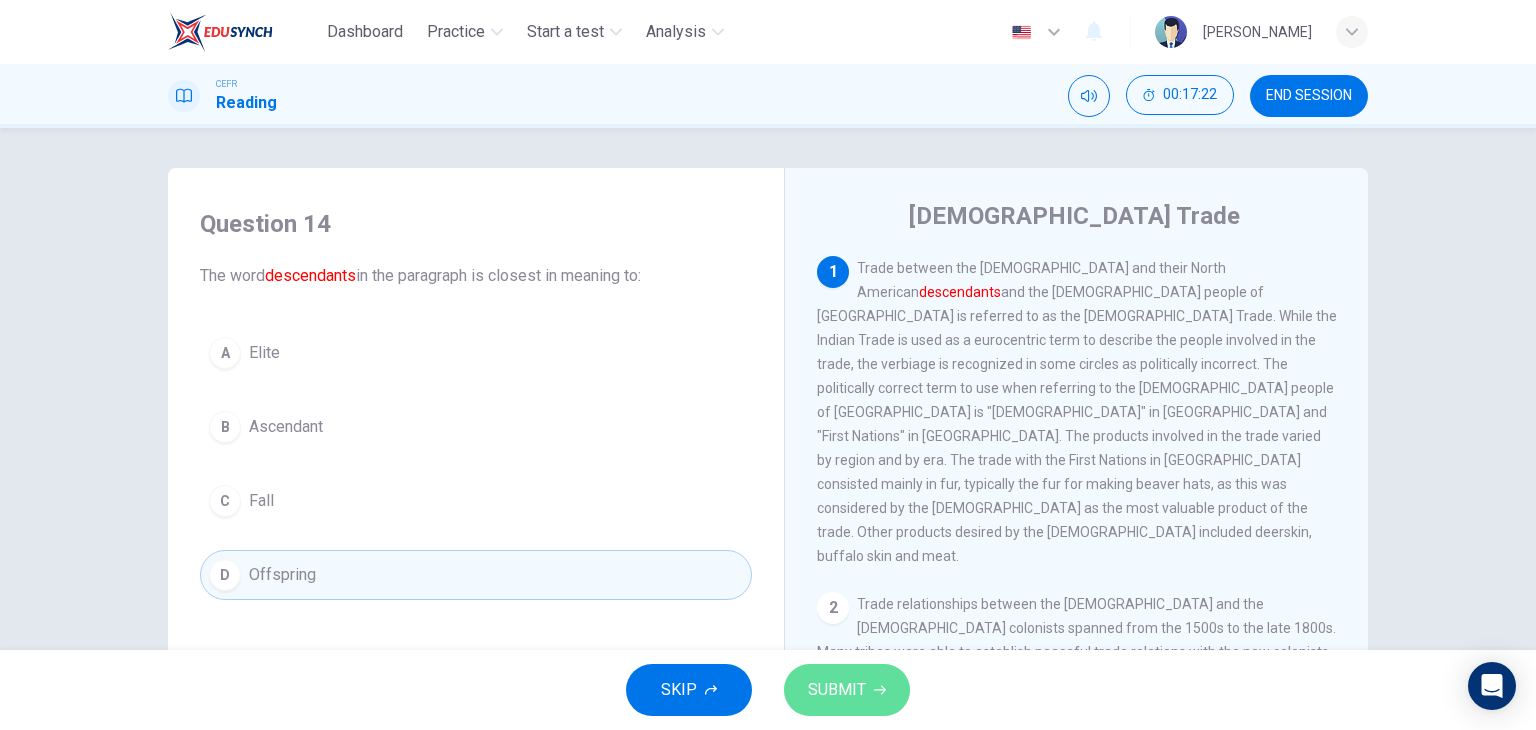 click on "SUBMIT" at bounding box center [837, 690] 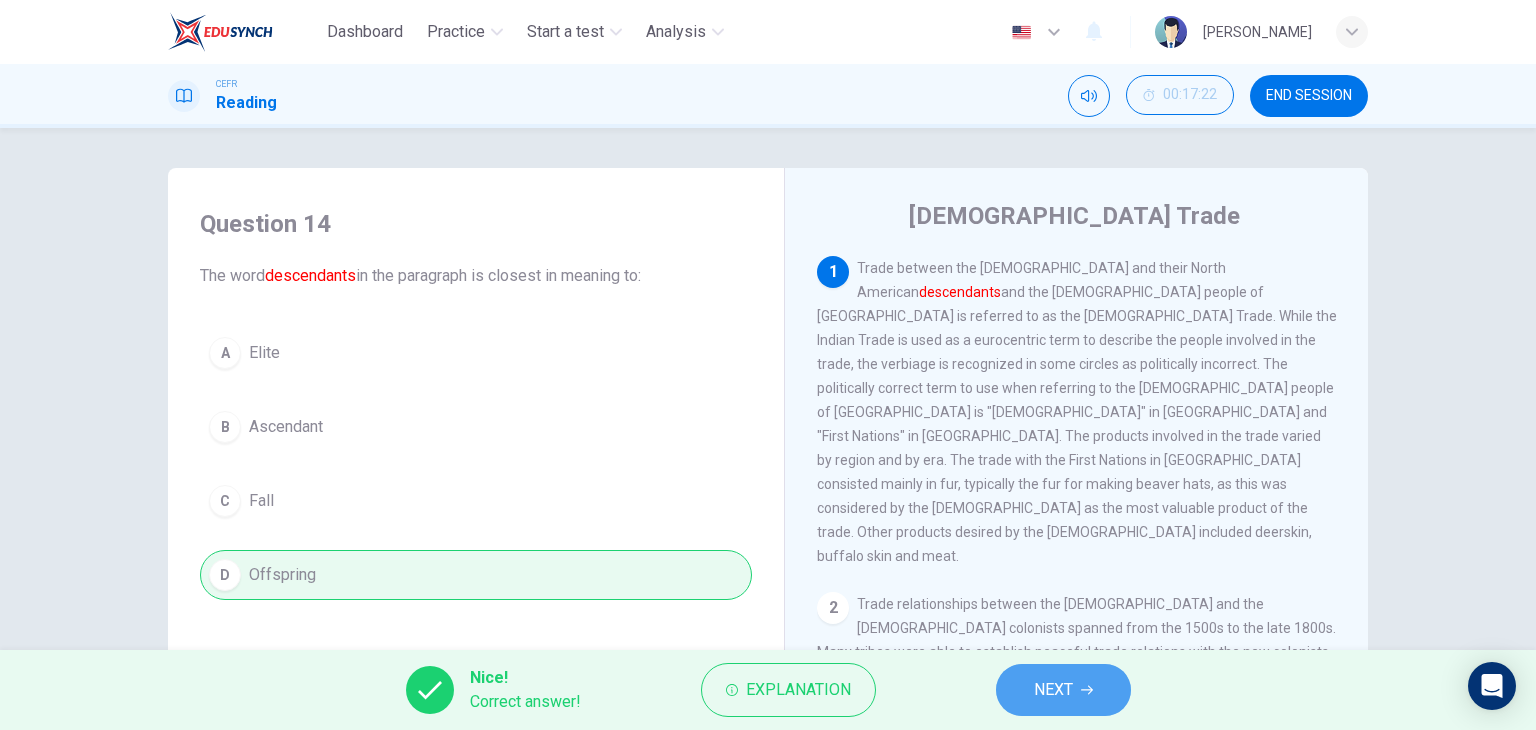 click on "NEXT" at bounding box center [1053, 690] 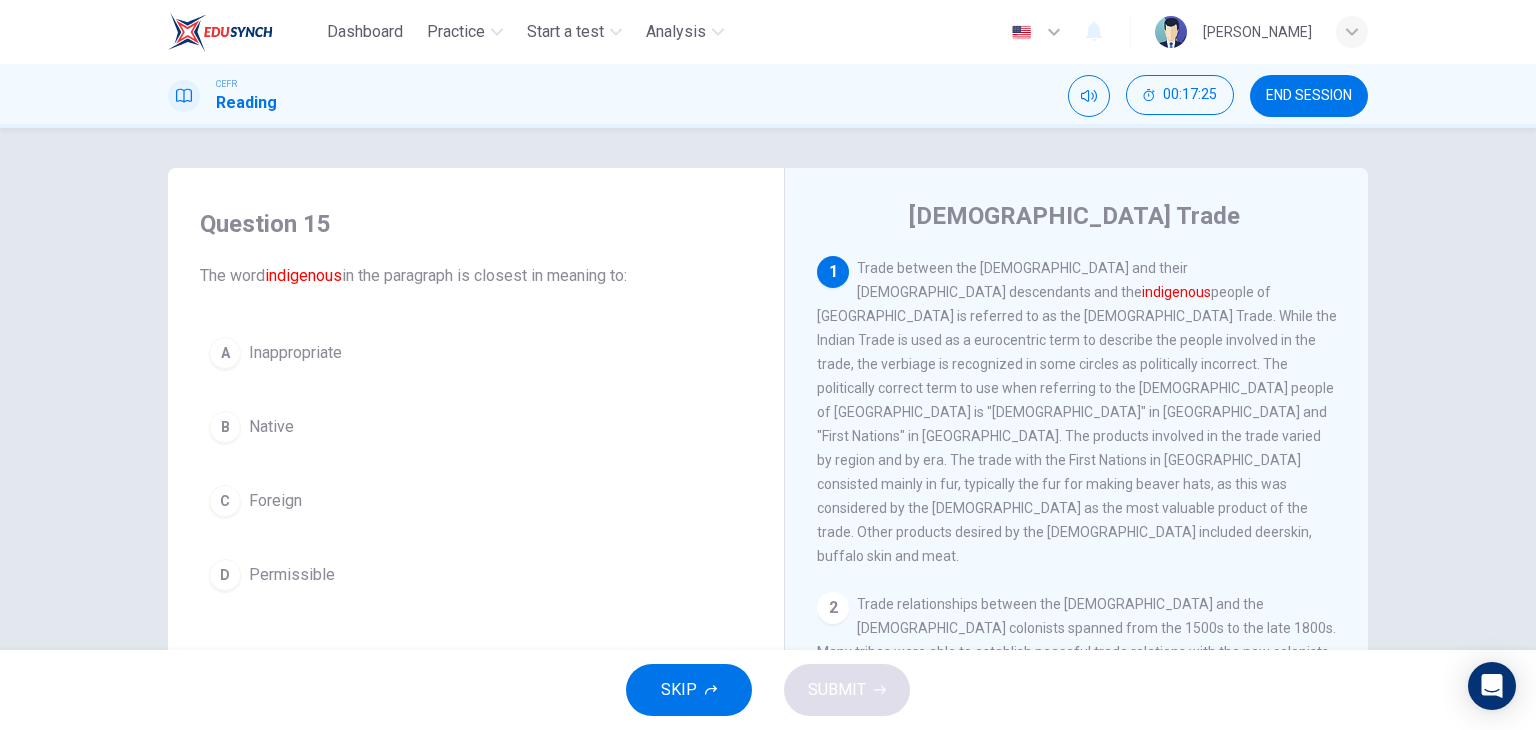 click on "Native" at bounding box center [271, 427] 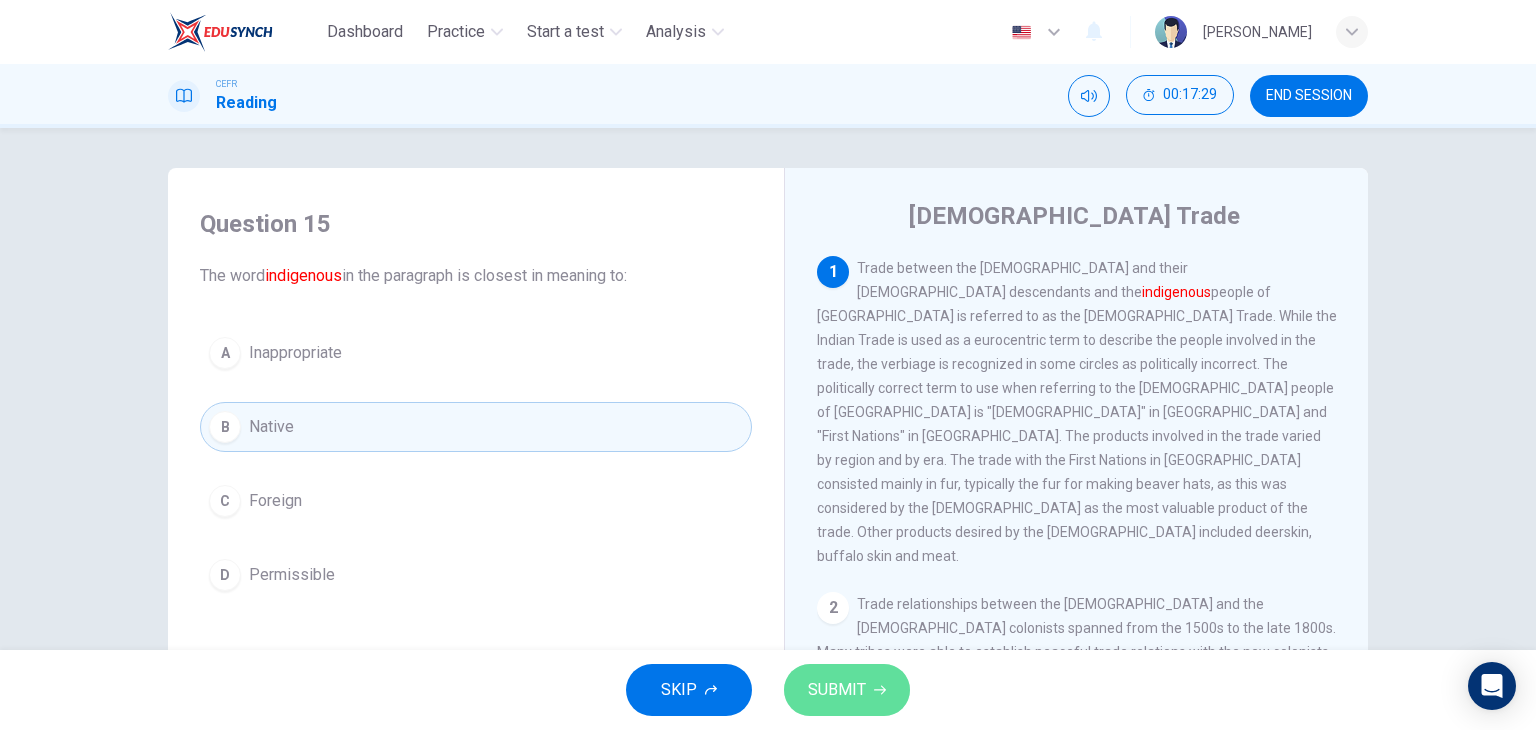 click on "SUBMIT" at bounding box center (837, 690) 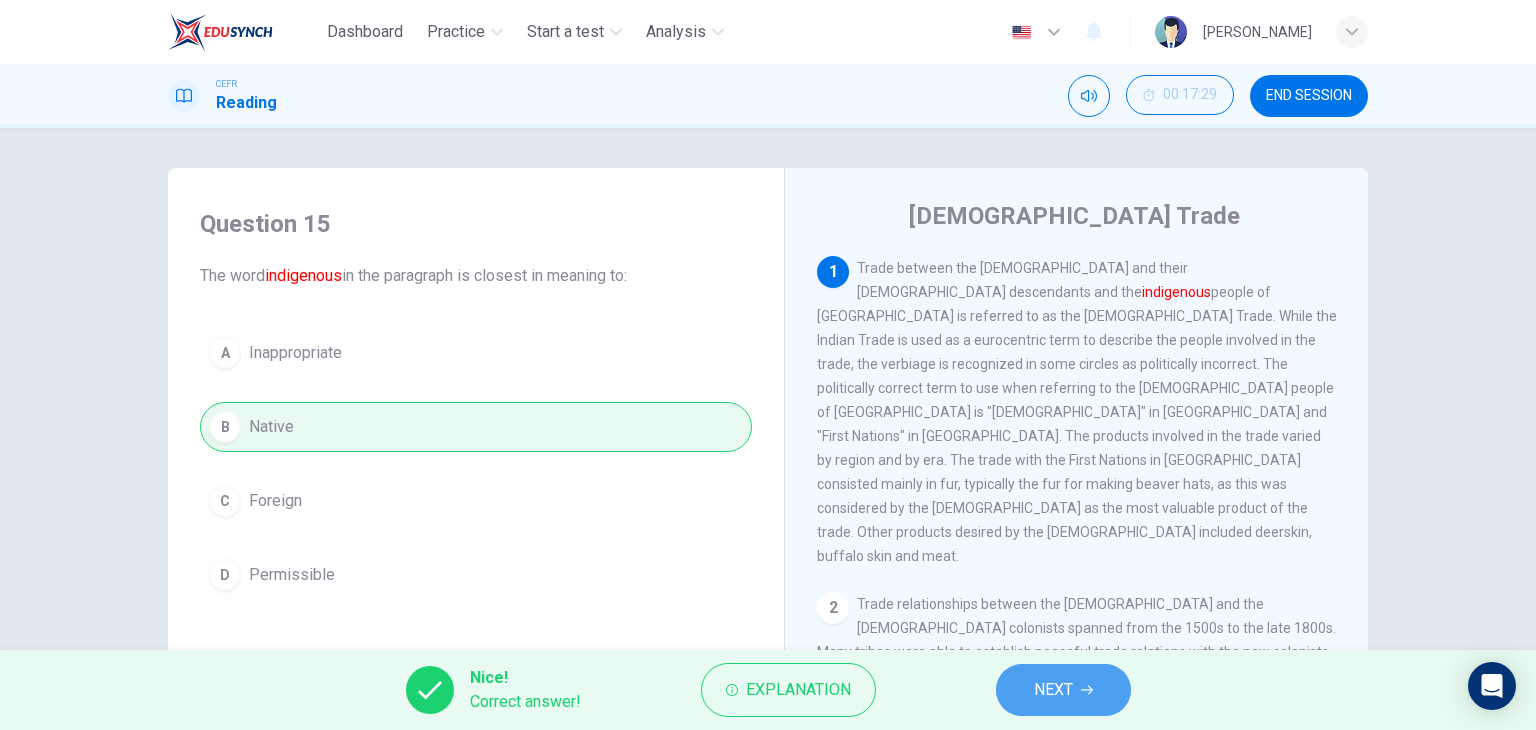 click on "NEXT" at bounding box center (1053, 690) 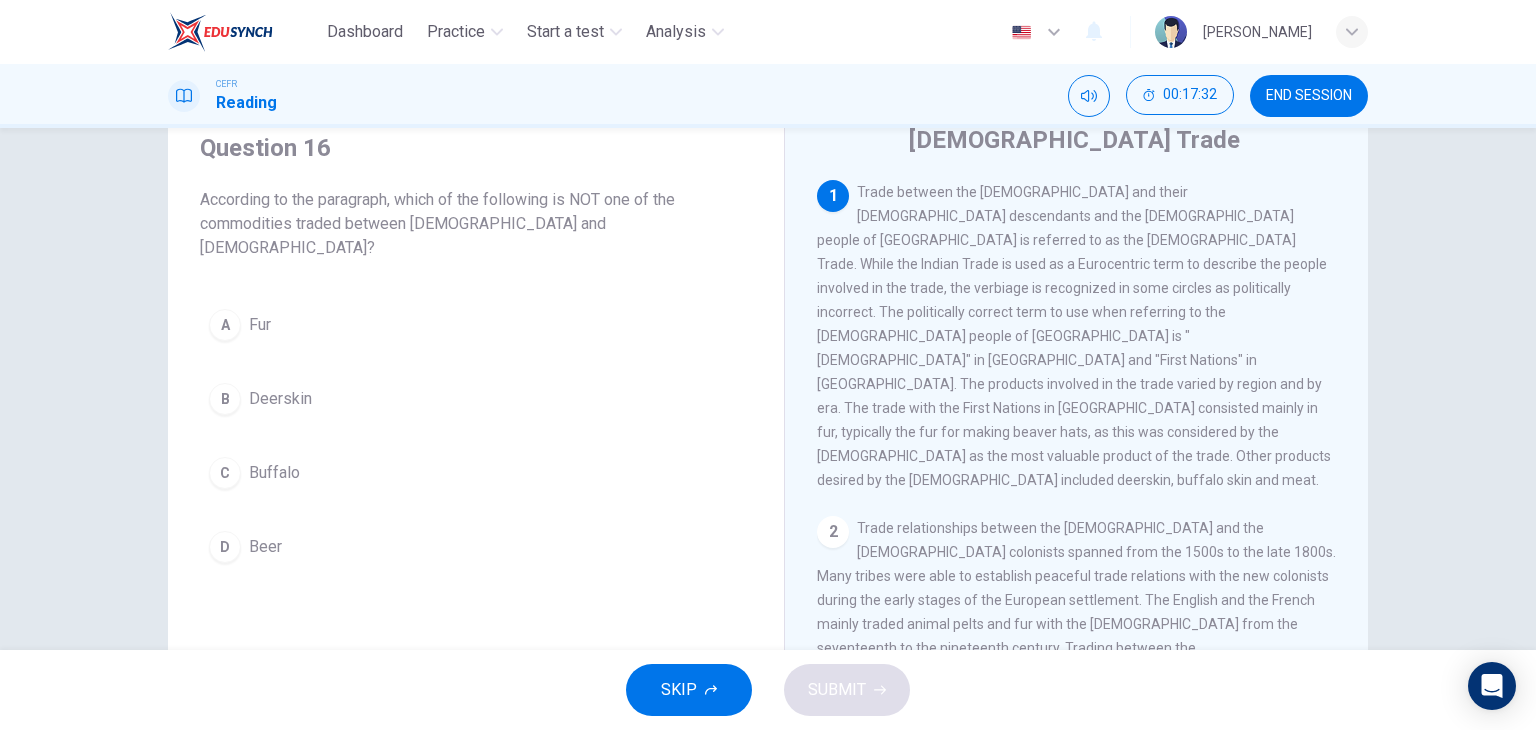 scroll, scrollTop: 72, scrollLeft: 0, axis: vertical 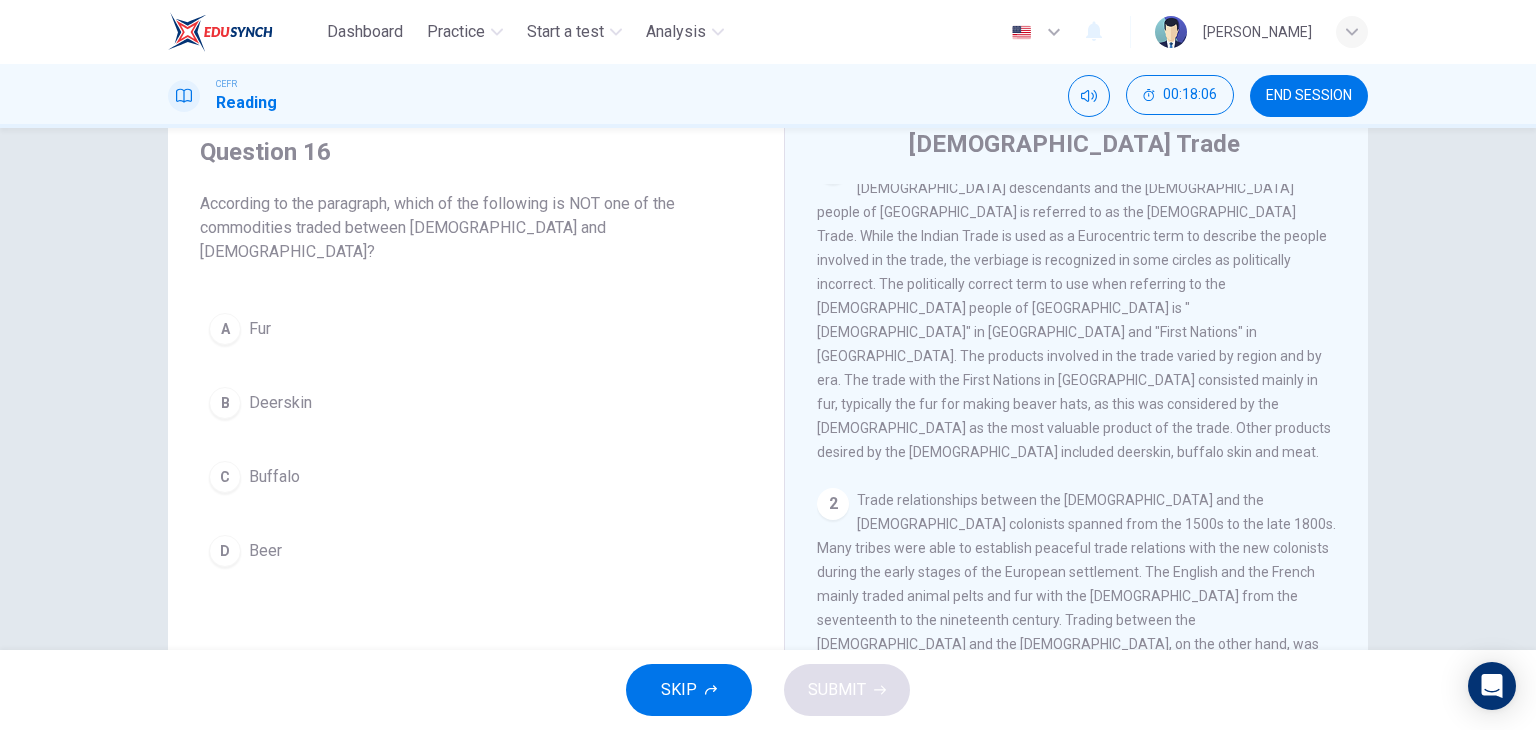 click on "D Beer" at bounding box center (476, 551) 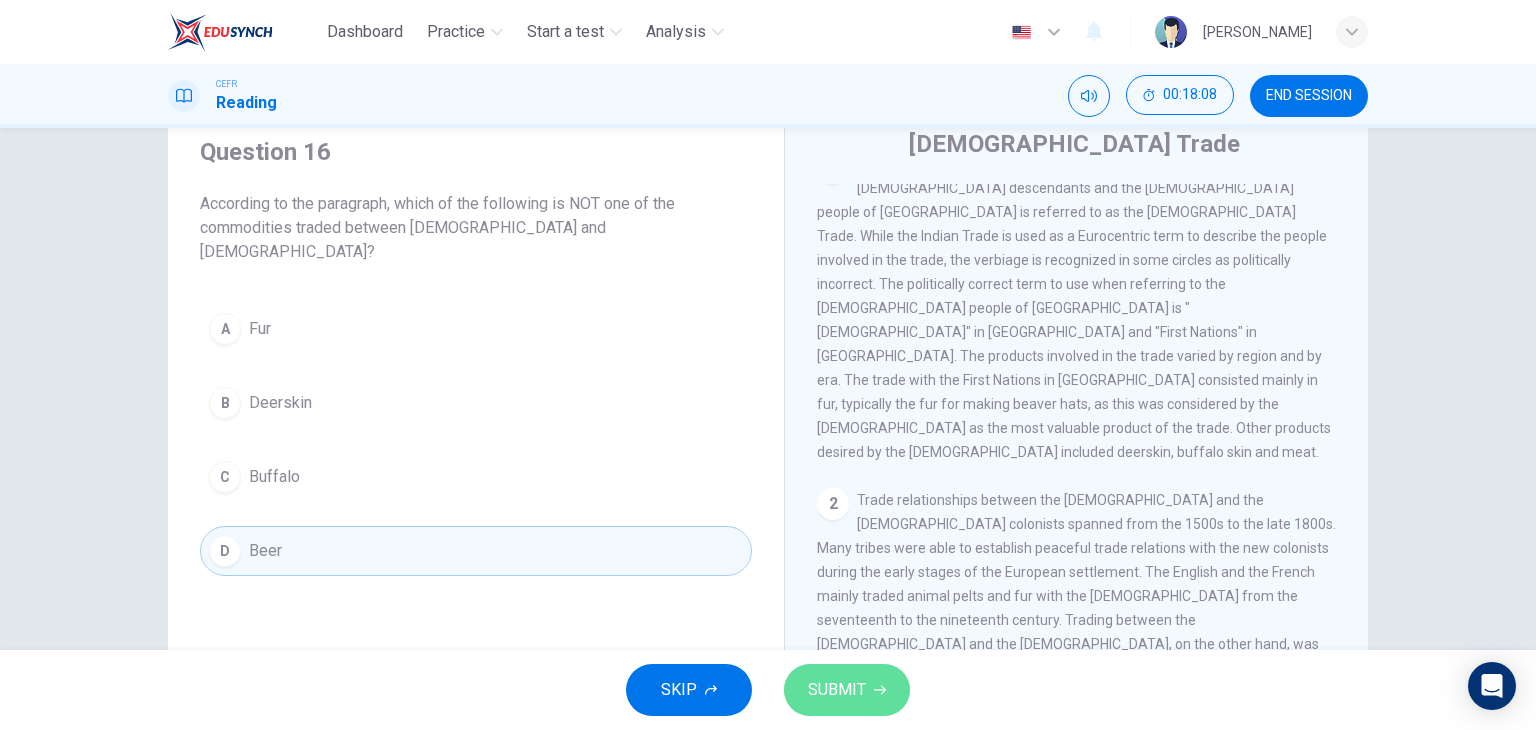 click on "SUBMIT" at bounding box center (837, 690) 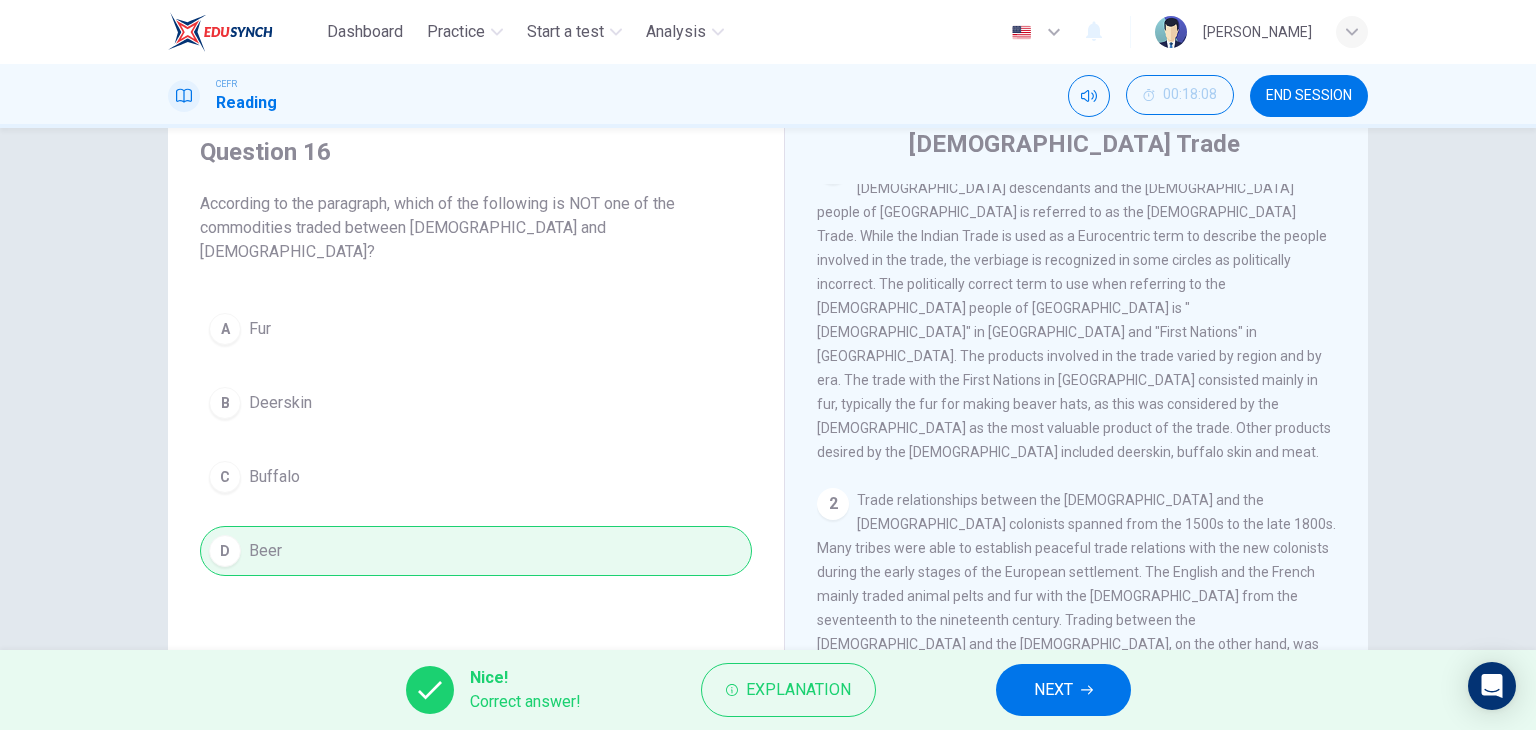 click on "NEXT" at bounding box center [1053, 690] 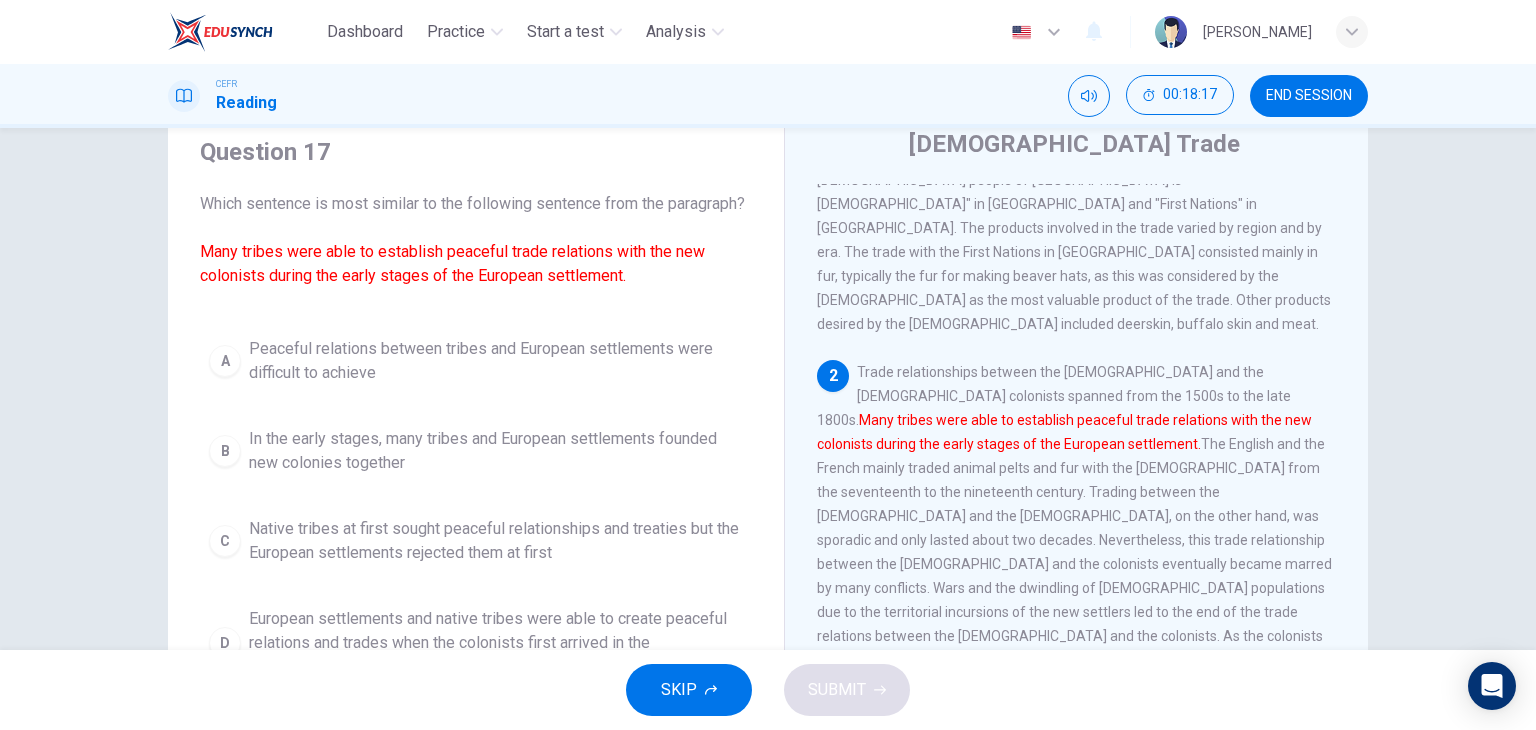 scroll, scrollTop: 170, scrollLeft: 0, axis: vertical 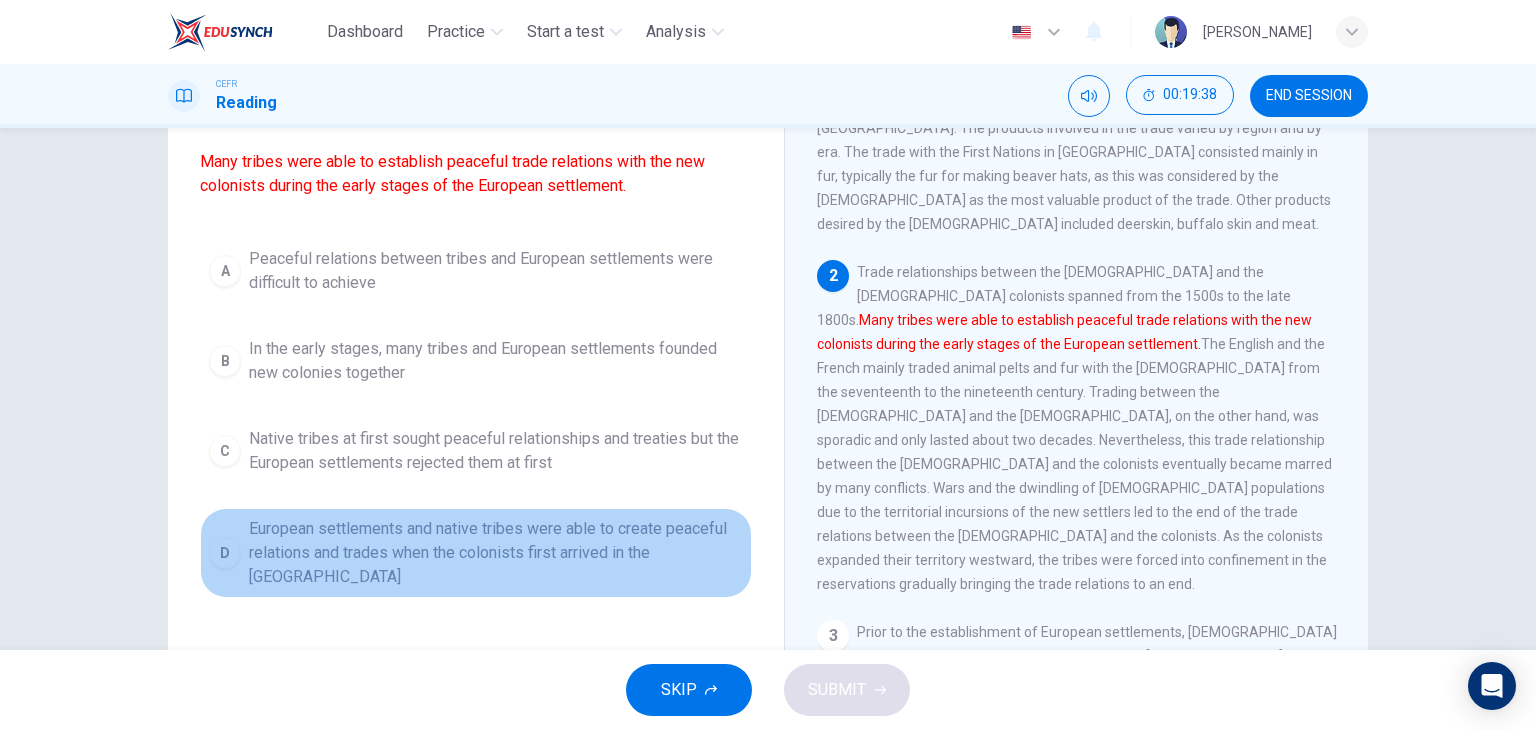click on "European settlements and native tribes were able to create peaceful relations and trades when the colonists first arrived in the [GEOGRAPHIC_DATA]" at bounding box center [496, 553] 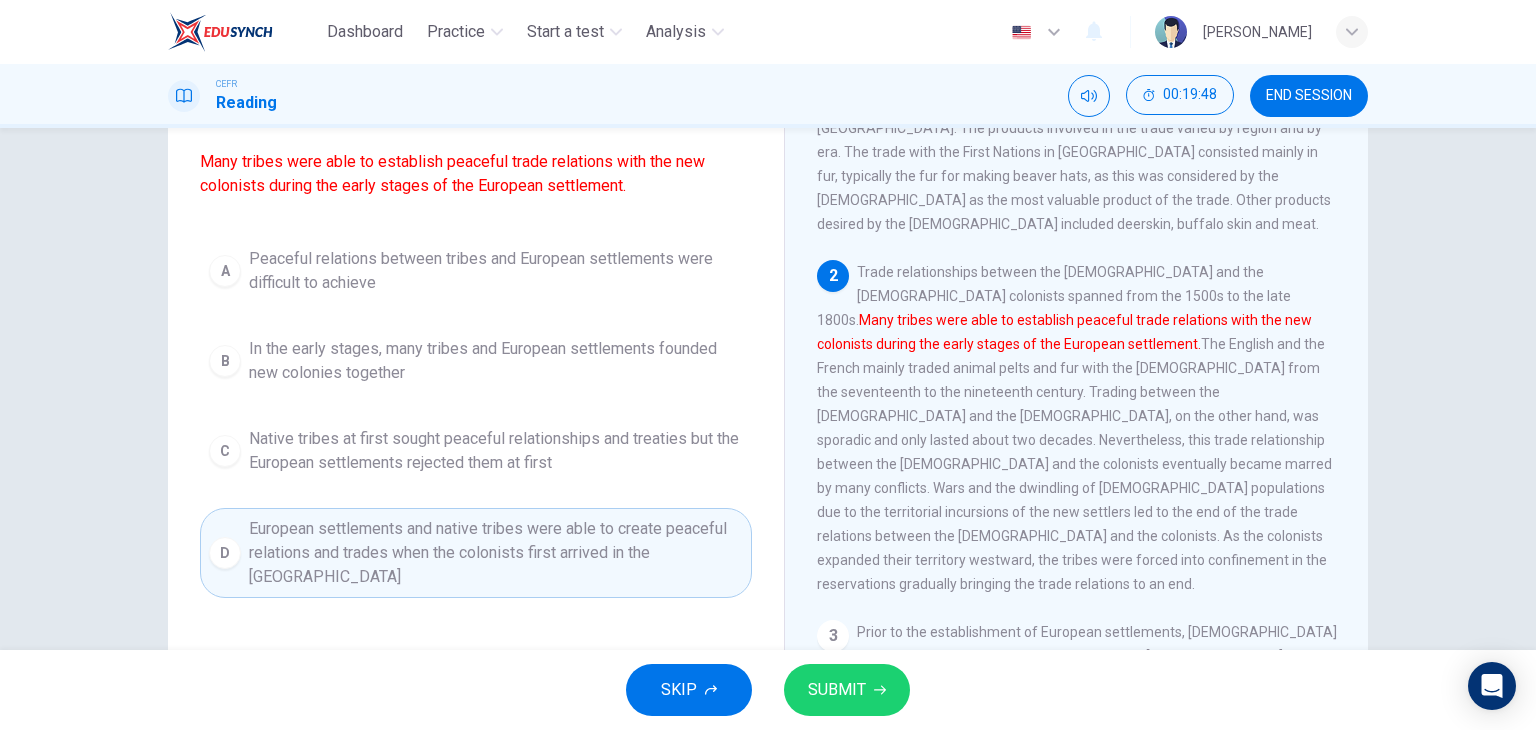 click on "SUBMIT" at bounding box center (837, 690) 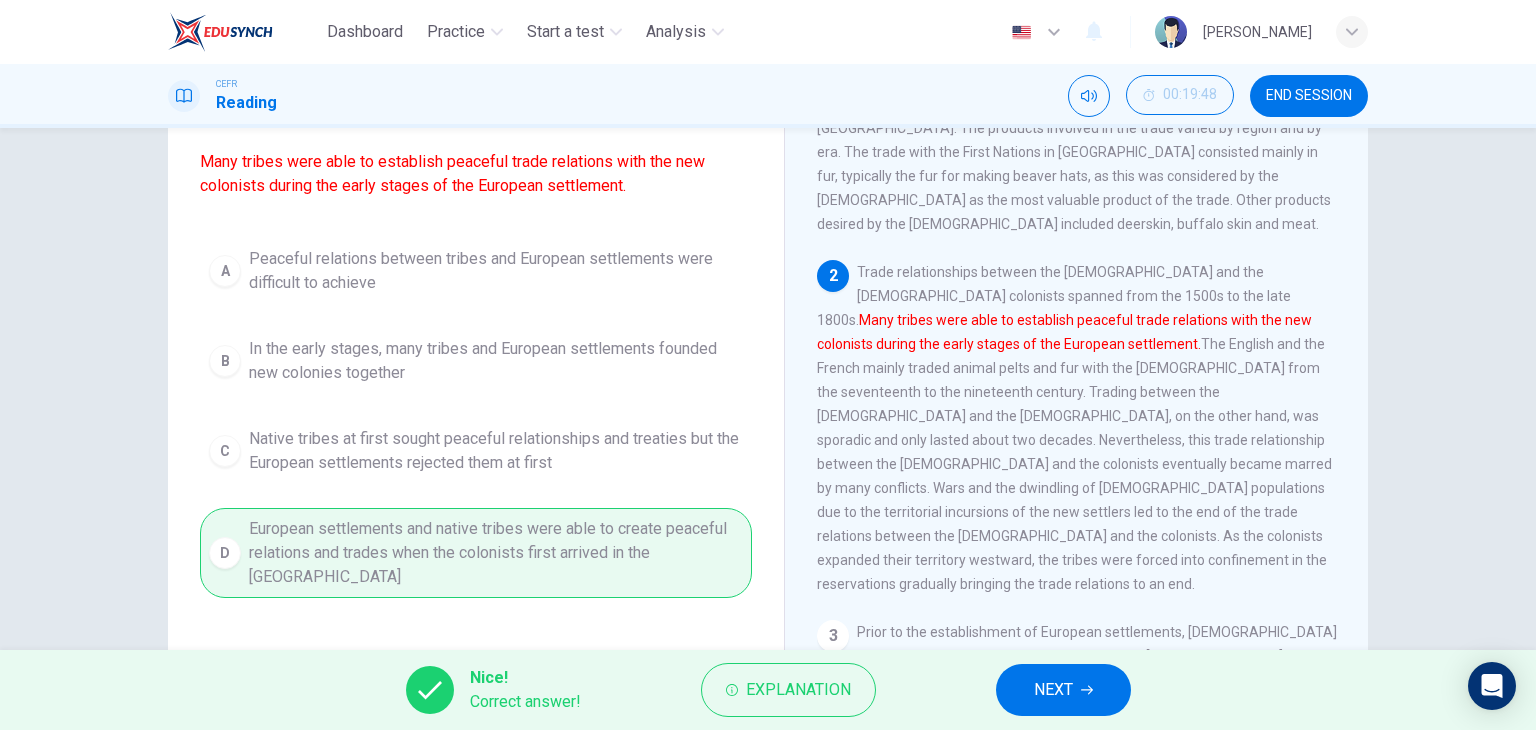 click on "NEXT" at bounding box center (1053, 690) 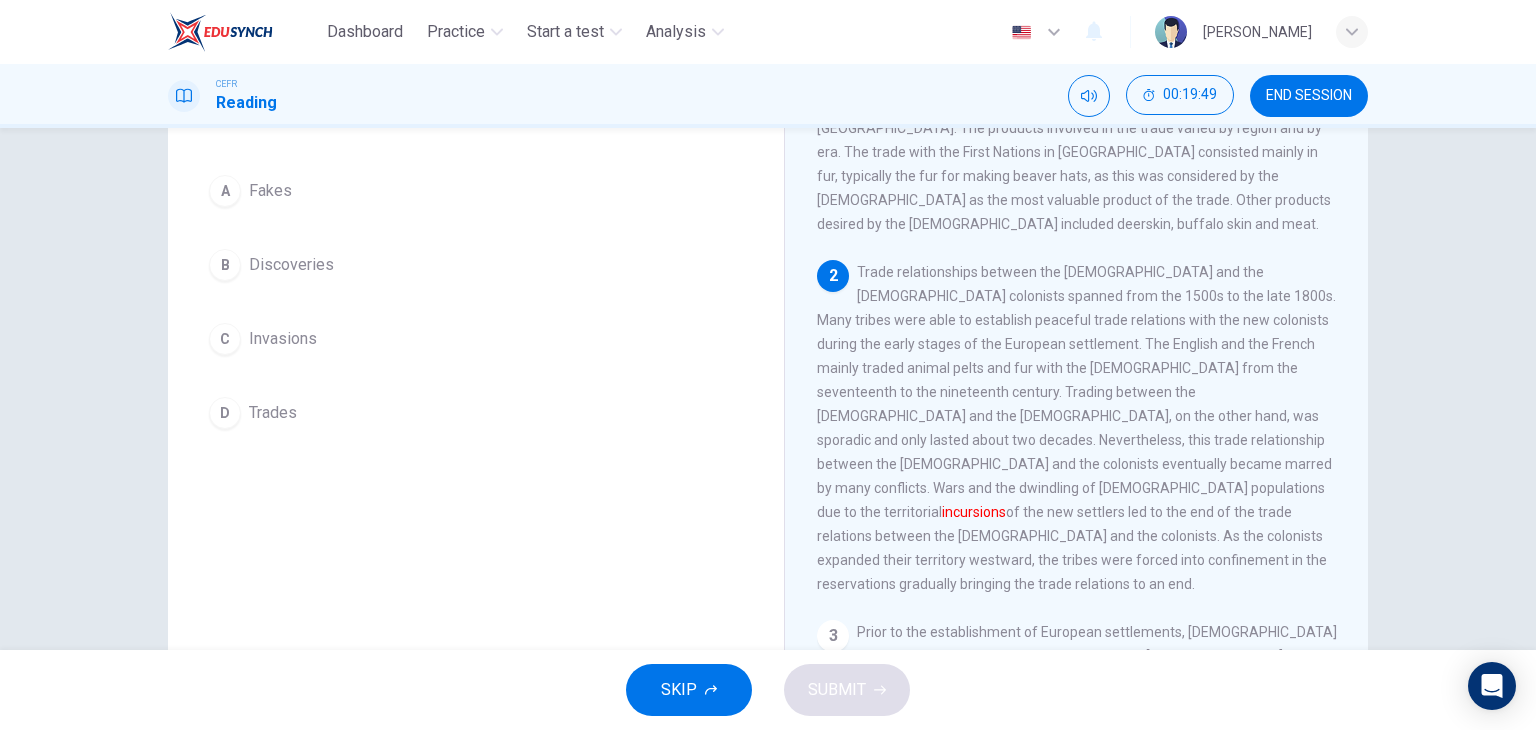 scroll, scrollTop: 0, scrollLeft: 0, axis: both 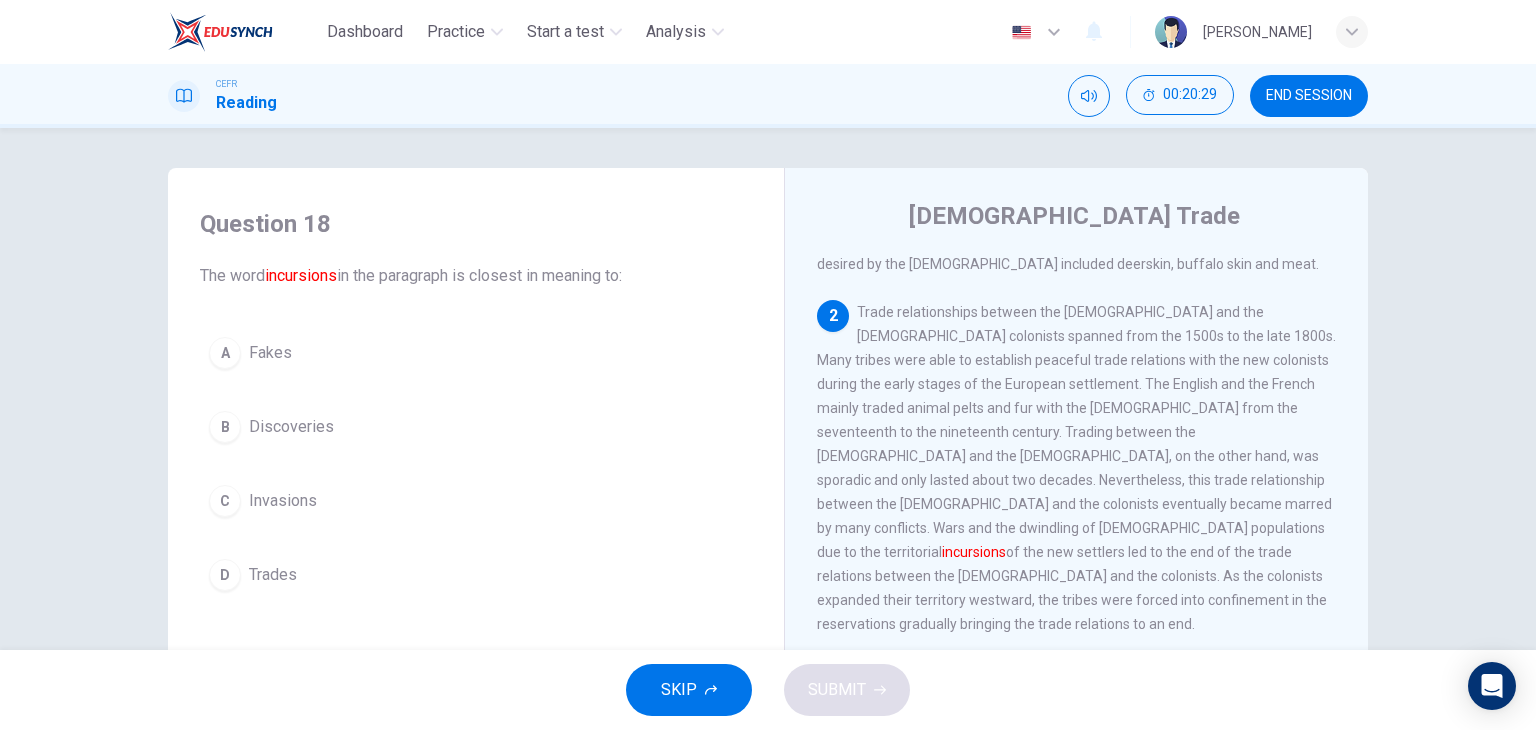 click on "Invasions" at bounding box center (283, 501) 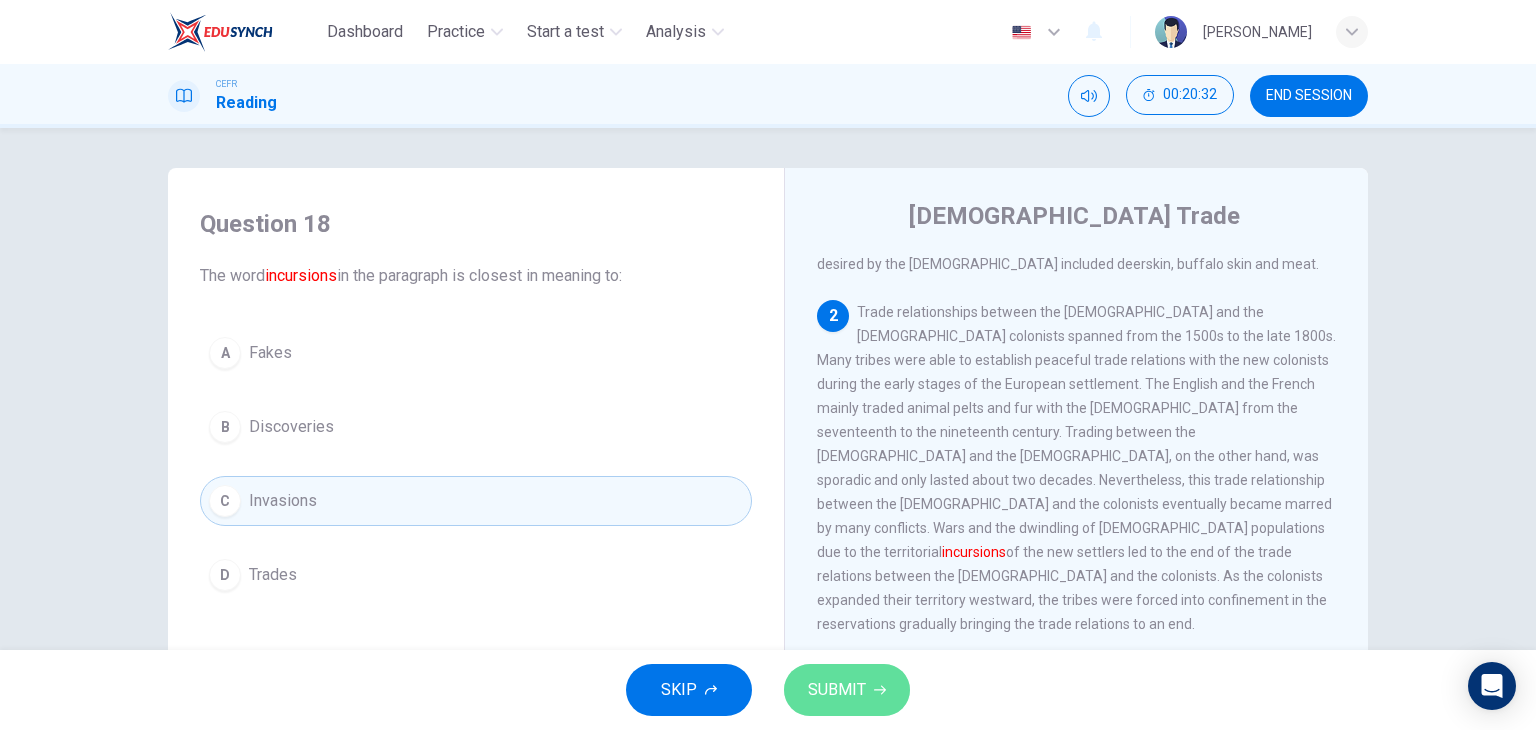 click on "SUBMIT" at bounding box center [837, 690] 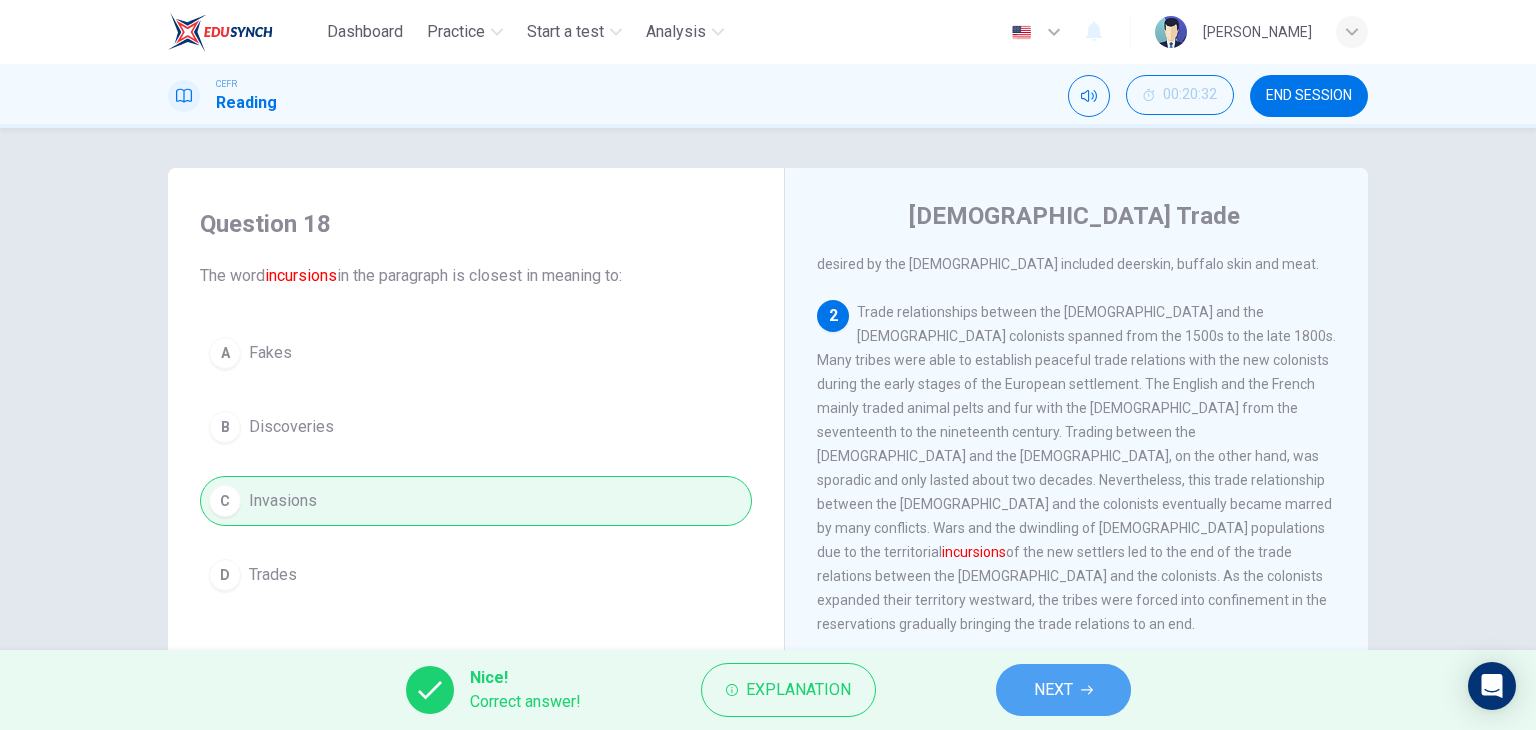 click on "NEXT" at bounding box center [1053, 690] 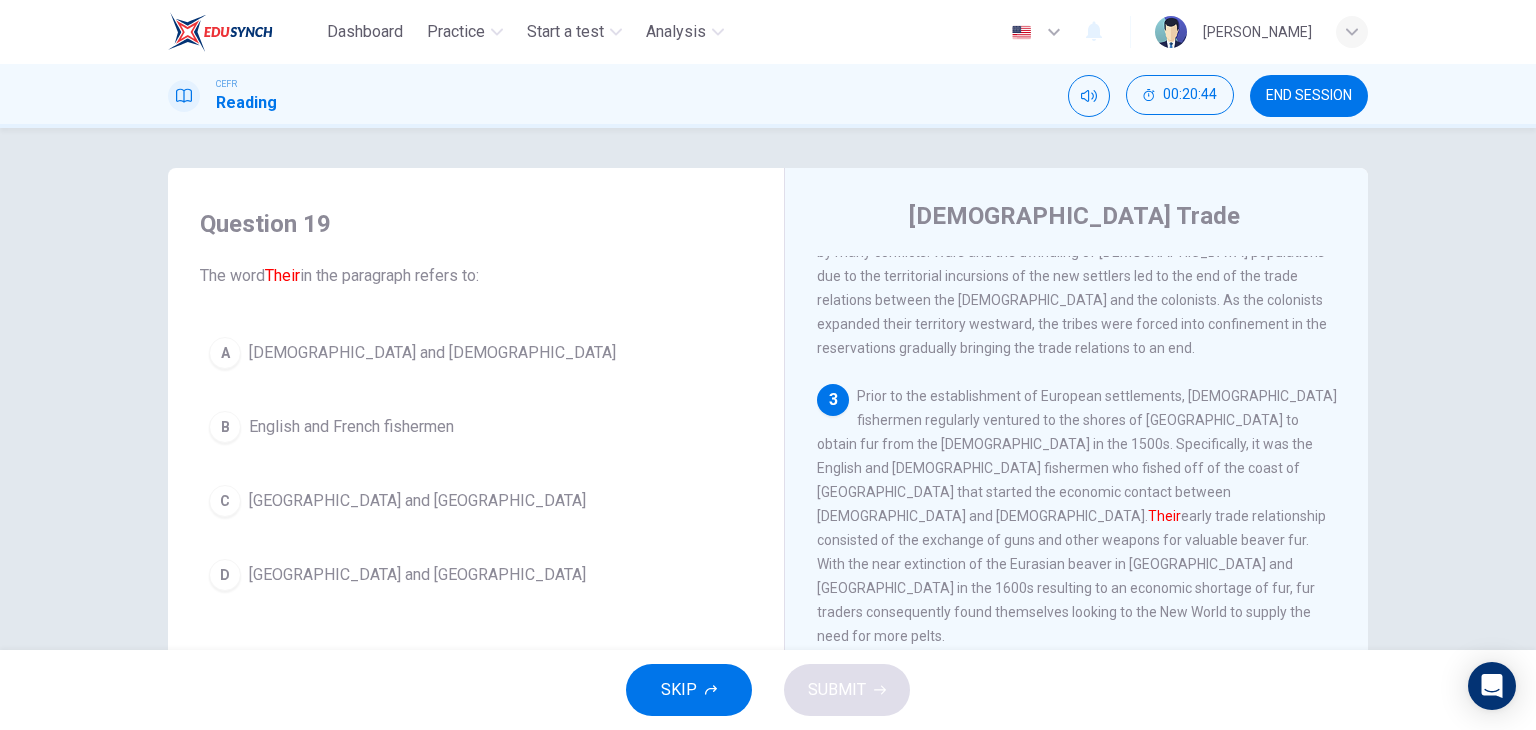 scroll, scrollTop: 568, scrollLeft: 0, axis: vertical 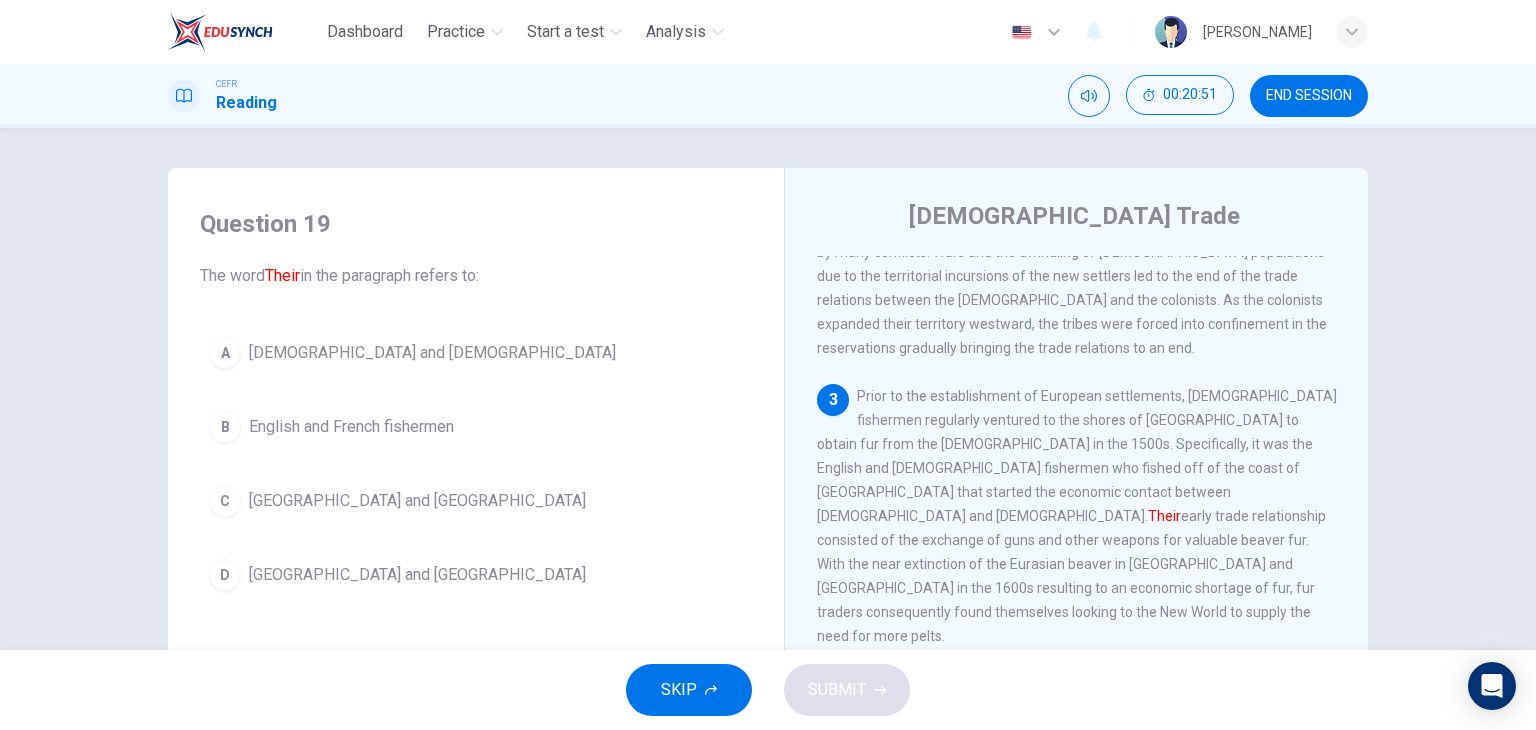 click on "A [DEMOGRAPHIC_DATA] and [DEMOGRAPHIC_DATA]" at bounding box center (476, 353) 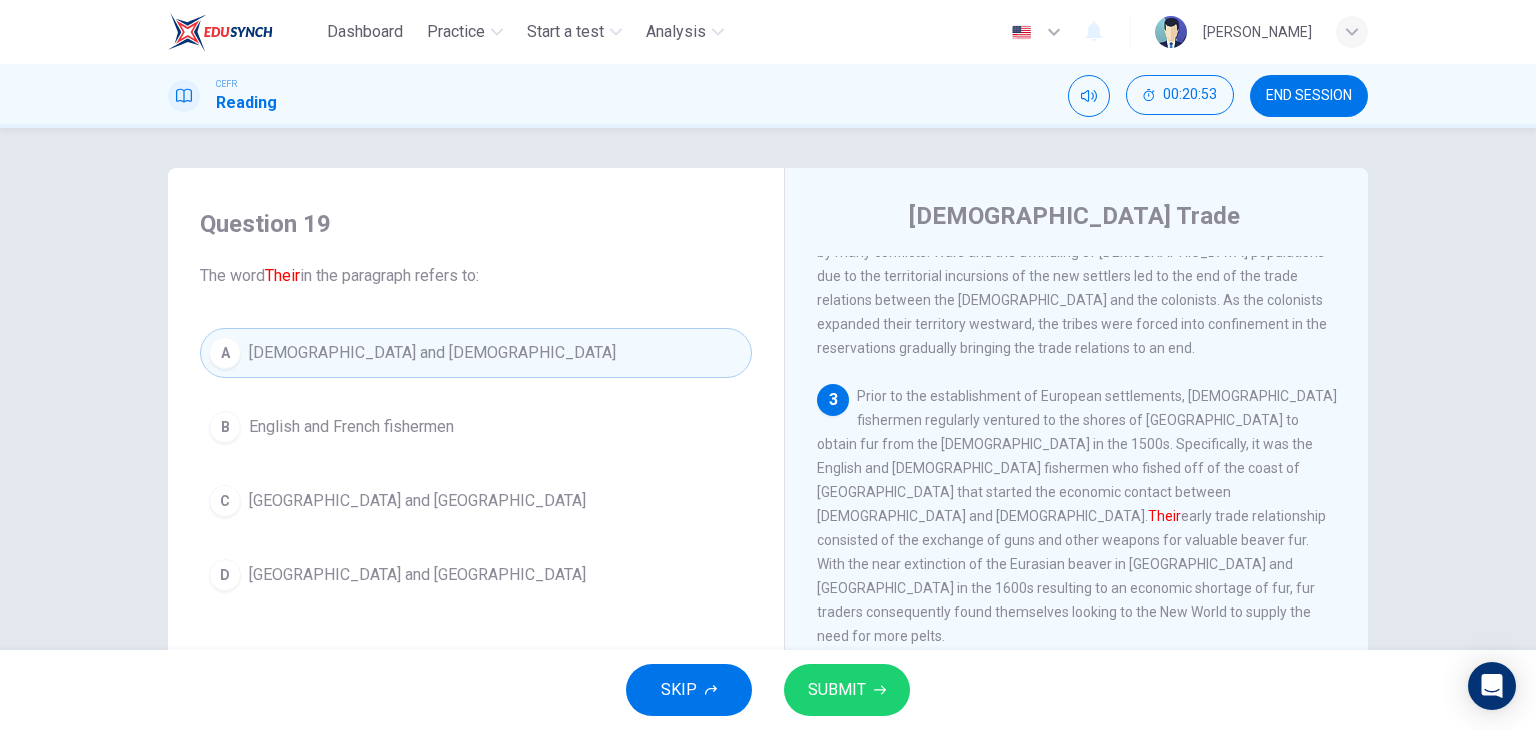 click on "SUBMIT" at bounding box center (837, 690) 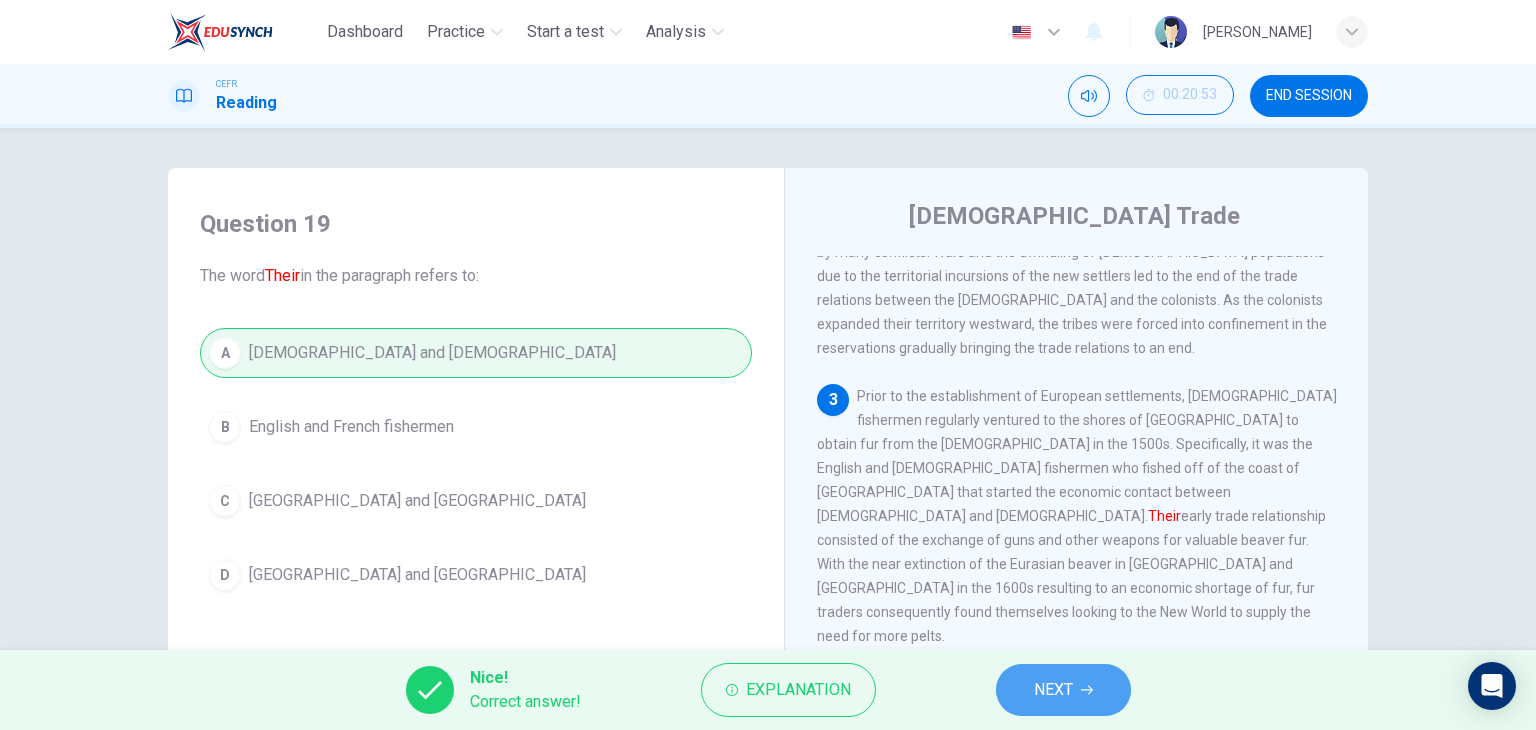 click on "NEXT" at bounding box center (1053, 690) 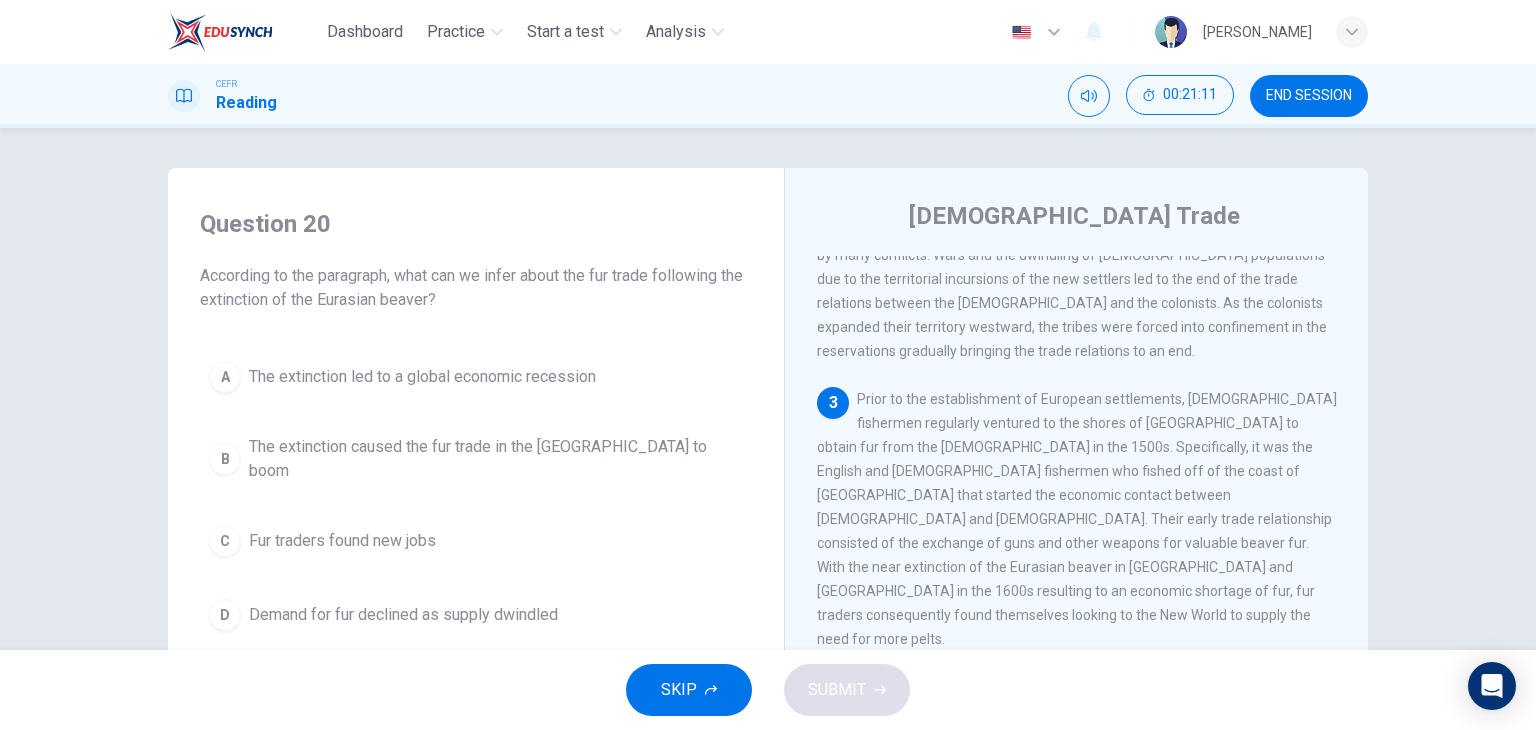 scroll, scrollTop: 567, scrollLeft: 0, axis: vertical 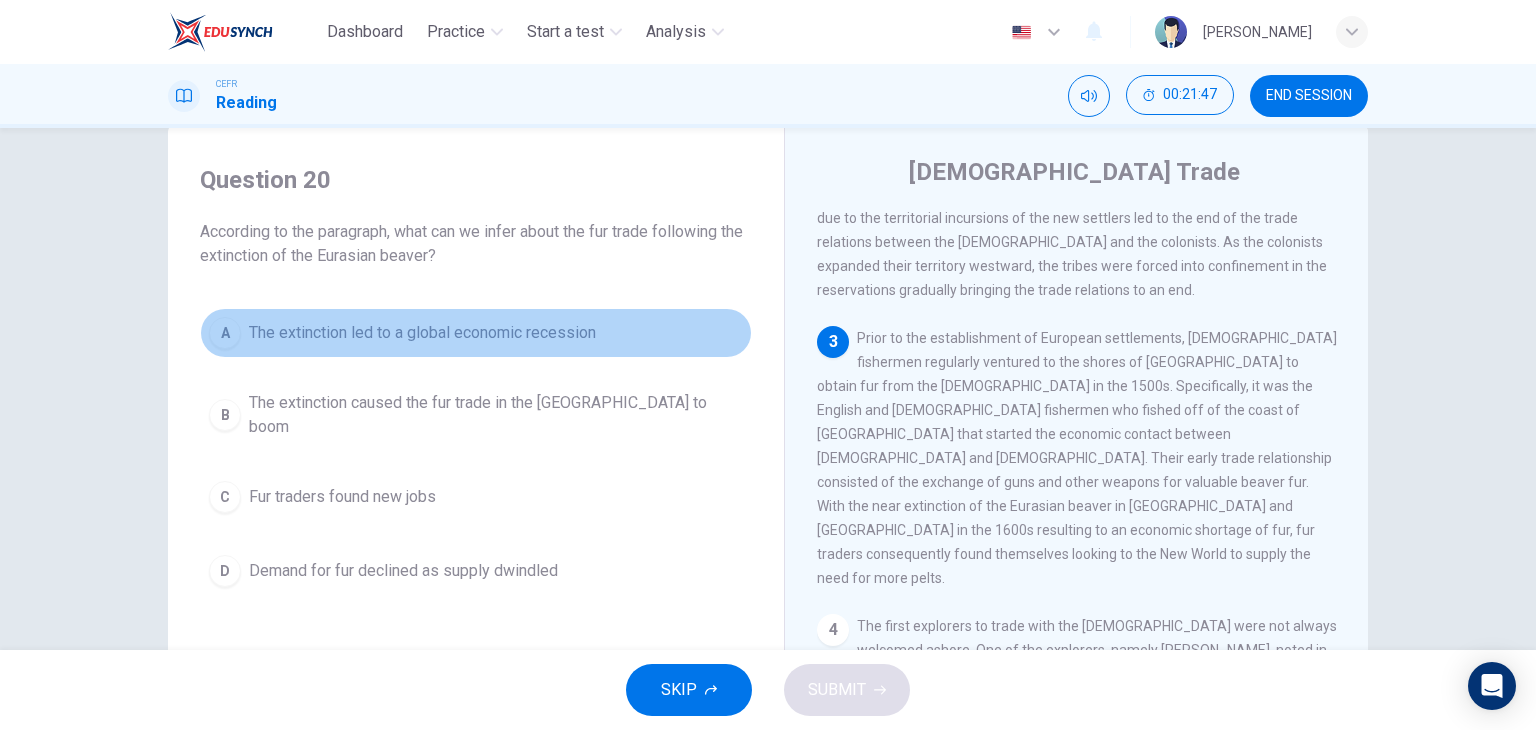 click on "The extinction led to a global economic recession" at bounding box center (422, 333) 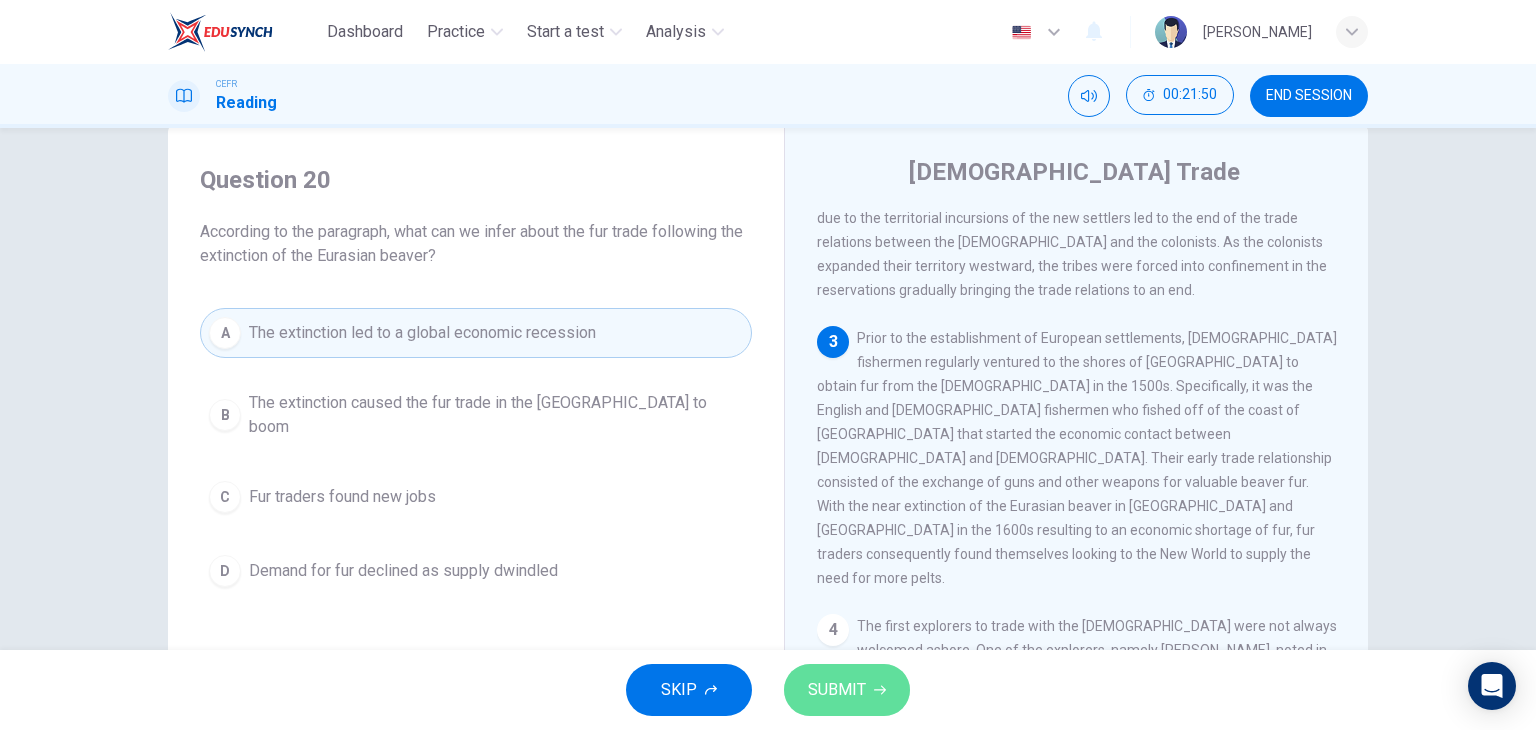 click on "SUBMIT" at bounding box center (837, 690) 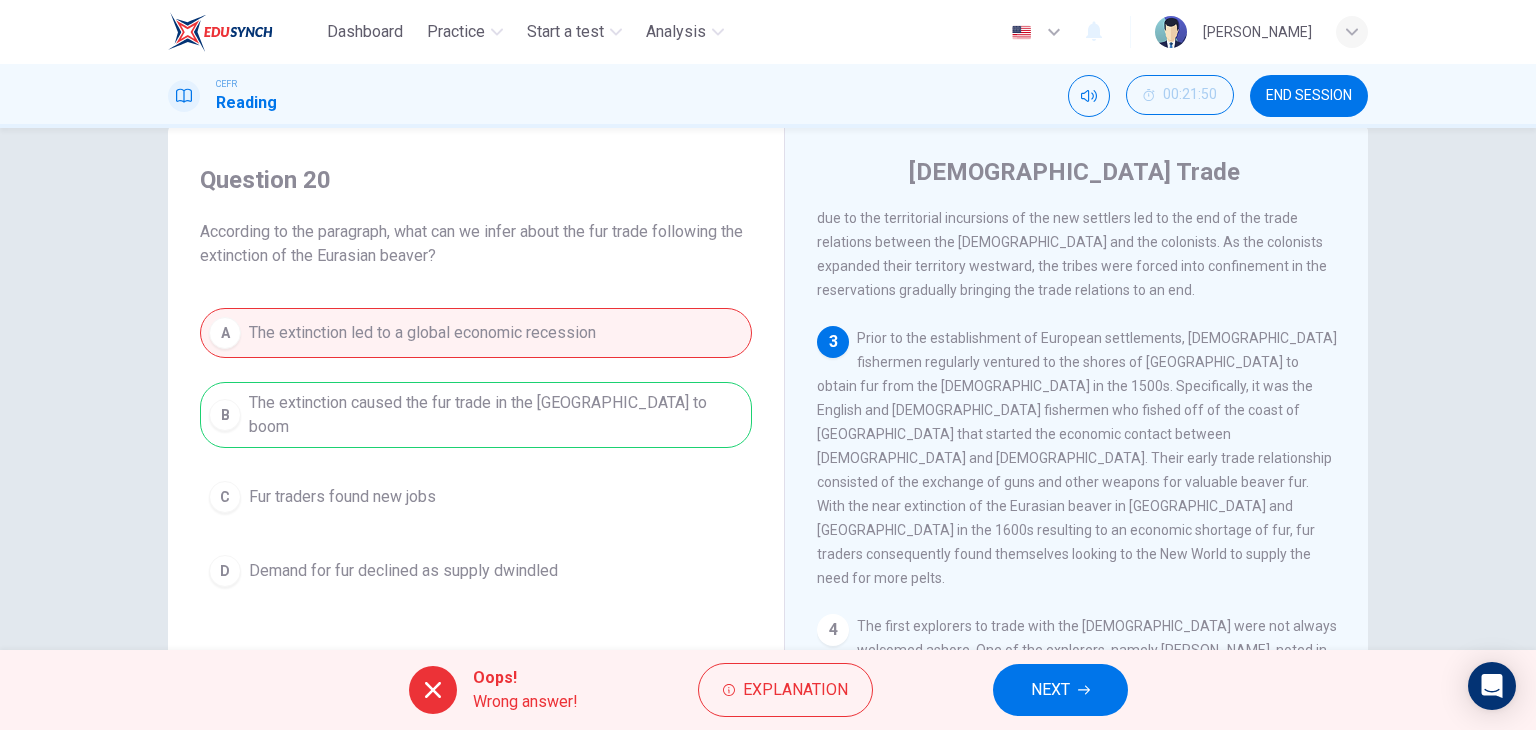 click on "A The extinction led to a global economic recession B The extinction caused the fur trade in the New World to boom C Fur traders found new jobs D Demand for fur declined as supply dwindled" at bounding box center [476, 452] 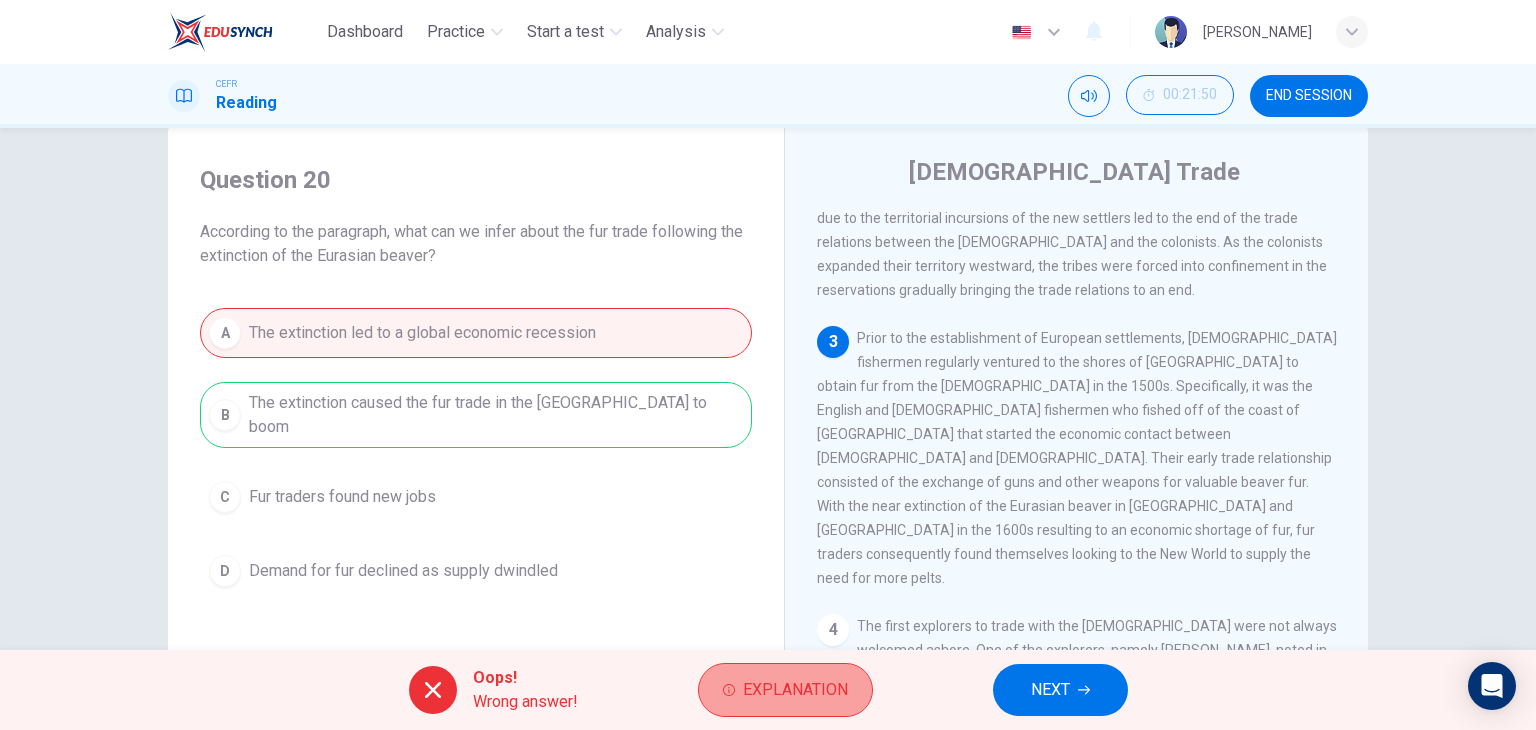 click on "Explanation" at bounding box center (785, 690) 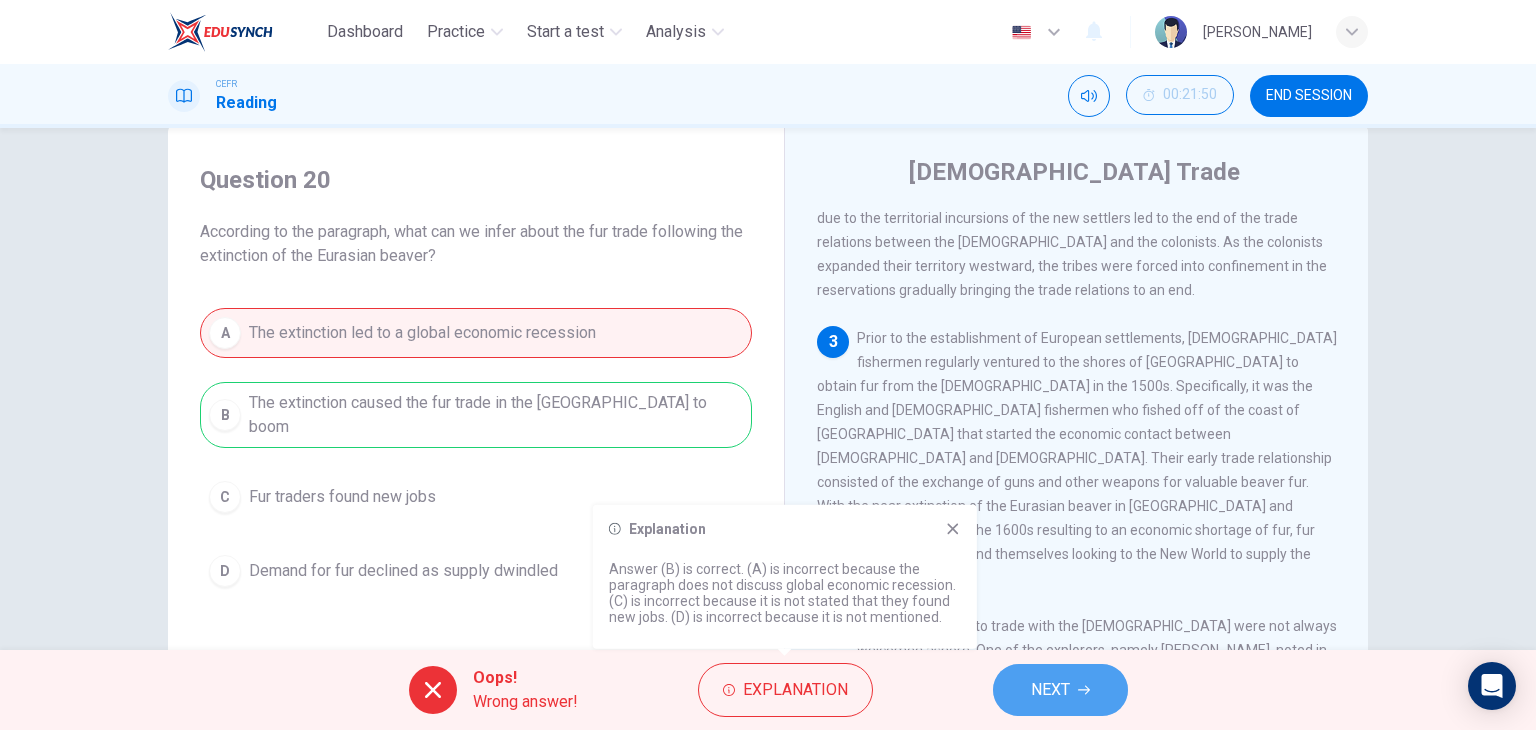 click on "NEXT" at bounding box center (1050, 690) 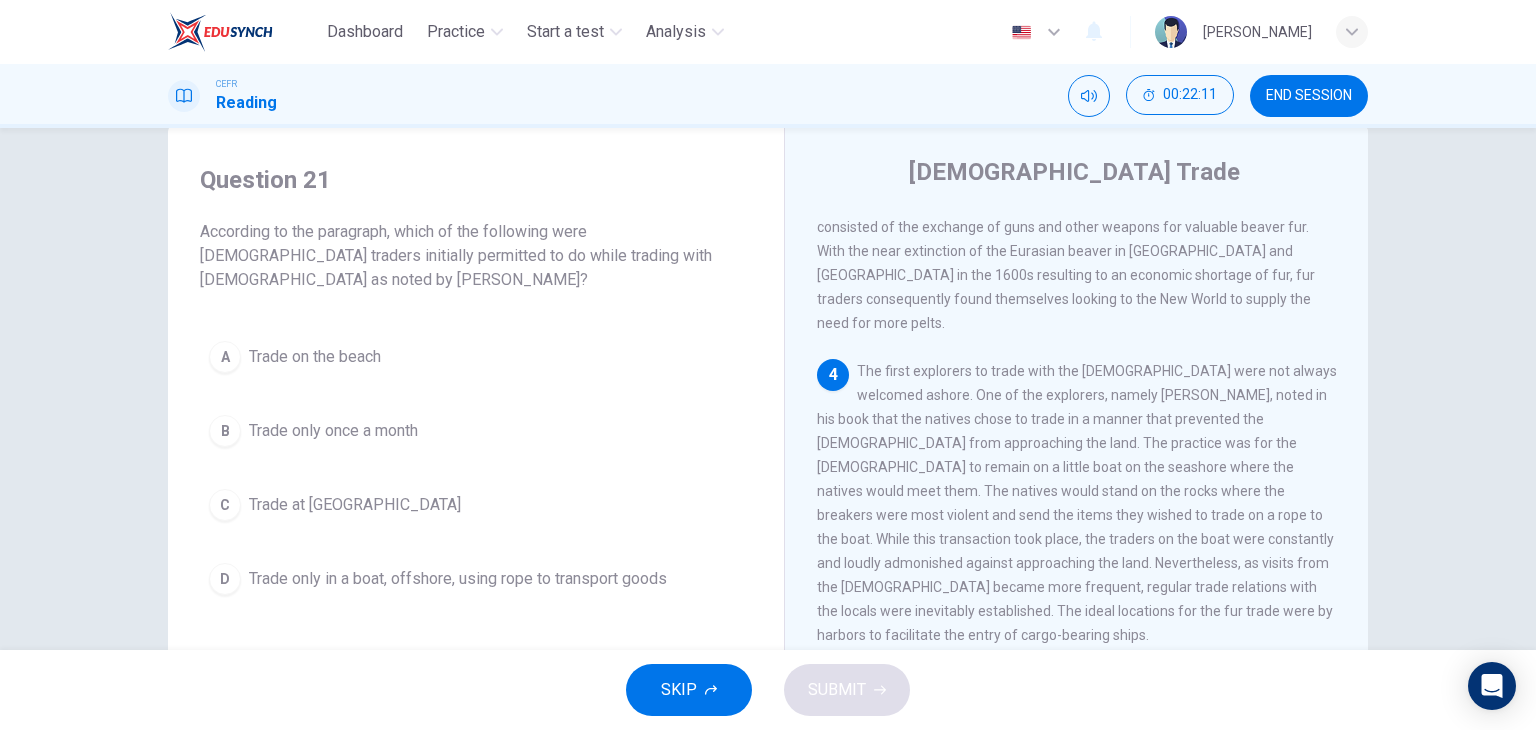 scroll, scrollTop: 838, scrollLeft: 0, axis: vertical 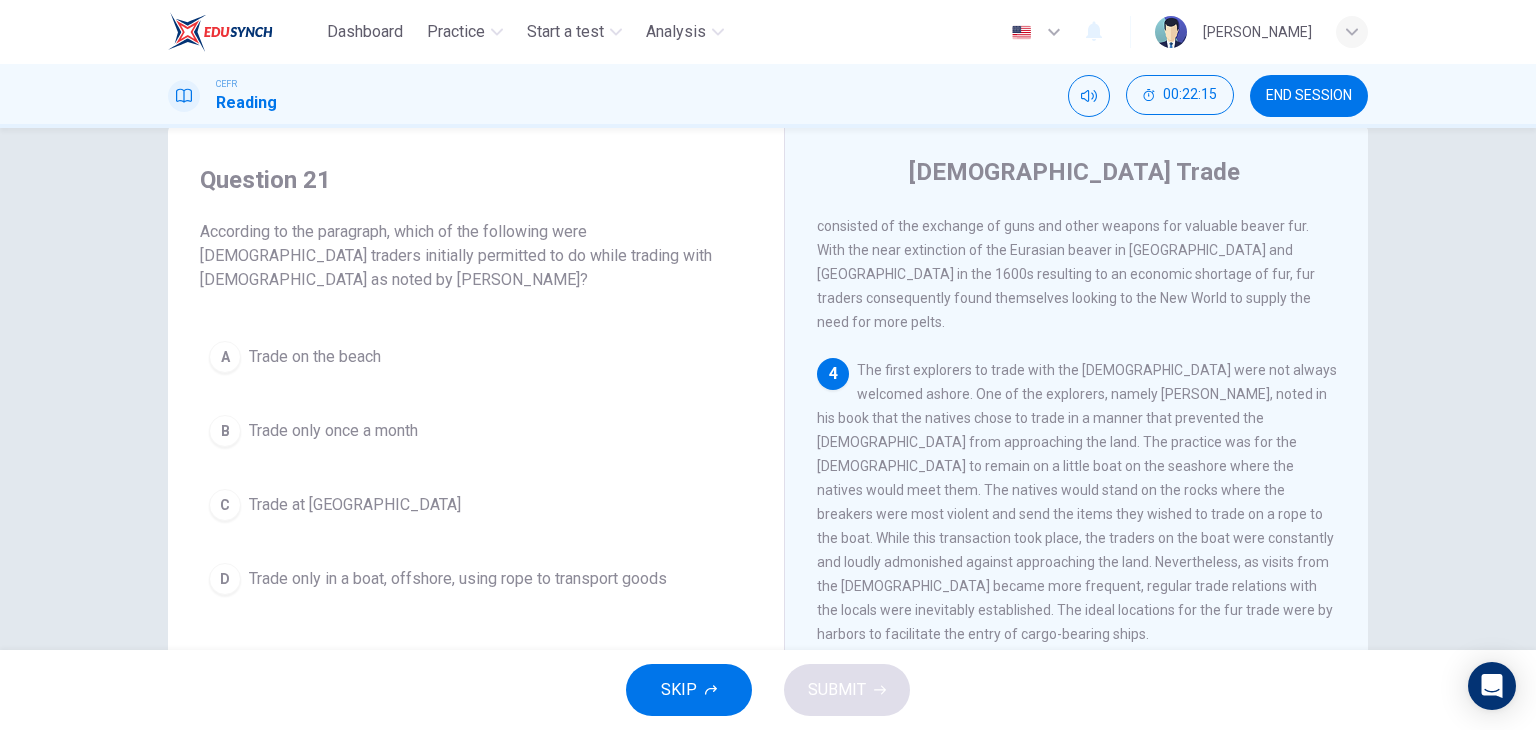 click on "The first explorers to trade with the [DEMOGRAPHIC_DATA] were not always welcomed ashore. One of the explorers, namely [PERSON_NAME], noted in his book that the natives chose to trade in a manner that prevented the [DEMOGRAPHIC_DATA] from approaching the land. The practice was for the [DEMOGRAPHIC_DATA] to remain on a little boat on the seashore where the natives would meet them. The natives would stand on the rocks where the breakers were most violent and send the items they wished to trade on a rope to the boat. While this transaction took place, the traders on the boat were constantly and loudly admonished against approaching the land. Nevertheless, as visits from the [DEMOGRAPHIC_DATA] became more frequent, regular trade relations with the locals were inevitably established. The ideal locations for the fur trade were by harbors to facilitate the entry of cargo-bearing ships." at bounding box center [1077, 502] 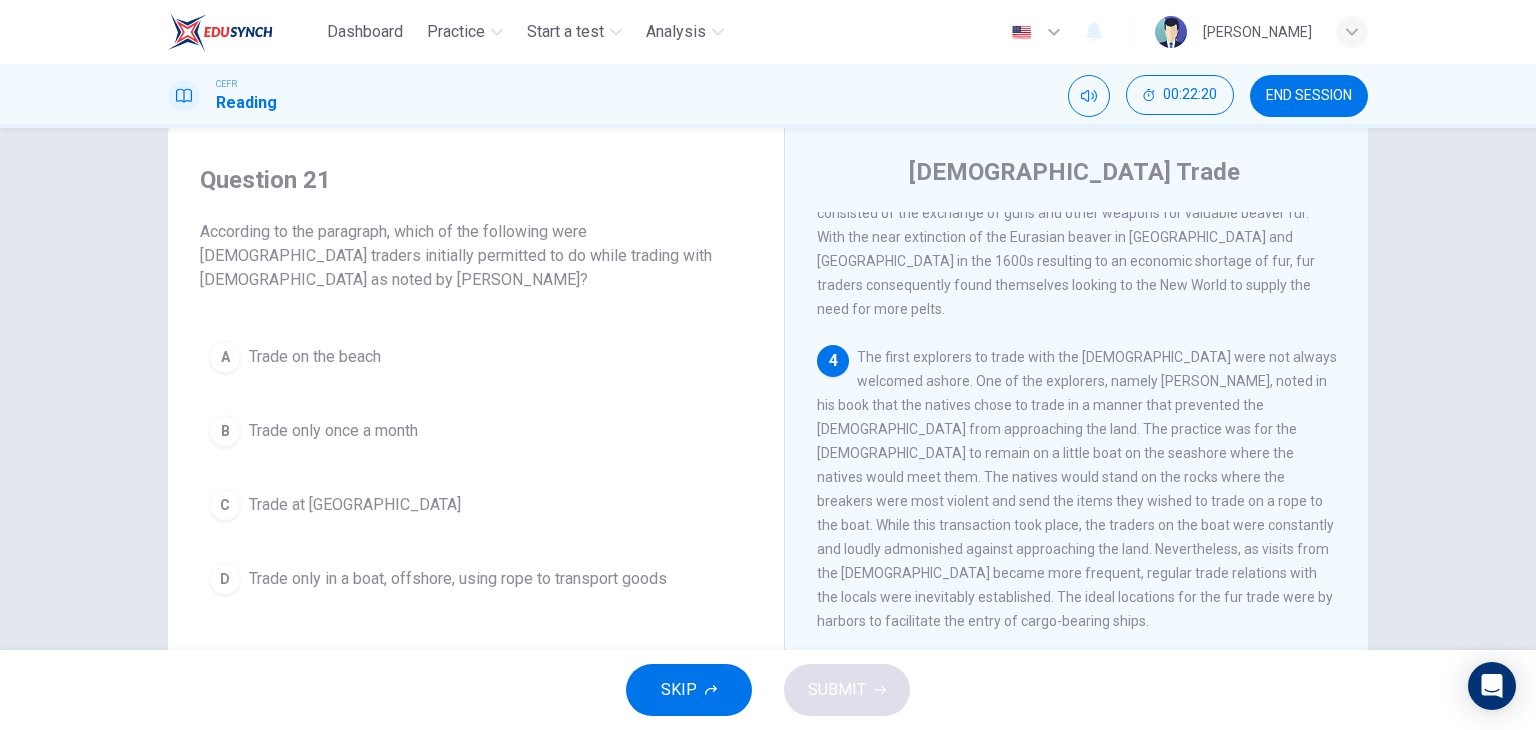 scroll, scrollTop: 850, scrollLeft: 0, axis: vertical 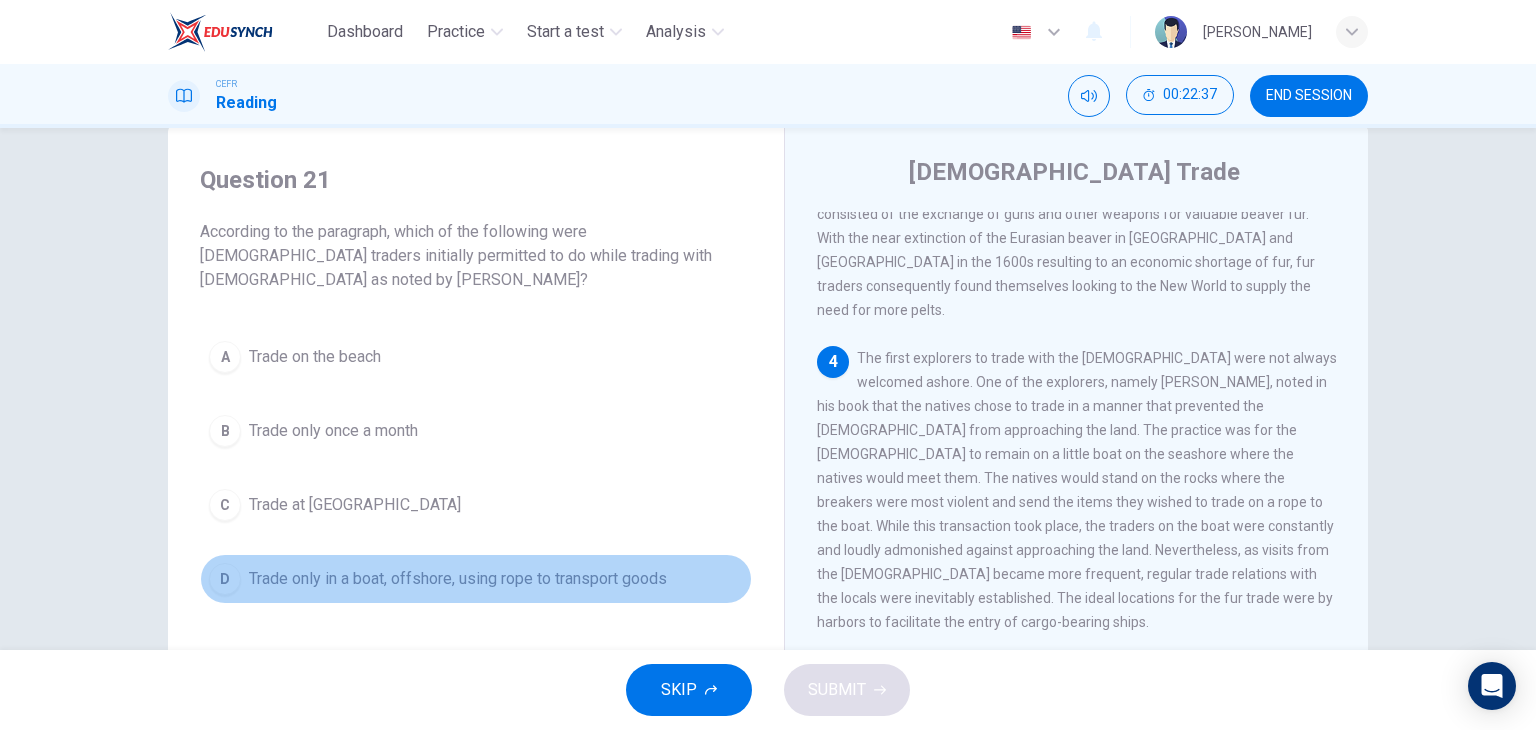 click on "D Trade only in a boat, offshore, using rope to transport goods" at bounding box center (476, 579) 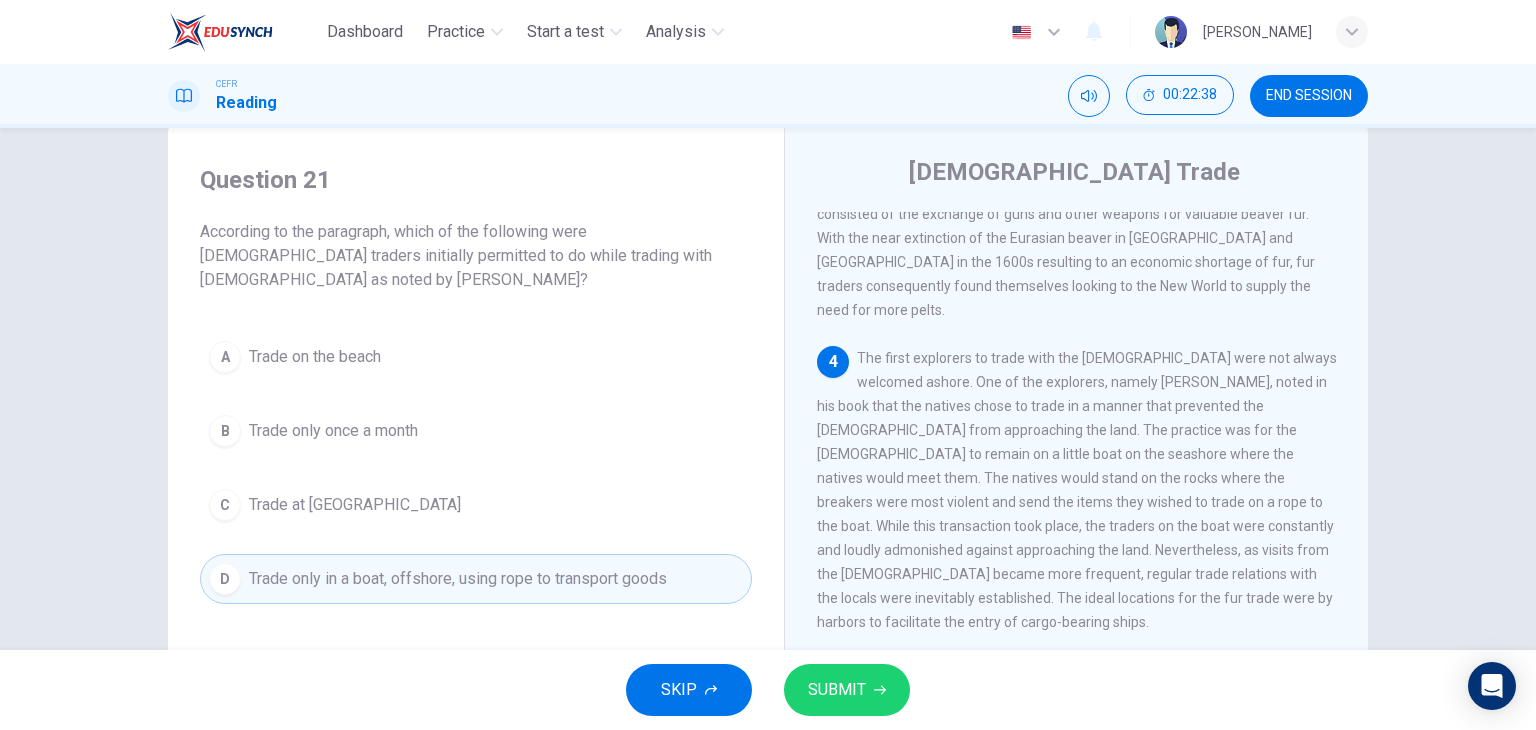 click on "SUBMIT" at bounding box center [837, 690] 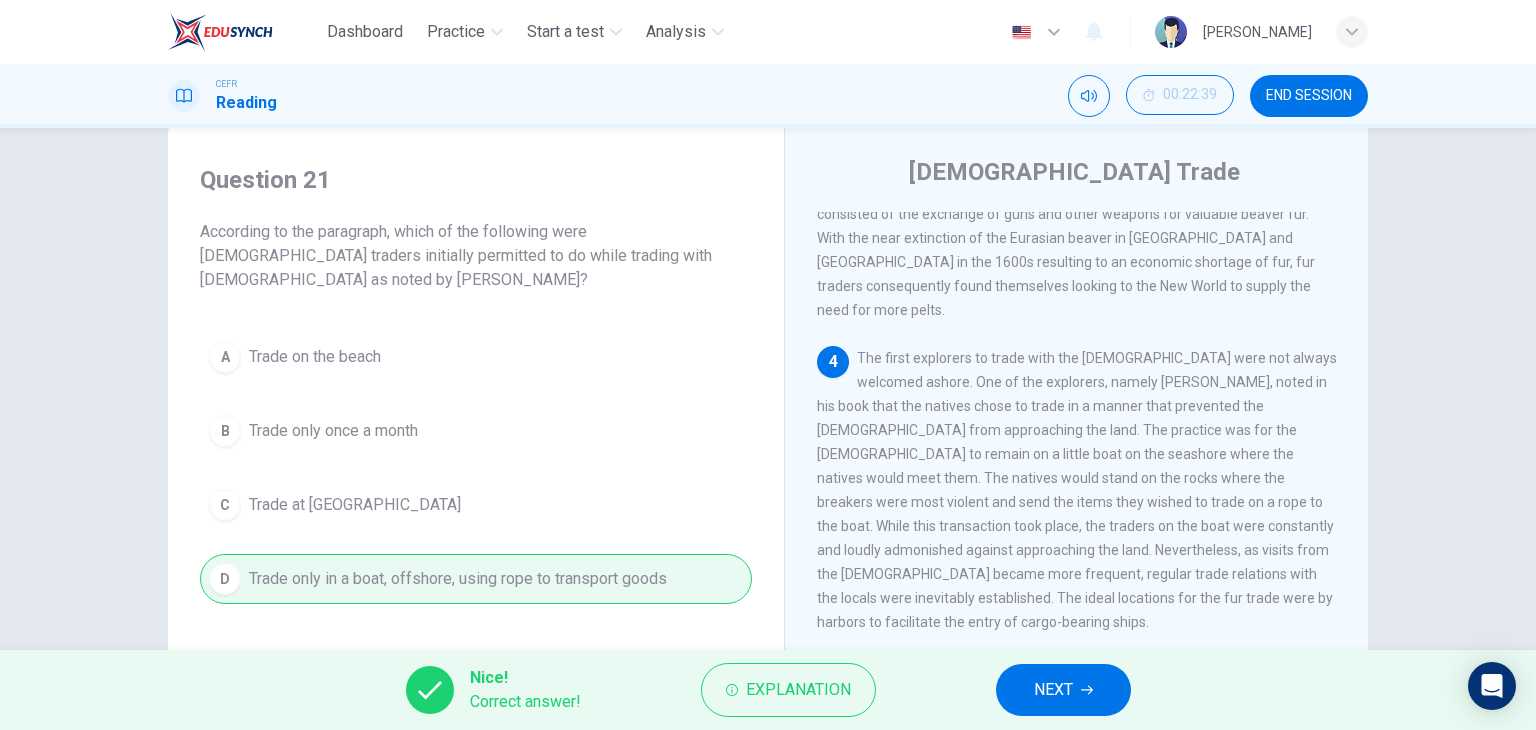 click on "NEXT" at bounding box center [1053, 690] 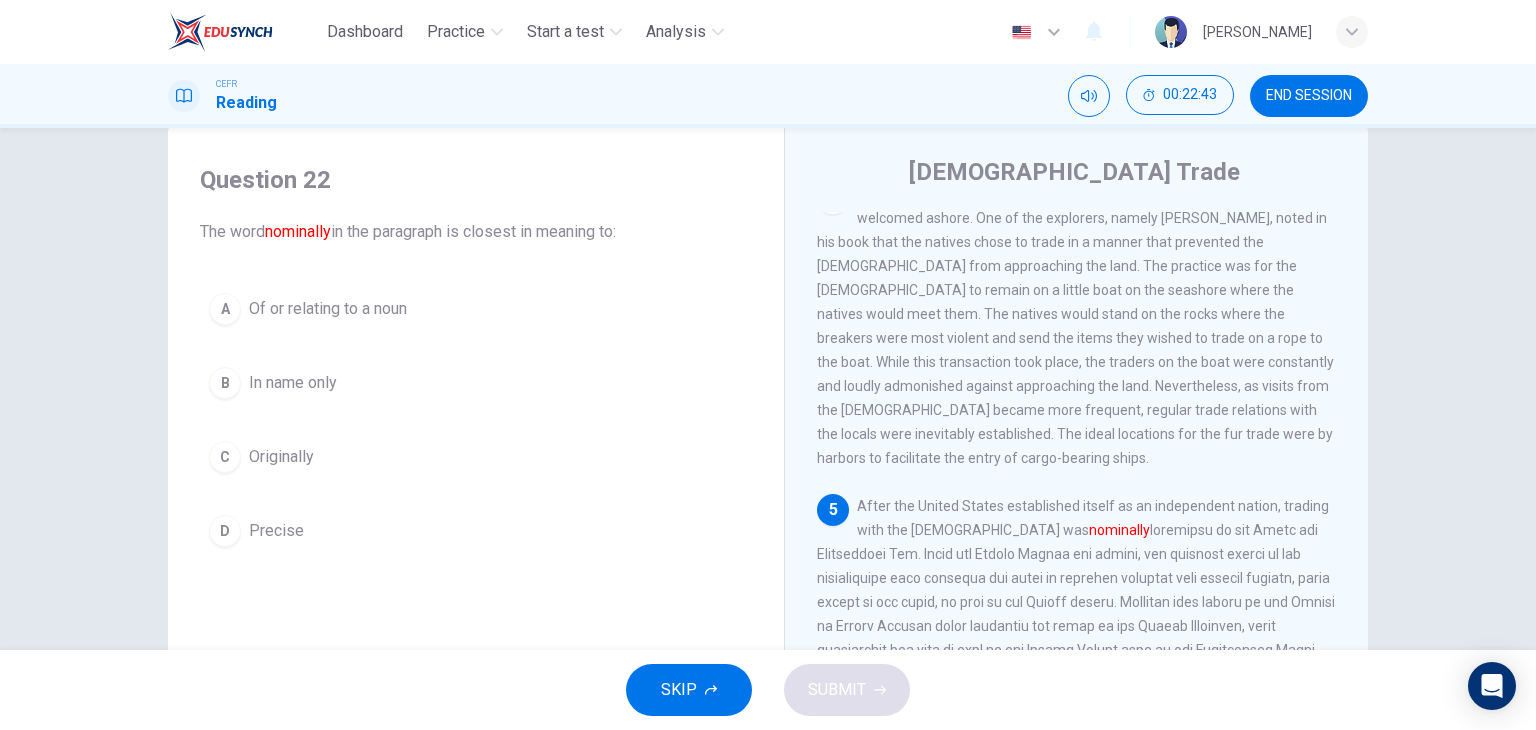 scroll, scrollTop: 1014, scrollLeft: 0, axis: vertical 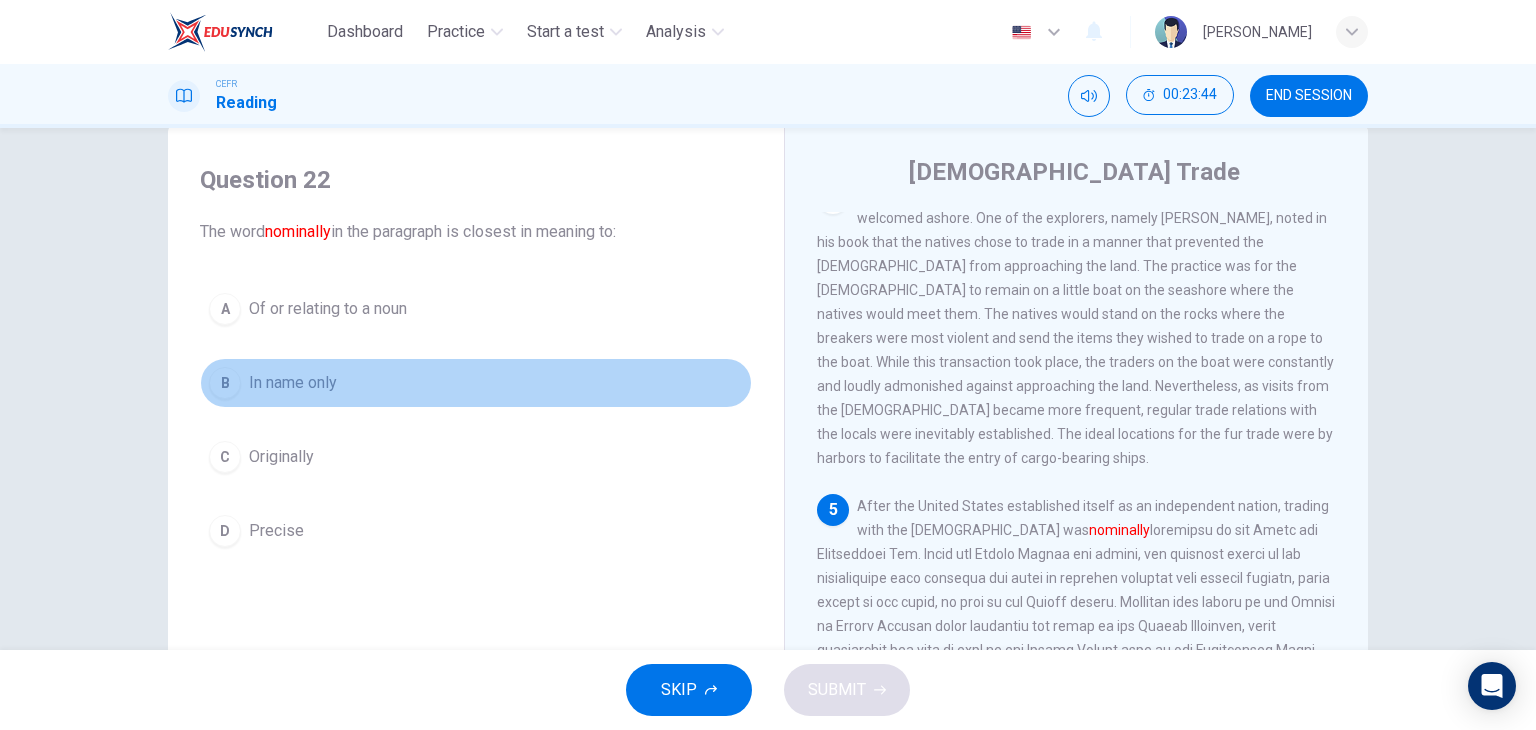 click on "B  In name only" at bounding box center (476, 383) 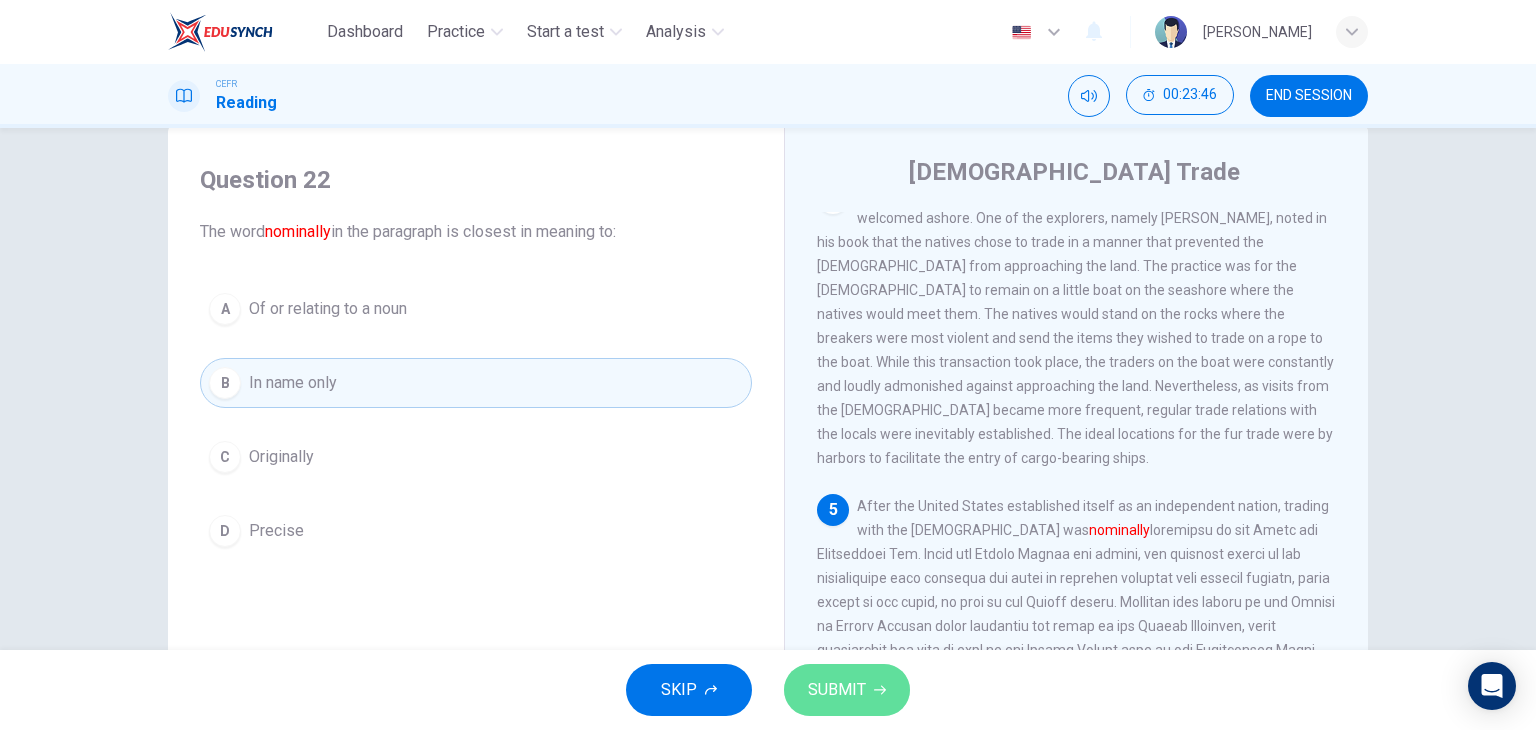 click on "SUBMIT" at bounding box center [837, 690] 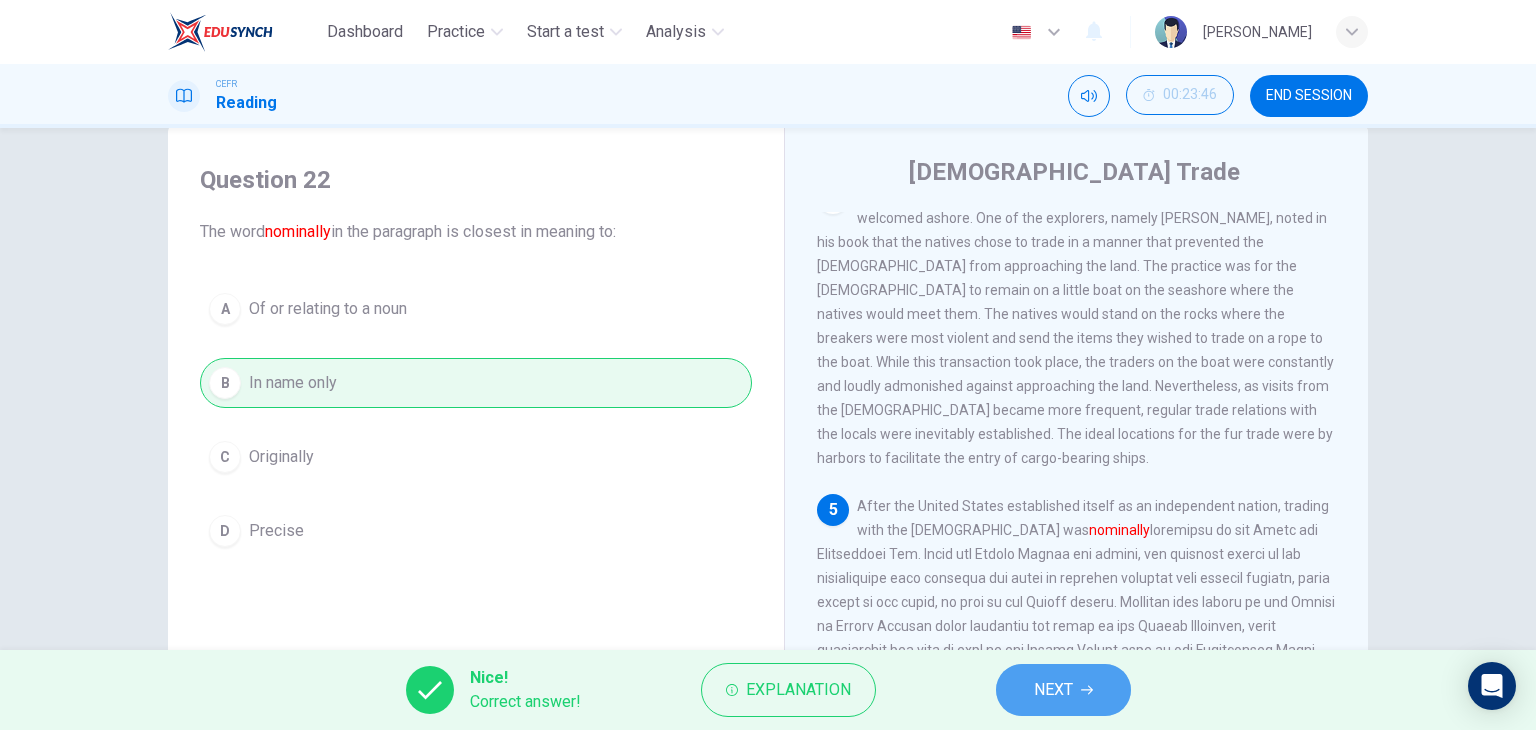 click on "NEXT" at bounding box center [1053, 690] 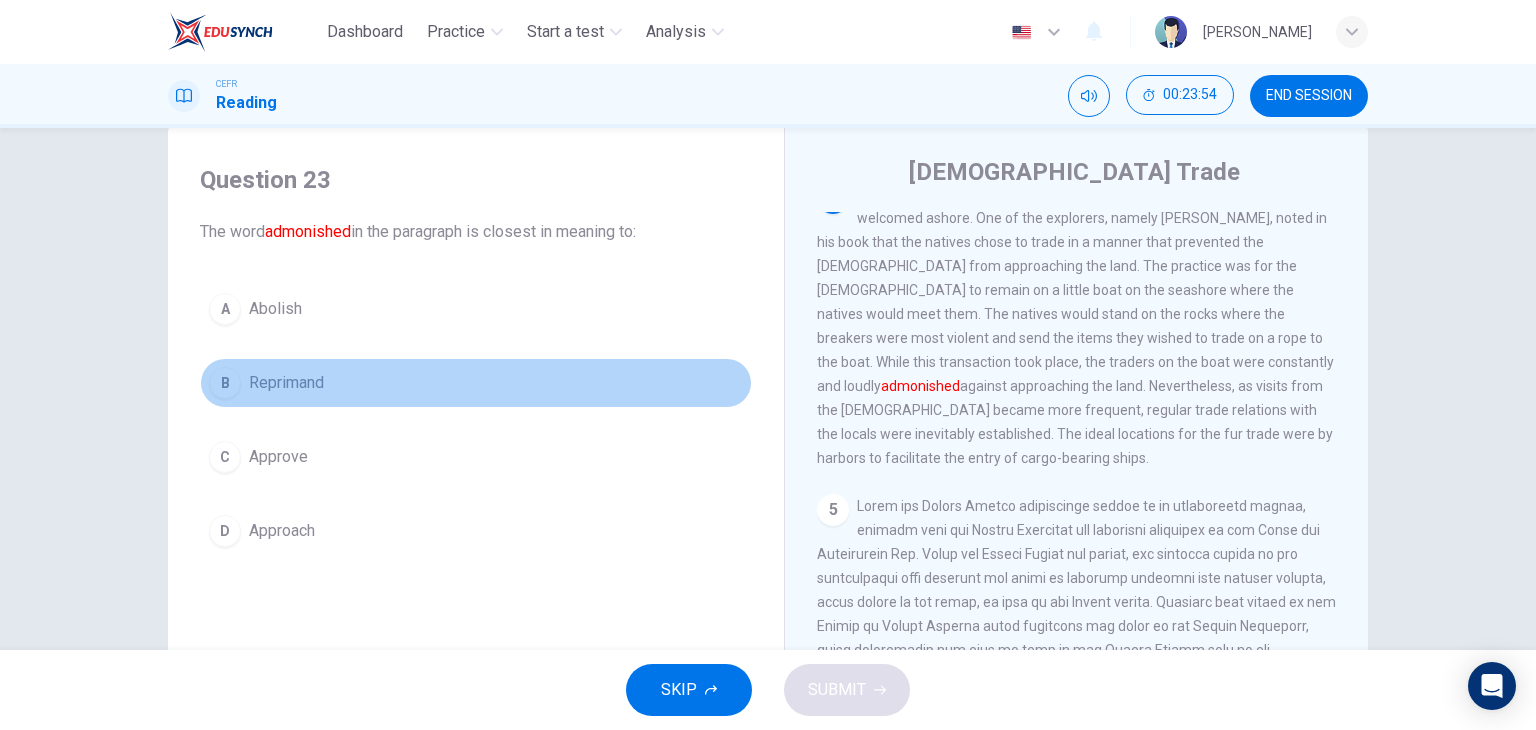 click on "Reprimand" at bounding box center (286, 383) 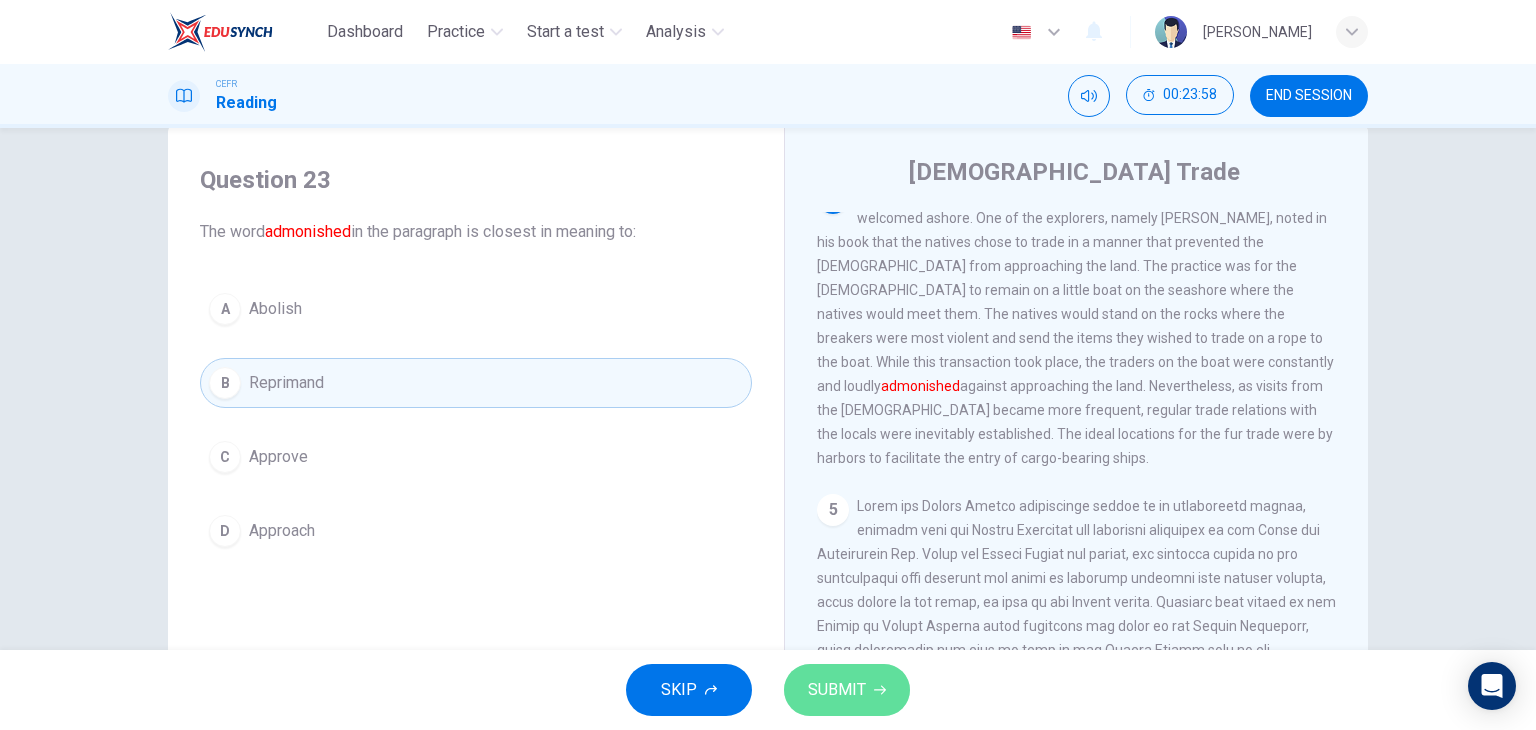 click on "SUBMIT" at bounding box center (837, 690) 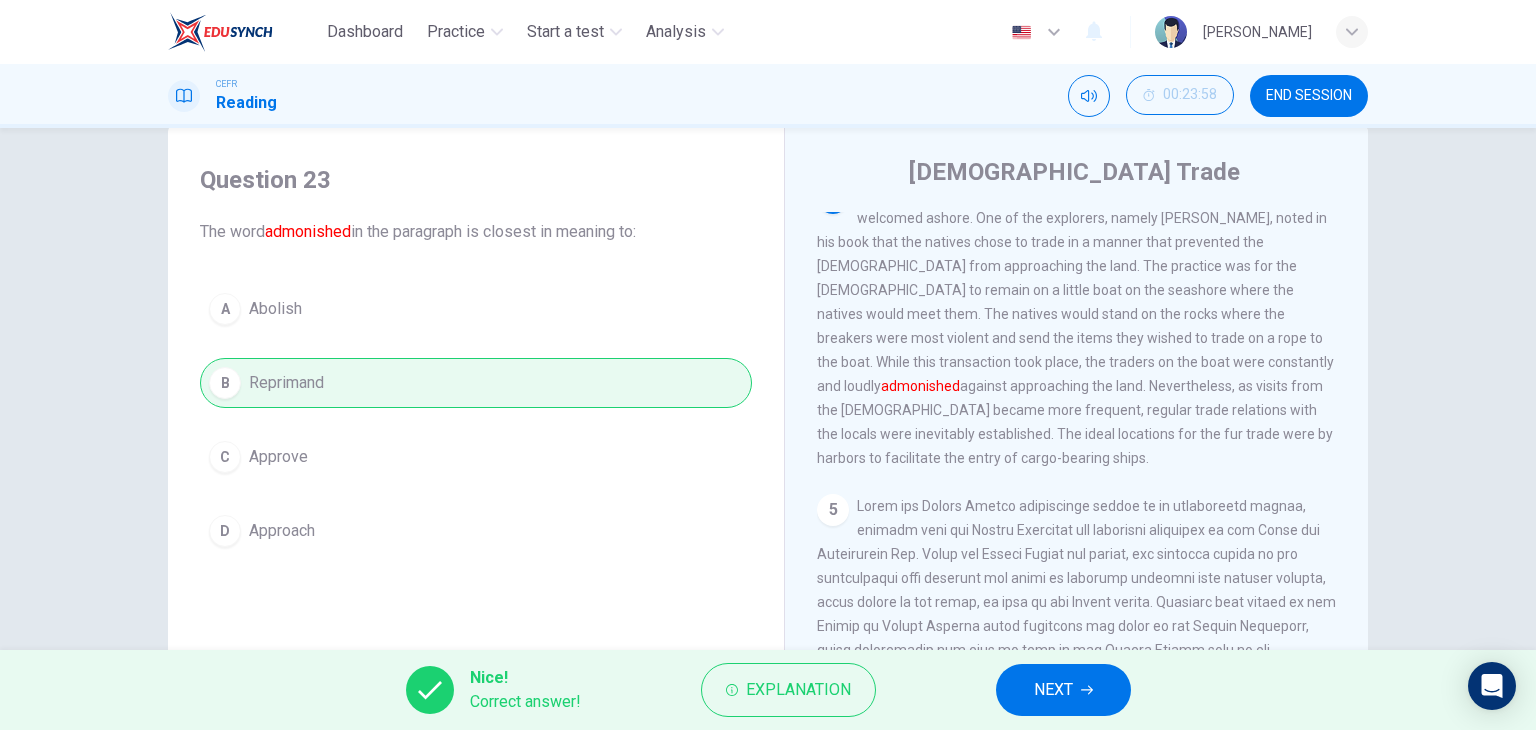click on "NEXT" at bounding box center (1063, 690) 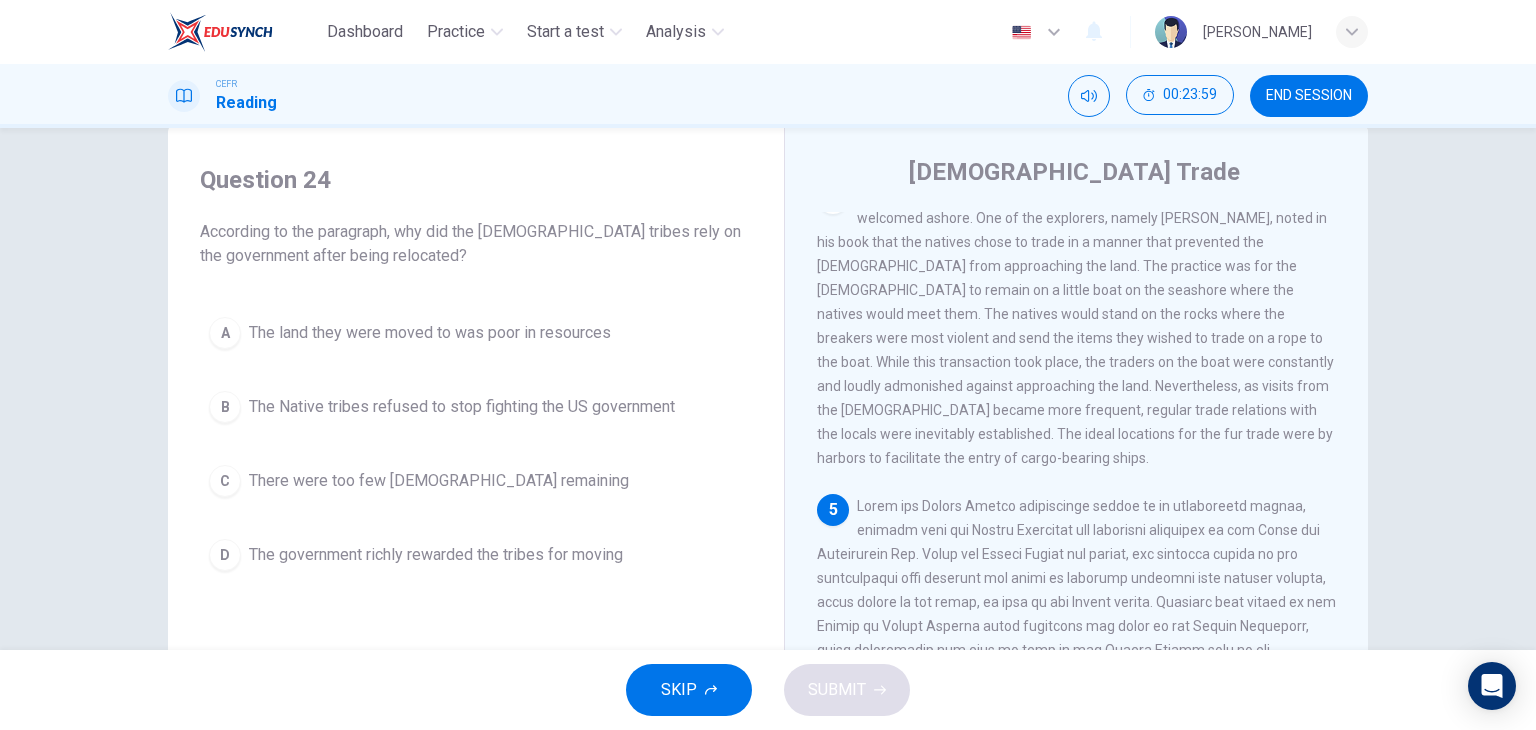 scroll, scrollTop: 1050, scrollLeft: 0, axis: vertical 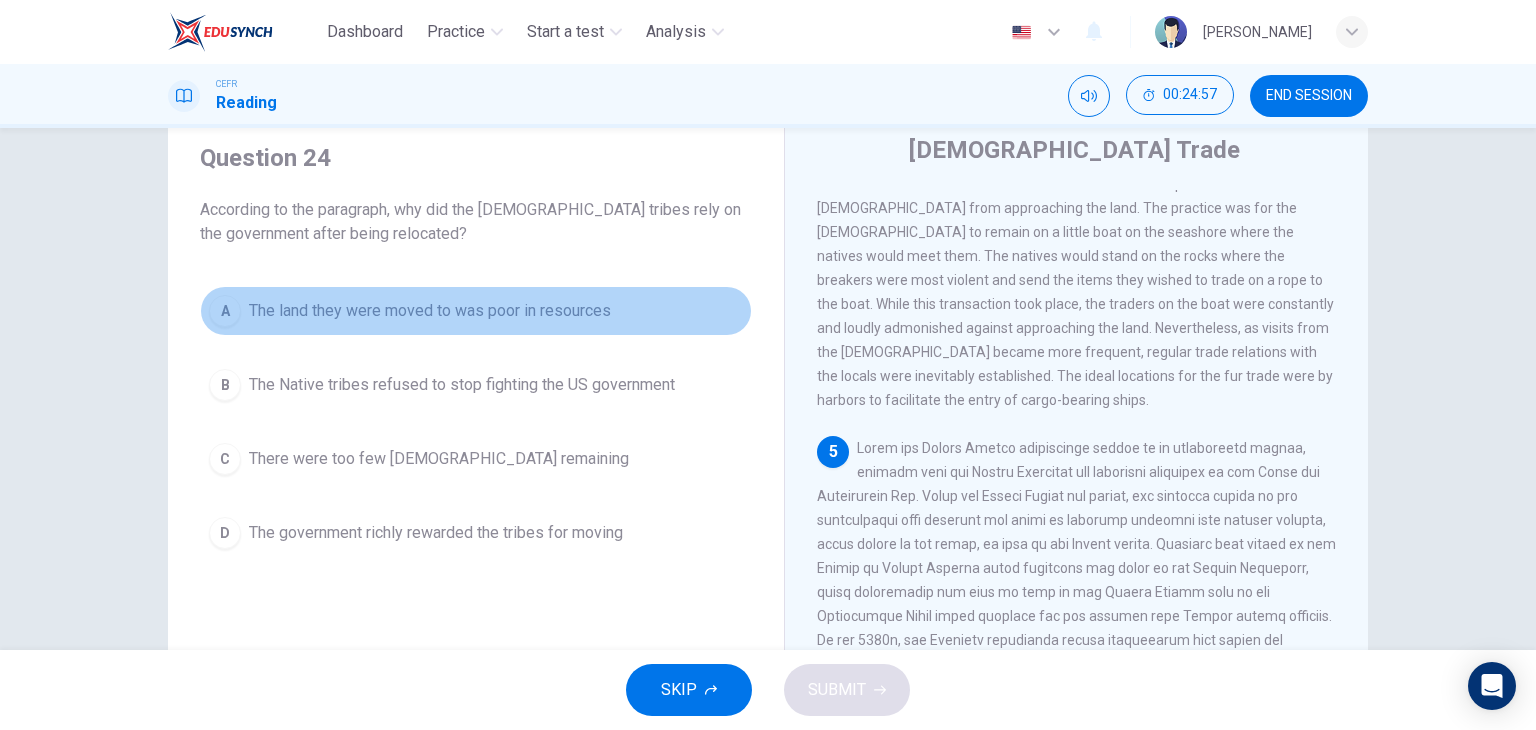 click on "The land they were moved to was poor in resources" at bounding box center (430, 311) 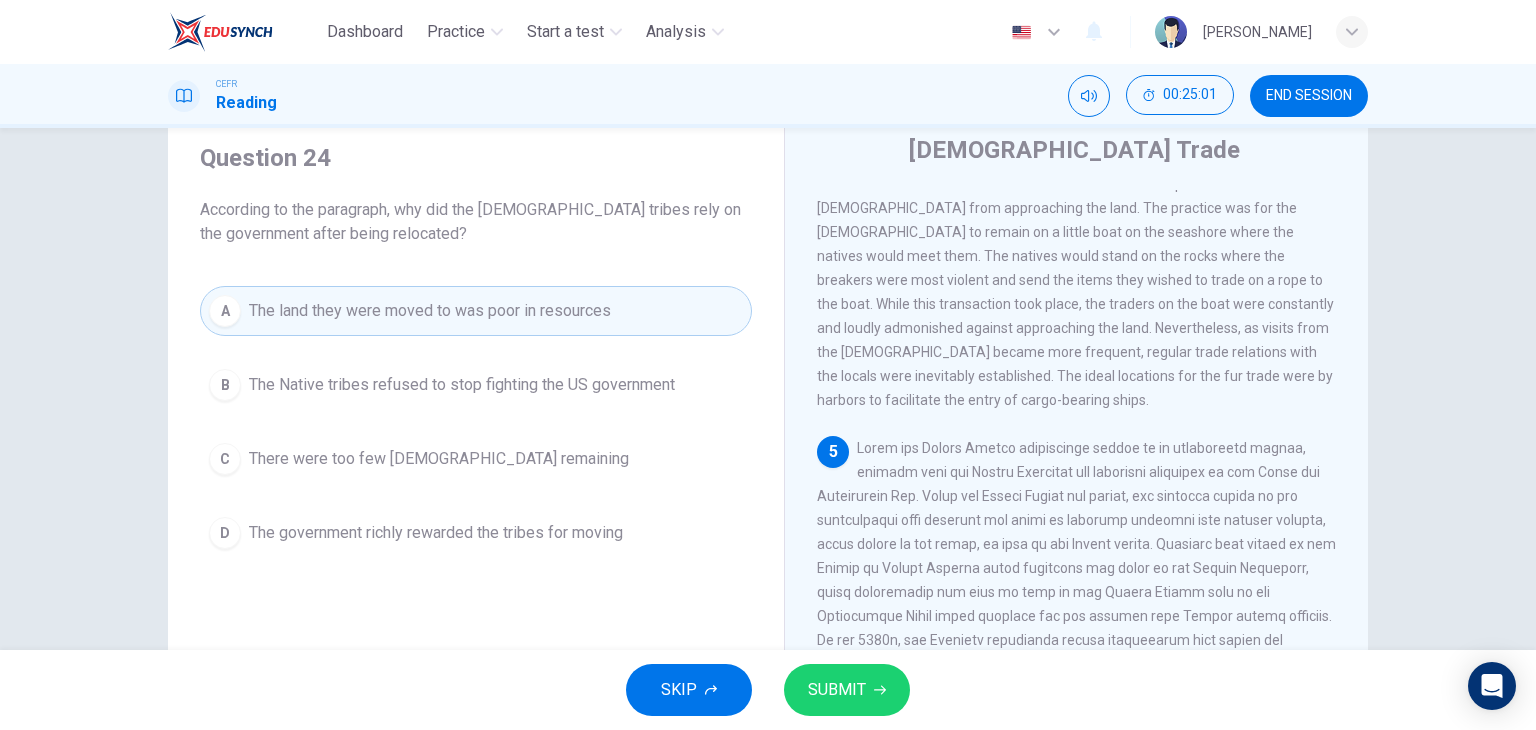 click on "SUBMIT" at bounding box center (837, 690) 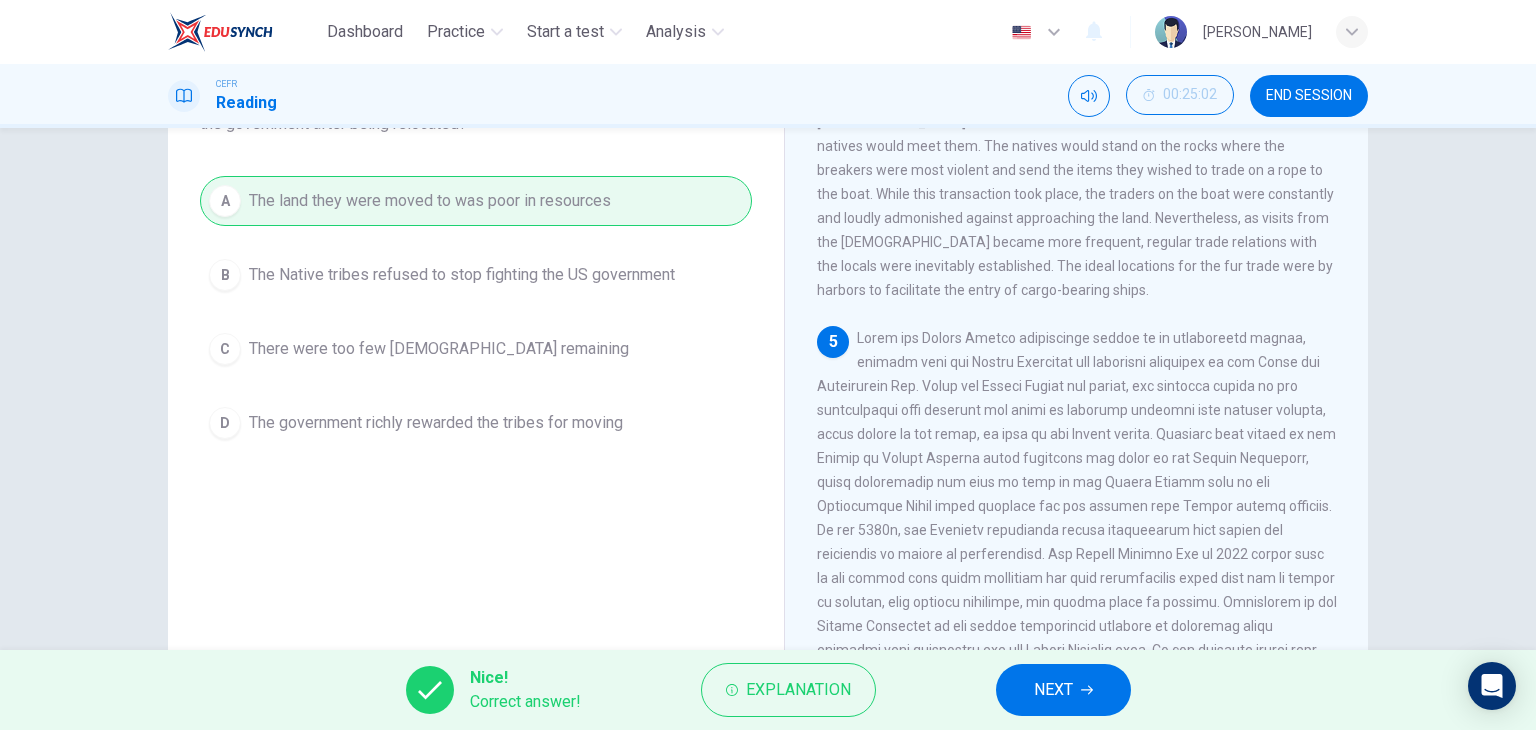 scroll, scrollTop: 187, scrollLeft: 0, axis: vertical 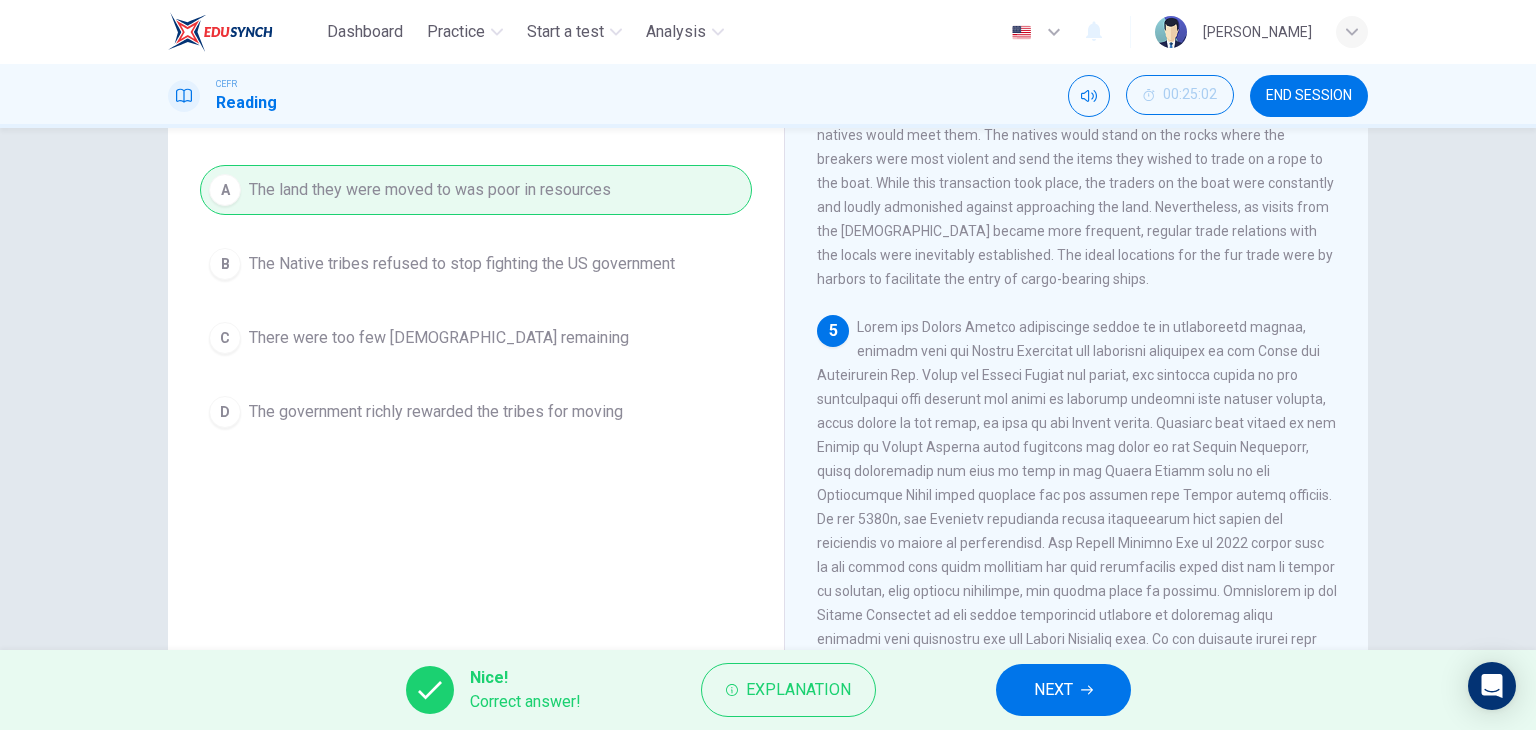 click on "NEXT" at bounding box center [1053, 690] 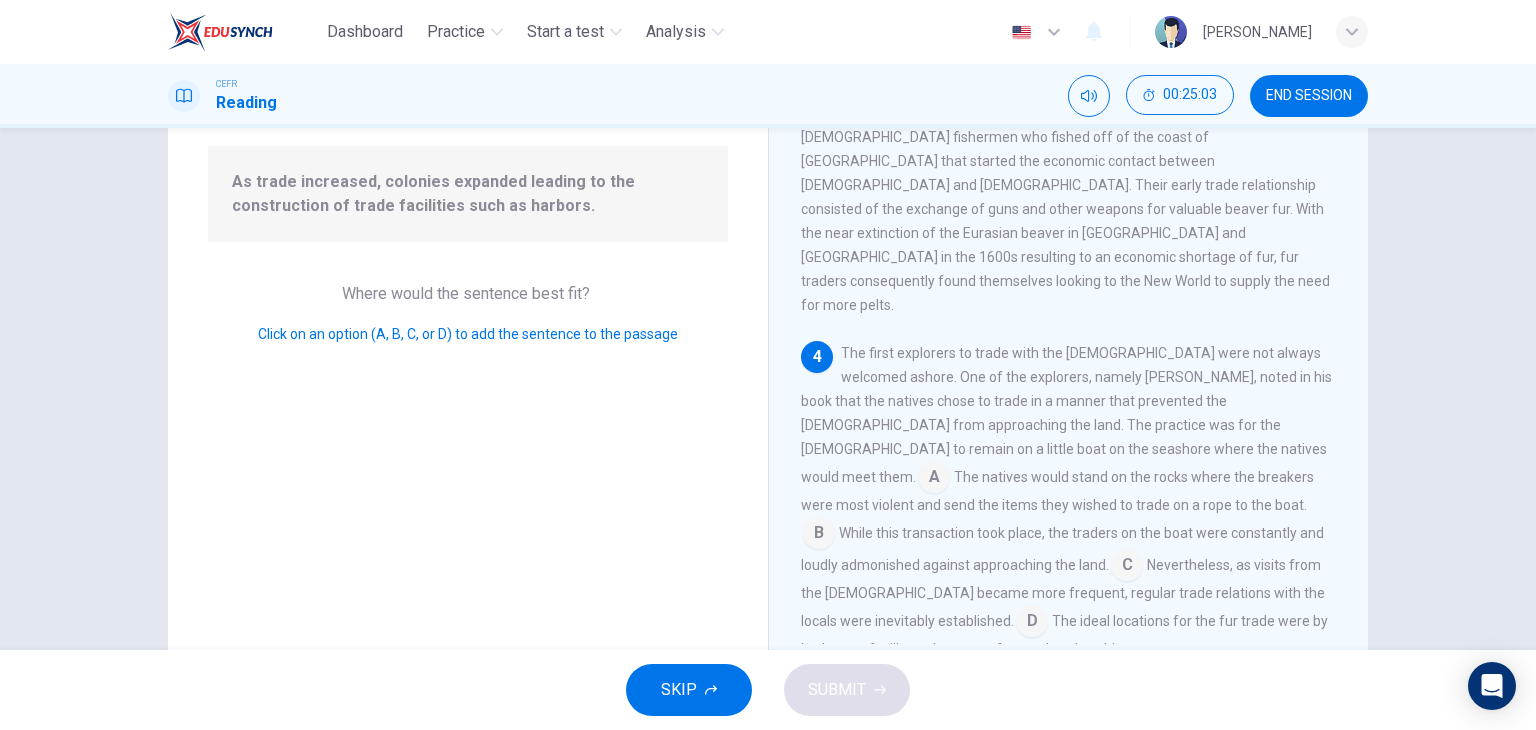 scroll, scrollTop: 682, scrollLeft: 0, axis: vertical 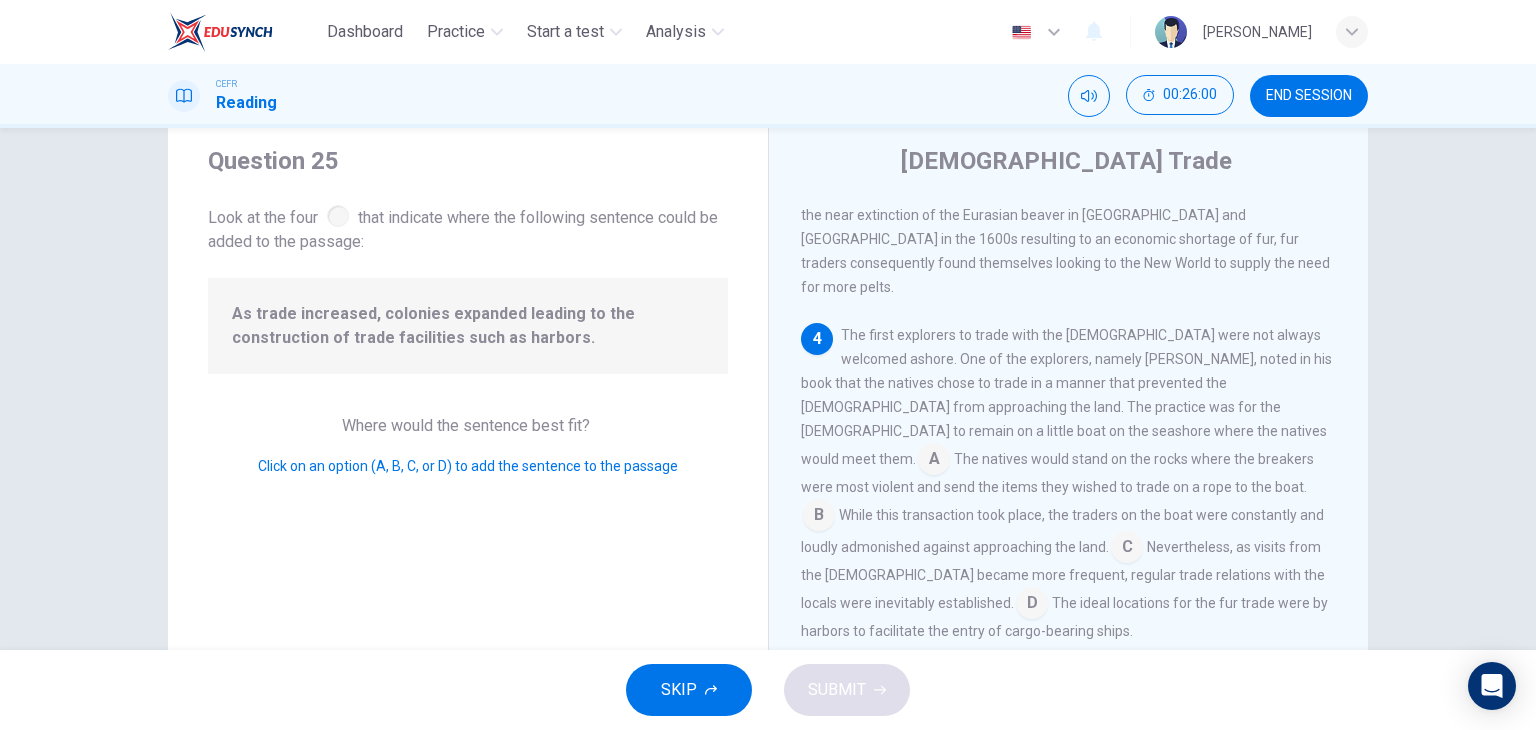 click at bounding box center (1032, 605) 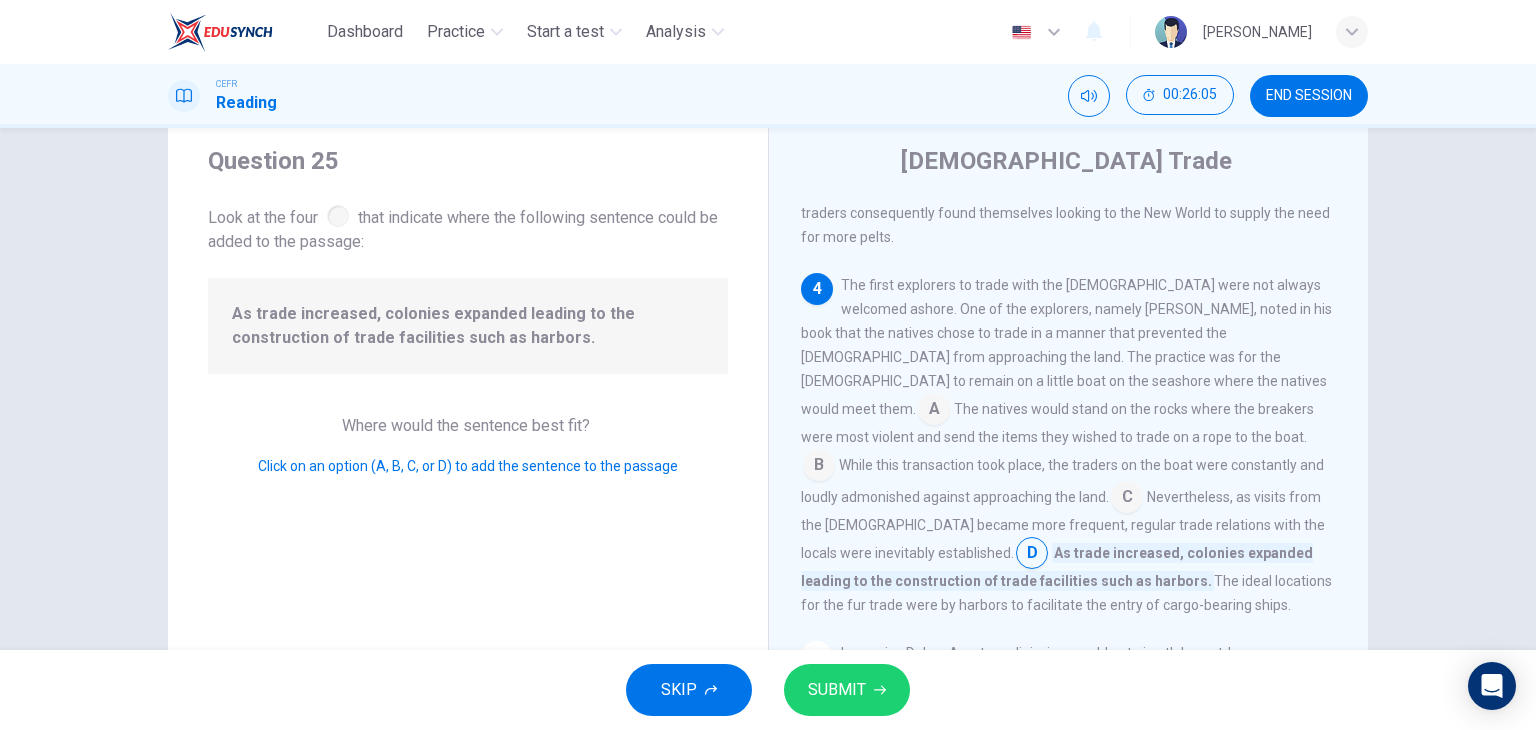 scroll, scrollTop: 886, scrollLeft: 0, axis: vertical 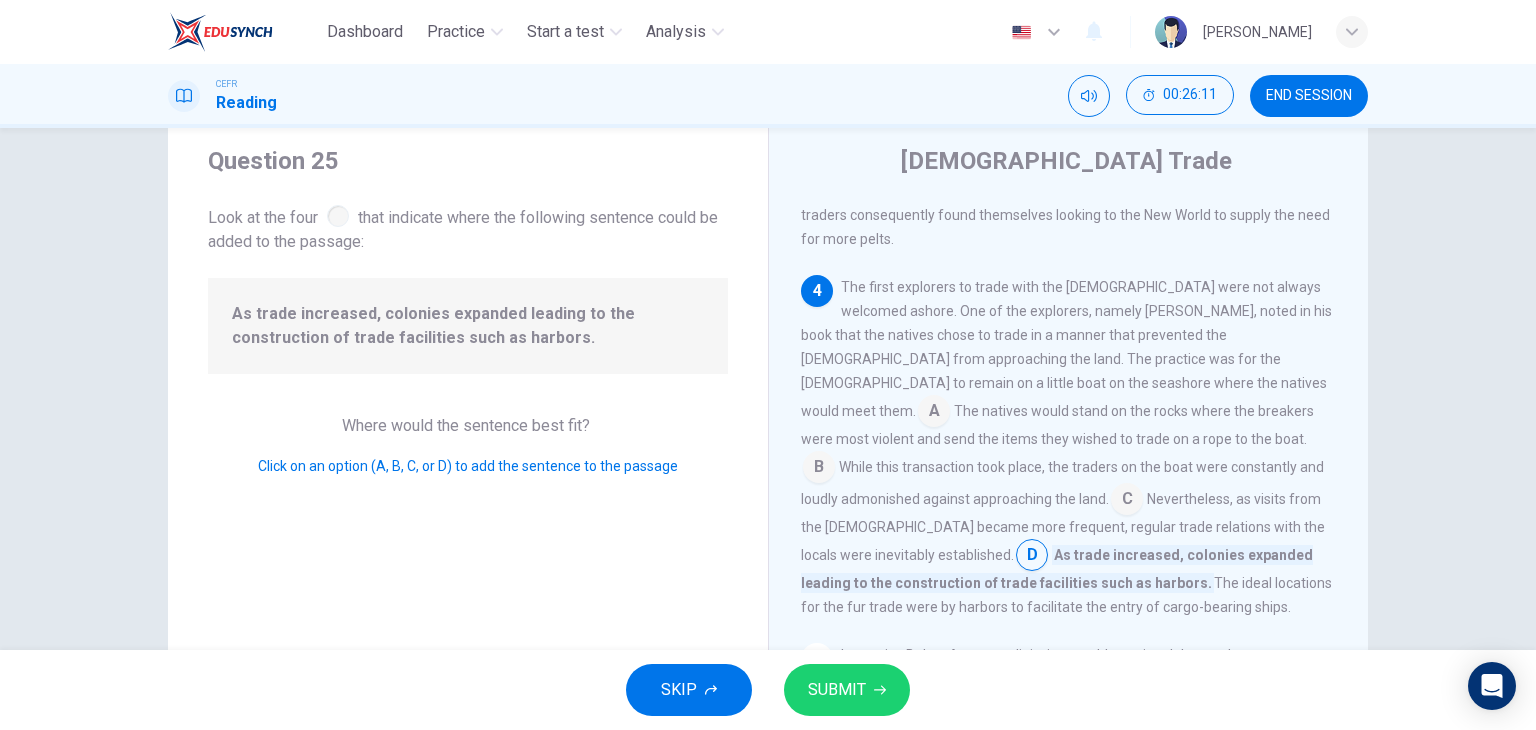 click on "SUBMIT" at bounding box center [837, 690] 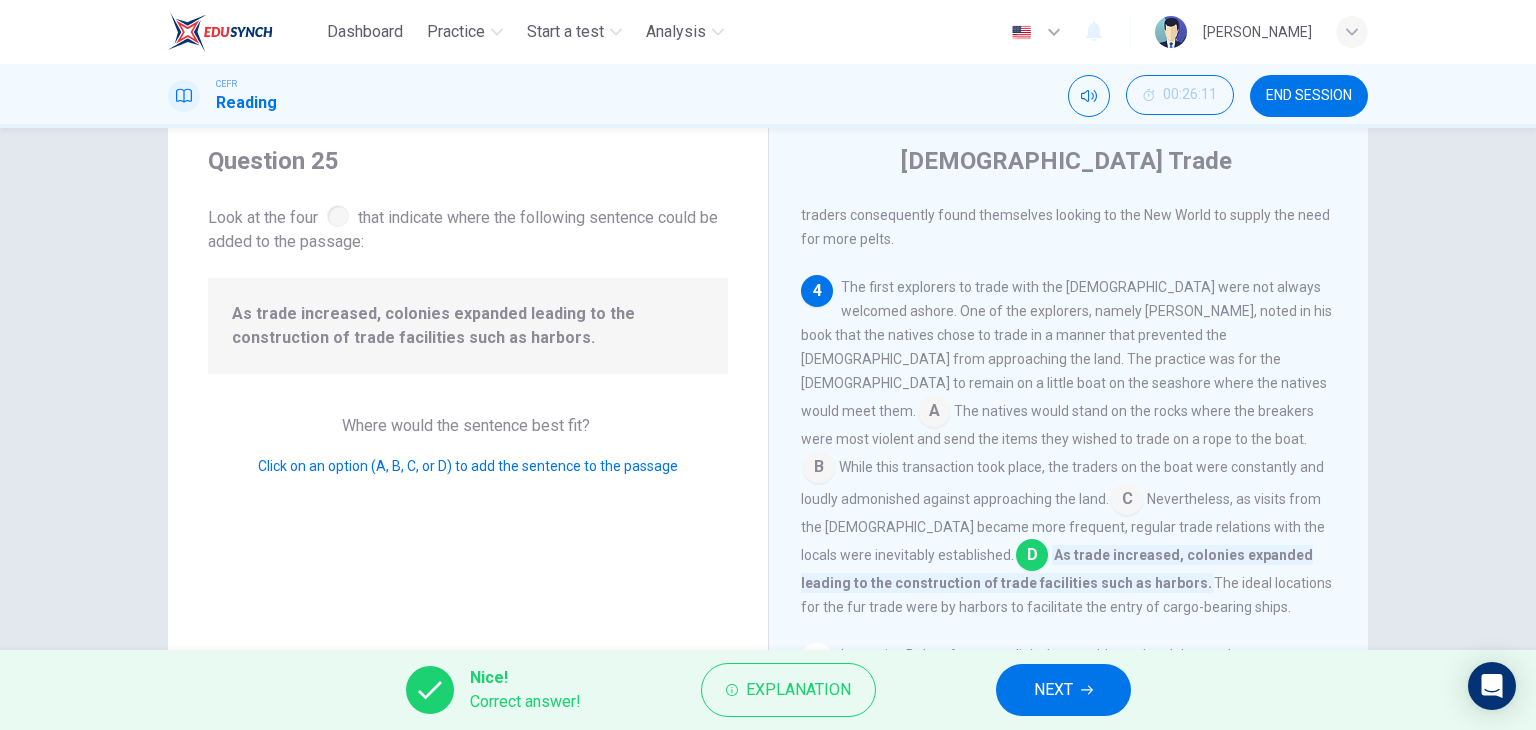 click on "NEXT" at bounding box center (1063, 690) 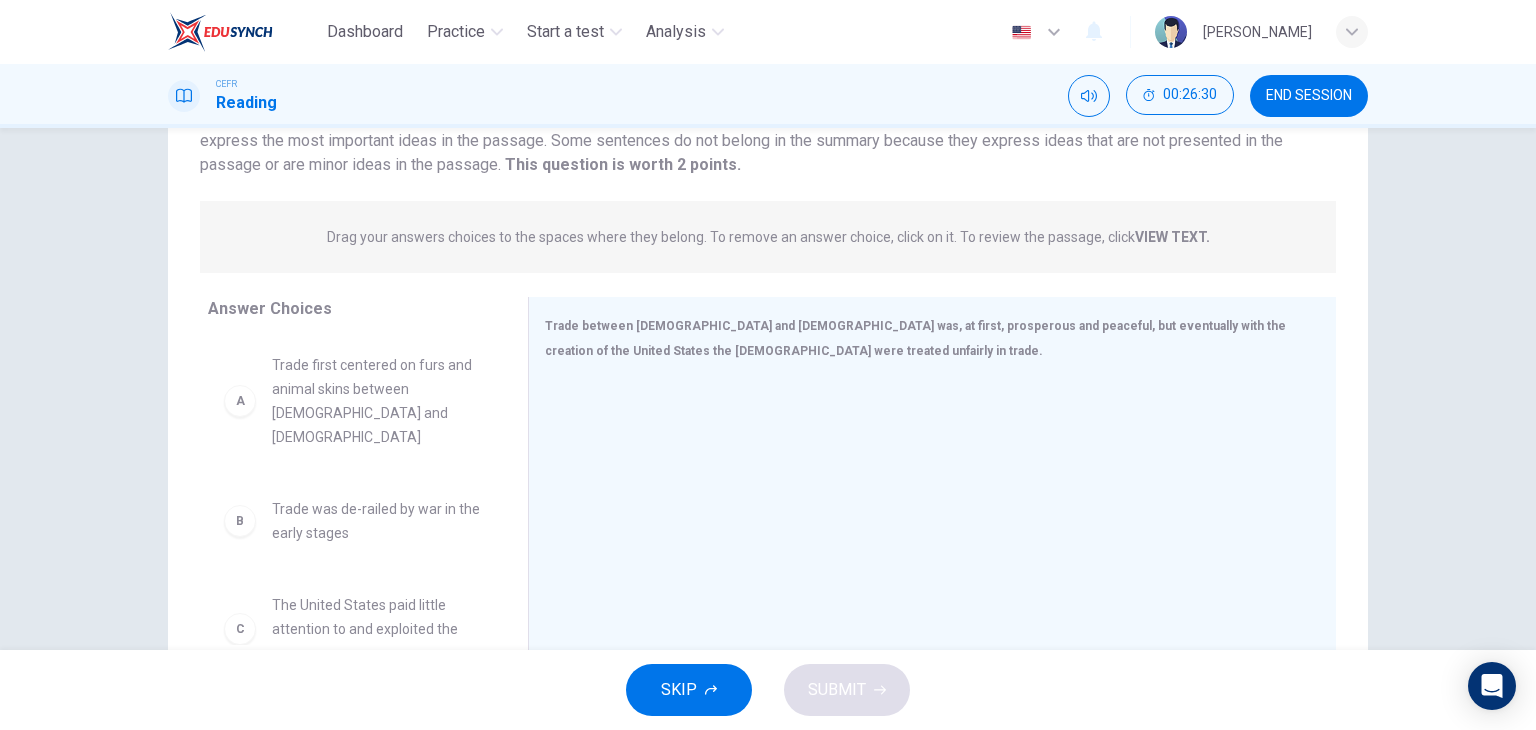 scroll, scrollTop: 189, scrollLeft: 0, axis: vertical 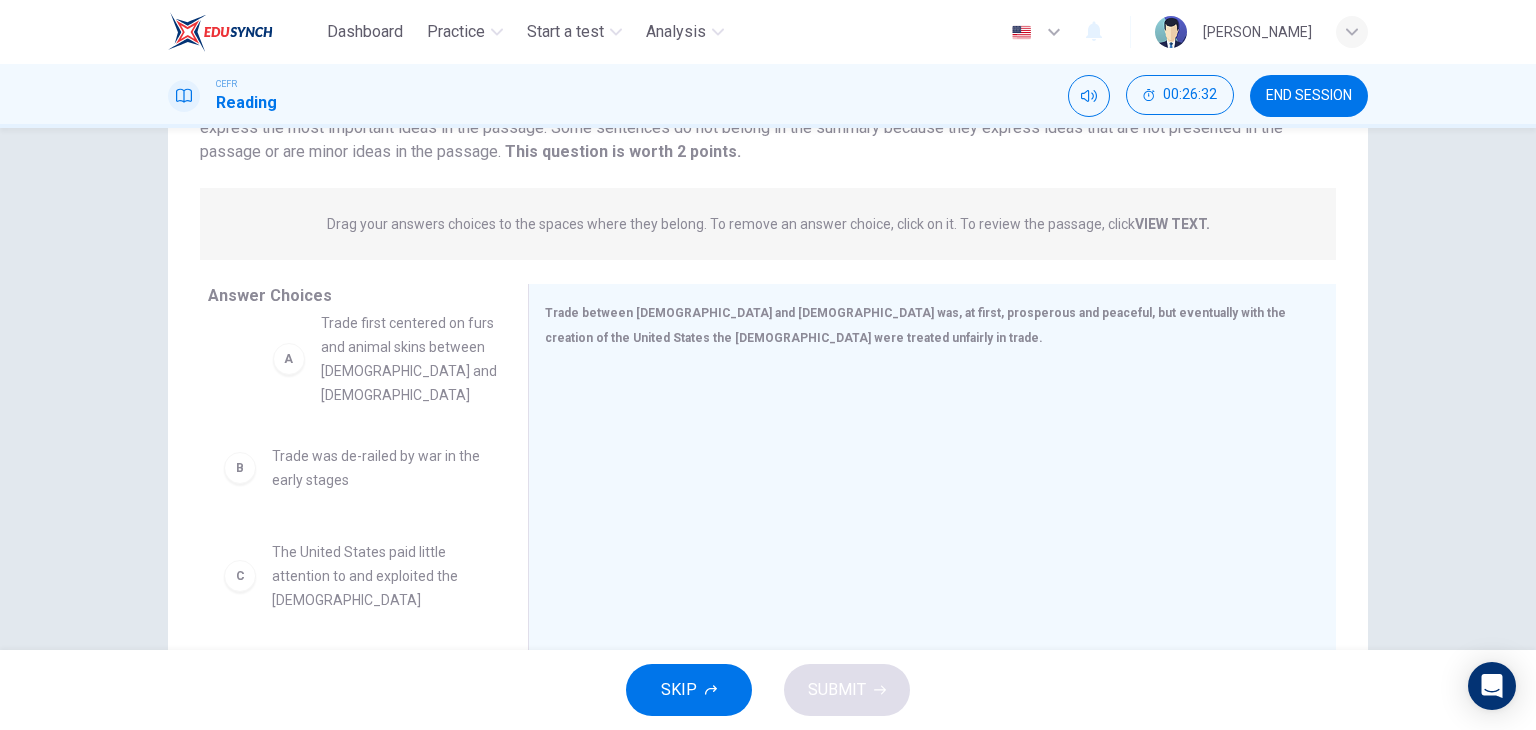 drag, startPoint x: 395, startPoint y: 401, endPoint x: 428, endPoint y: 386, distance: 36.249138 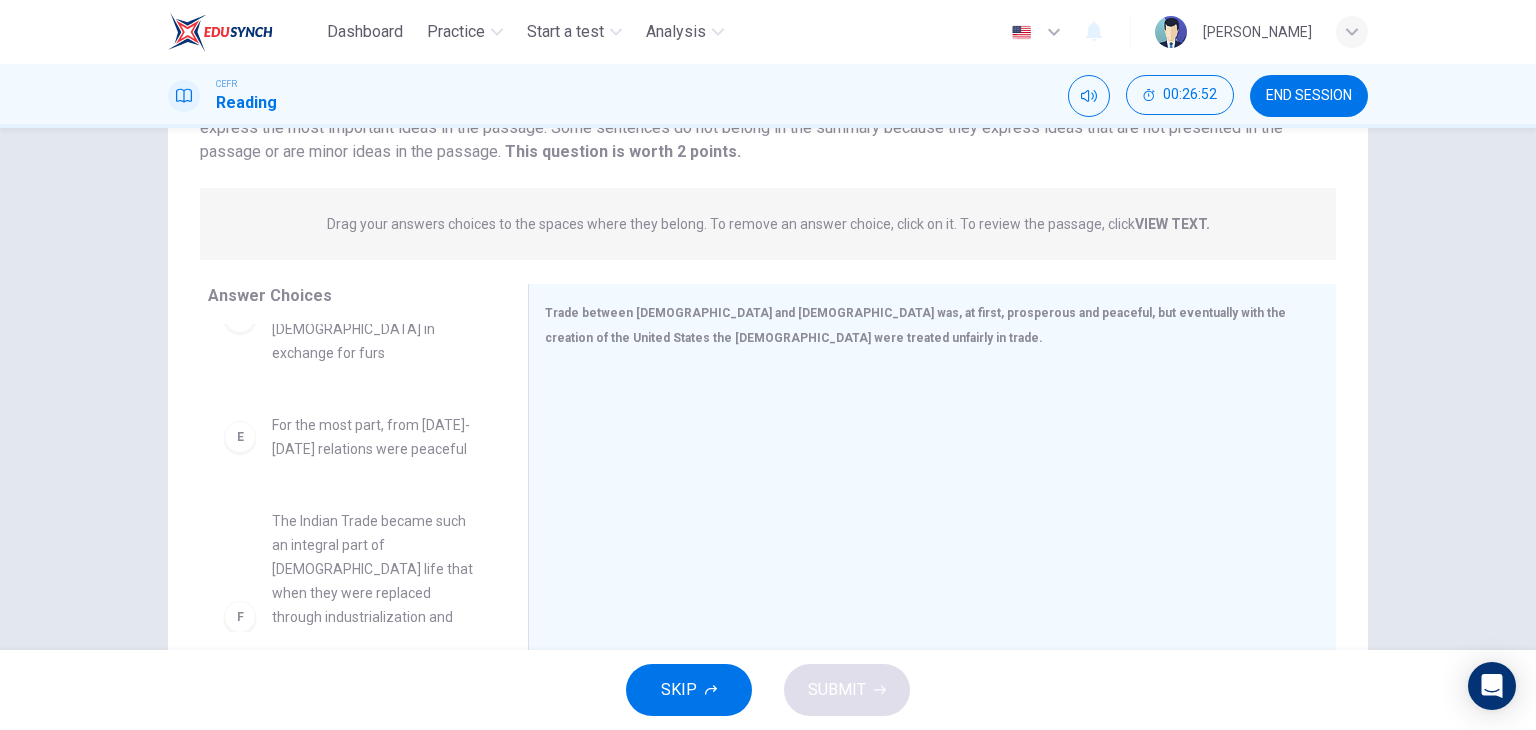 scroll, scrollTop: 492, scrollLeft: 0, axis: vertical 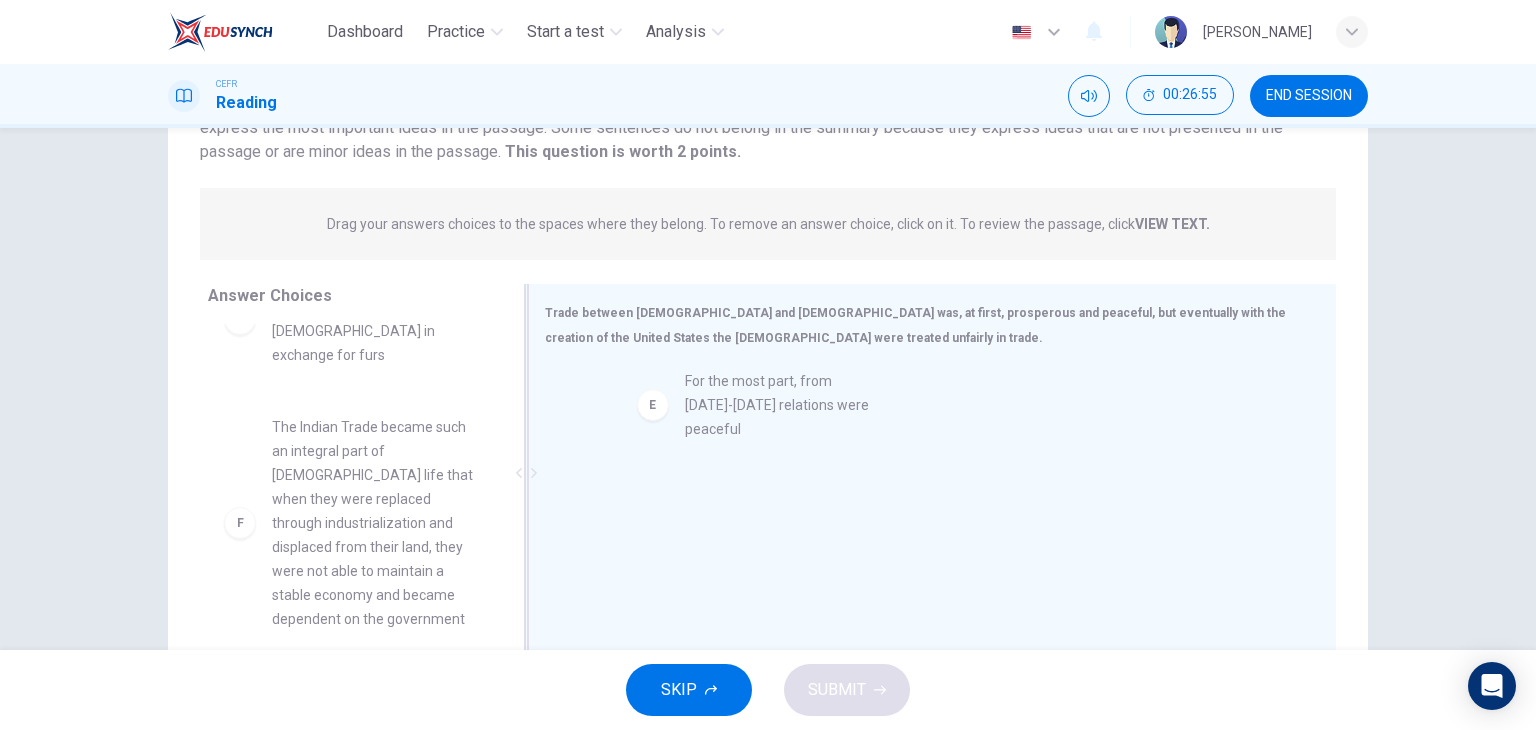 drag, startPoint x: 399, startPoint y: 397, endPoint x: 875, endPoint y: 402, distance: 476.02625 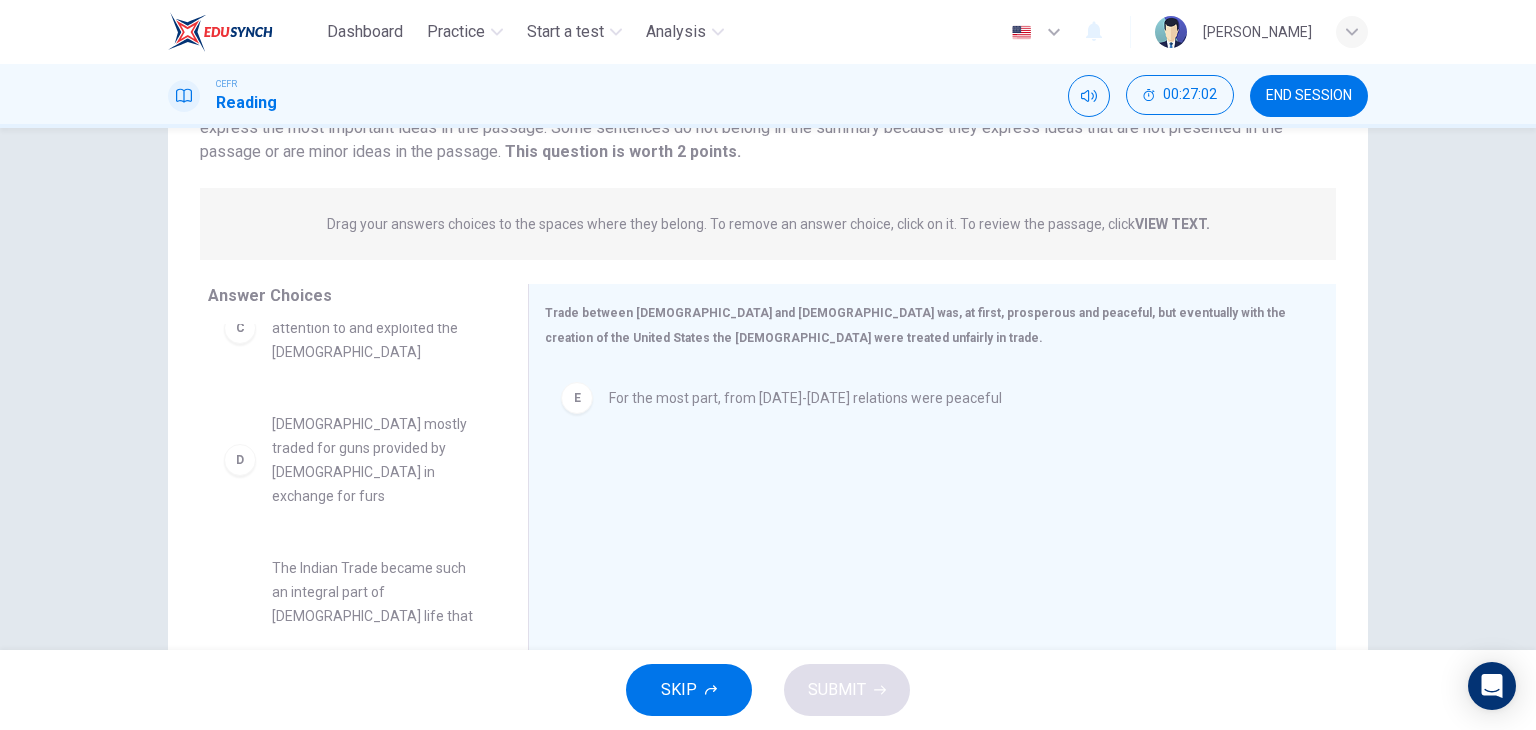 scroll, scrollTop: 290, scrollLeft: 0, axis: vertical 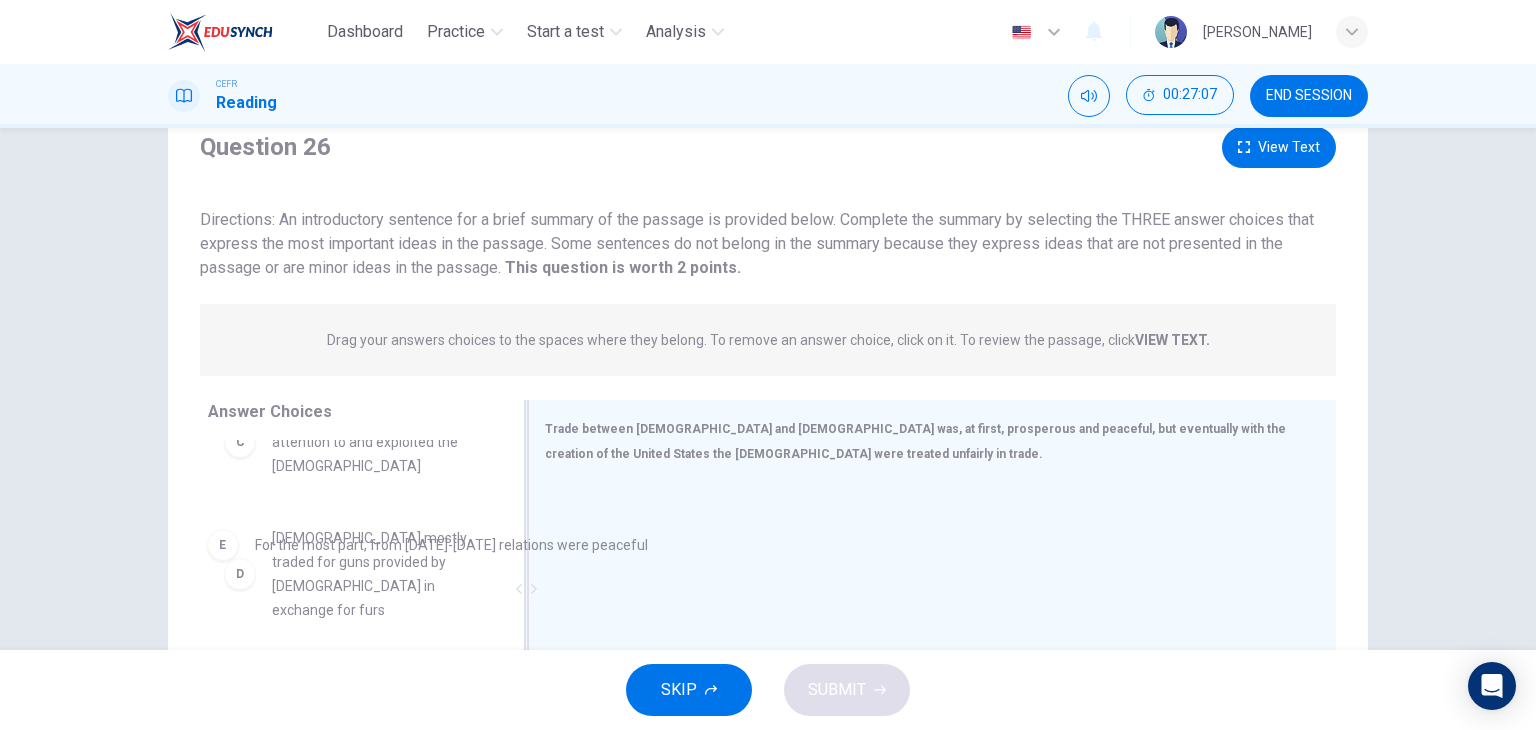 drag, startPoint x: 701, startPoint y: 526, endPoint x: 221, endPoint y: 587, distance: 483.8605 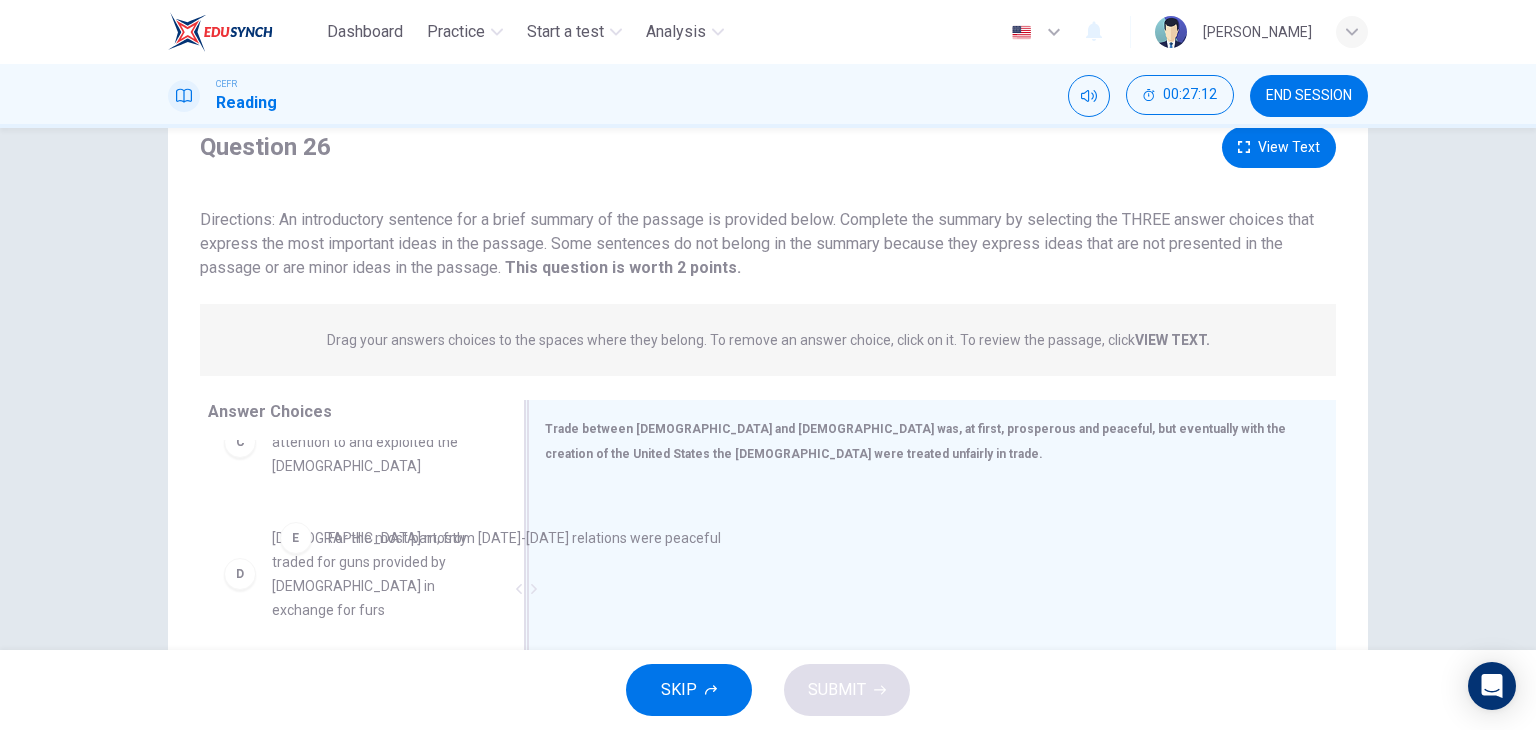 drag, startPoint x: 588, startPoint y: 523, endPoint x: 564, endPoint y: 517, distance: 24.738634 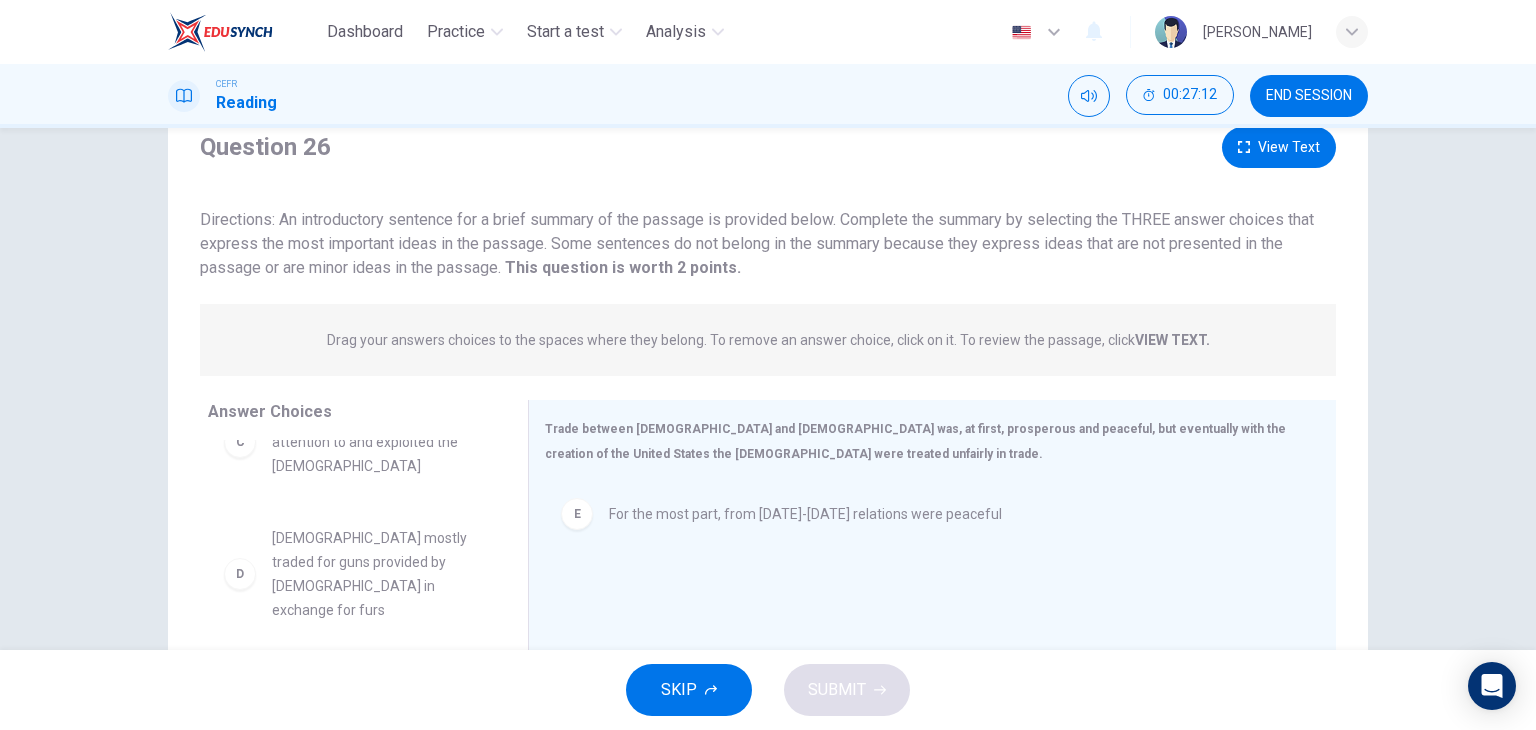 click on "For the most part, from [DATE]-[DATE] relations were peaceful" at bounding box center [805, 514] 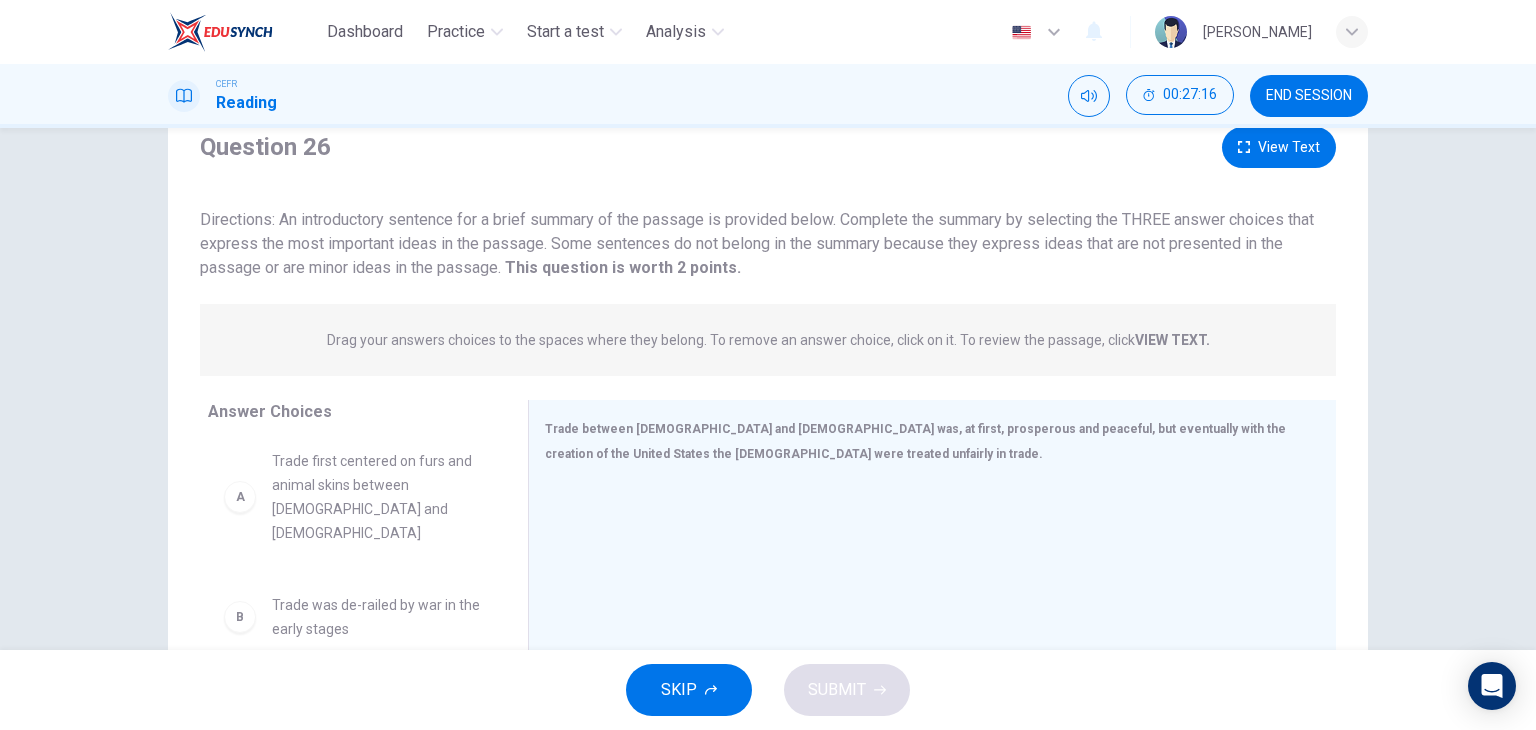 scroll, scrollTop: 0, scrollLeft: 0, axis: both 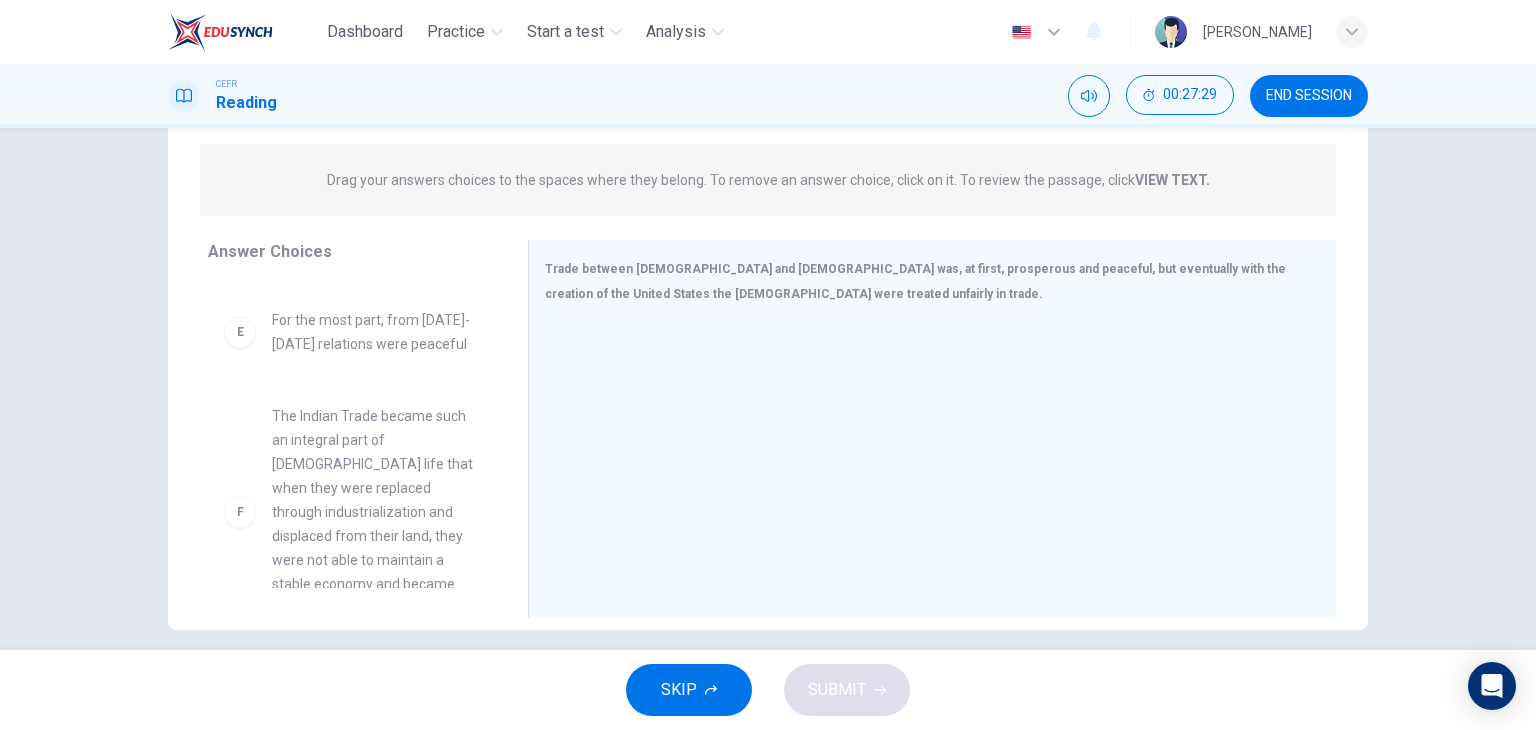 click on "The Indian Trade became such an integral part of [DEMOGRAPHIC_DATA] life that when they were replaced through industrialization and displaced from their land, they were not able to maintain a stable economy and became dependent on the government" at bounding box center [376, 512] 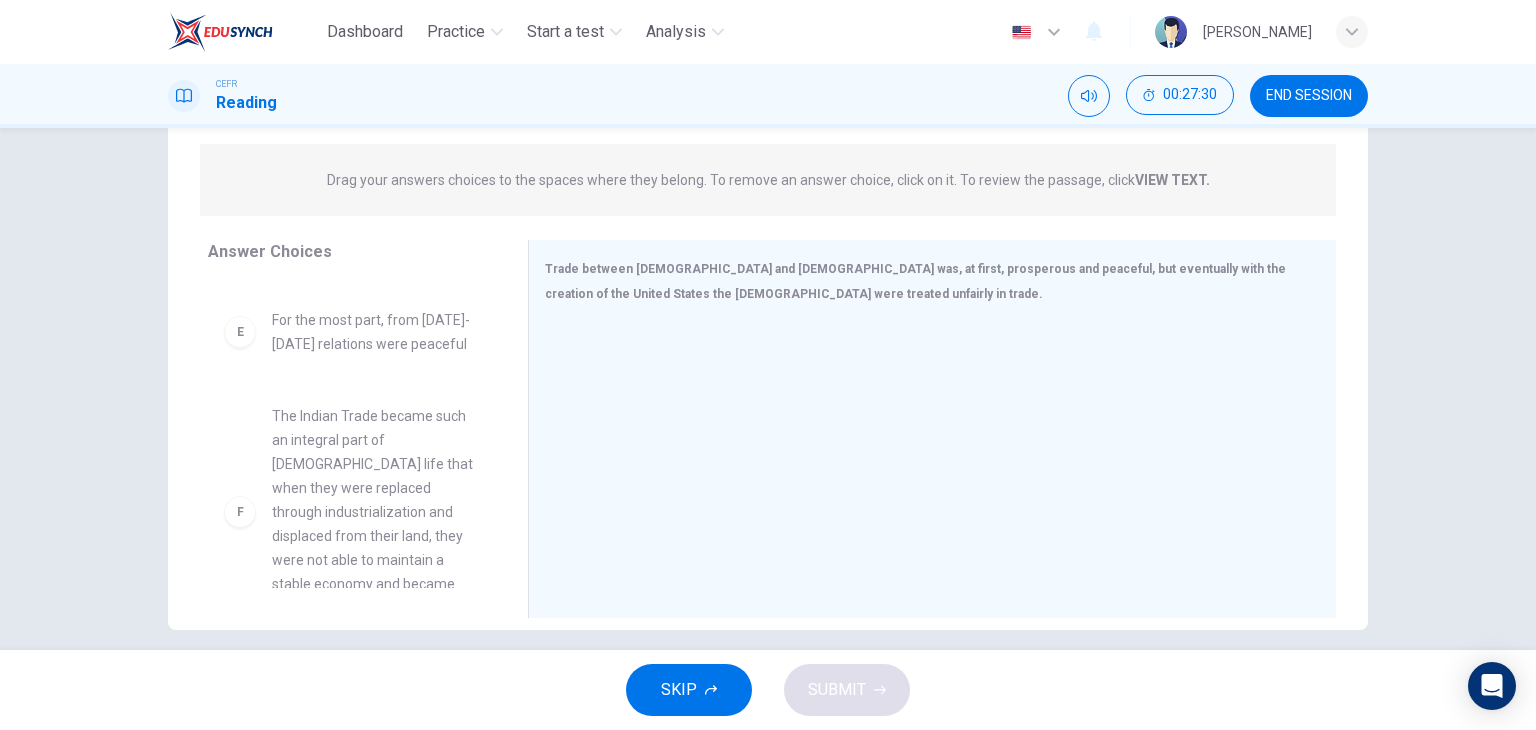 click on "The Indian Trade became such an integral part of [DEMOGRAPHIC_DATA] life that when they were replaced through industrialization and displaced from their land, they were not able to maintain a stable economy and became dependent on the government" at bounding box center (376, 512) 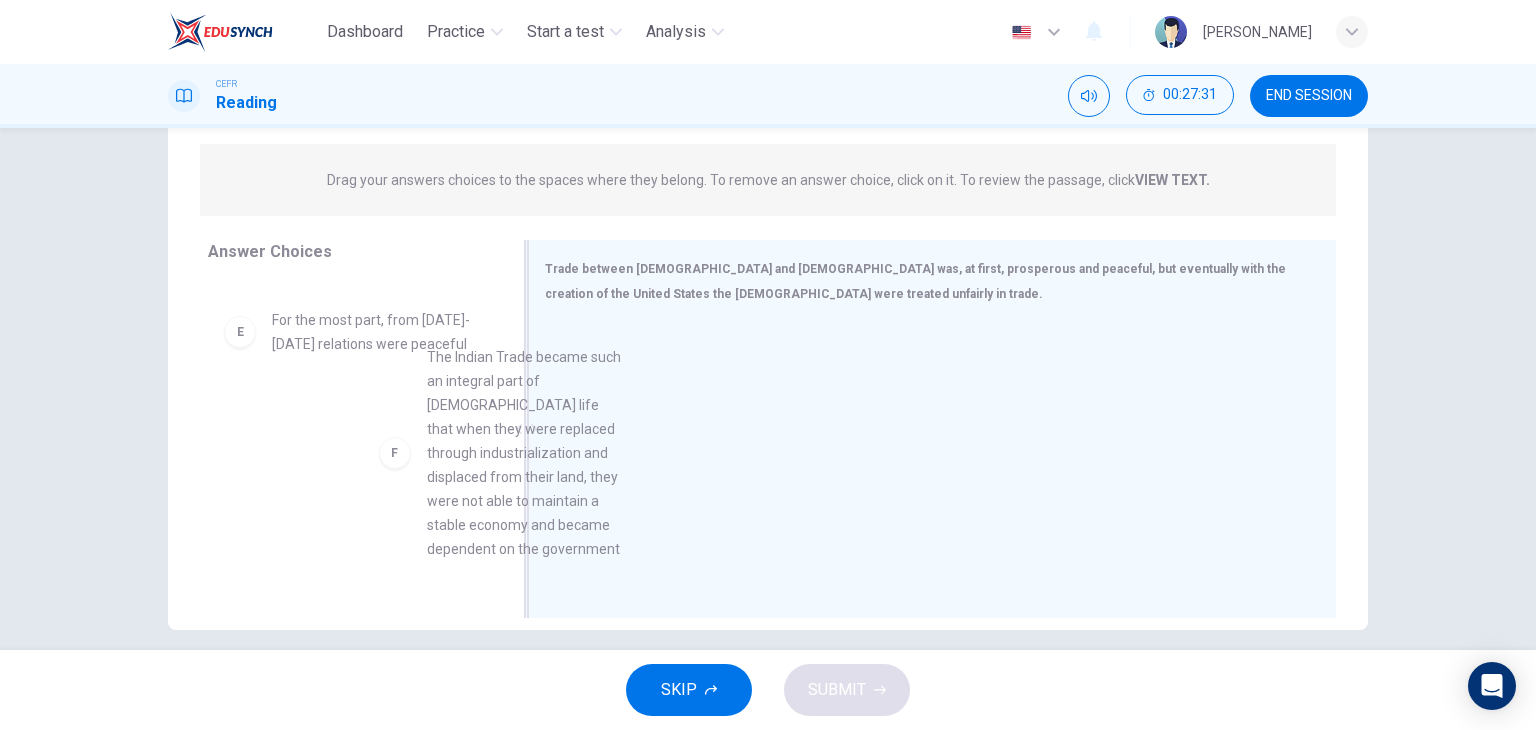 drag, startPoint x: 246, startPoint y: 472, endPoint x: 524, endPoint y: 474, distance: 278.0072 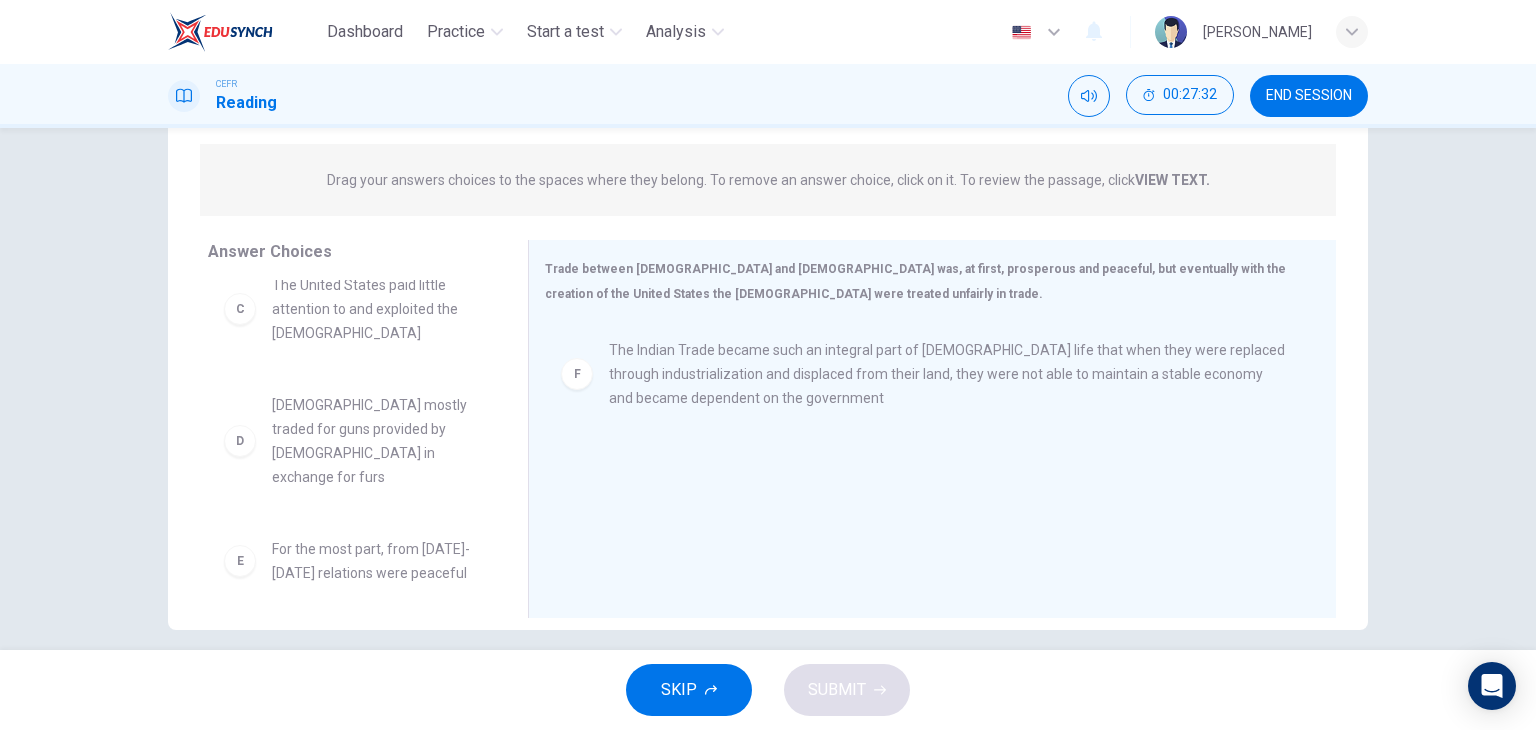 scroll, scrollTop: 228, scrollLeft: 0, axis: vertical 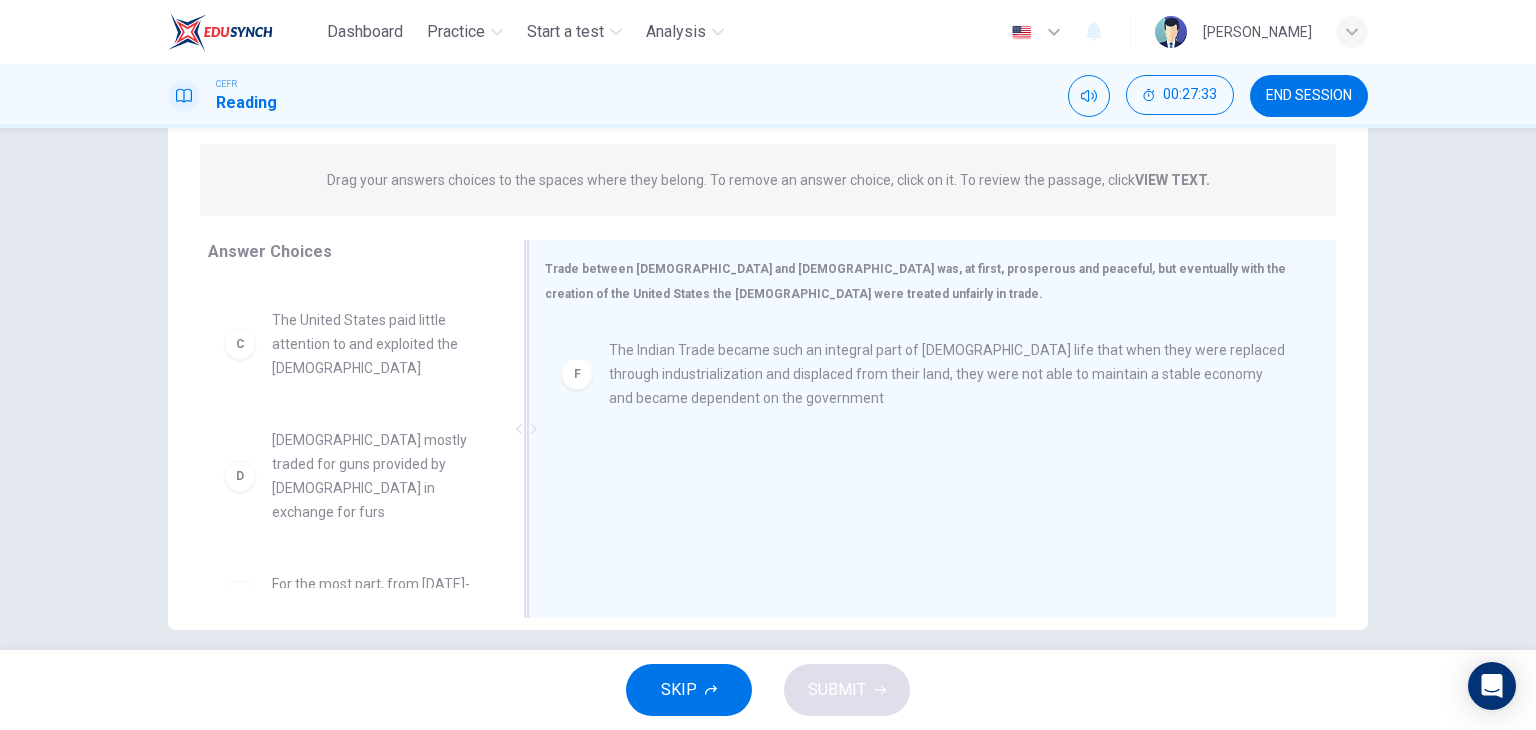 drag, startPoint x: 654, startPoint y: 386, endPoint x: 658, endPoint y: 424, distance: 38.209946 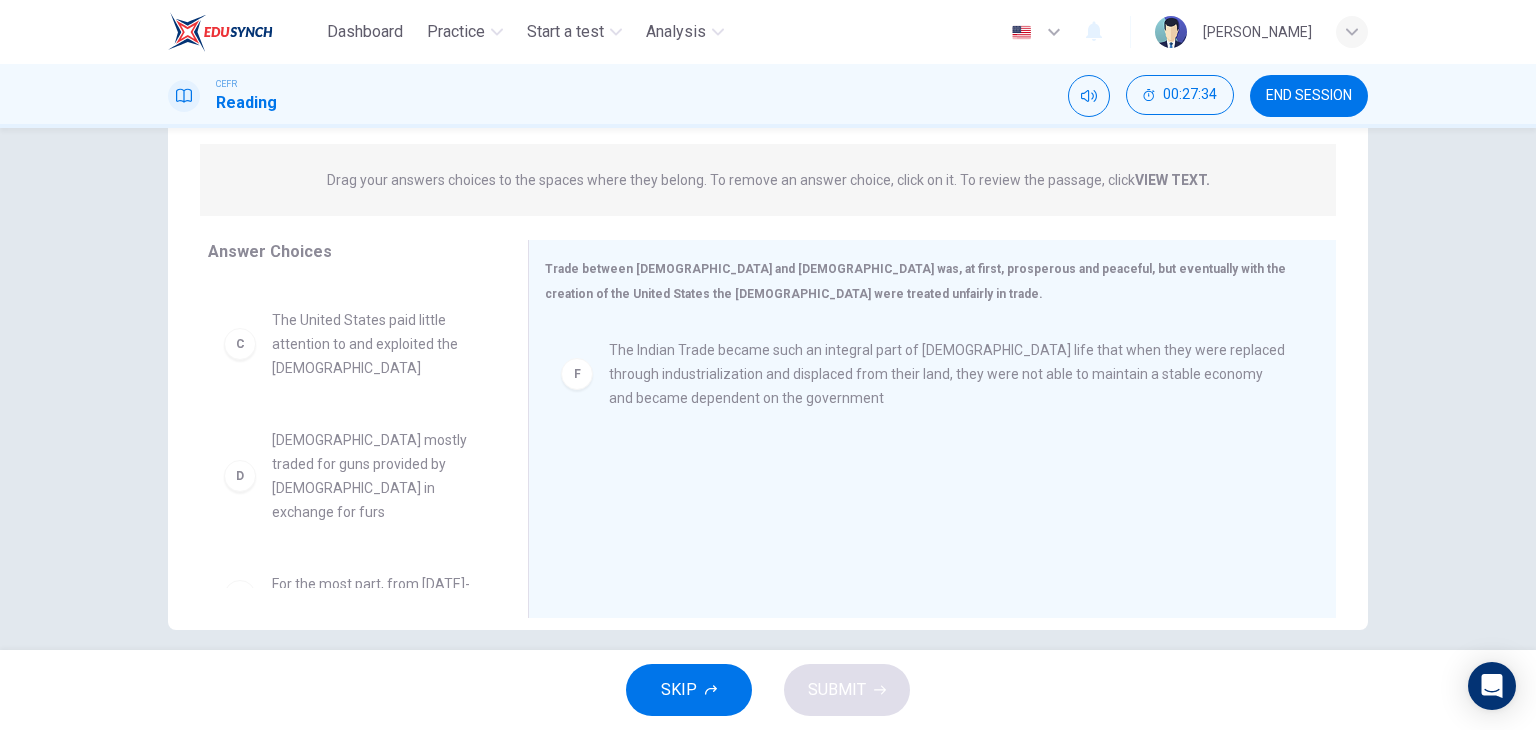 click on "[DEMOGRAPHIC_DATA] mostly traded for guns provided by [DEMOGRAPHIC_DATA] in exchange for furs" at bounding box center [376, 476] 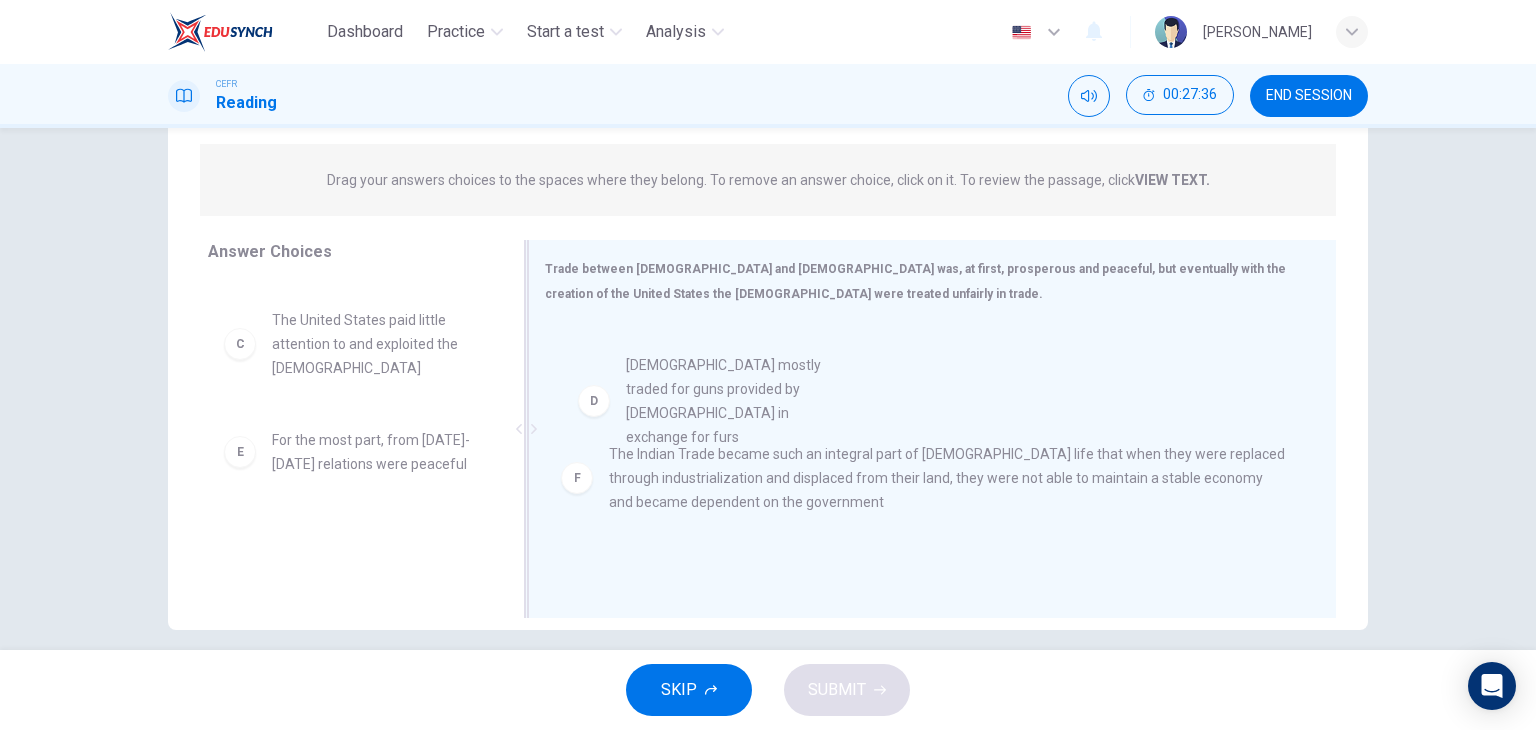 drag, startPoint x: 237, startPoint y: 447, endPoint x: 651, endPoint y: 376, distance: 420.04404 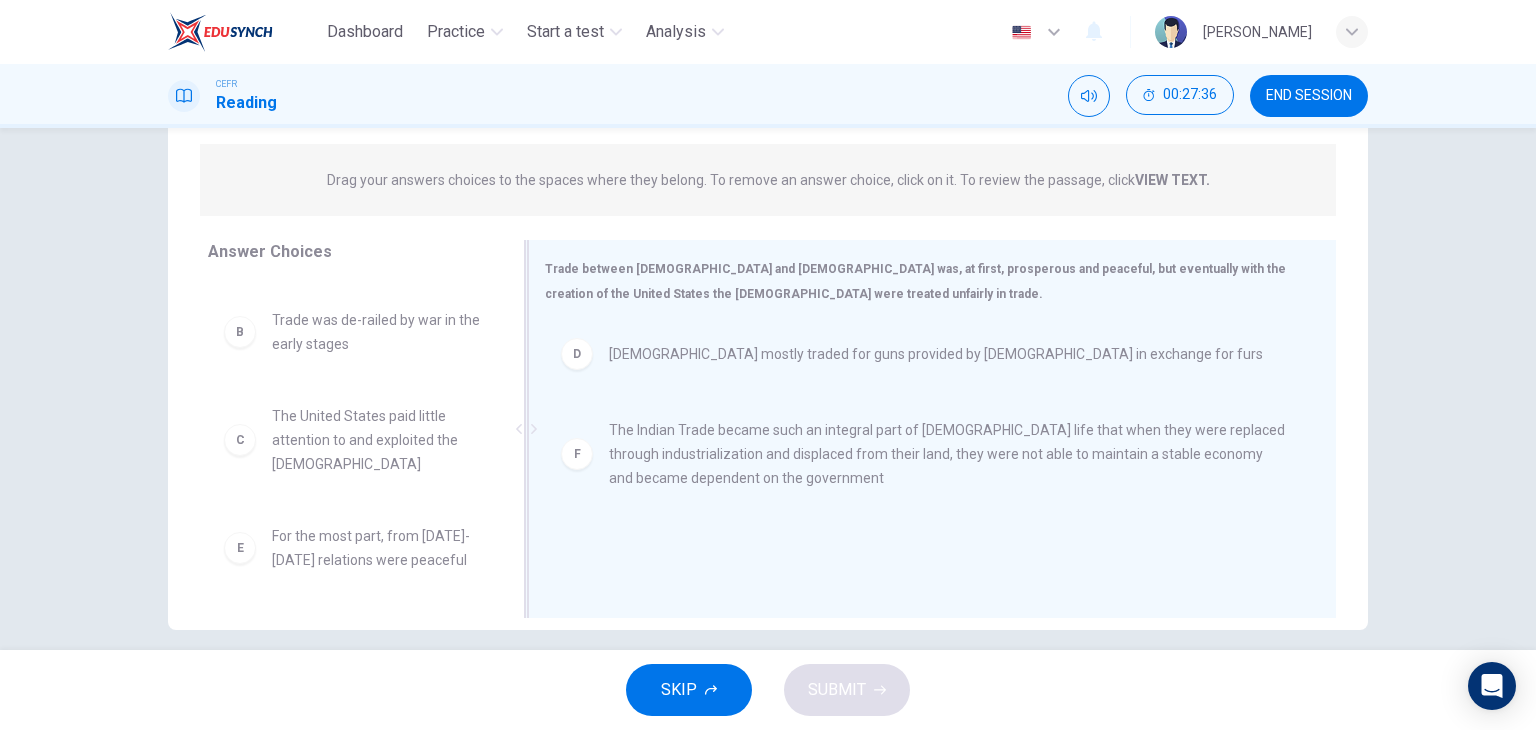scroll, scrollTop: 108, scrollLeft: 0, axis: vertical 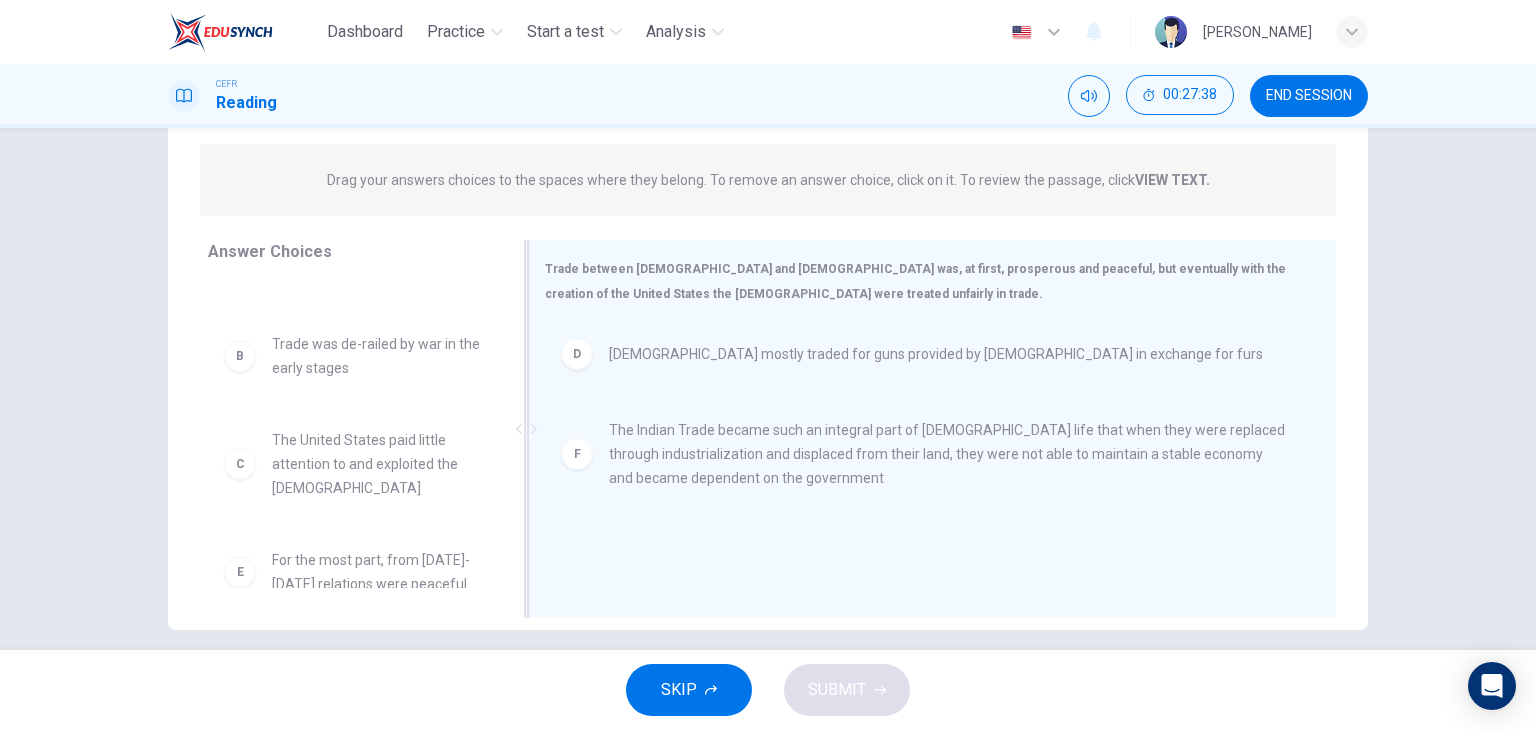 click on "D" at bounding box center (577, 354) 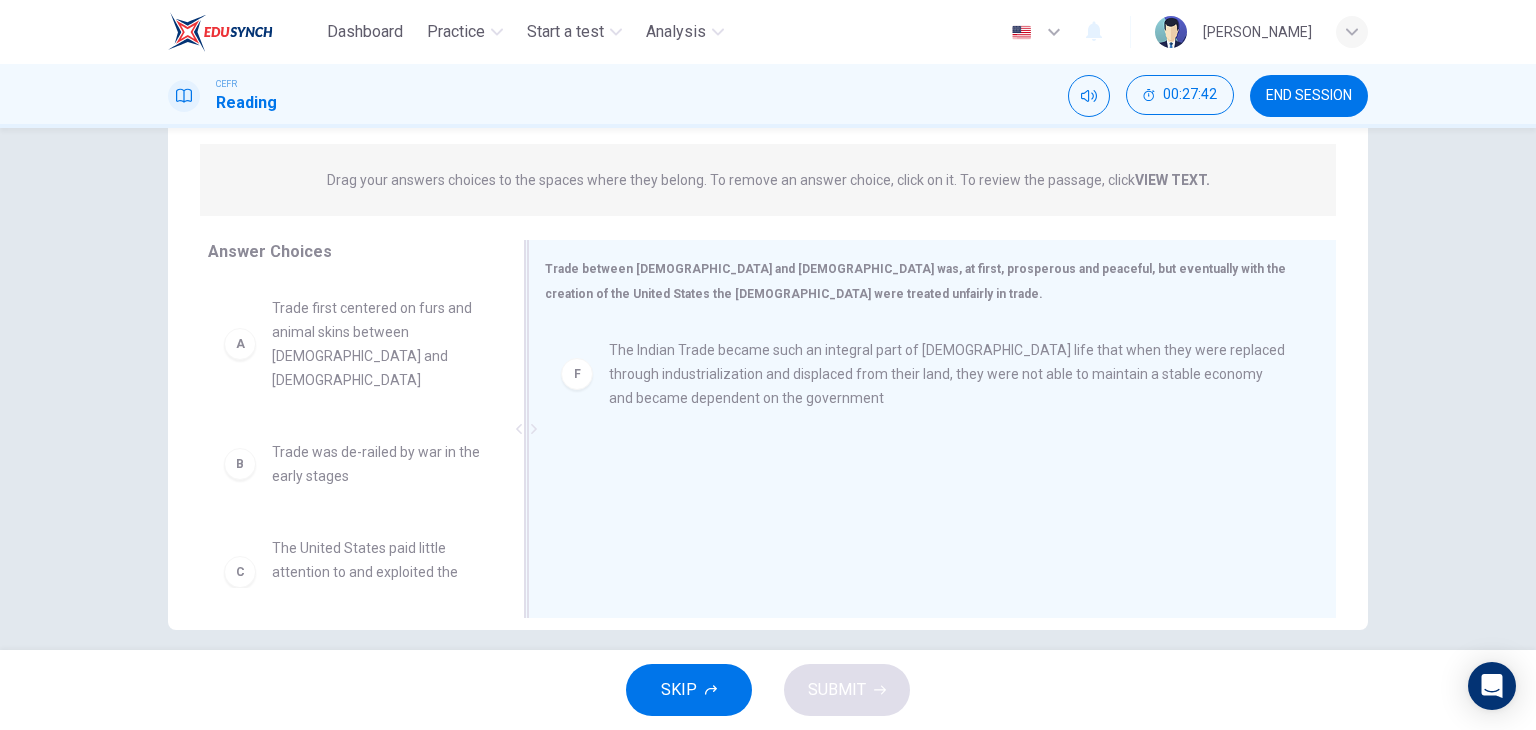scroll, scrollTop: 51, scrollLeft: 0, axis: vertical 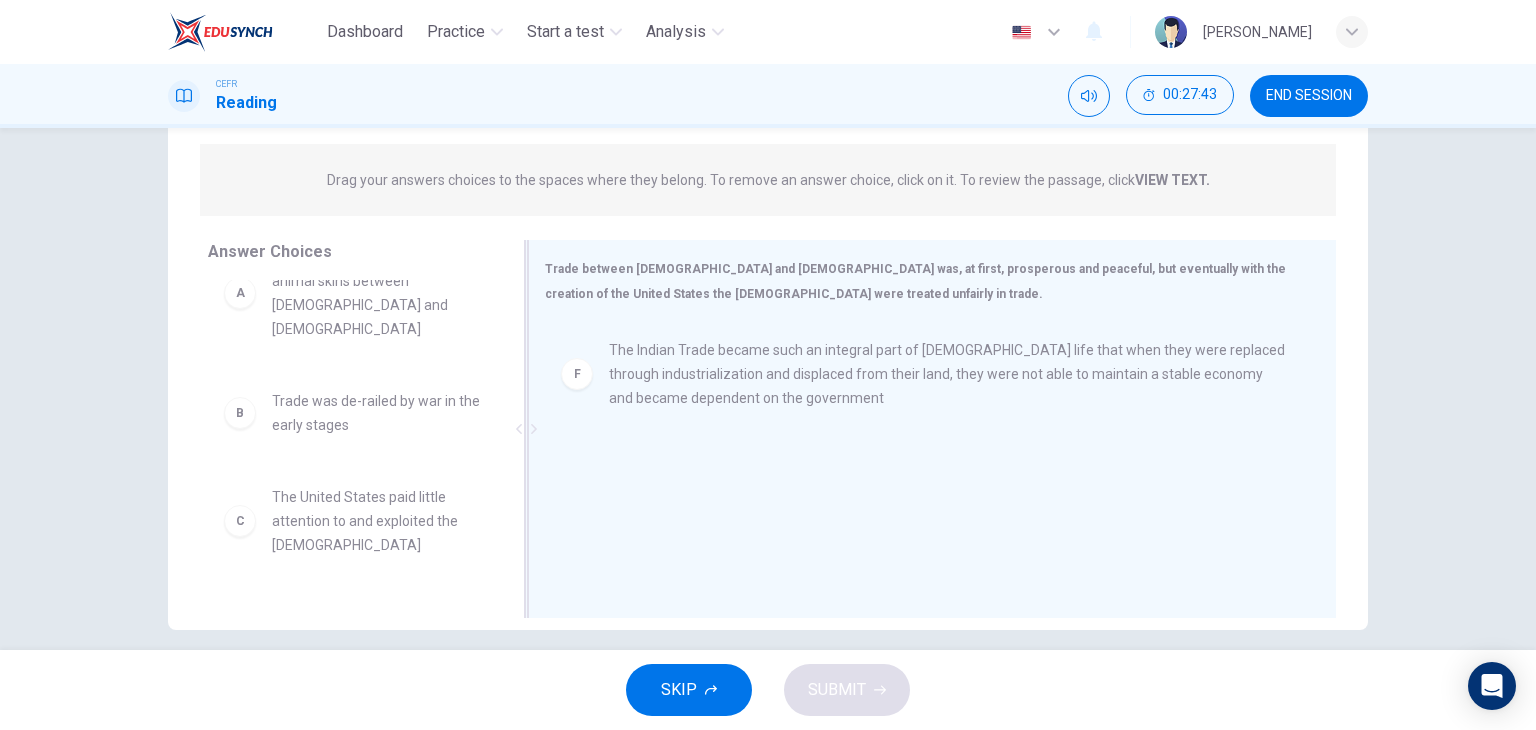 click on "C The United States paid little attention to and exploited the [DEMOGRAPHIC_DATA]" at bounding box center (352, 521) 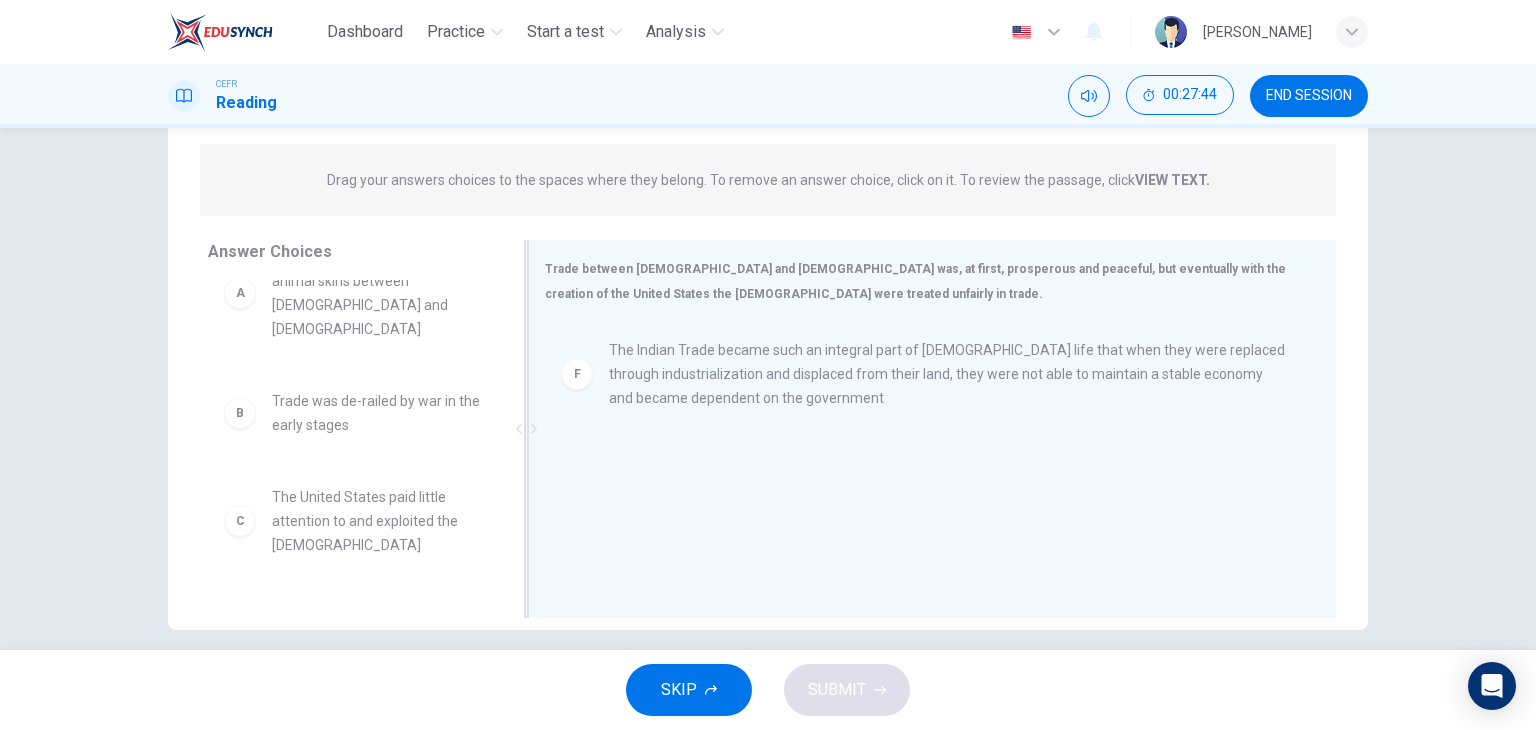 click on "C" at bounding box center [240, 521] 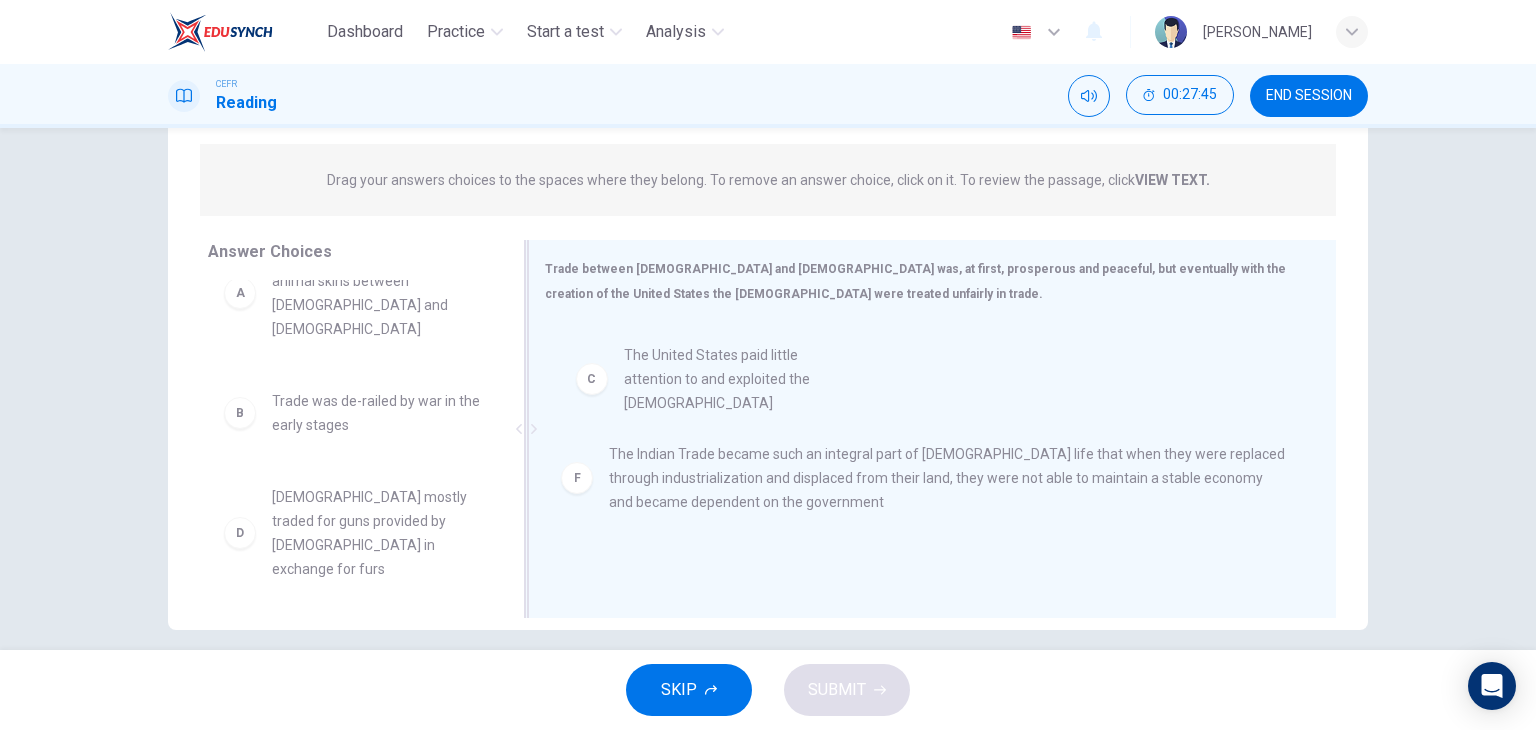 drag, startPoint x: 238, startPoint y: 502, endPoint x: 615, endPoint y: 357, distance: 403.92325 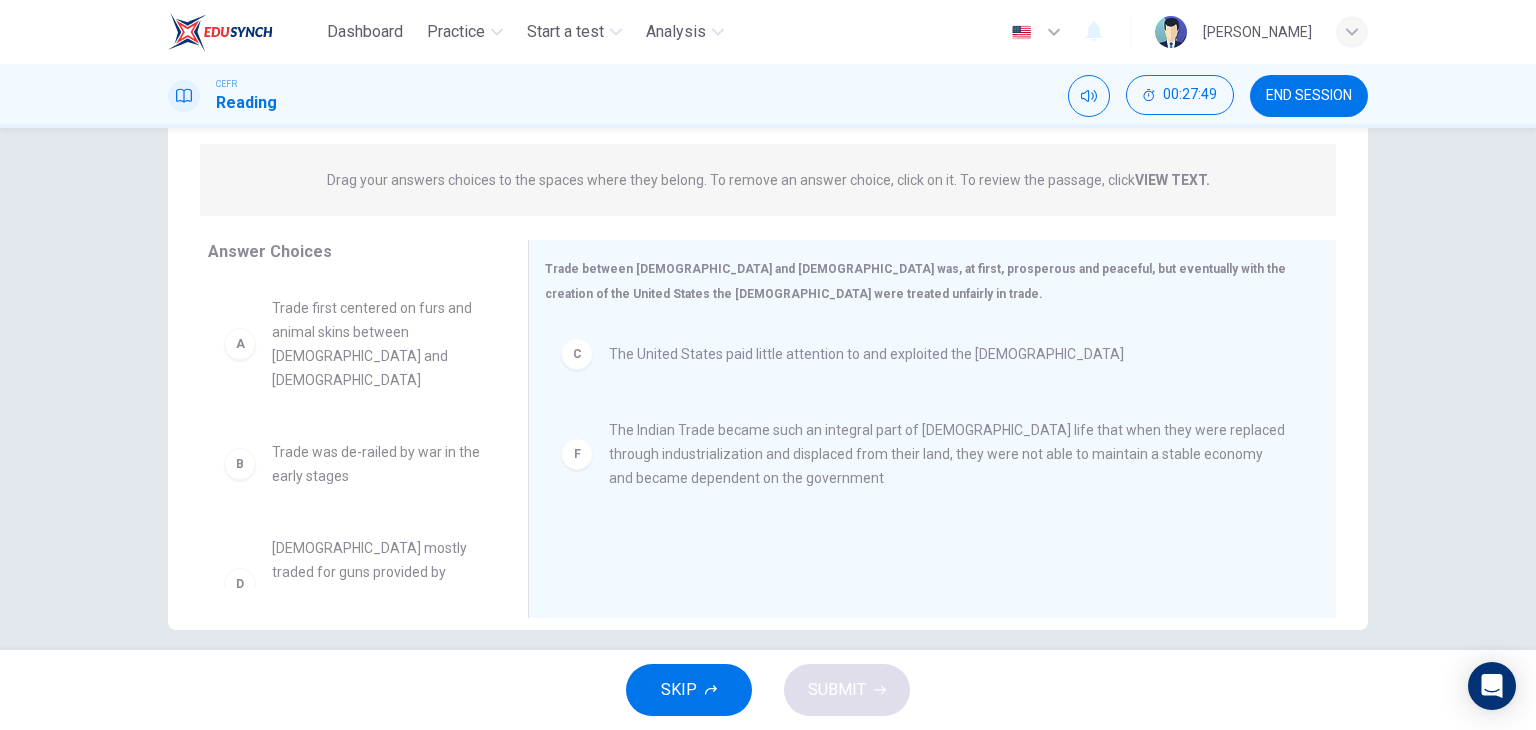 scroll, scrollTop: 0, scrollLeft: 0, axis: both 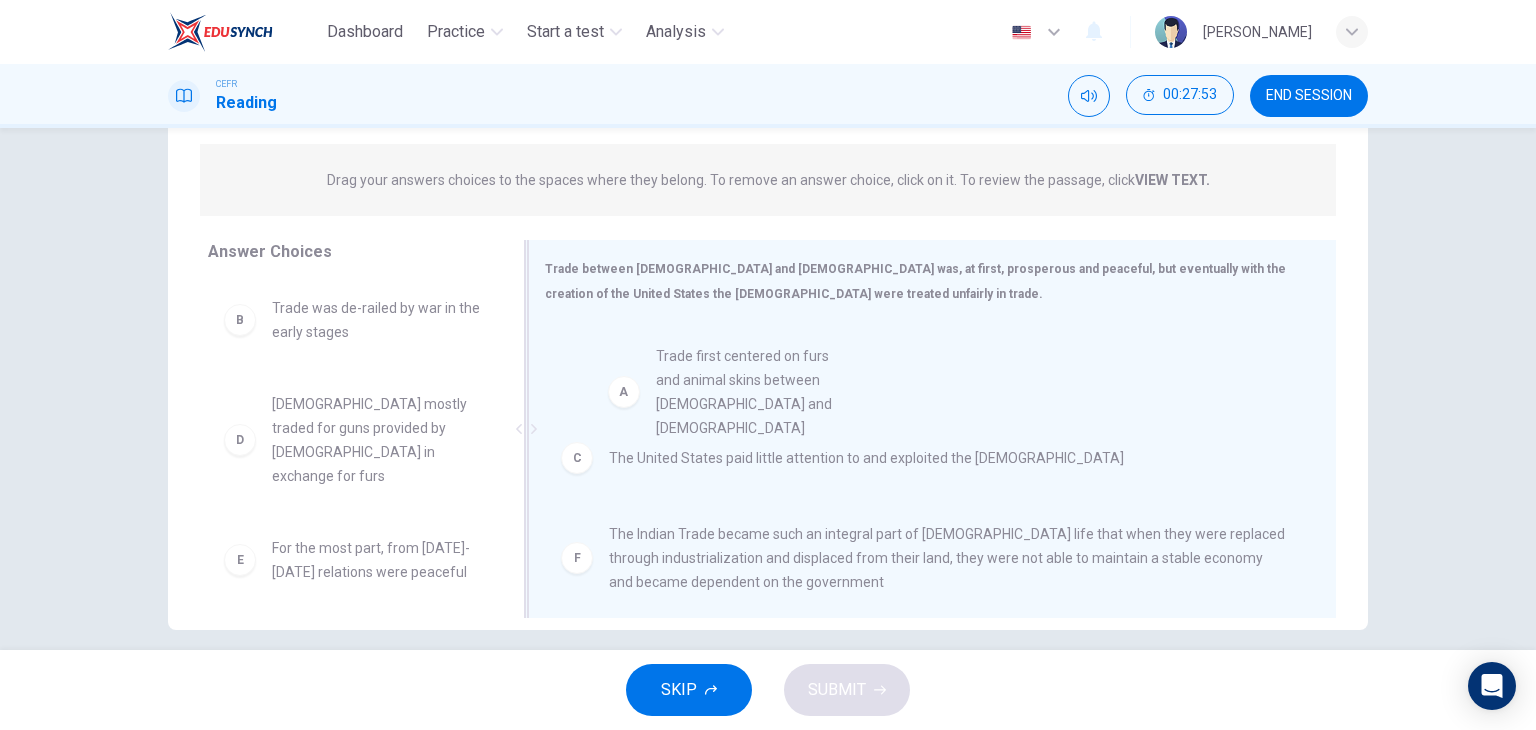 drag, startPoint x: 278, startPoint y: 340, endPoint x: 680, endPoint y: 394, distance: 405.61066 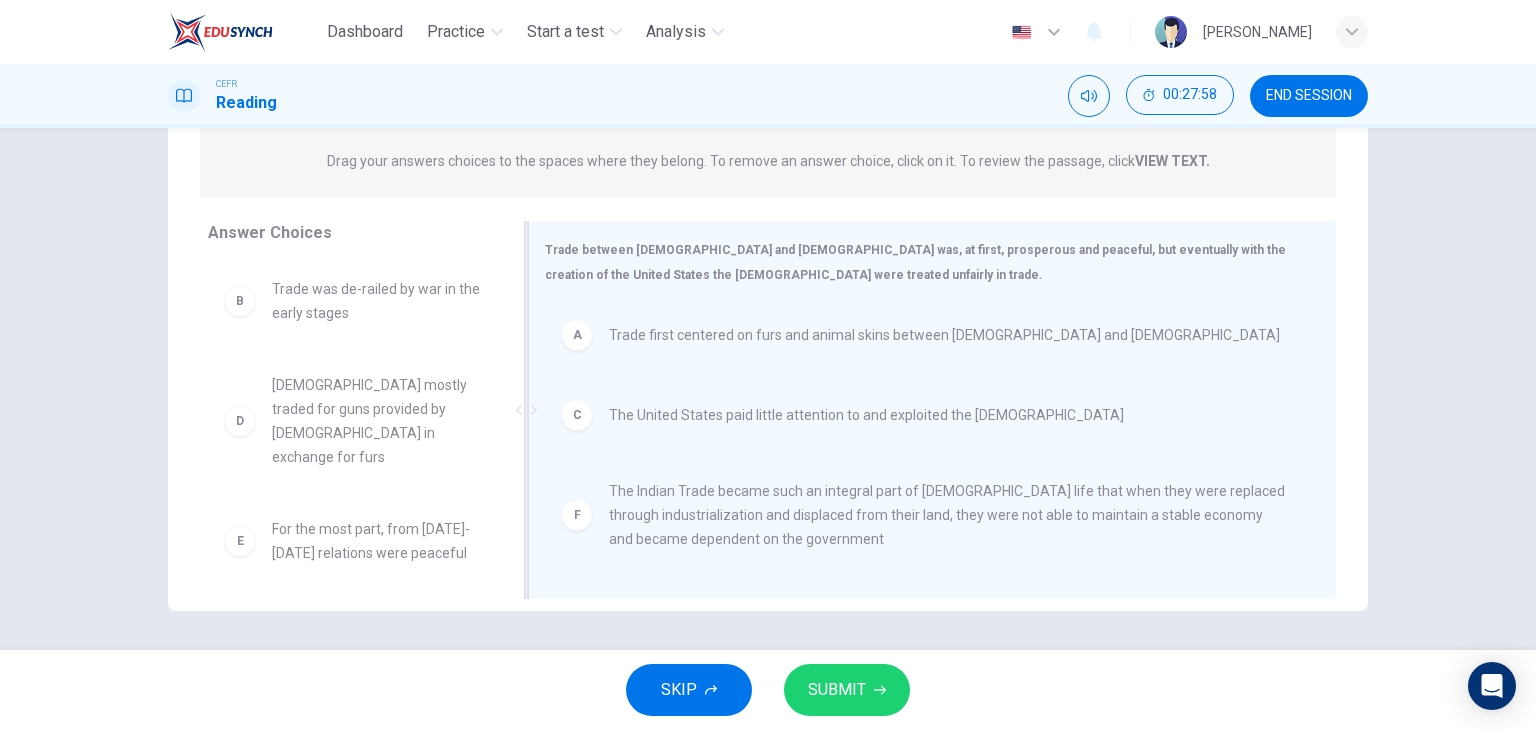 scroll, scrollTop: 252, scrollLeft: 0, axis: vertical 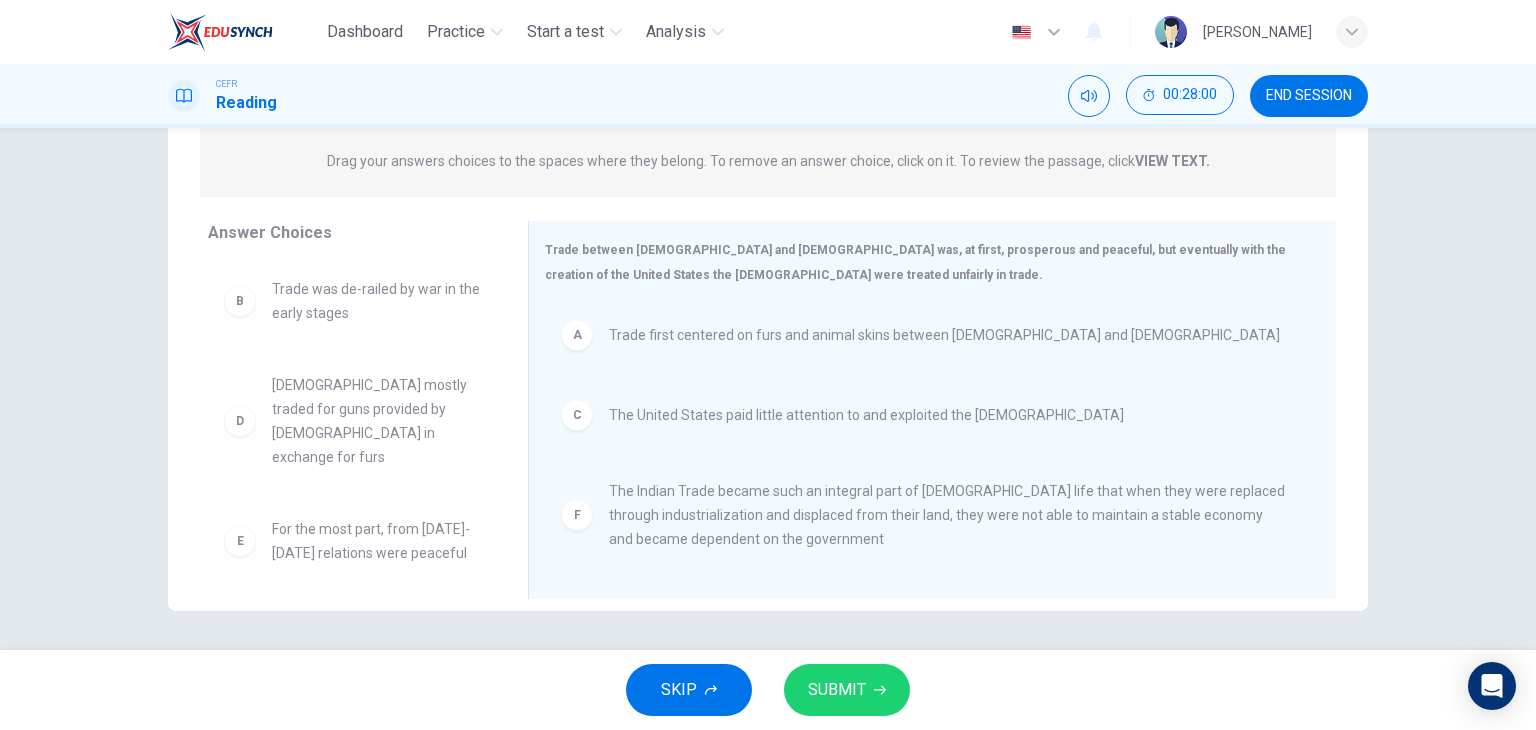 click on "SUBMIT" at bounding box center (847, 690) 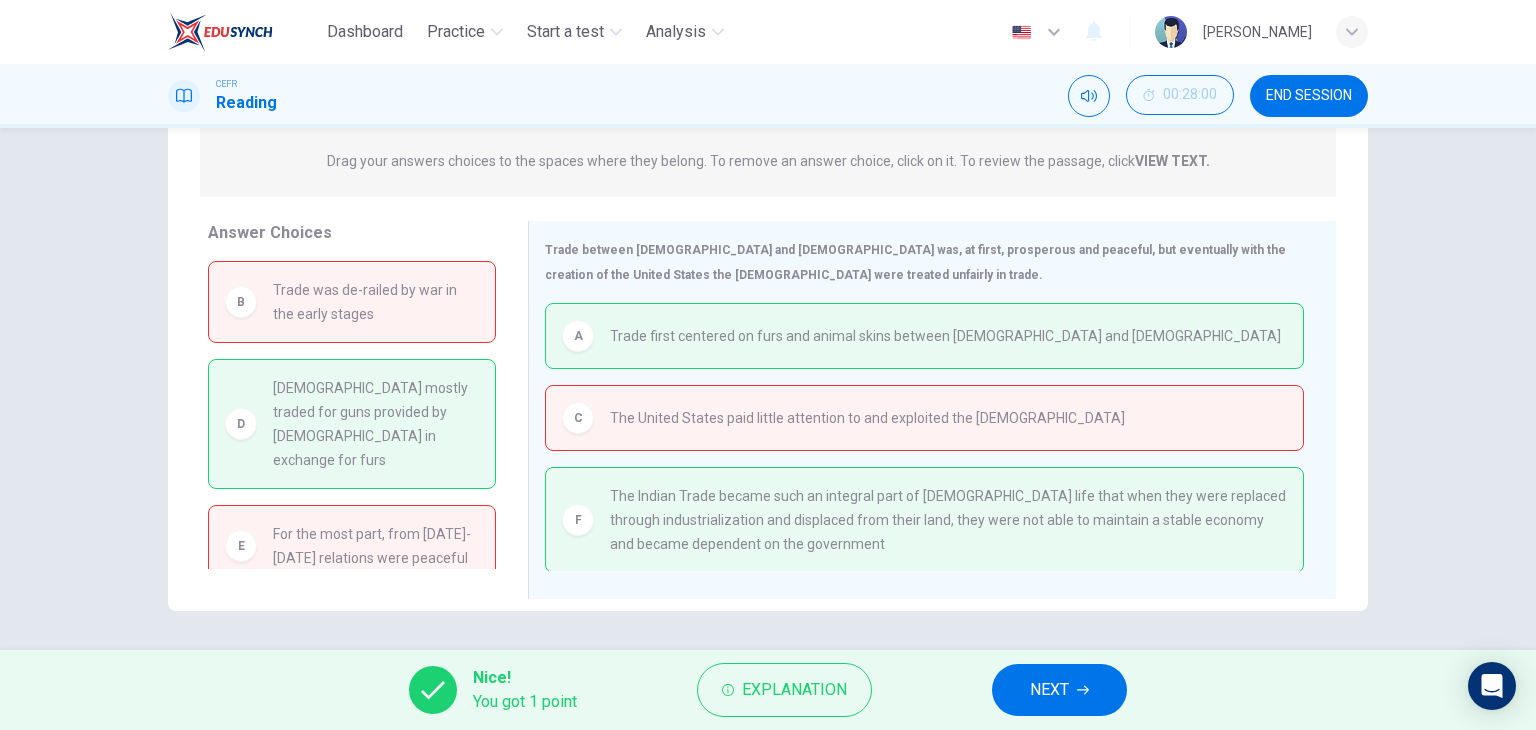 drag, startPoint x: 388, startPoint y: 405, endPoint x: 486, endPoint y: 429, distance: 100.89599 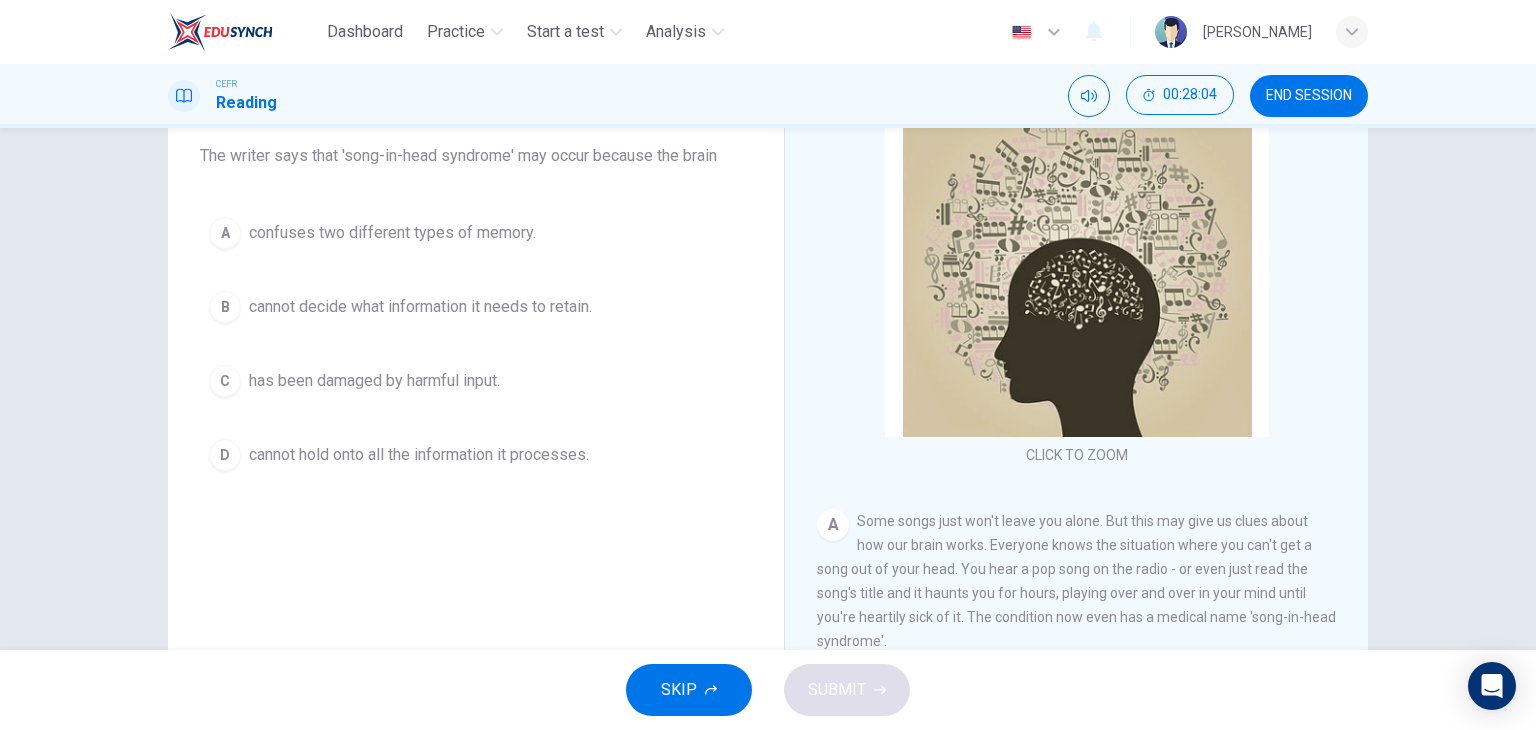 scroll, scrollTop: 171, scrollLeft: 0, axis: vertical 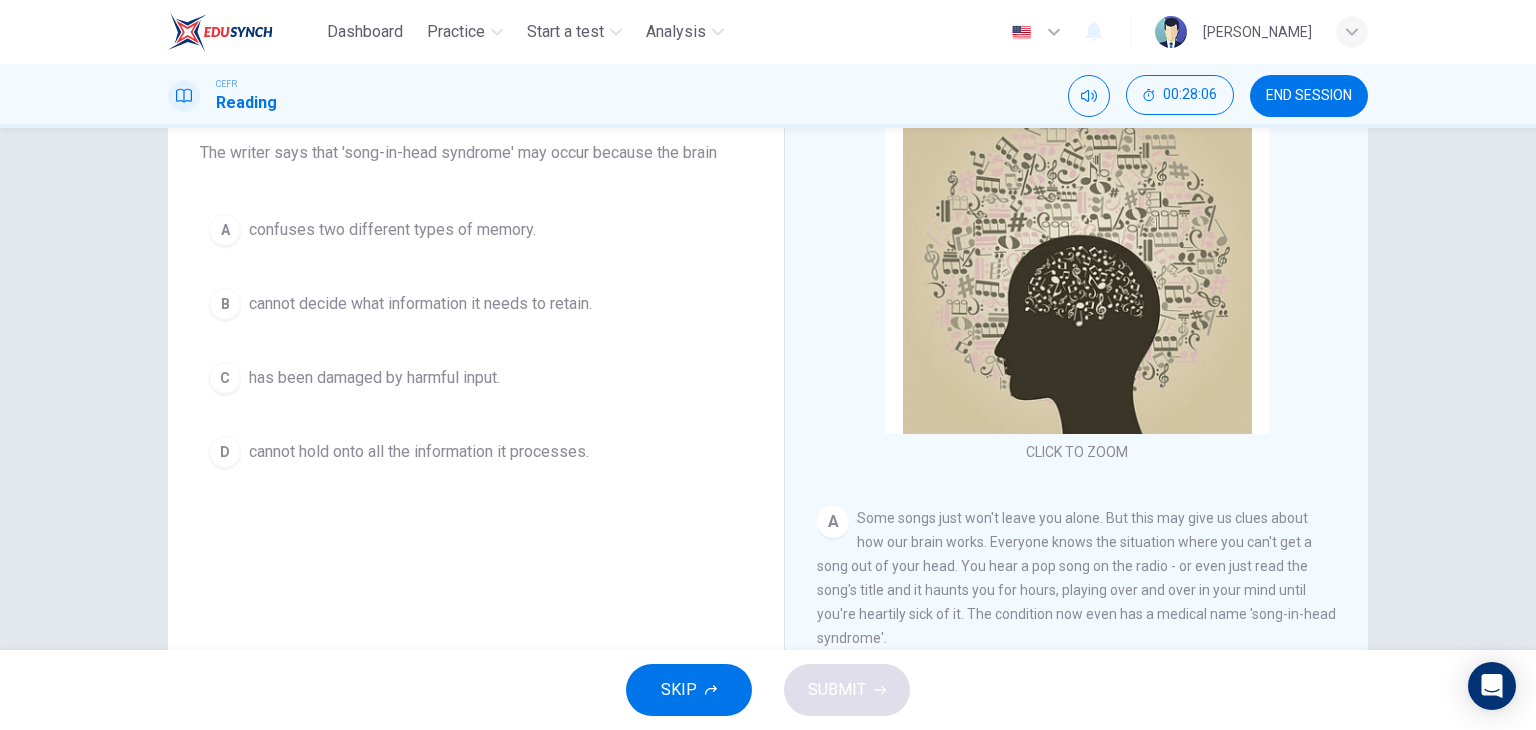 click on "END SESSION" at bounding box center [1309, 96] 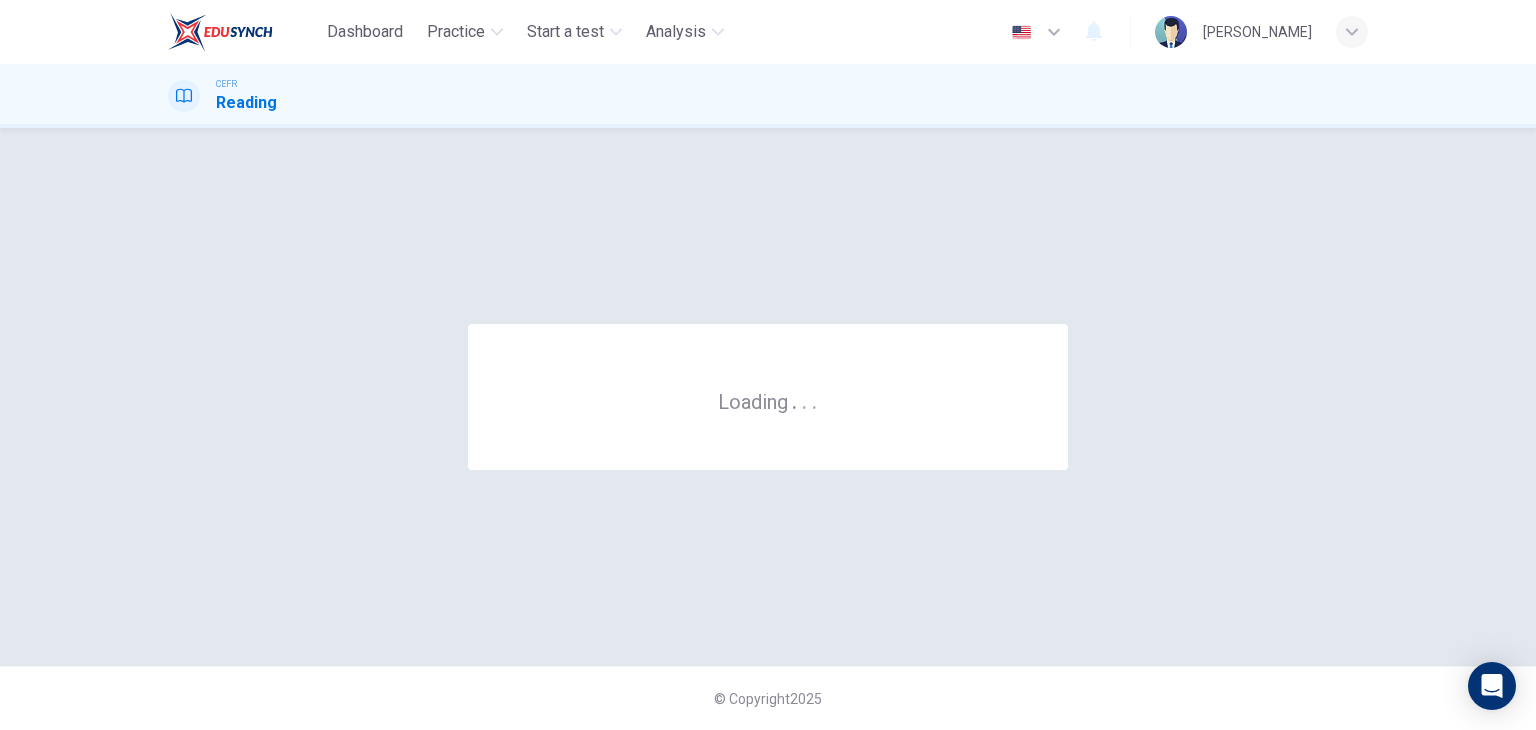 scroll, scrollTop: 0, scrollLeft: 0, axis: both 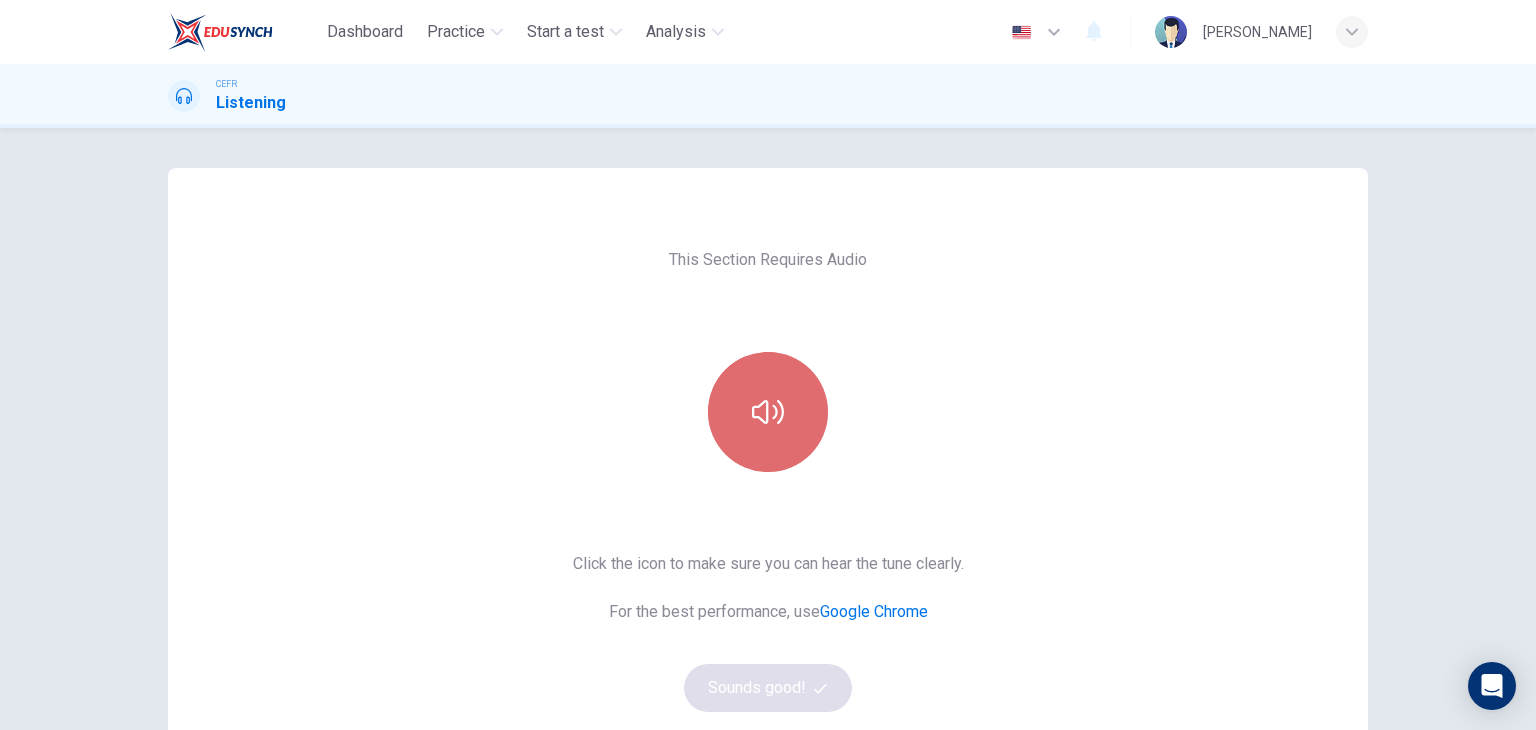 click at bounding box center [768, 412] 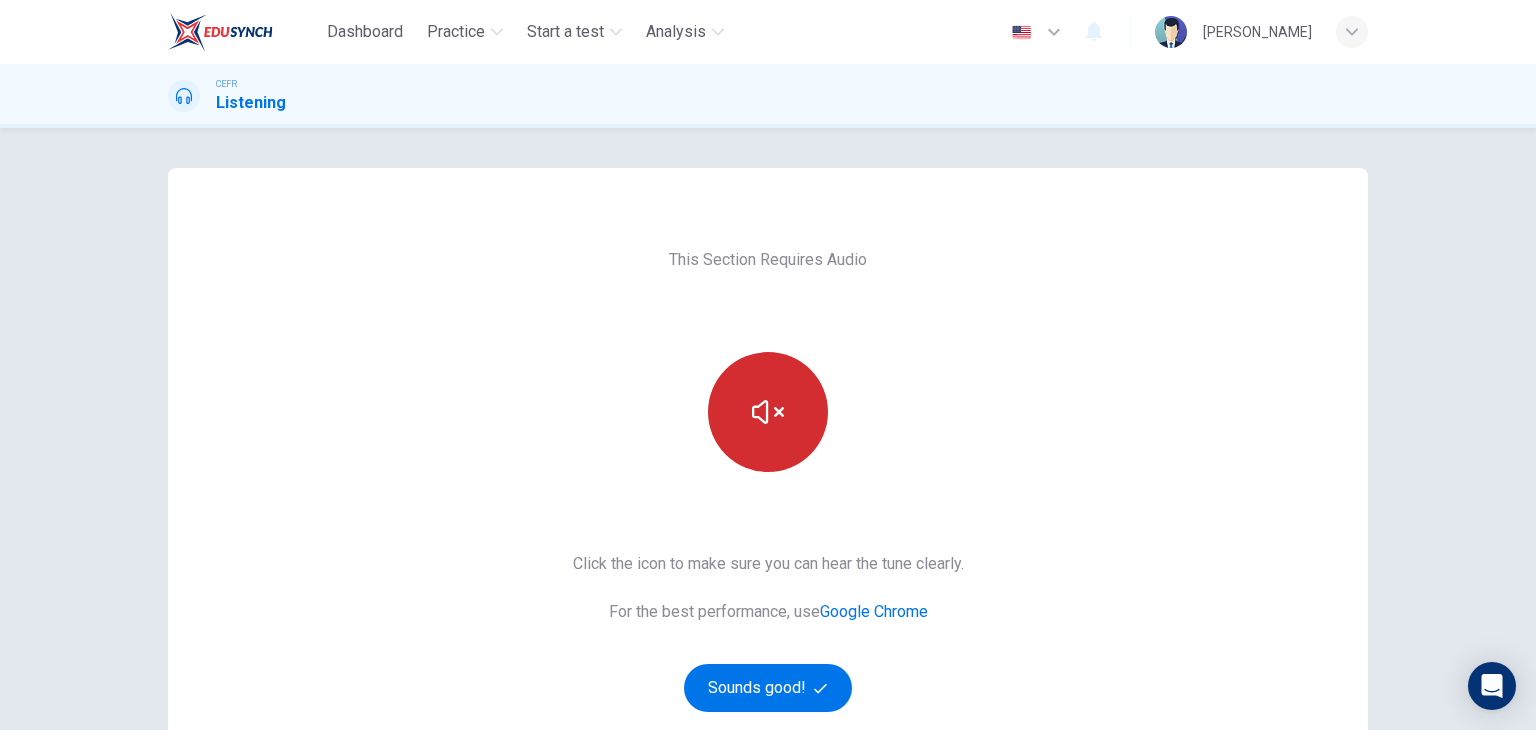 click at bounding box center [768, 412] 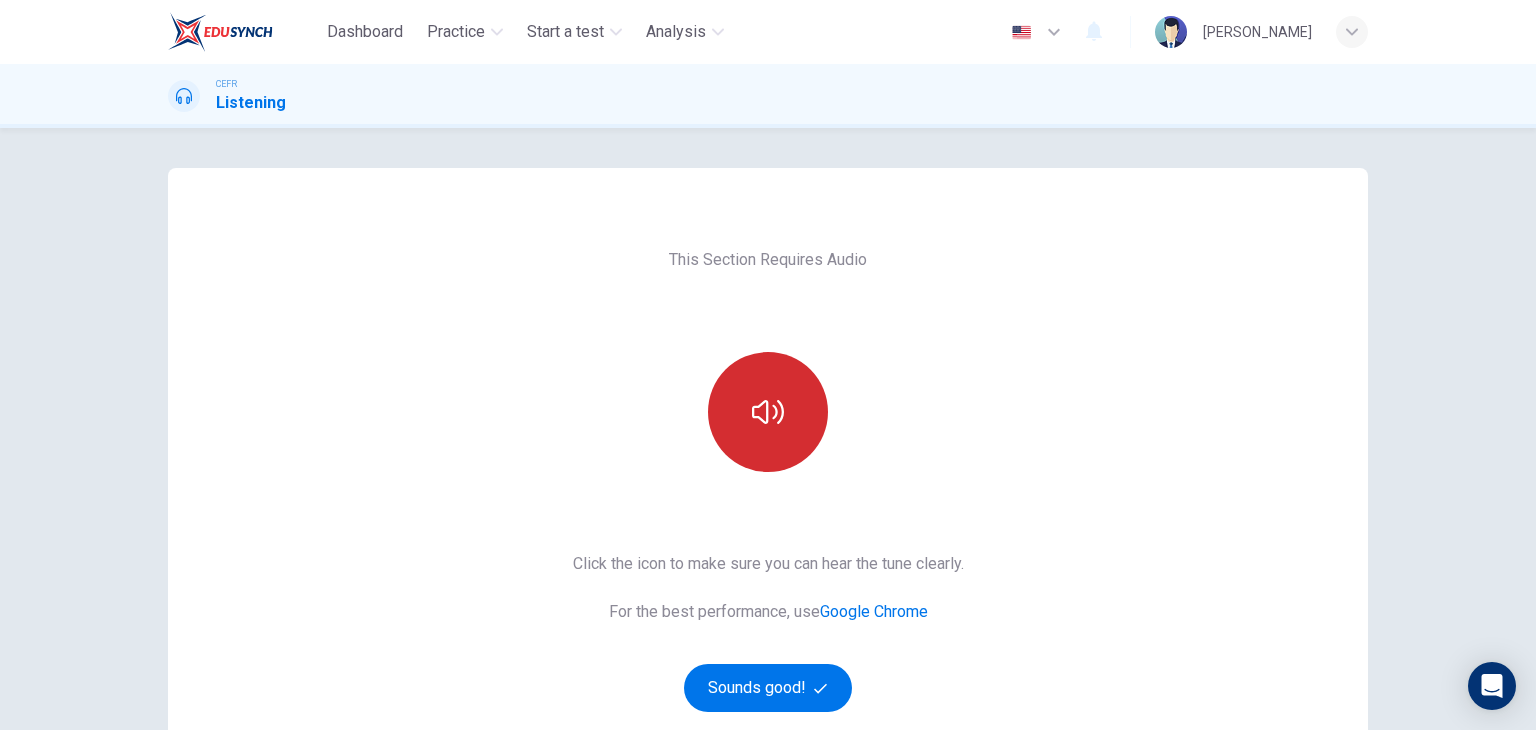 click at bounding box center [768, 412] 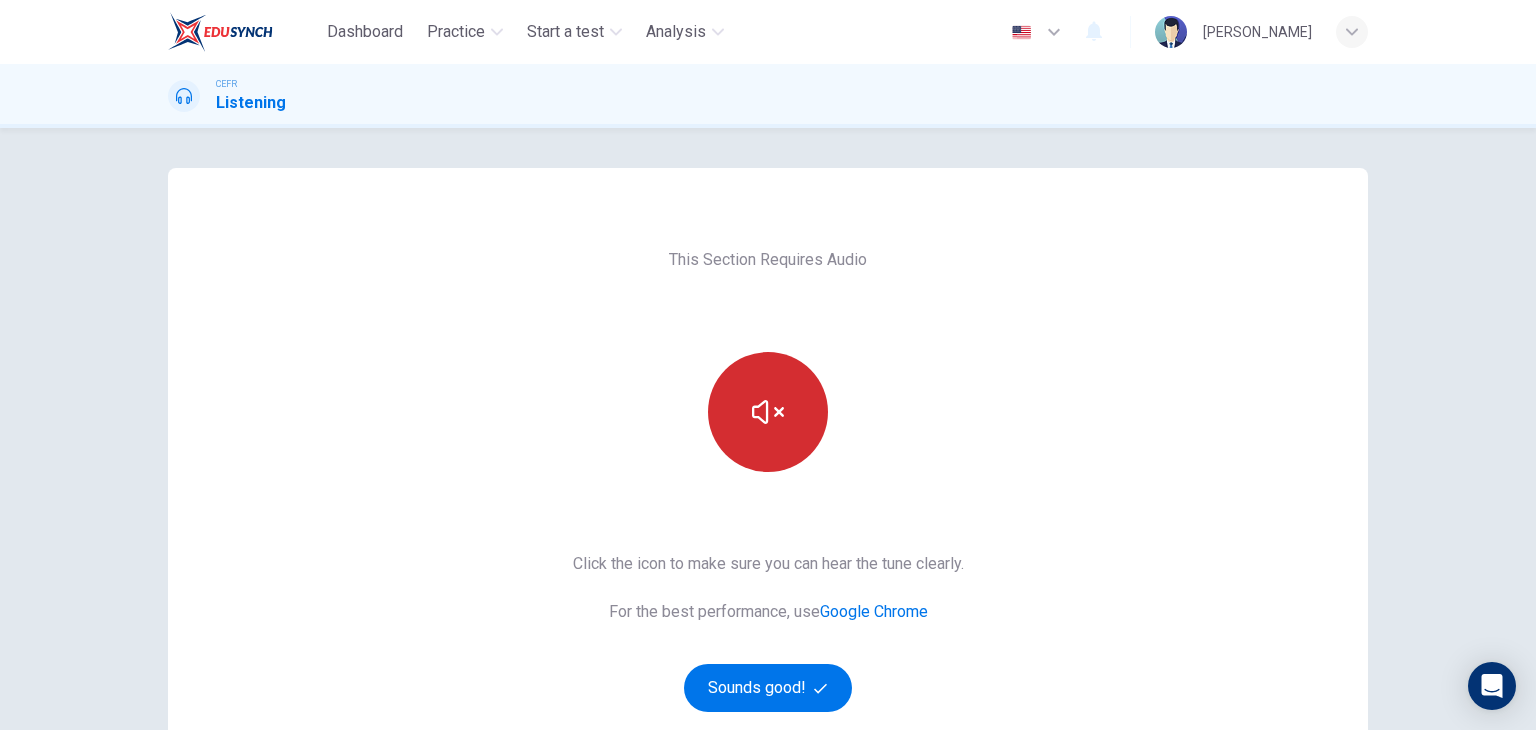 click at bounding box center (768, 412) 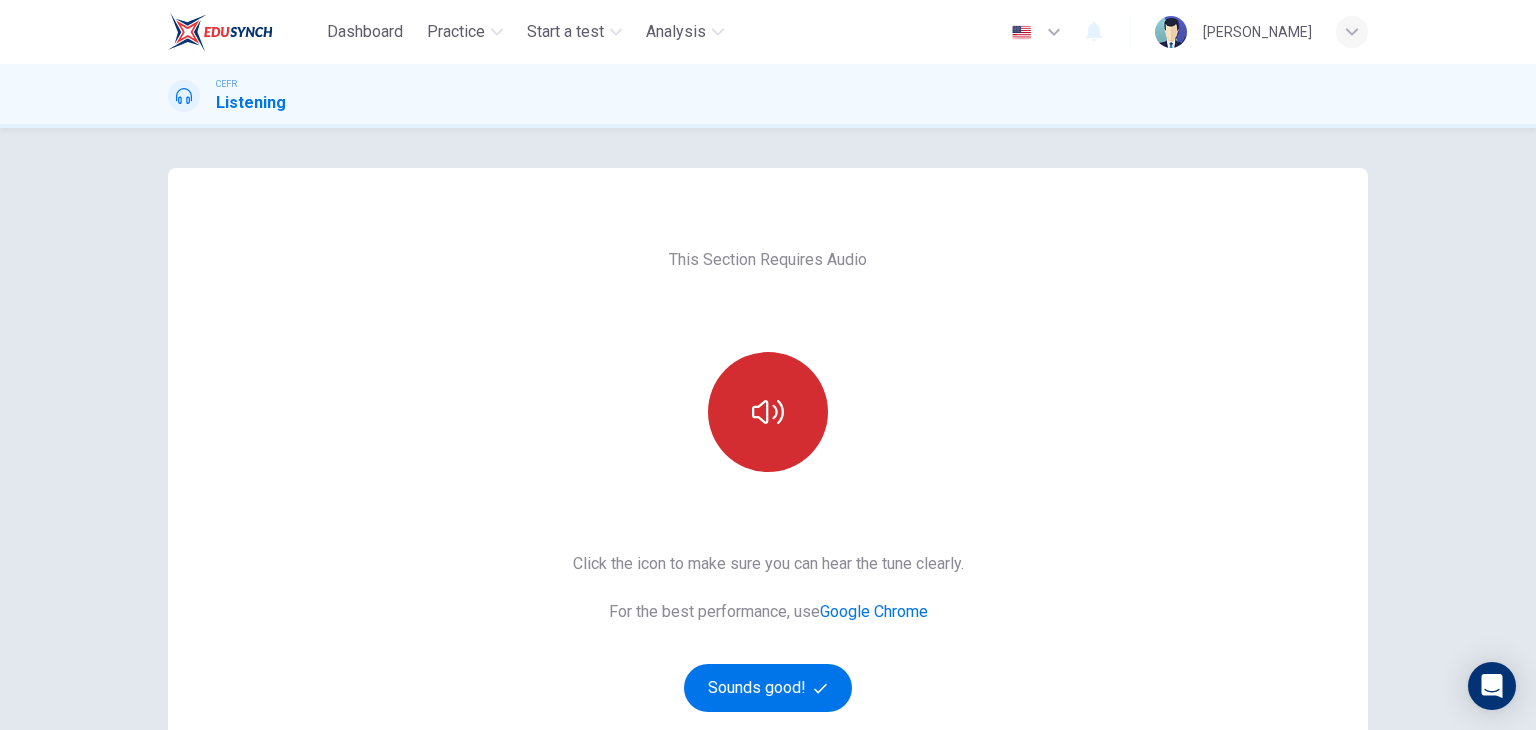 click 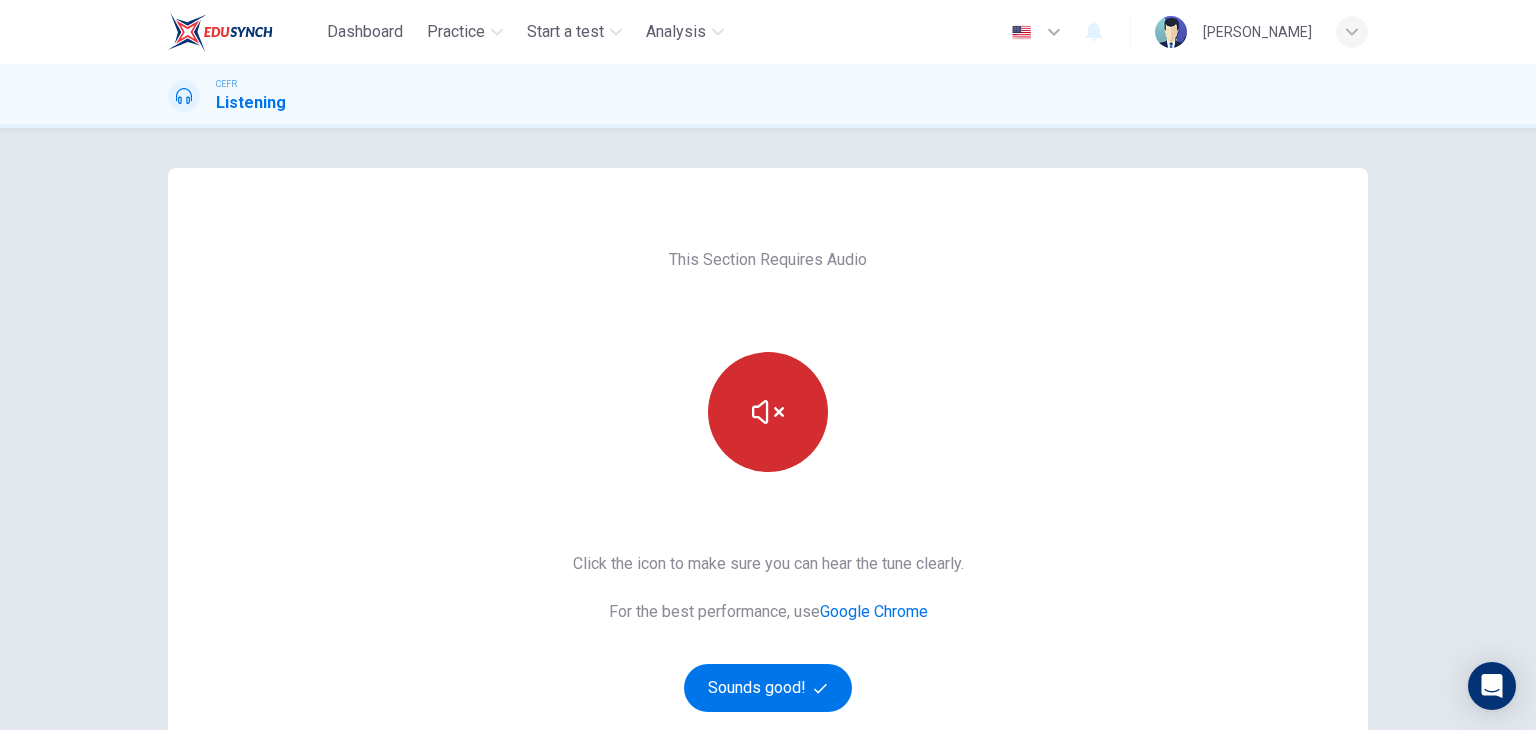 click 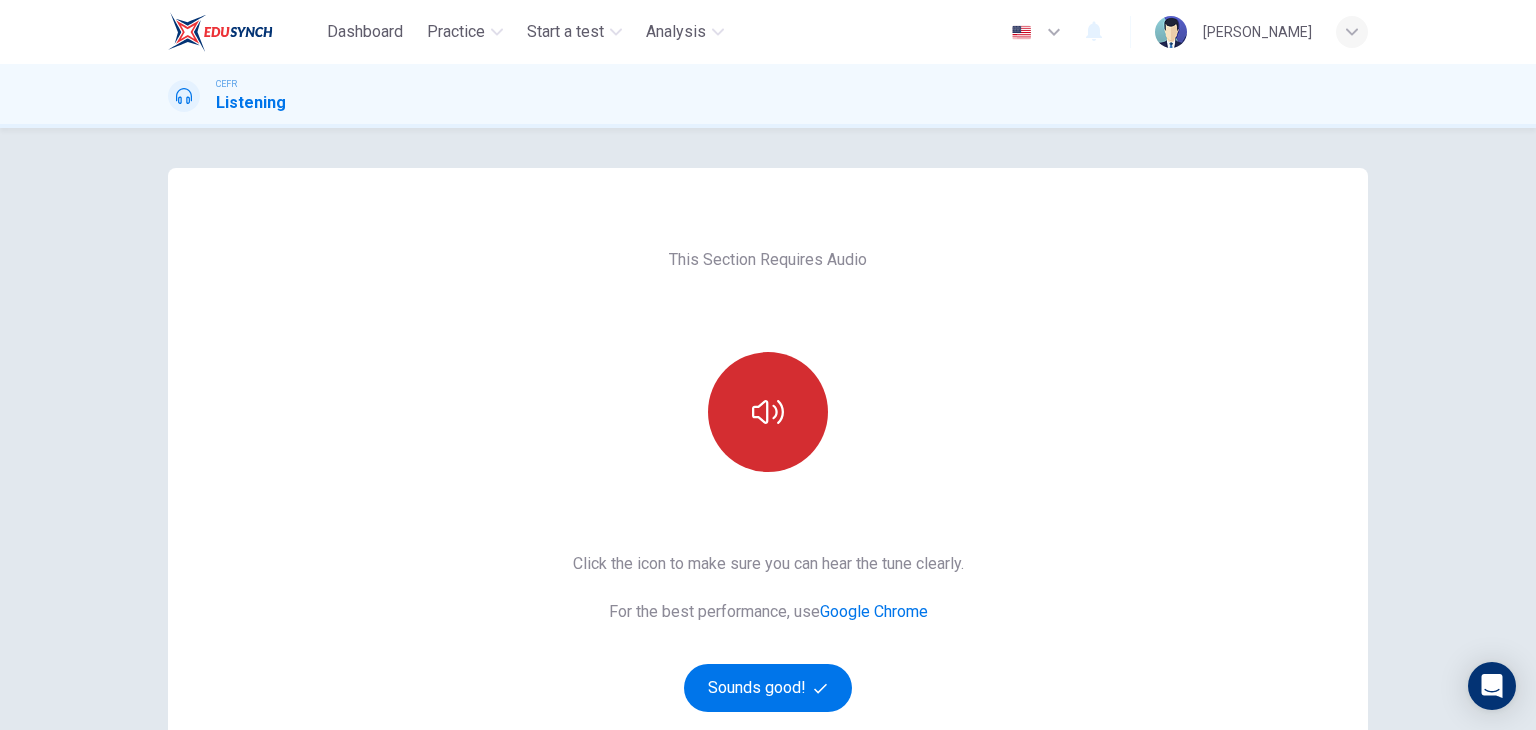 click 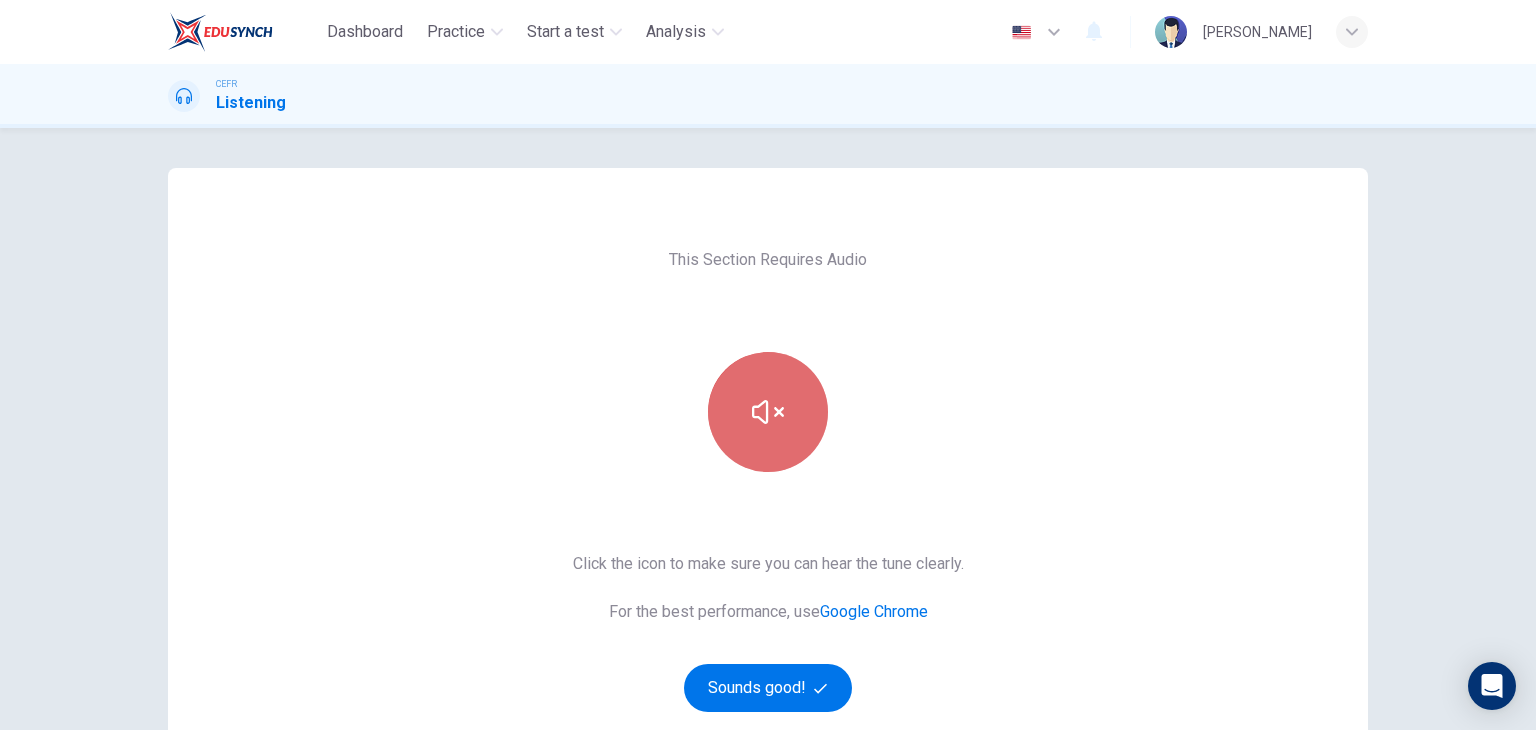 click 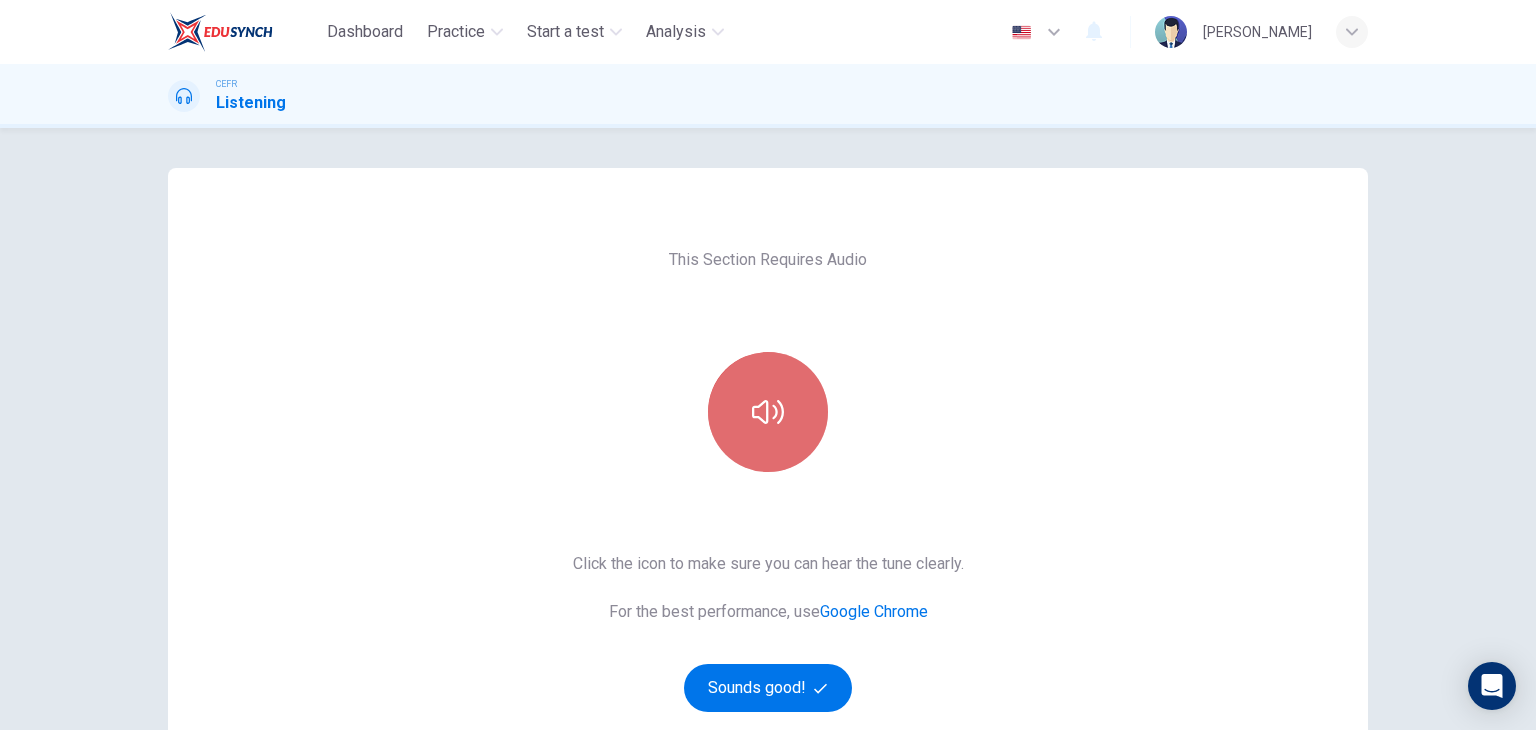 click 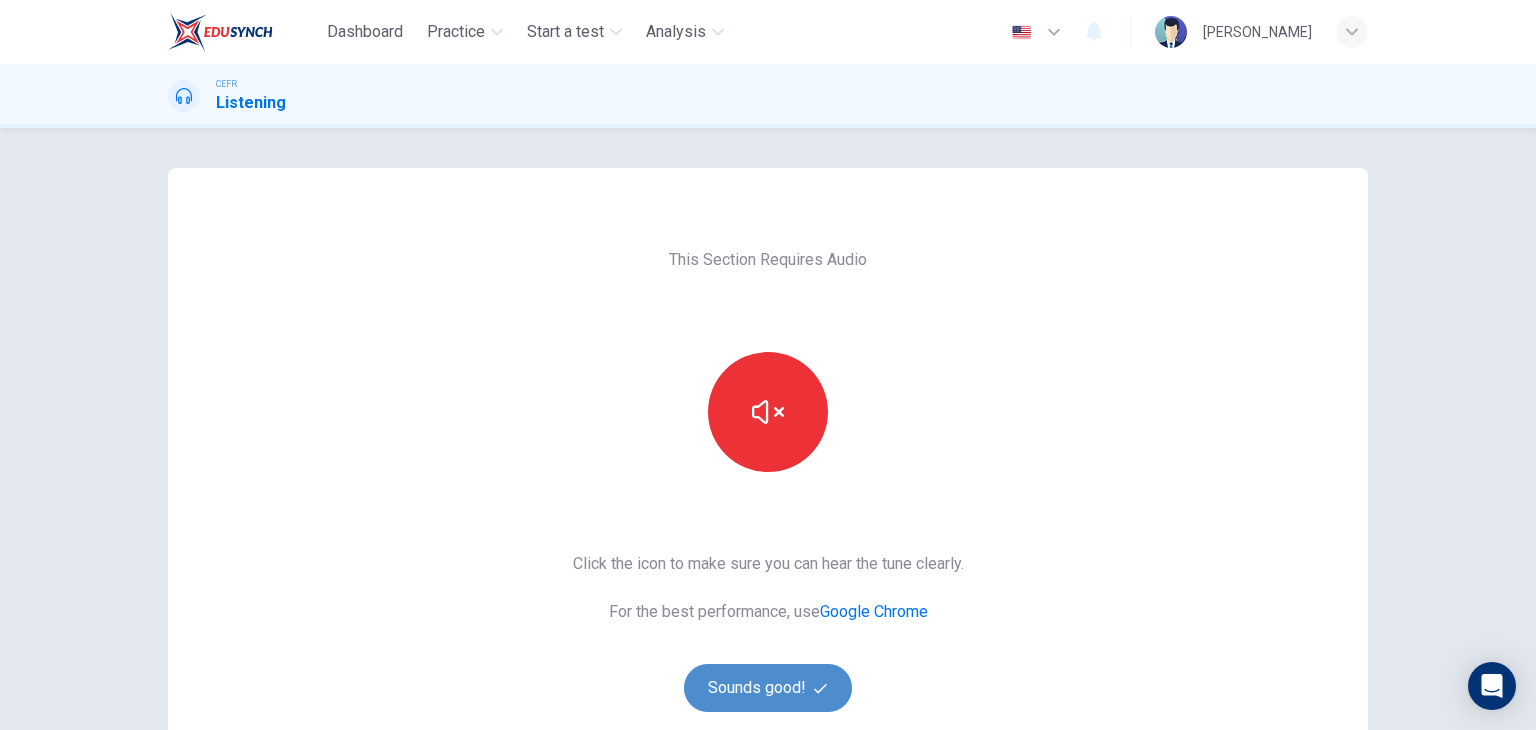 click on "Sounds good!" at bounding box center [768, 688] 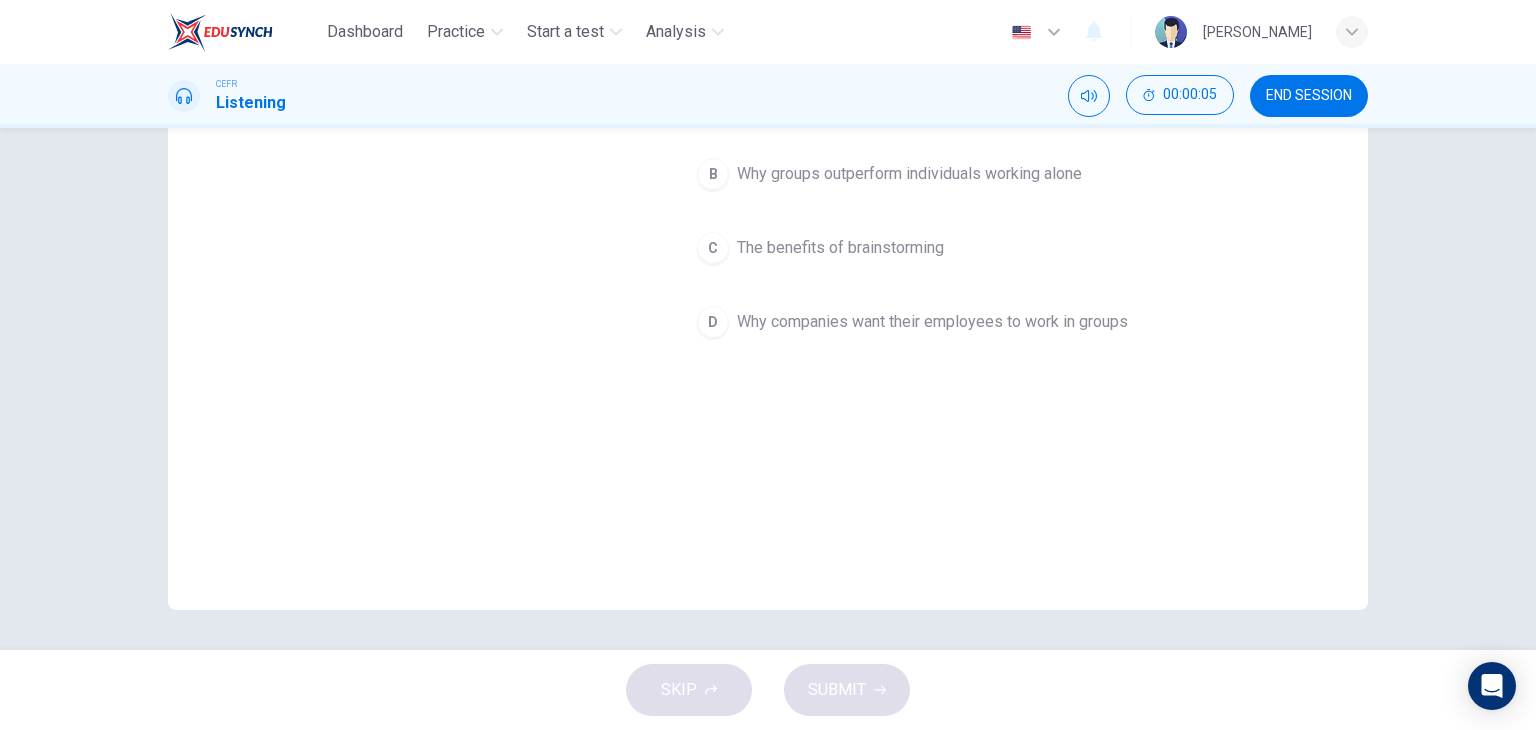 scroll, scrollTop: 0, scrollLeft: 0, axis: both 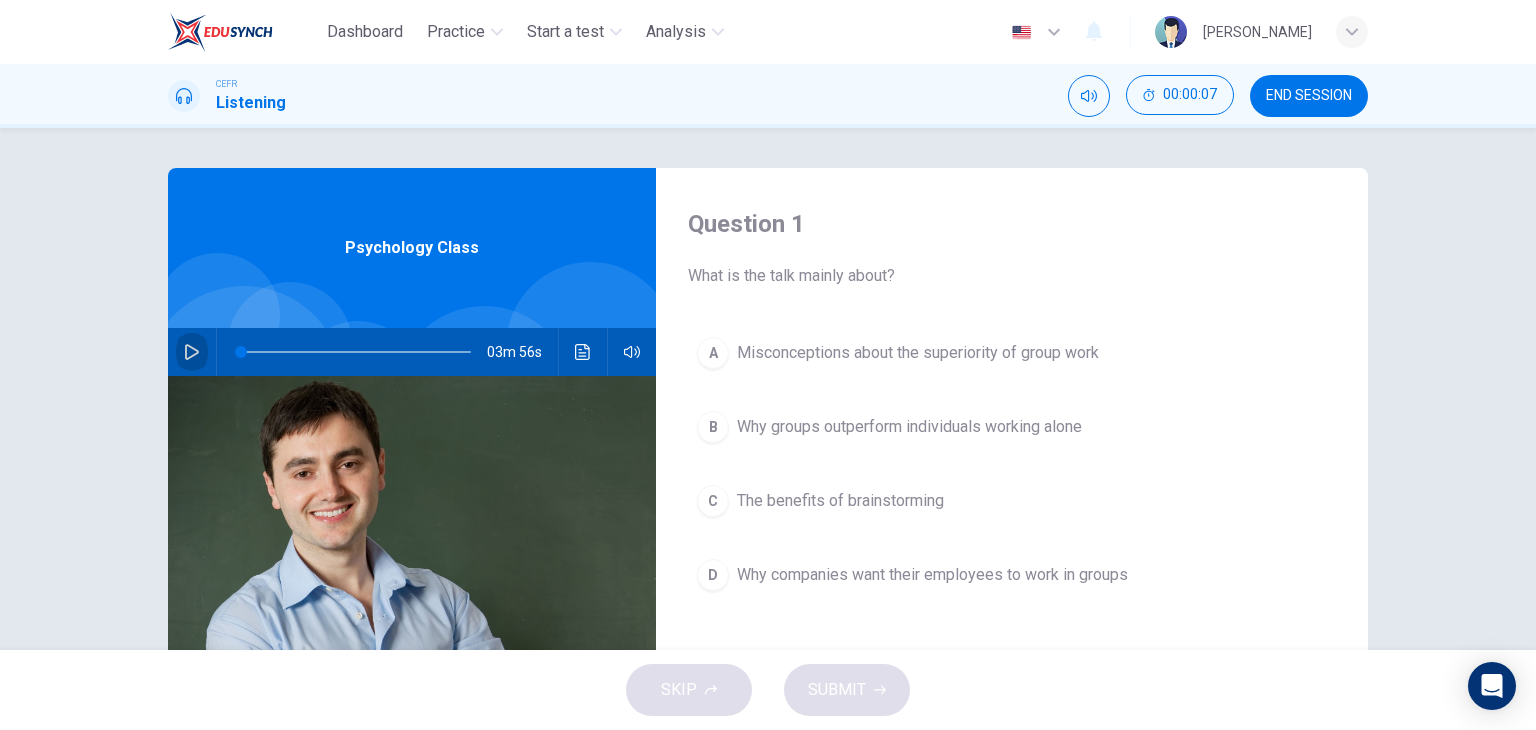 click 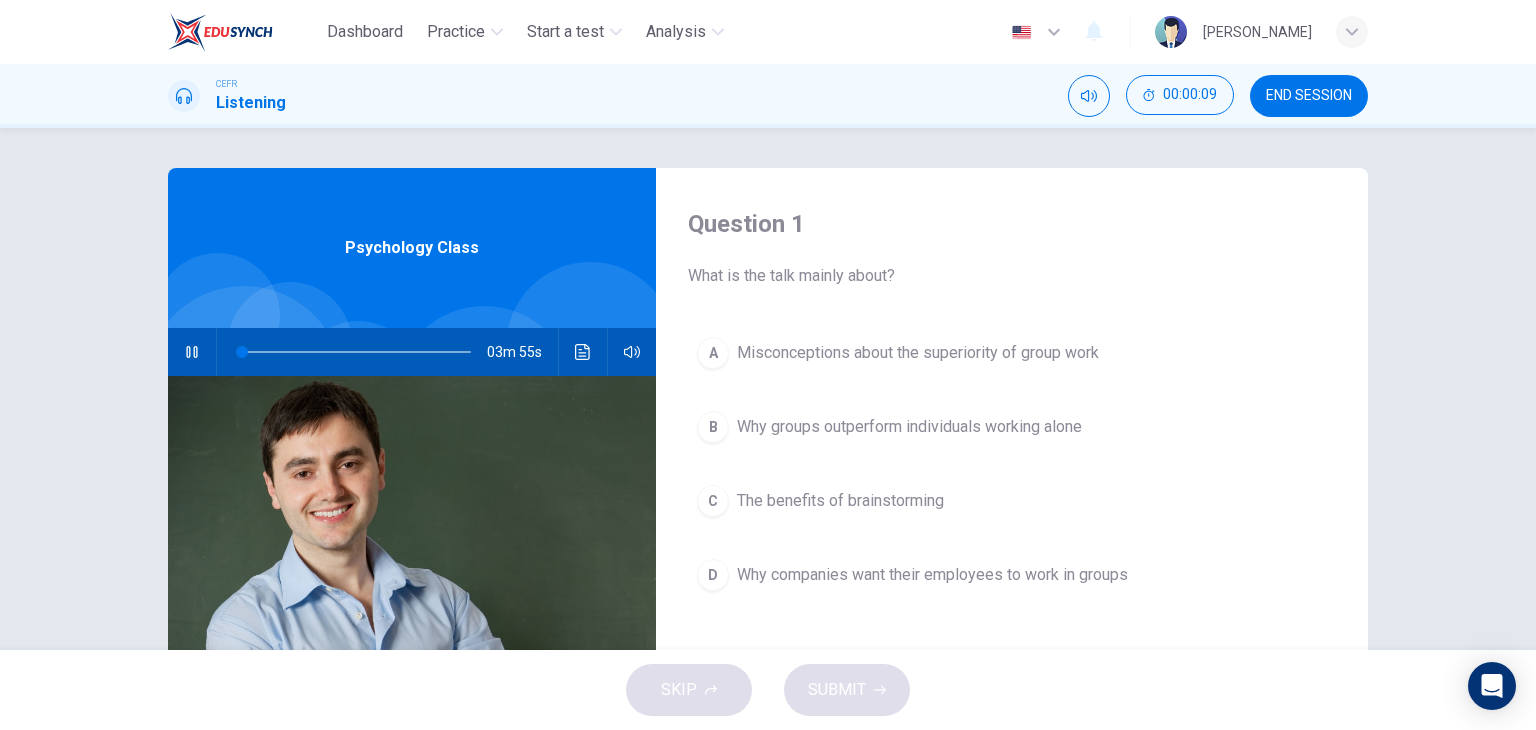 type on "1" 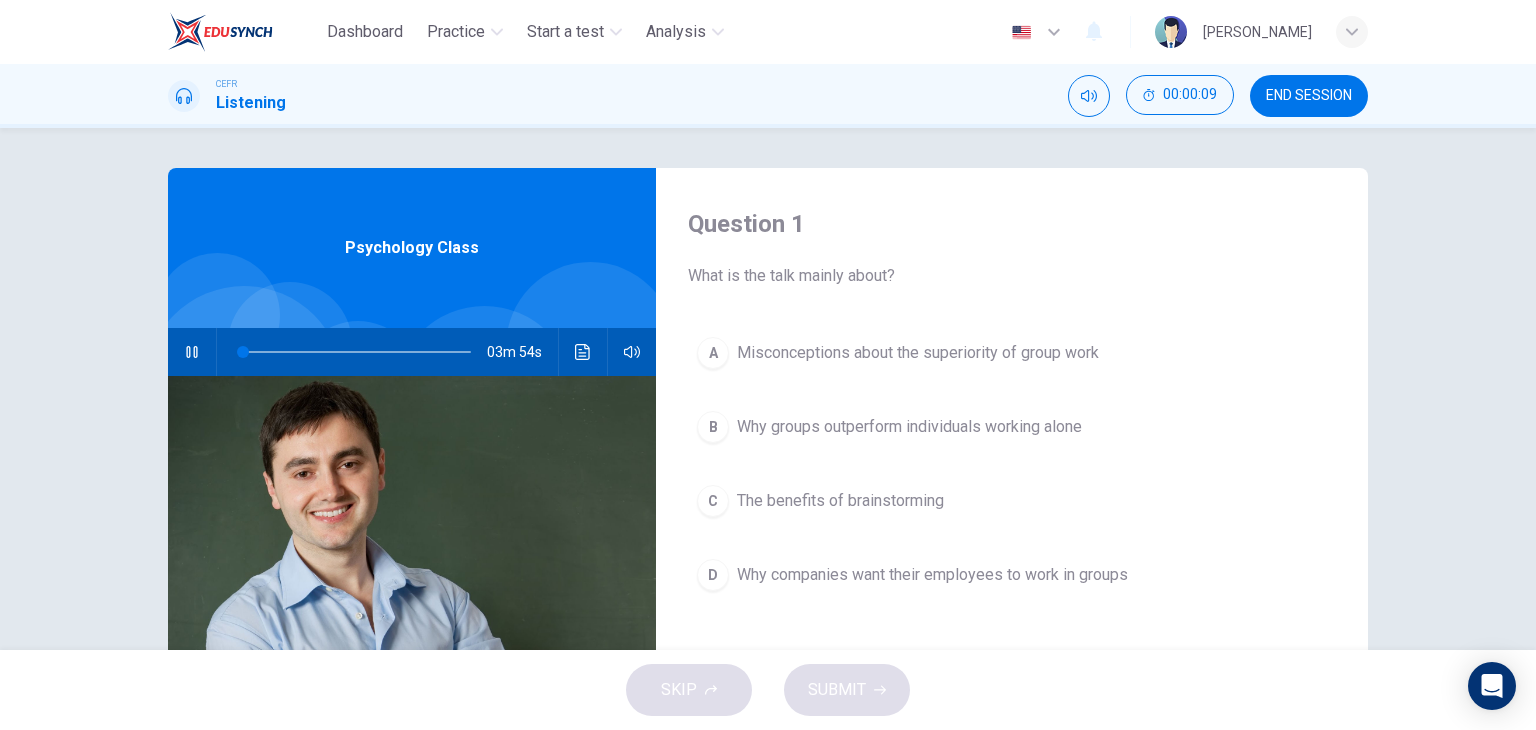 type 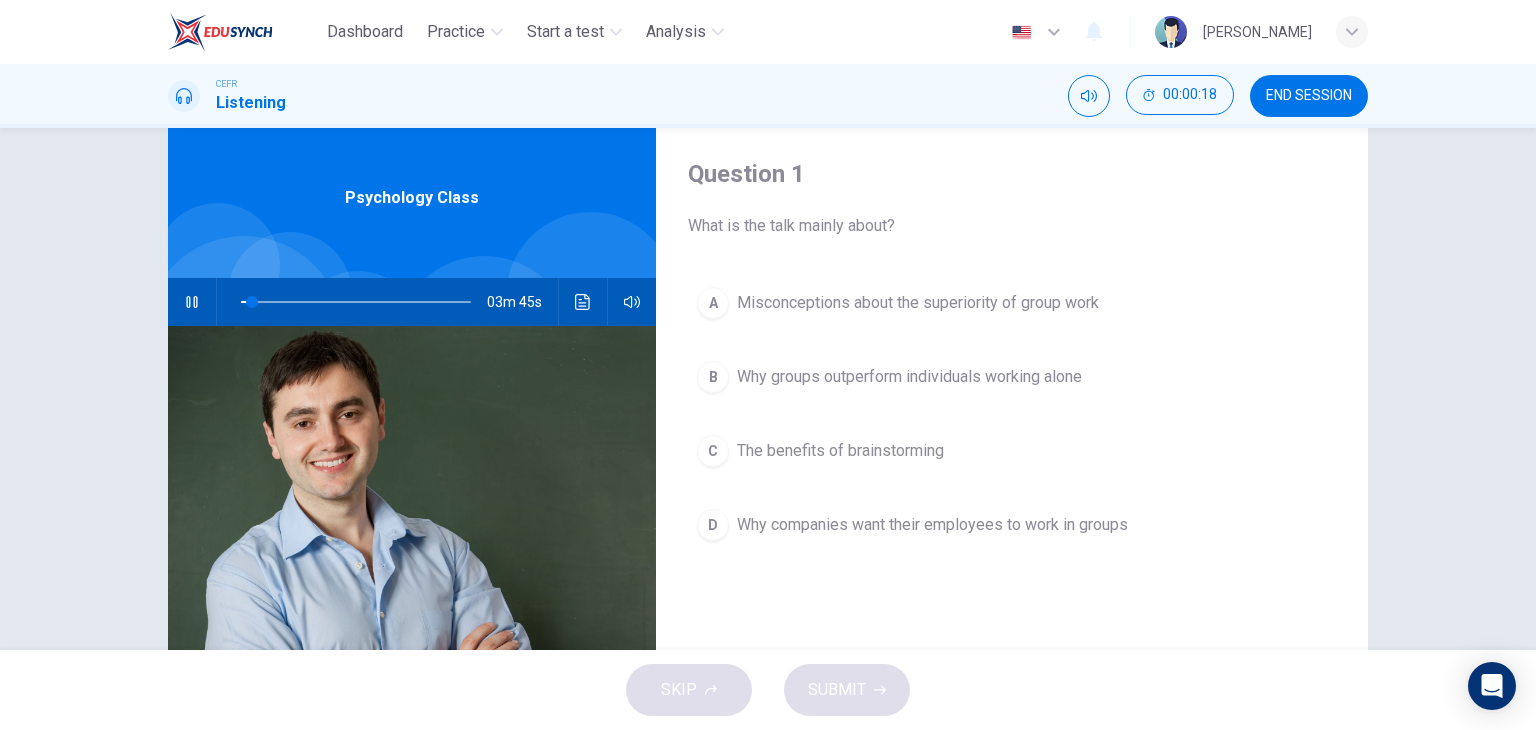 scroll, scrollTop: 51, scrollLeft: 0, axis: vertical 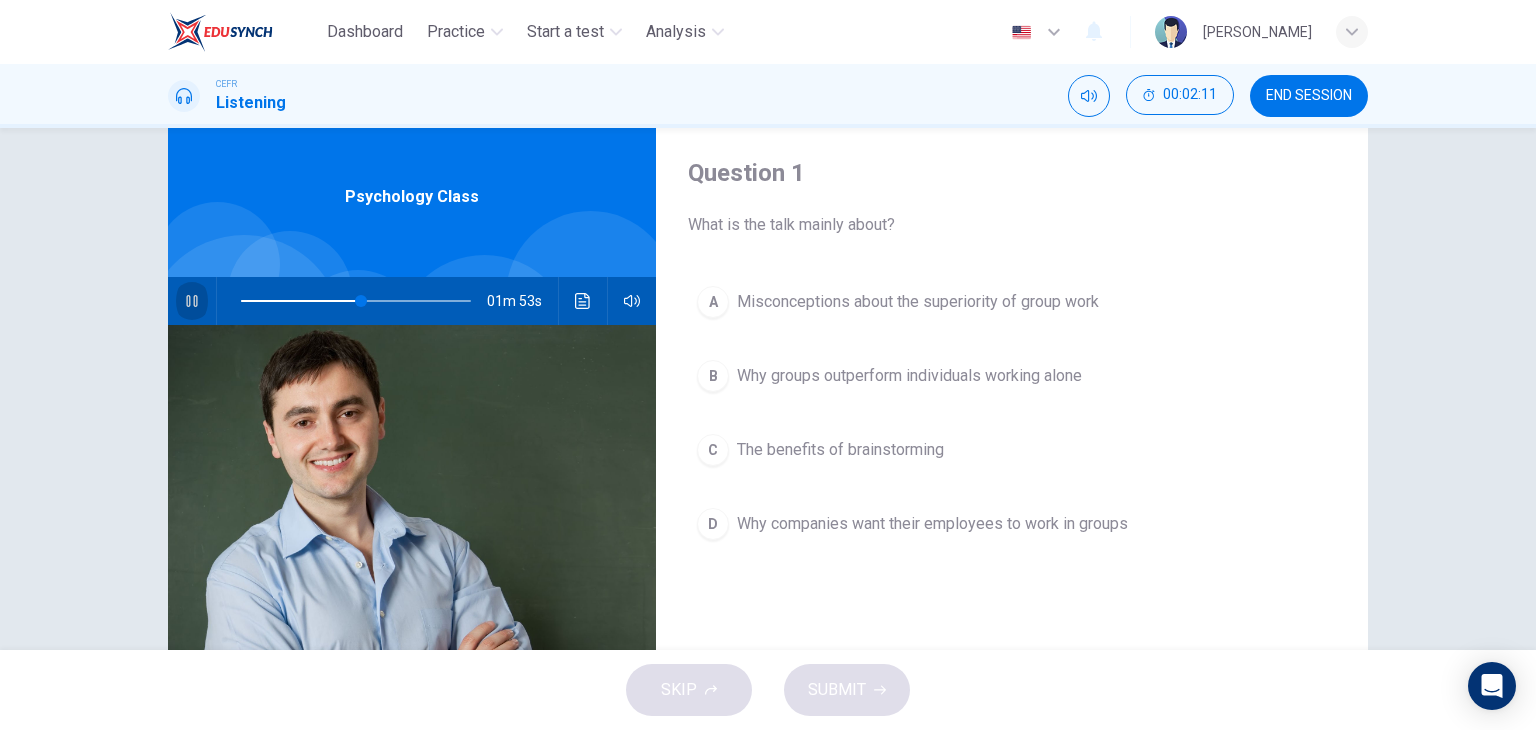 click at bounding box center (192, 301) 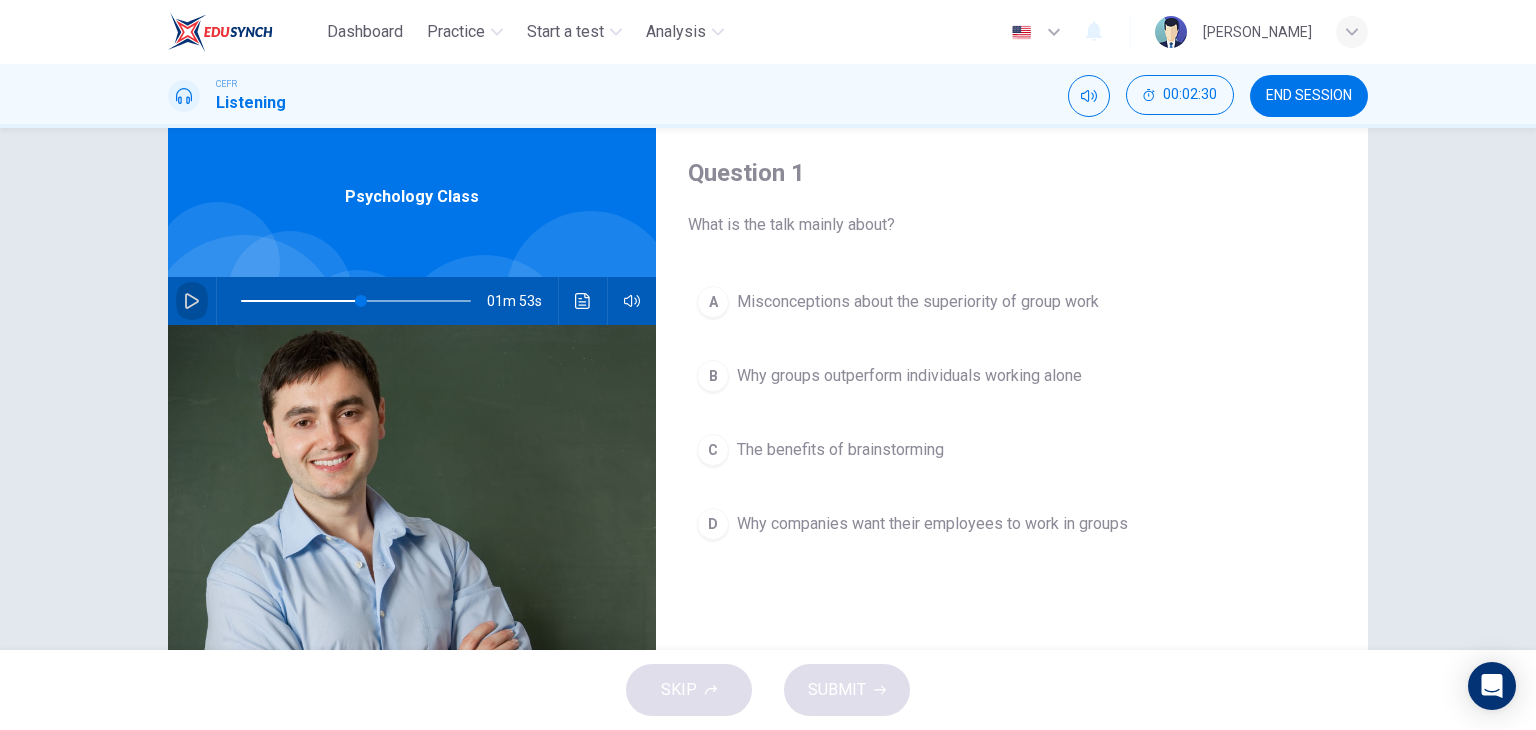 click 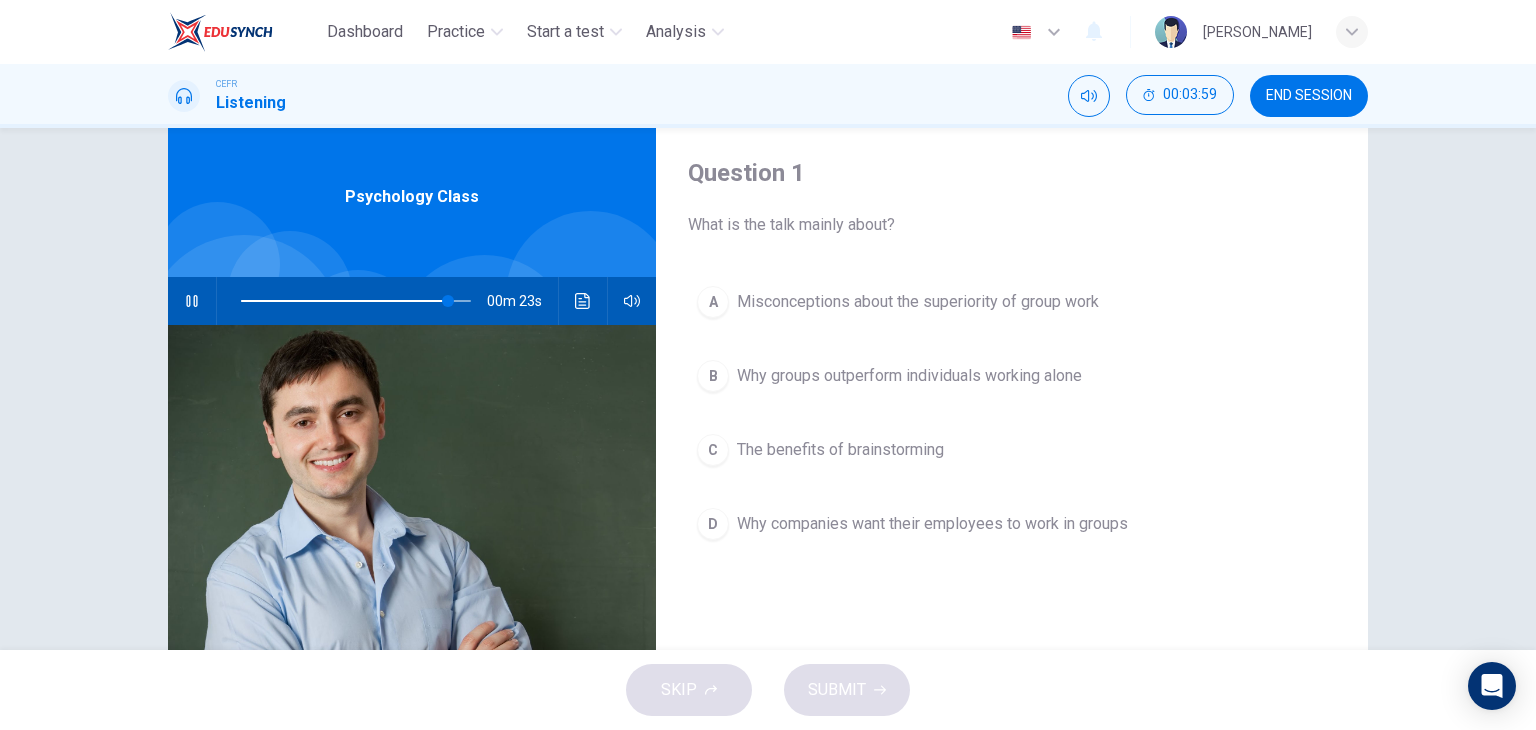 click on "D" at bounding box center [713, 524] 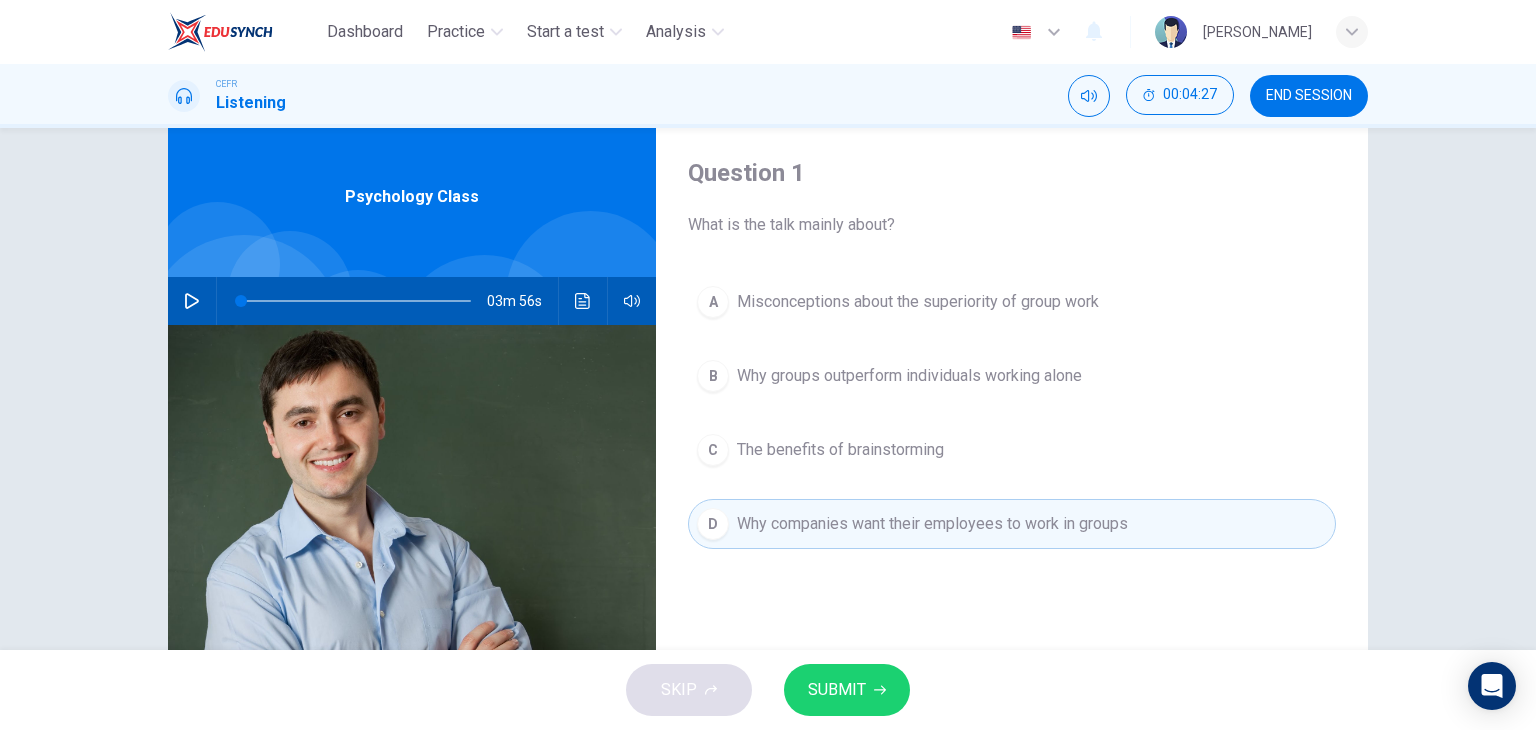 click on "Misconceptions about the superiority of group work" at bounding box center (918, 302) 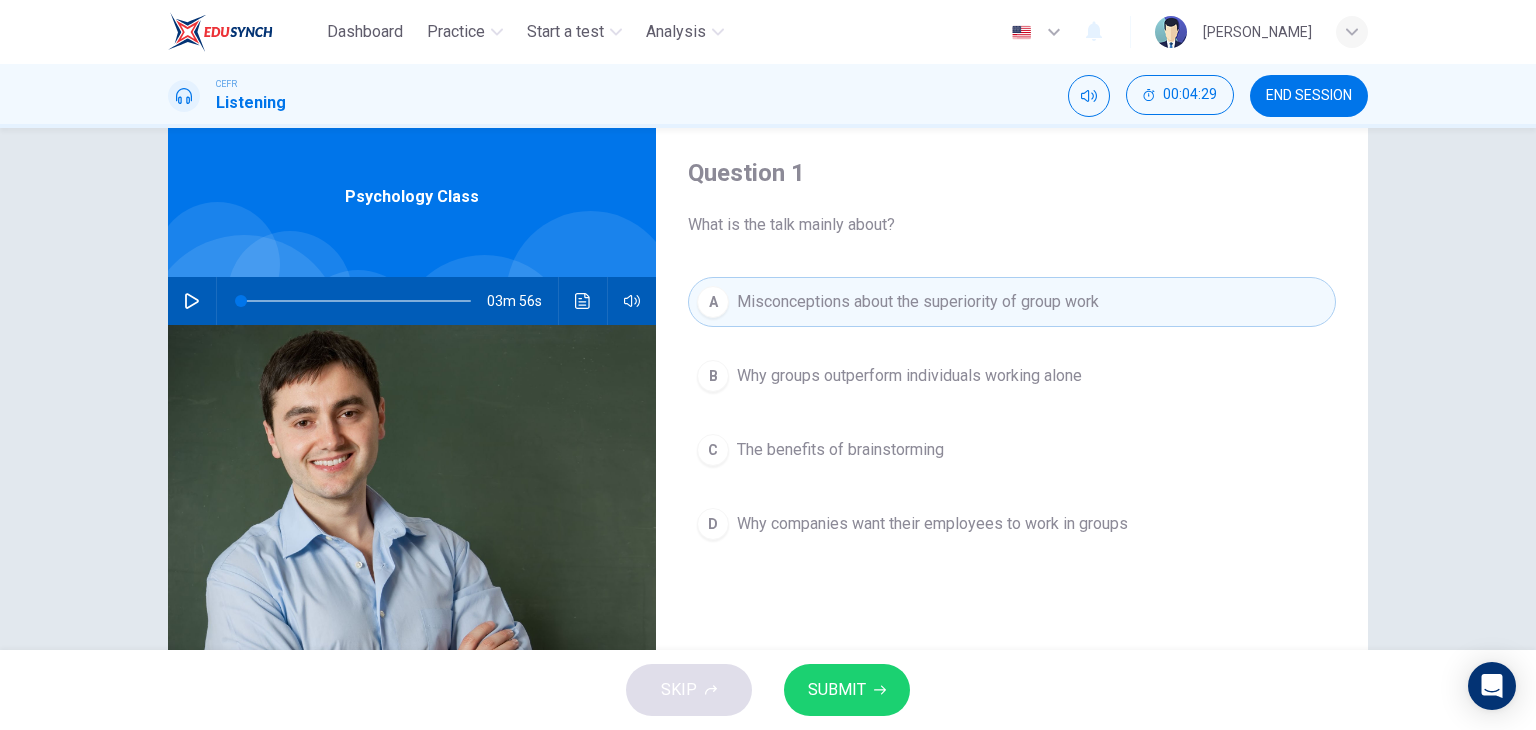 click on "SUBMIT" at bounding box center (837, 690) 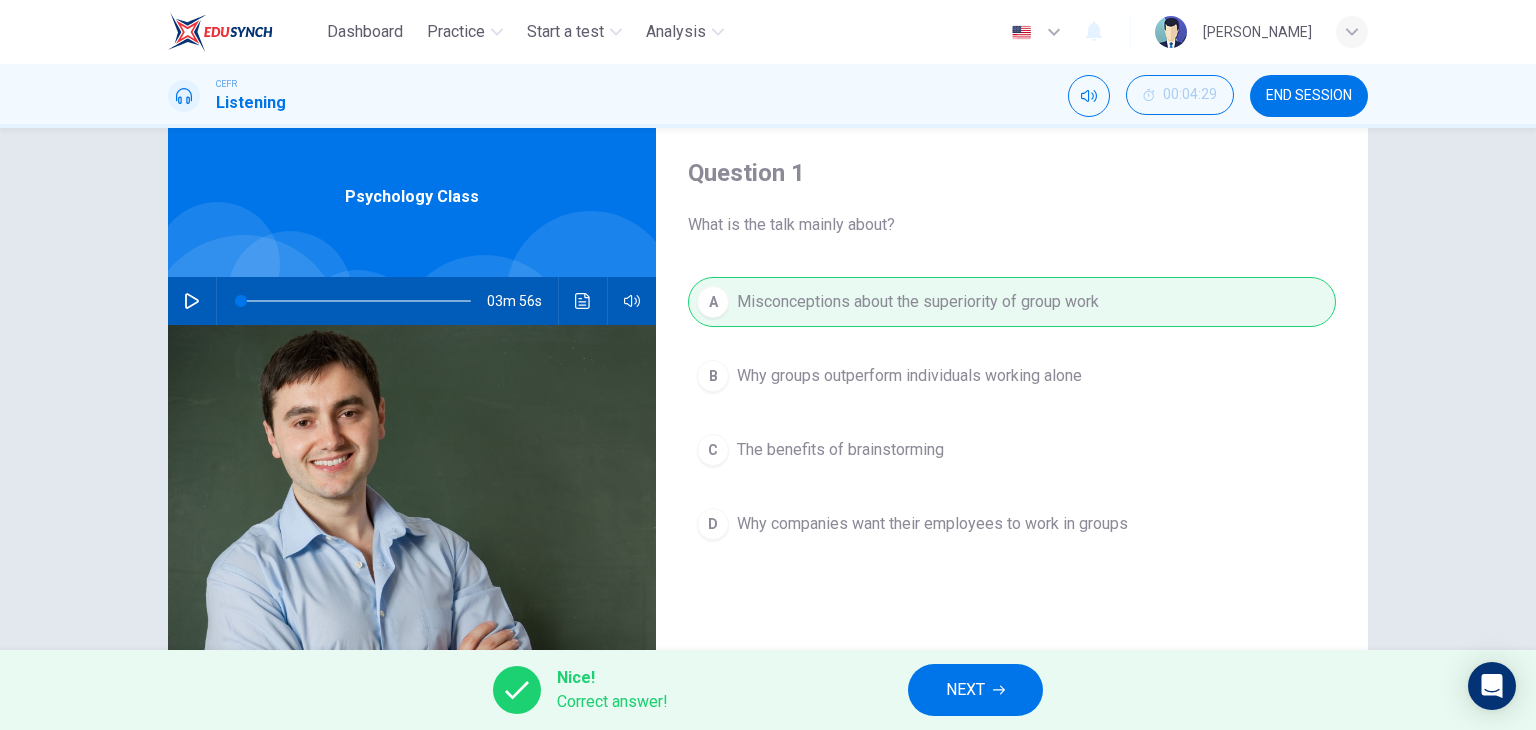 click 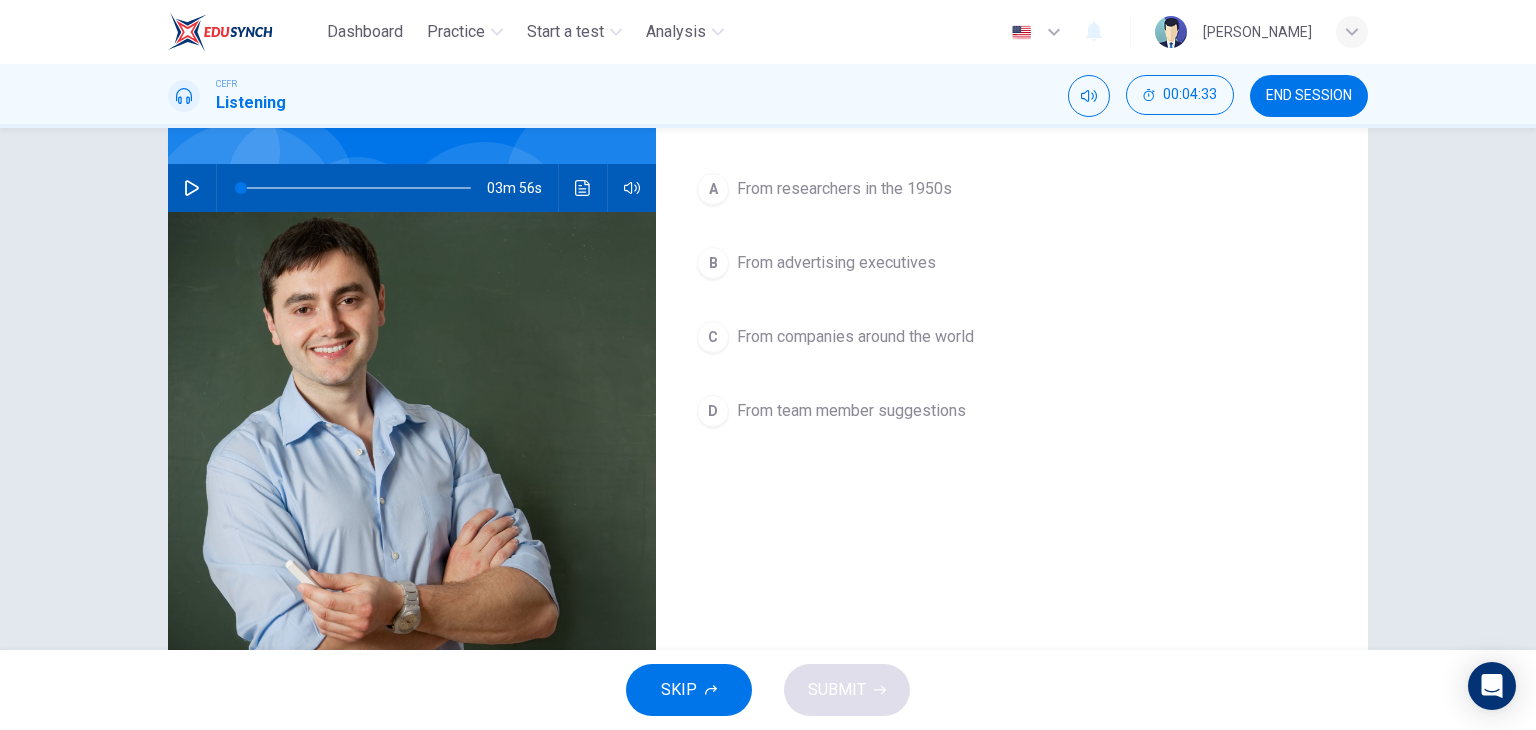 scroll, scrollTop: 162, scrollLeft: 0, axis: vertical 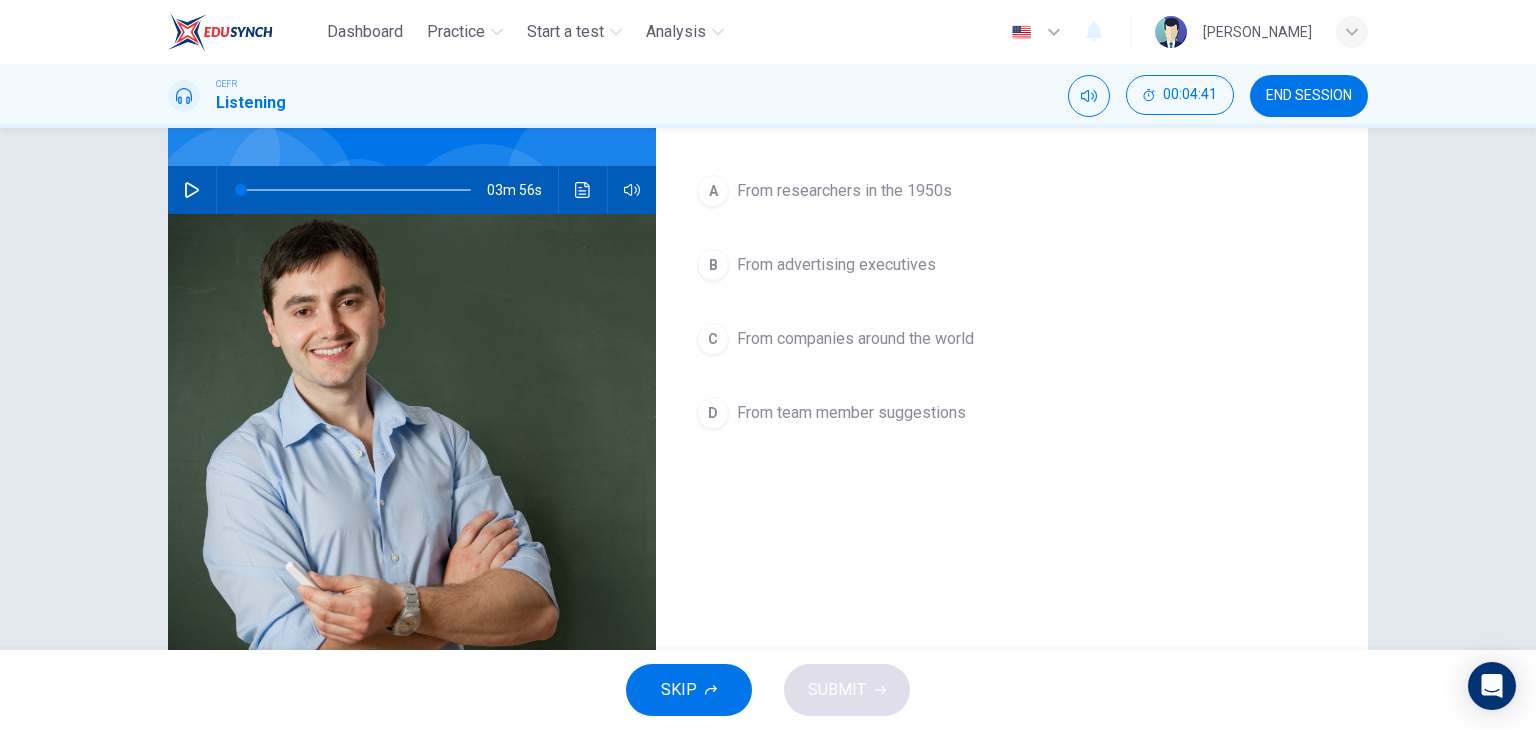 click 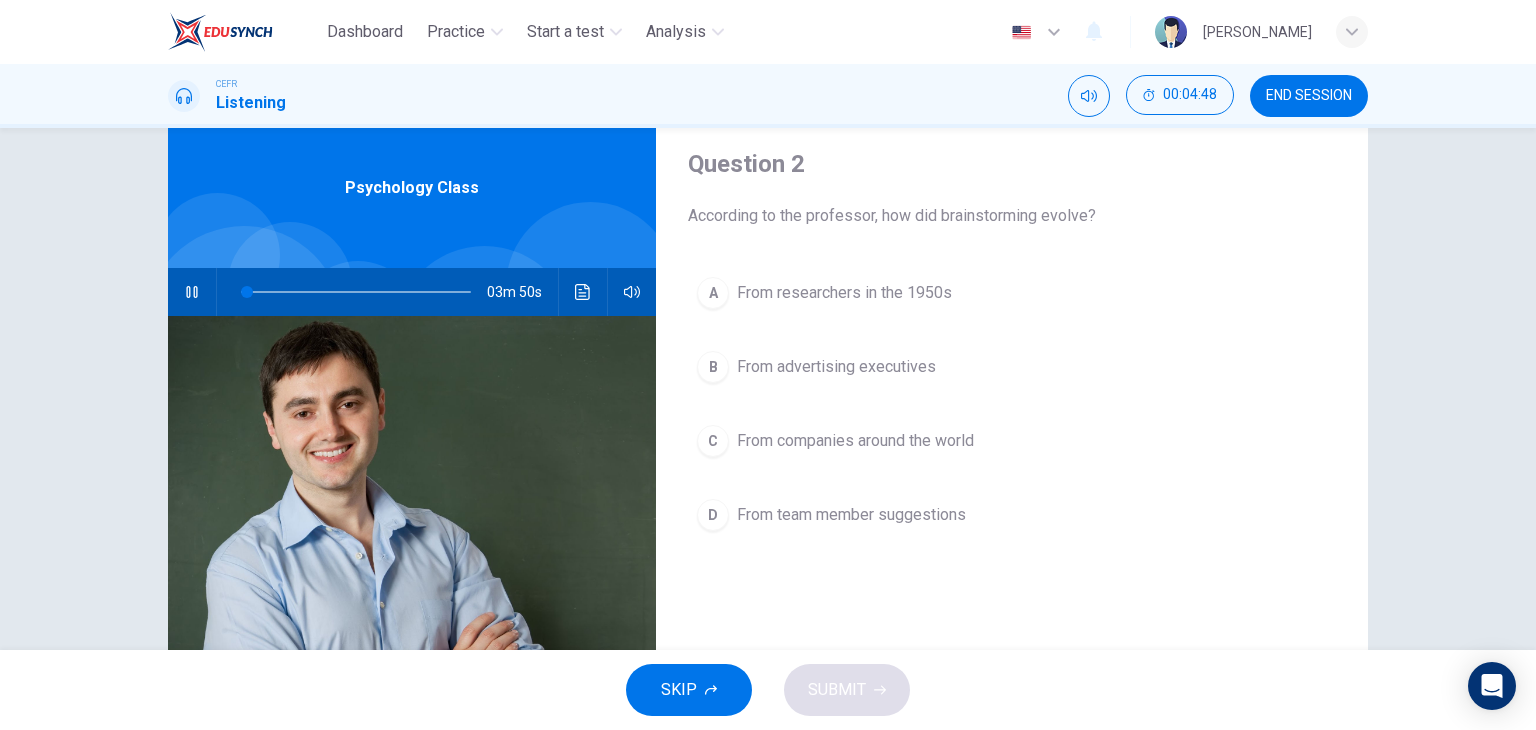scroll, scrollTop: 60, scrollLeft: 0, axis: vertical 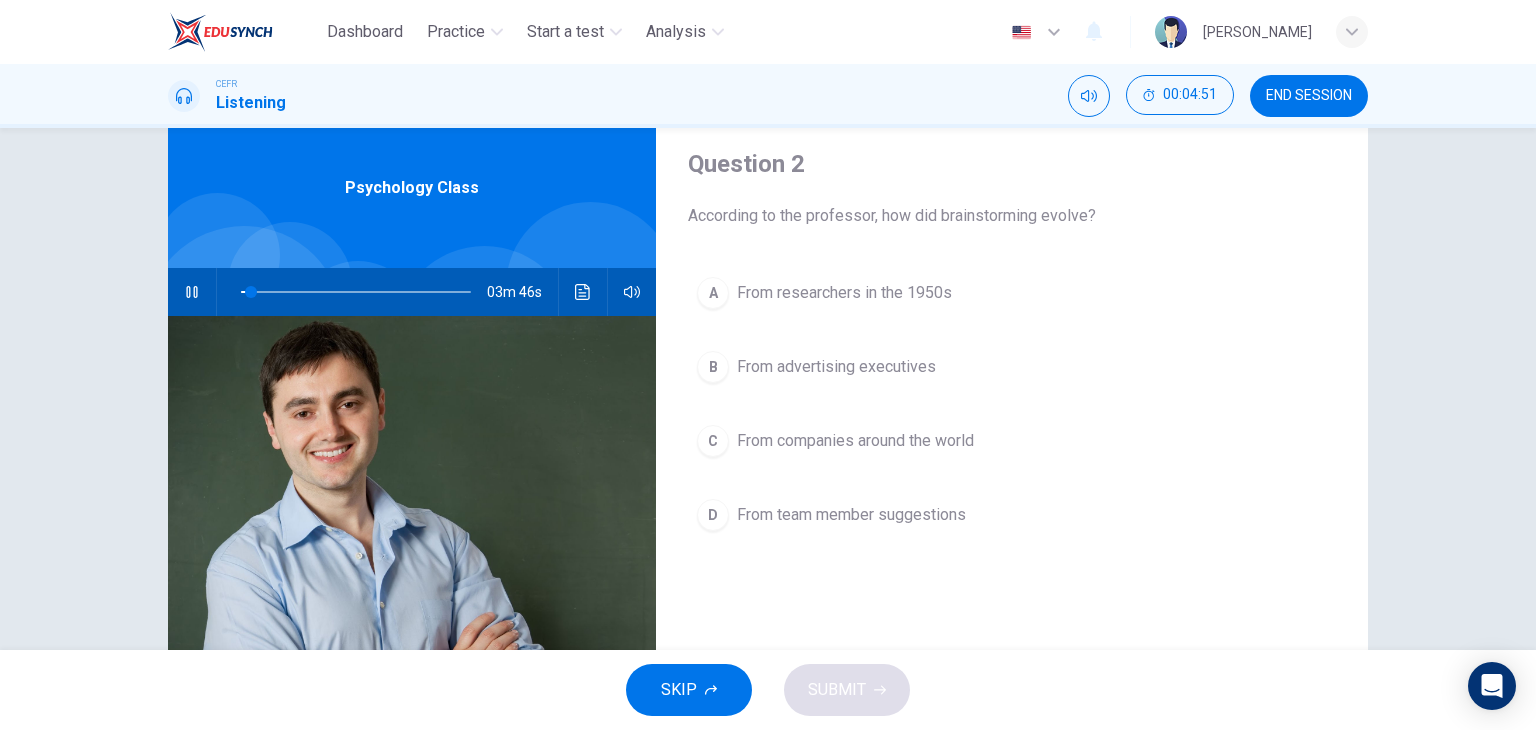 click on "Question 2 According to the professor, how did brainstorming evolve? A From researchers in the 1950s B From advertising executives C From companies around the world D From team member suggestions Psychology Class 03m 46s" at bounding box center [768, 455] 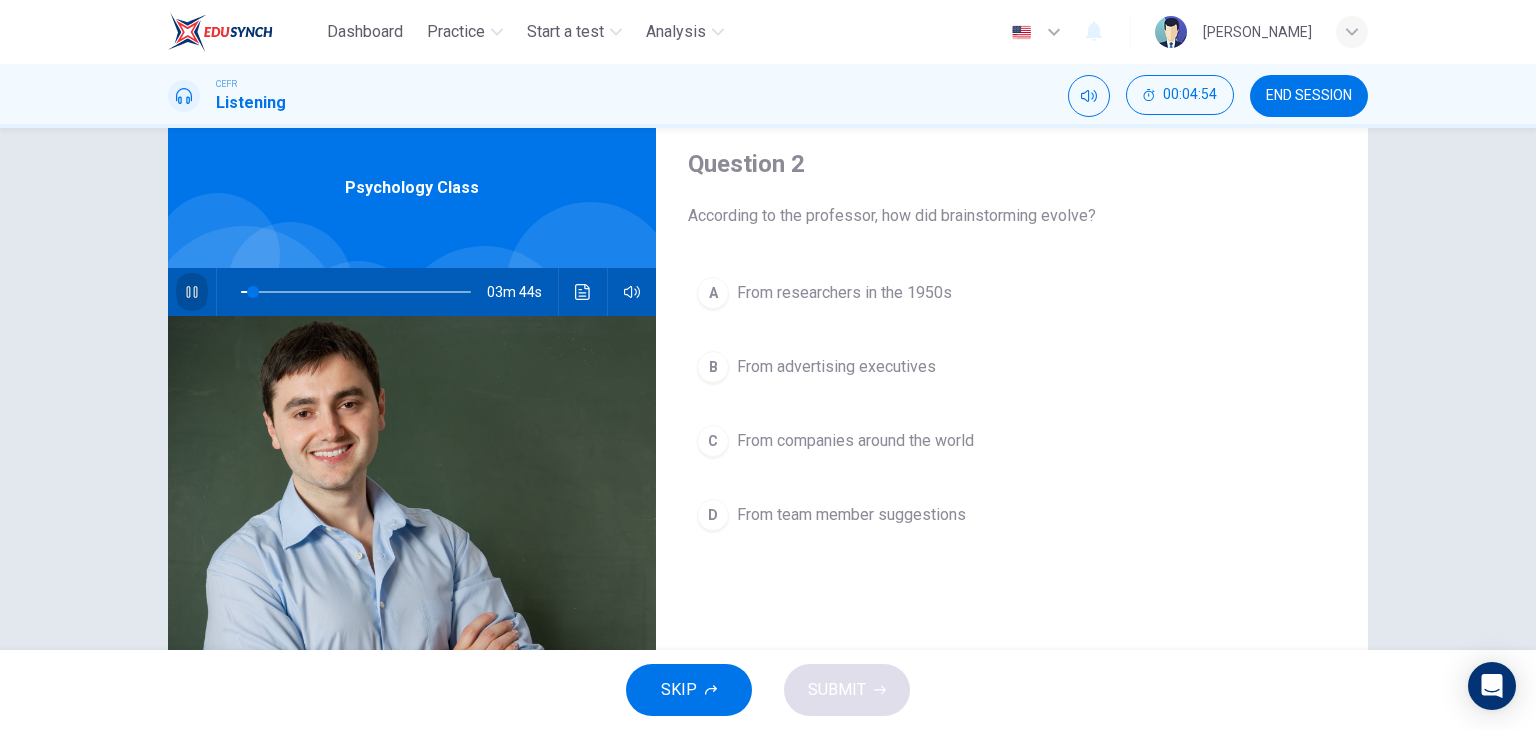 click 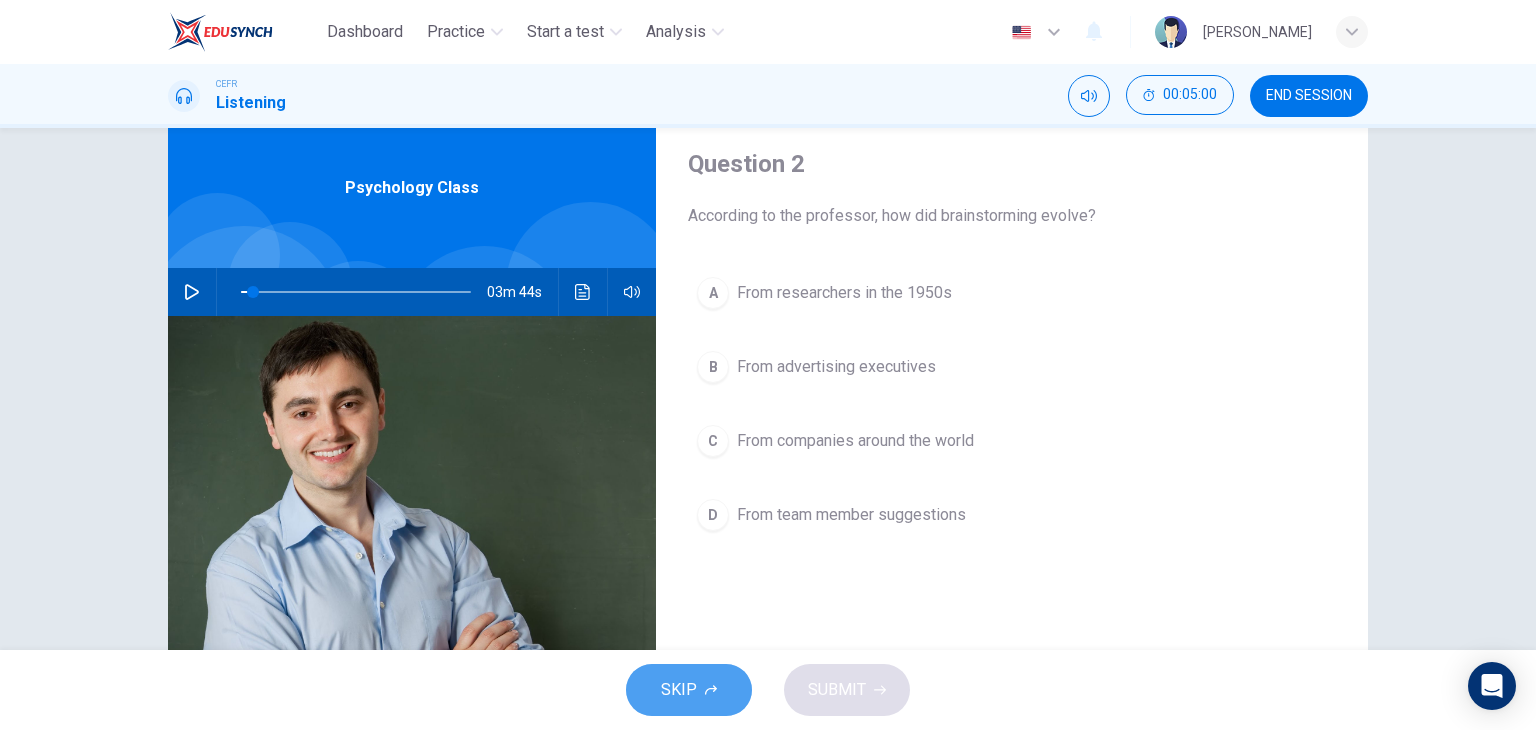 click 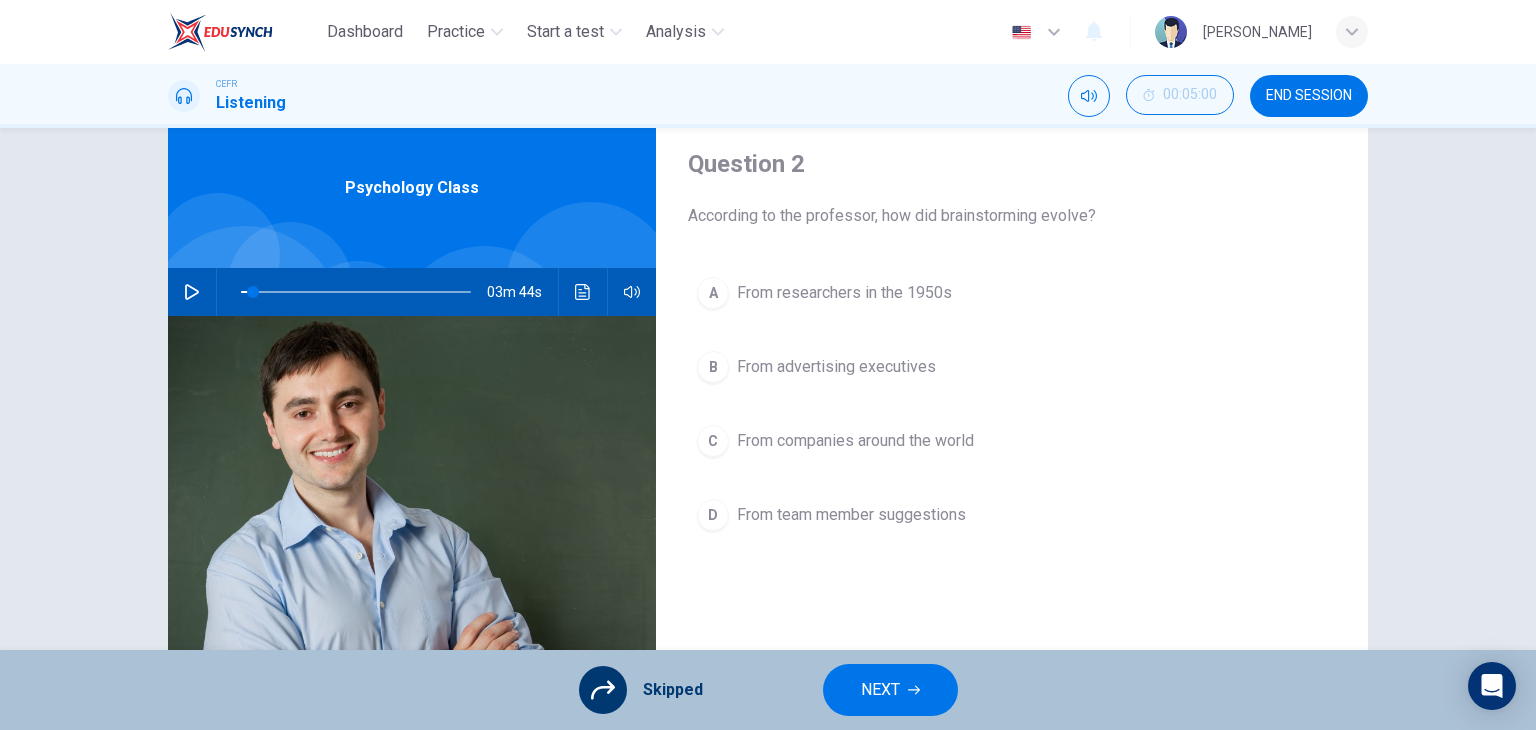 click on "NEXT" at bounding box center (880, 690) 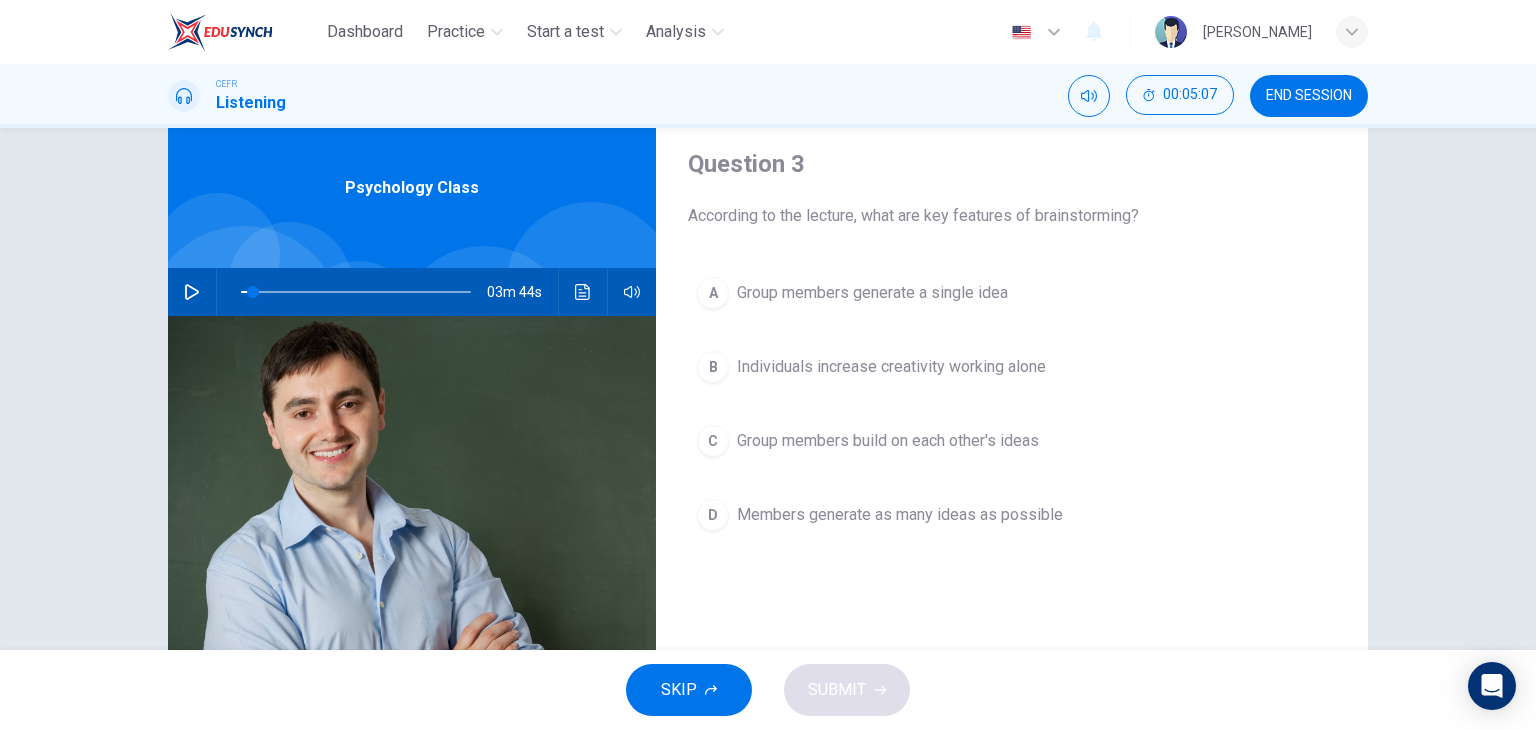 click on "Group members build on each other's ideas" at bounding box center [888, 441] 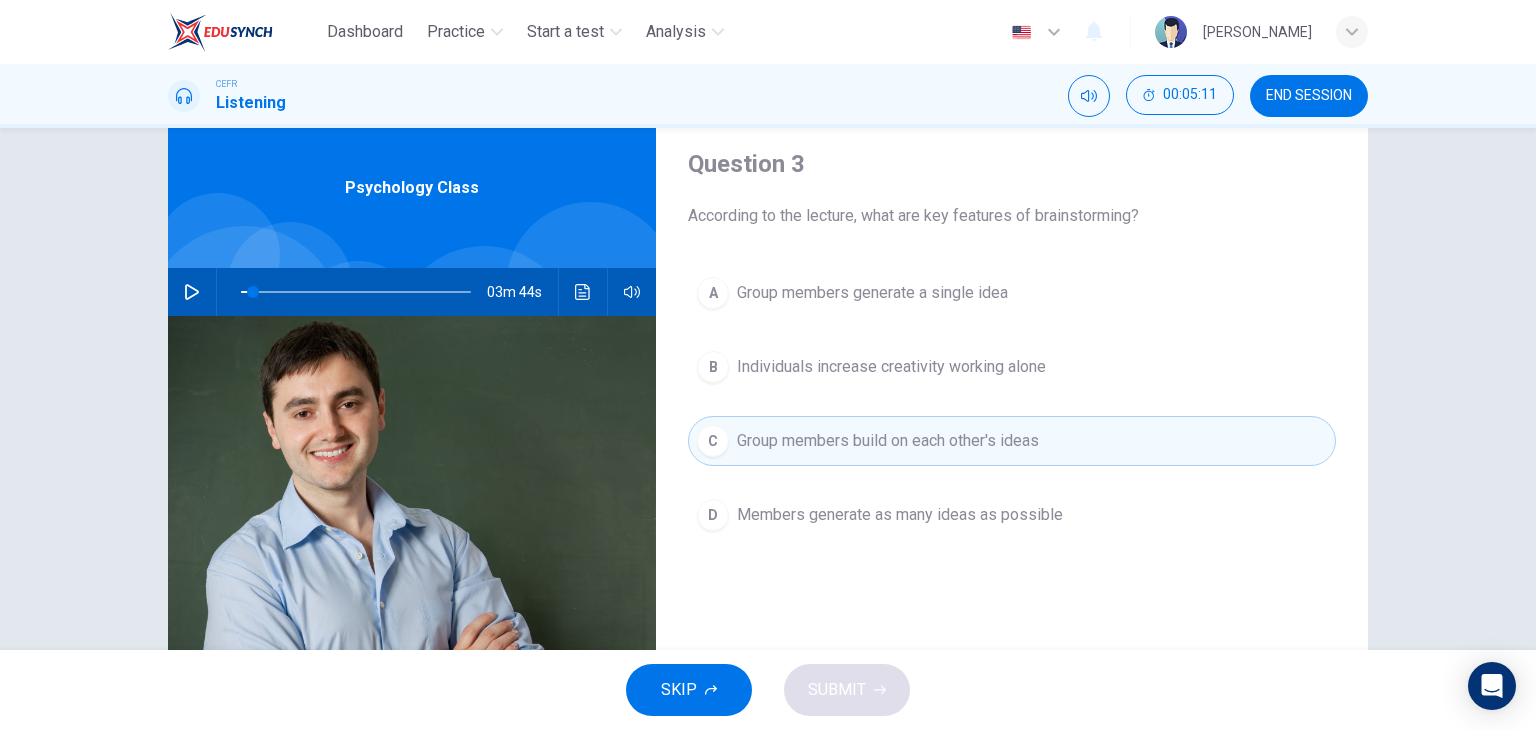 click on "SKIP SUBMIT" at bounding box center [768, 690] 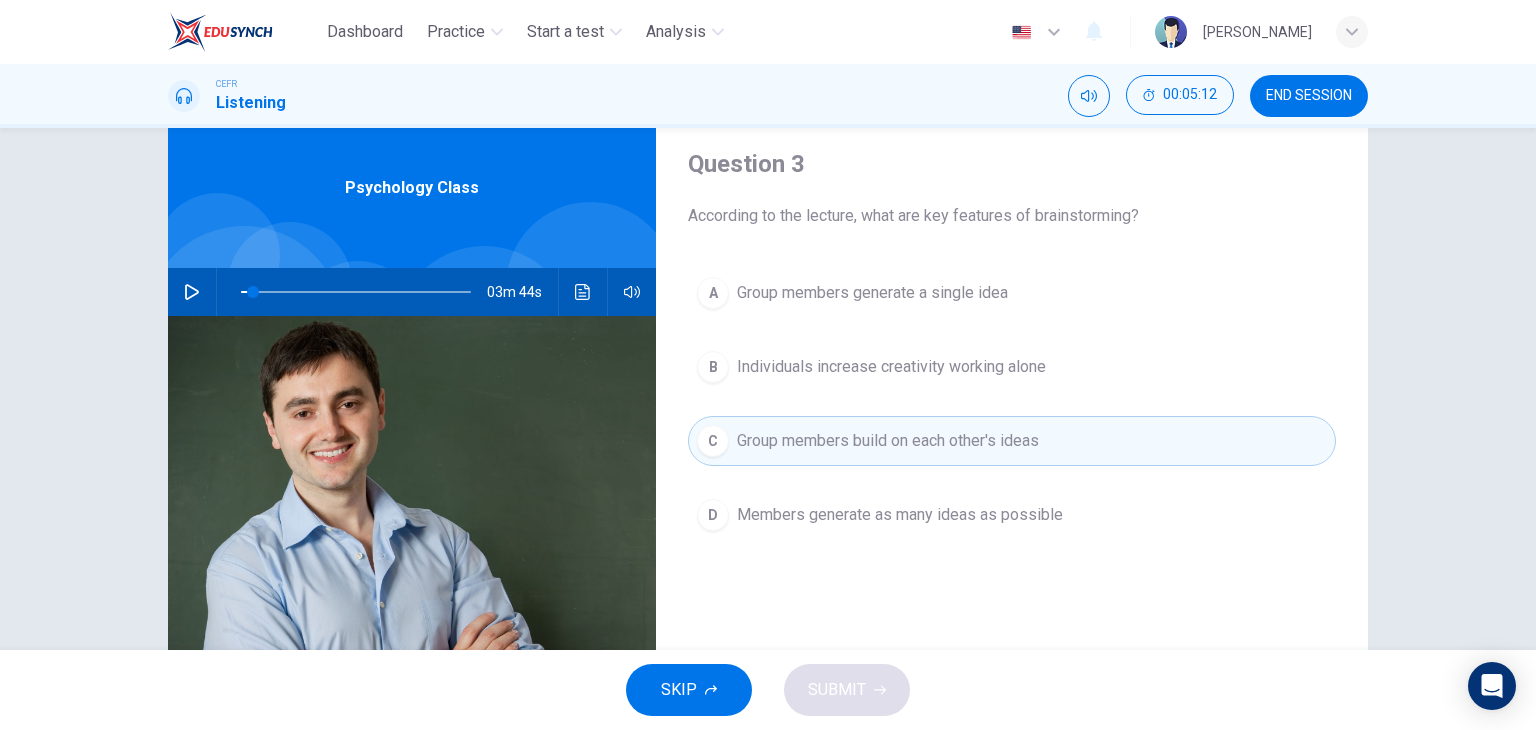 click on "C" at bounding box center (713, 441) 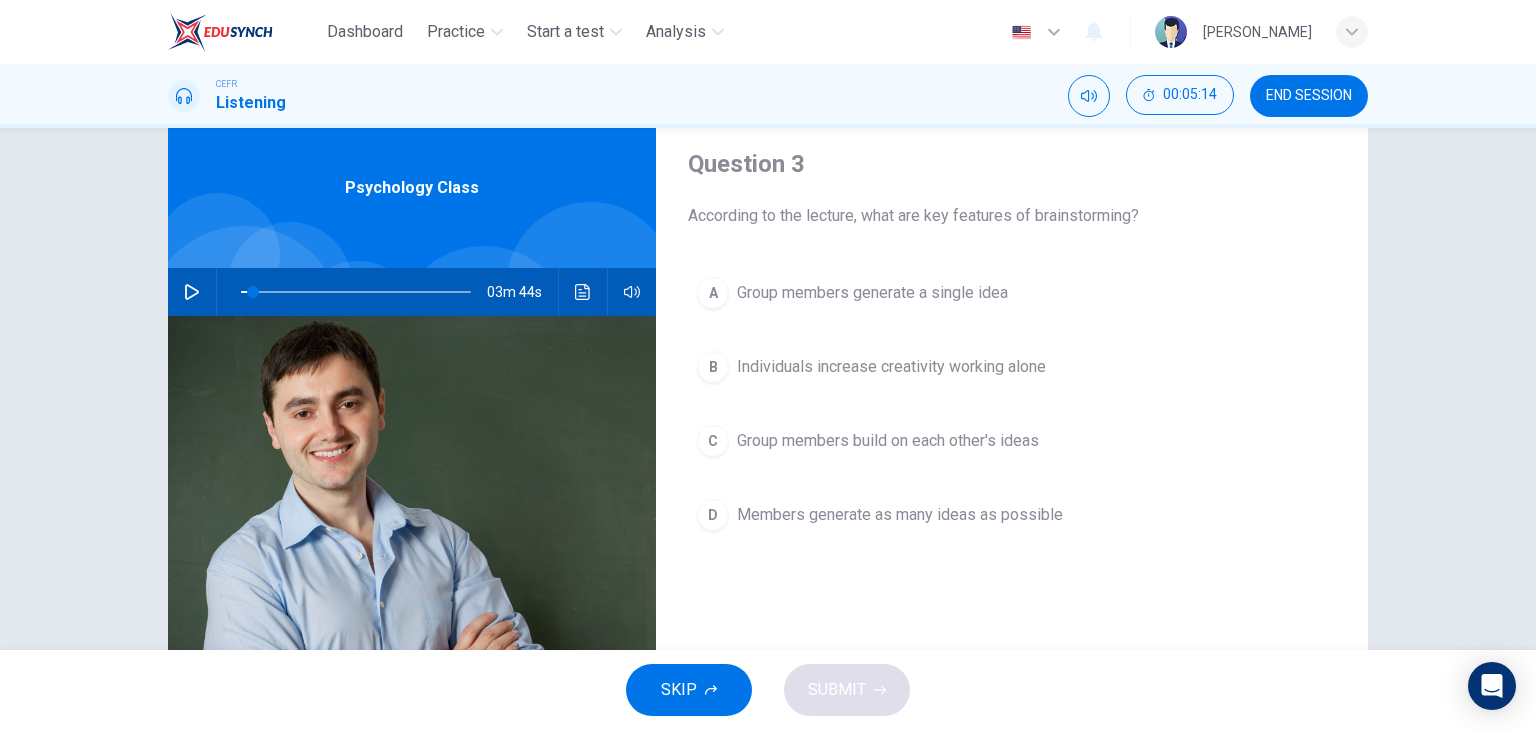 click on "SKIP SUBMIT" at bounding box center (768, 690) 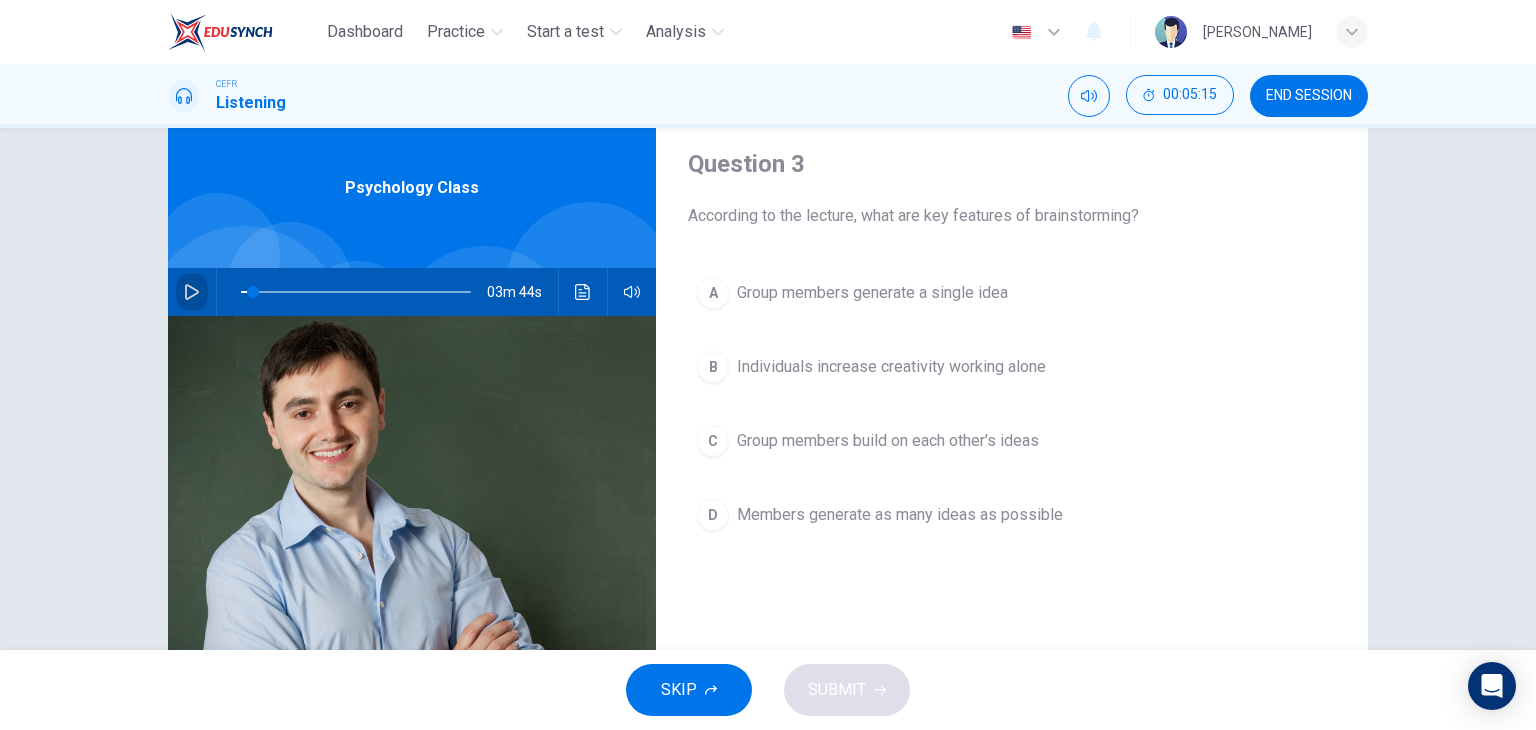 click 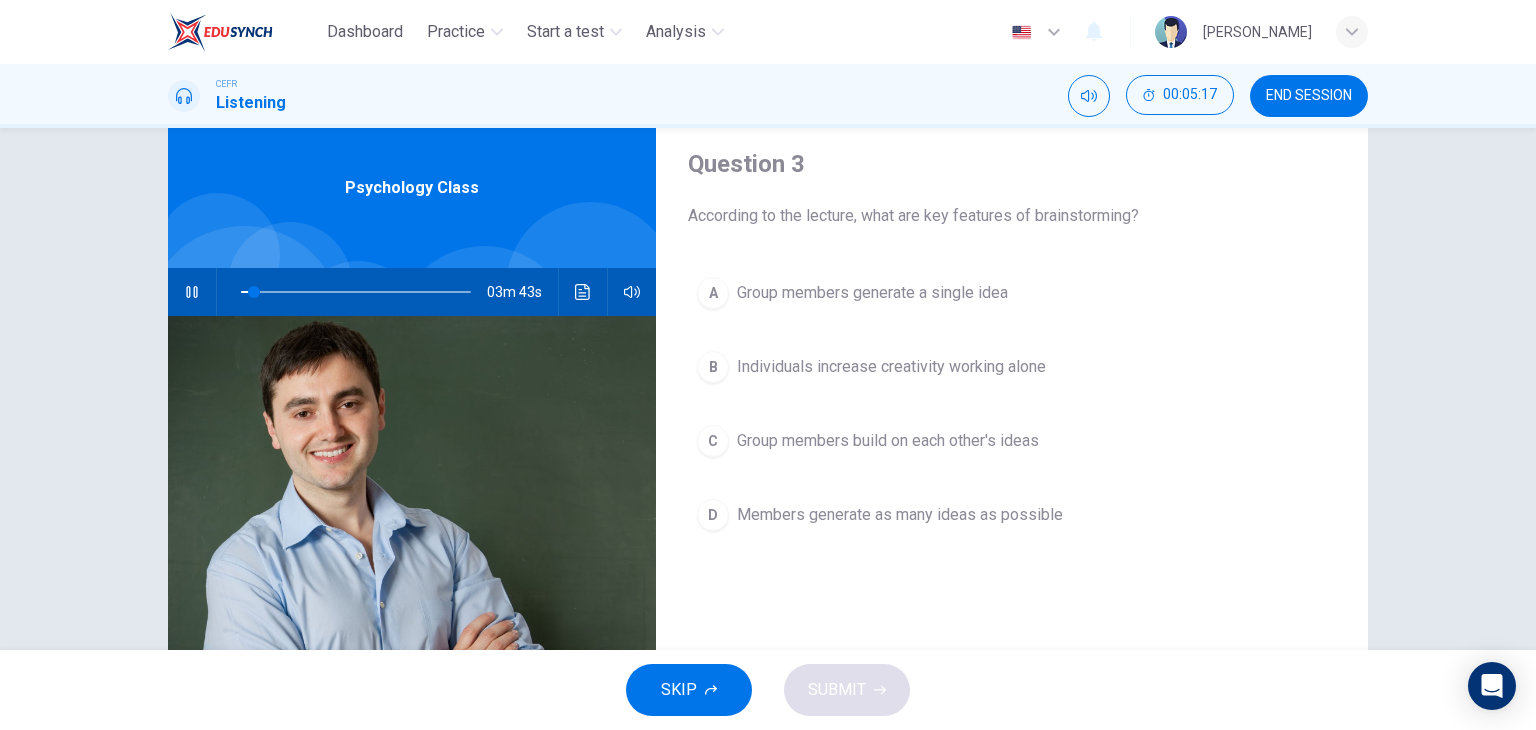 click on "C" at bounding box center [713, 441] 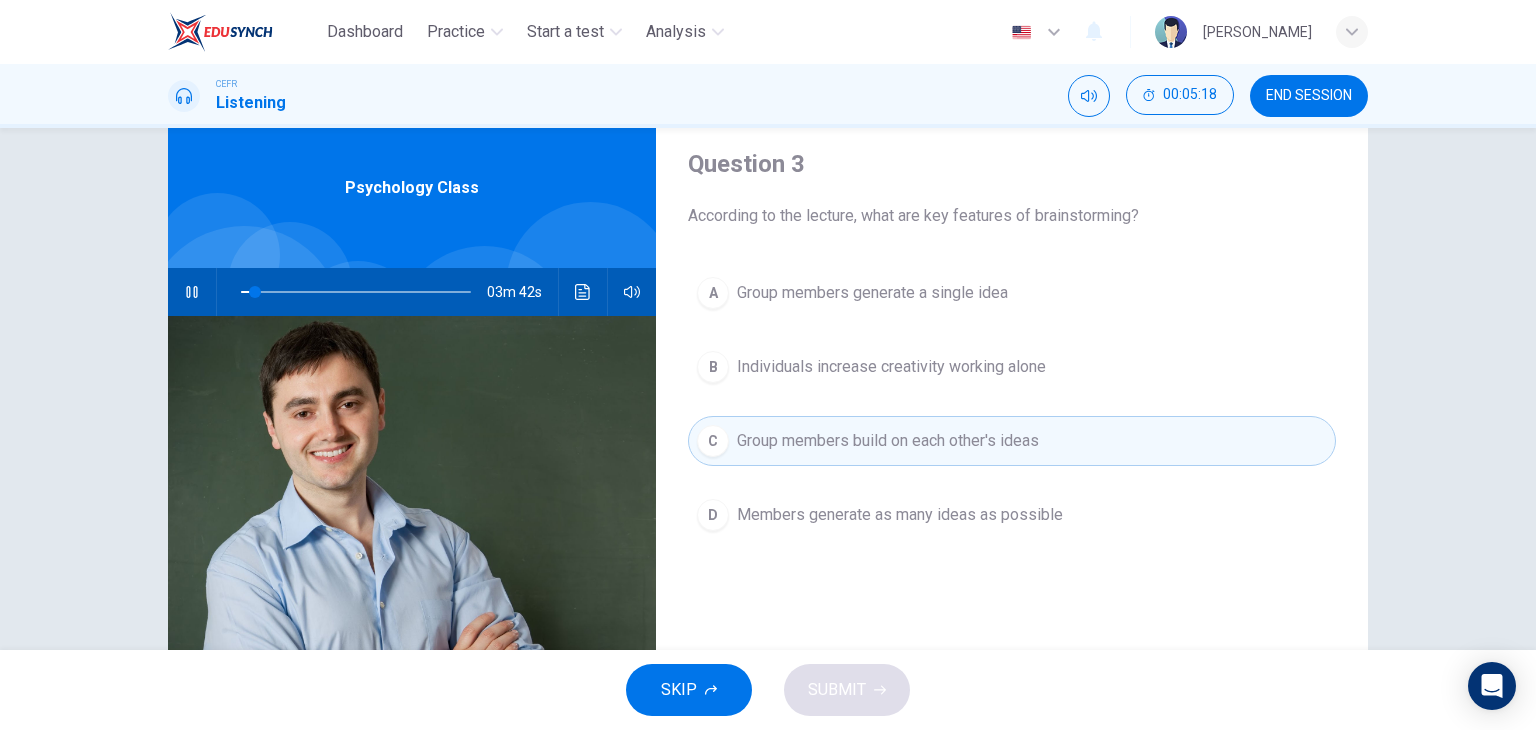 click on "SKIP SUBMIT" at bounding box center [768, 690] 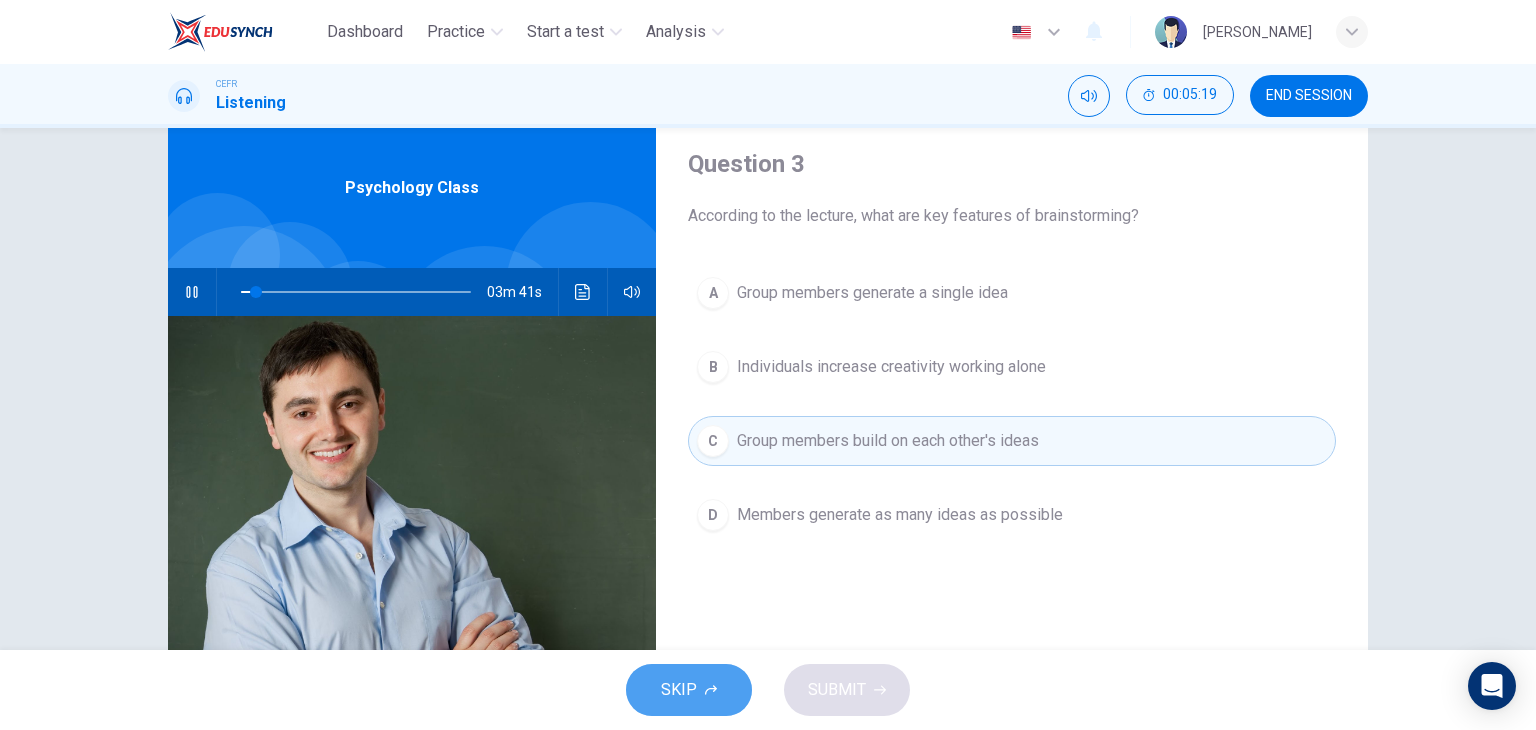 click 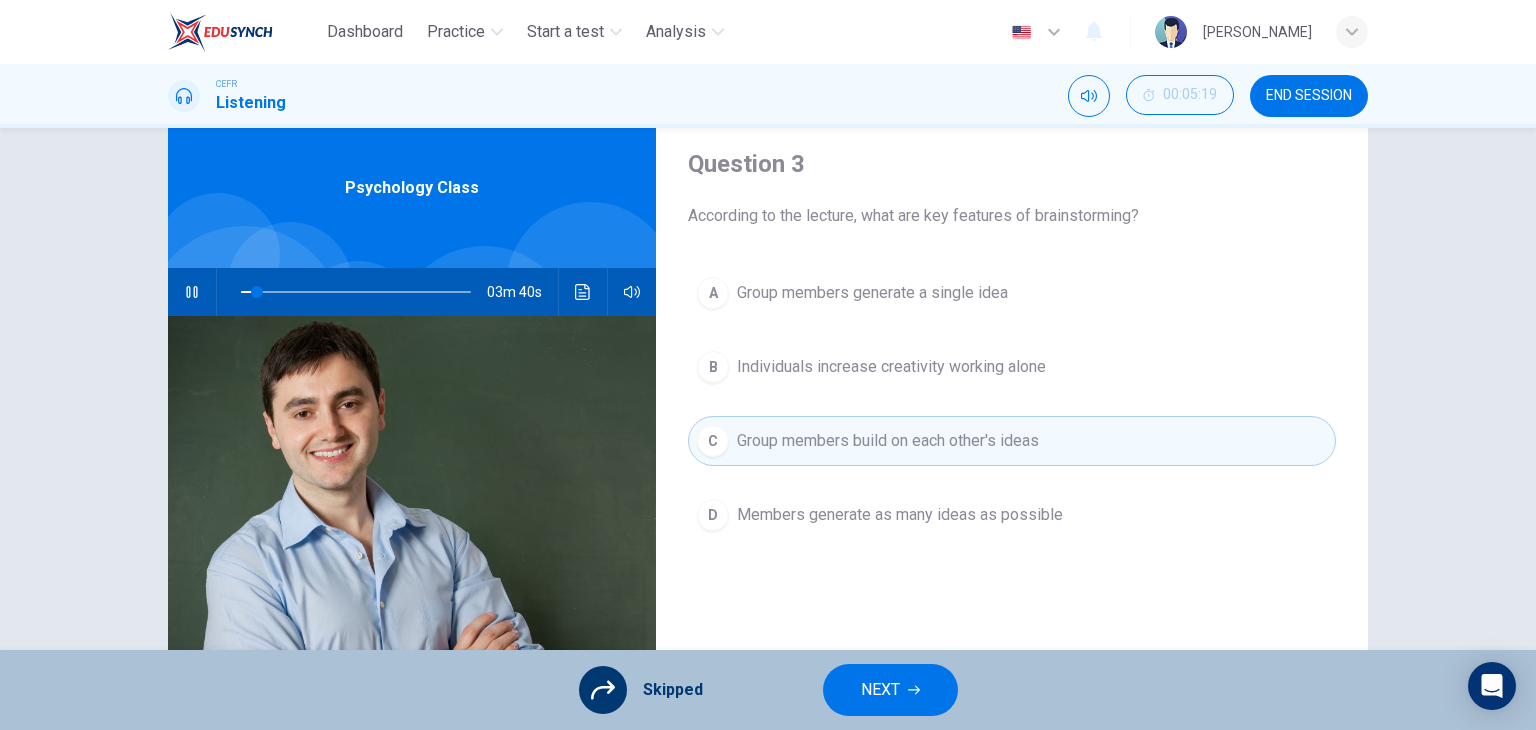 click on "NEXT" at bounding box center (880, 690) 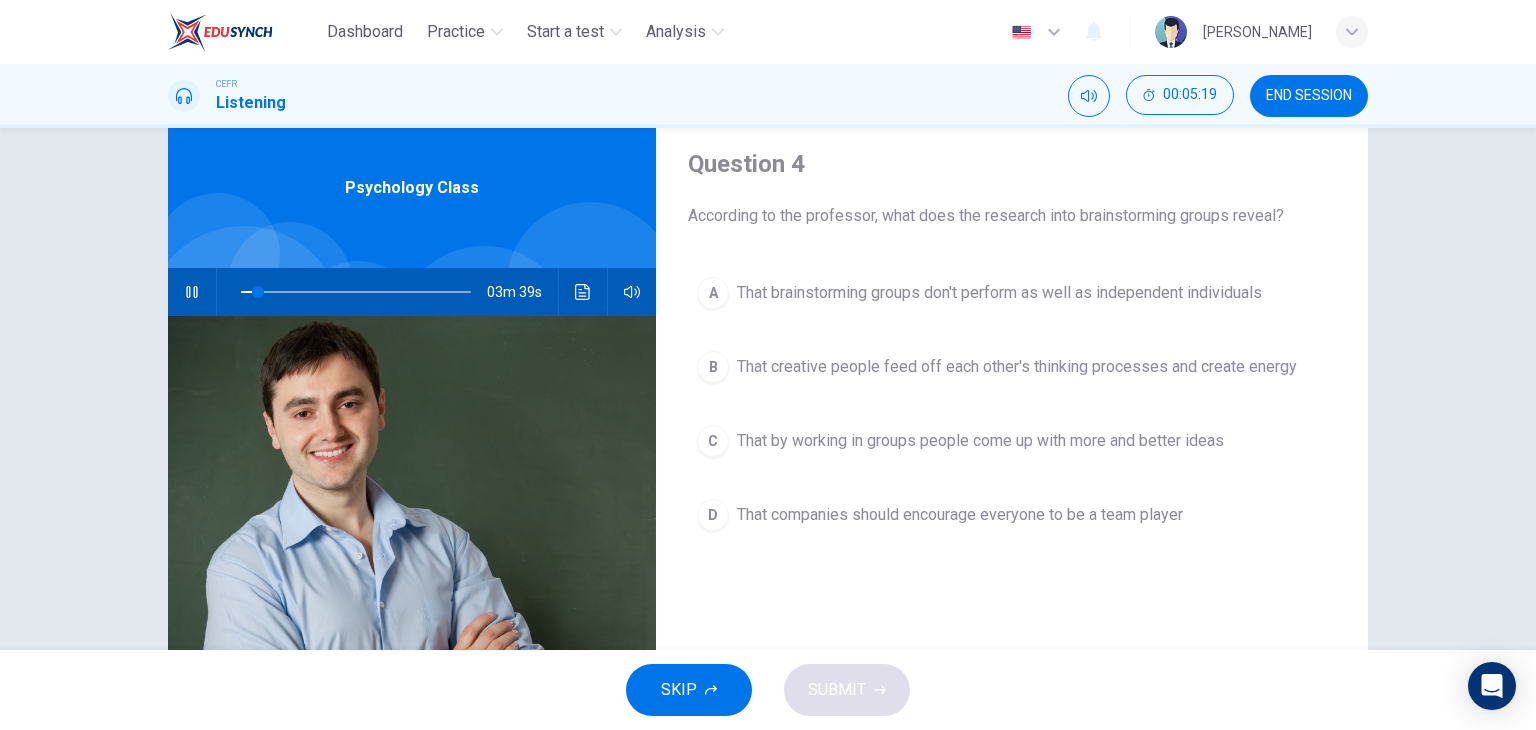 click on "D" at bounding box center [713, 515] 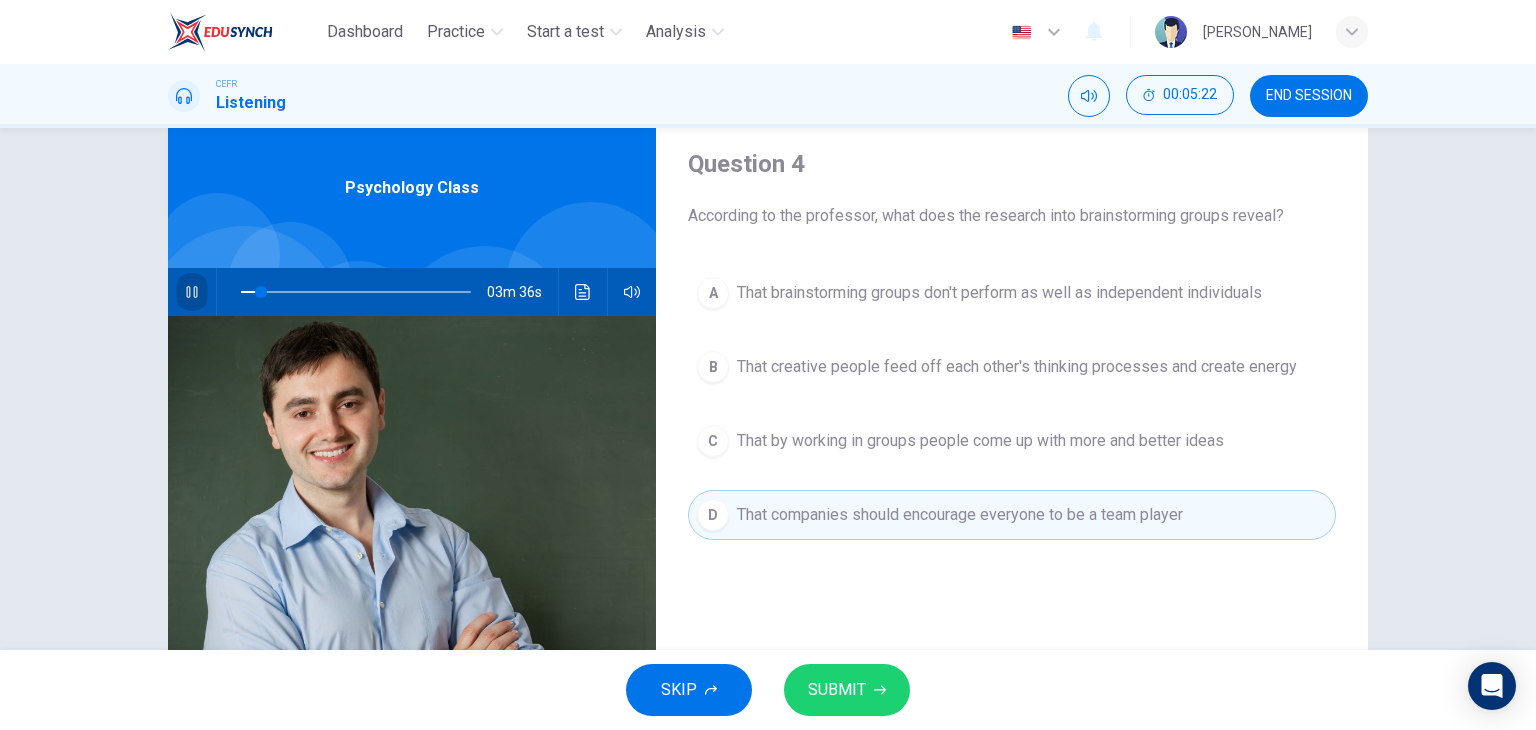 click 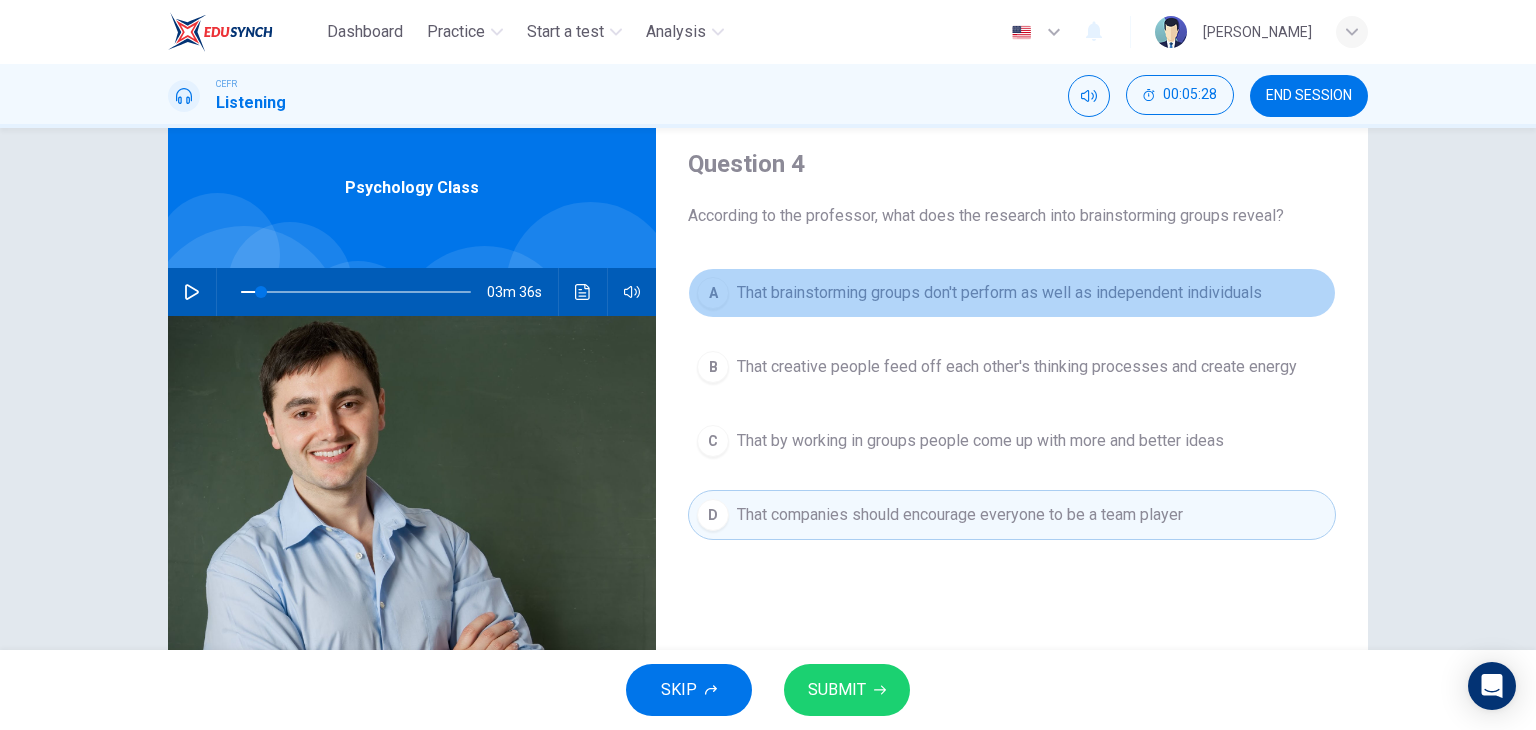 click on "That brainstorming groups don't perform as well as independent individuals" at bounding box center [999, 293] 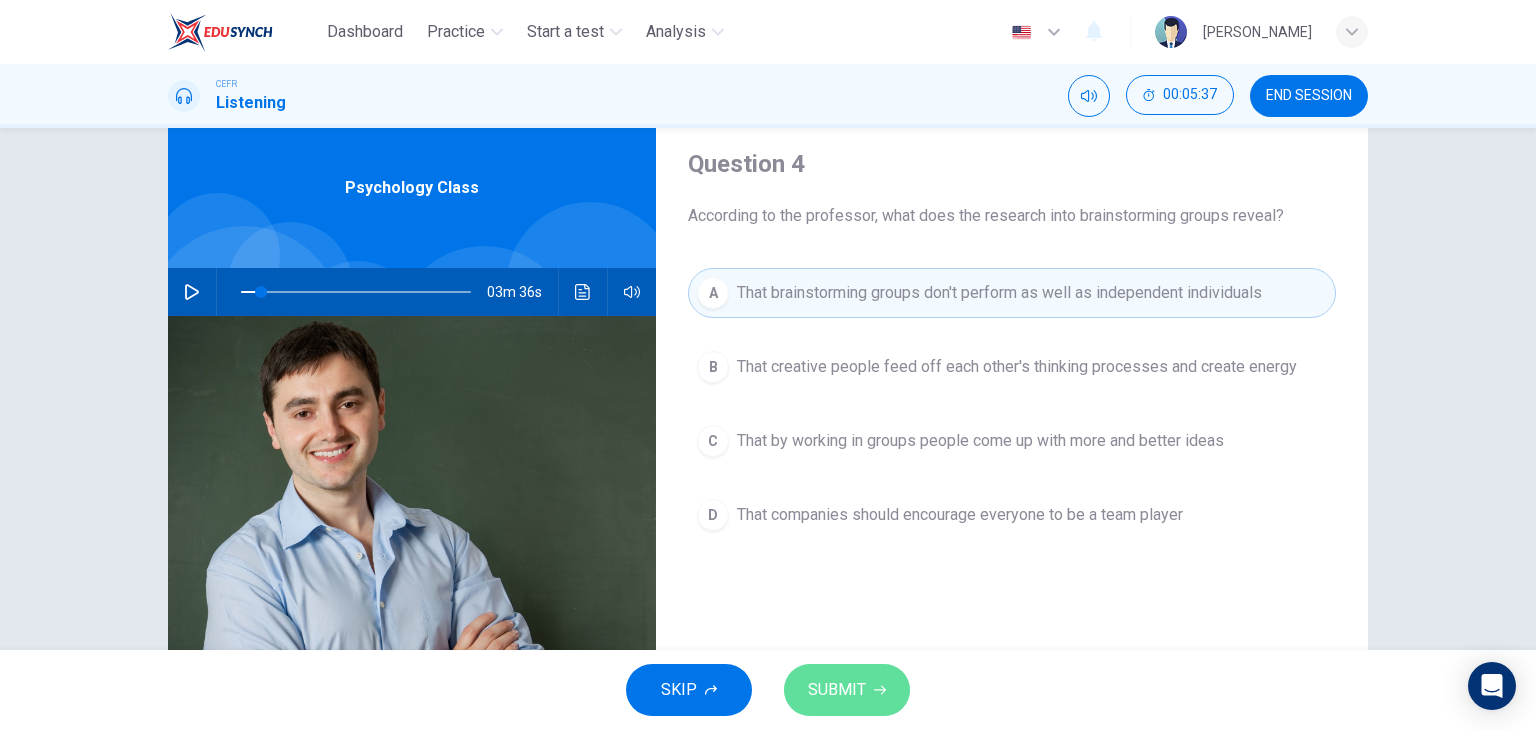 click on "SUBMIT" at bounding box center (847, 690) 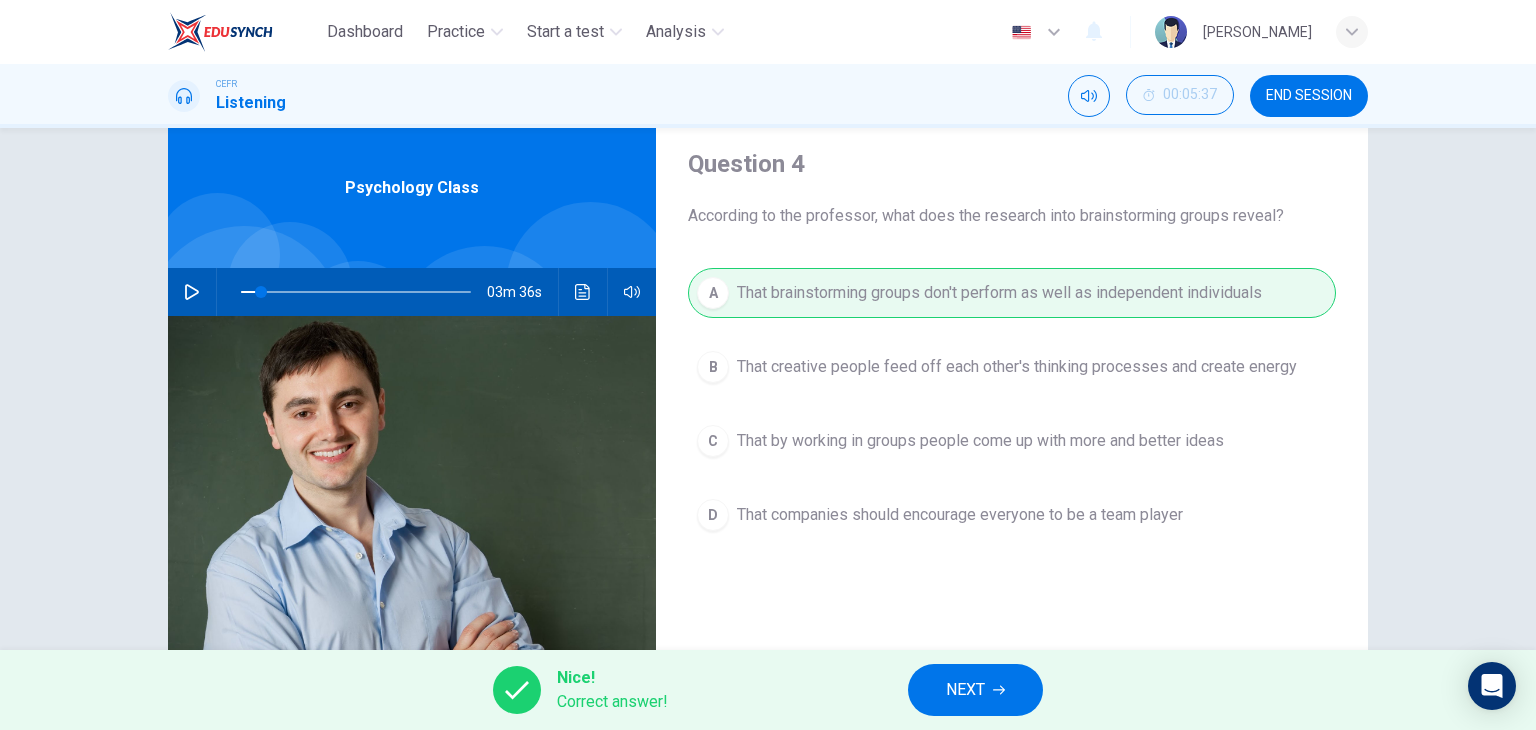 click on "NEXT" at bounding box center [975, 690] 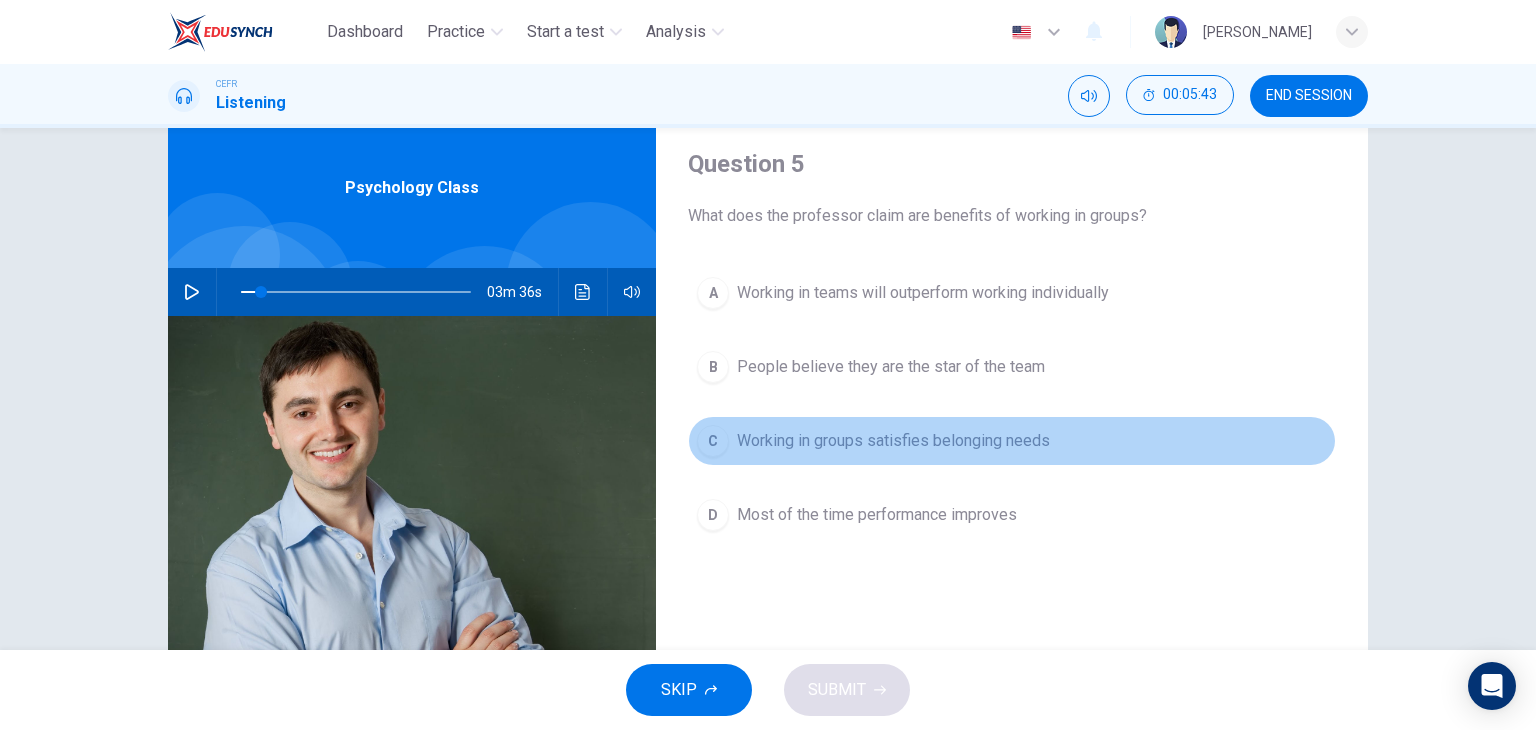 click on "Working in groups satisfies belonging needs" at bounding box center (893, 441) 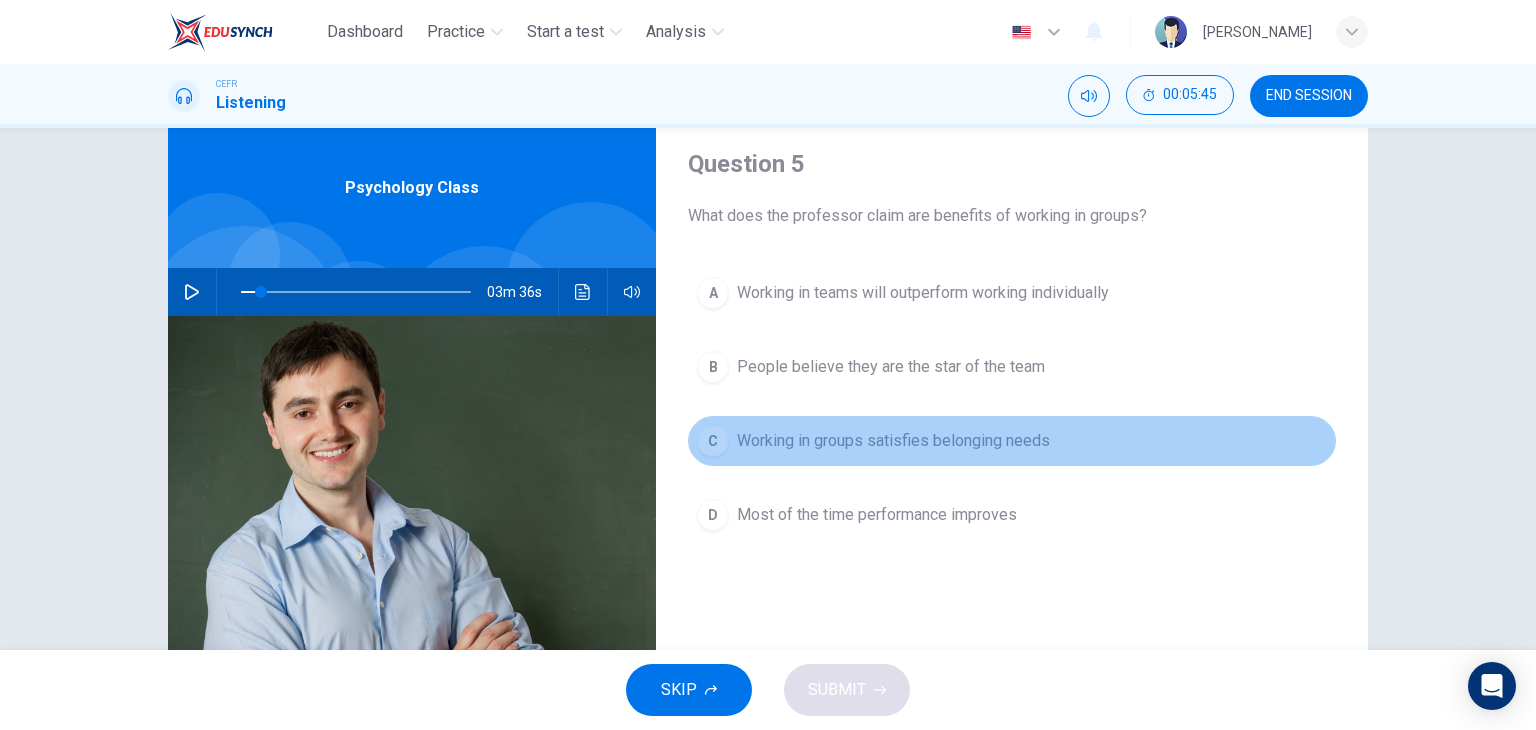 click on "C" at bounding box center (713, 441) 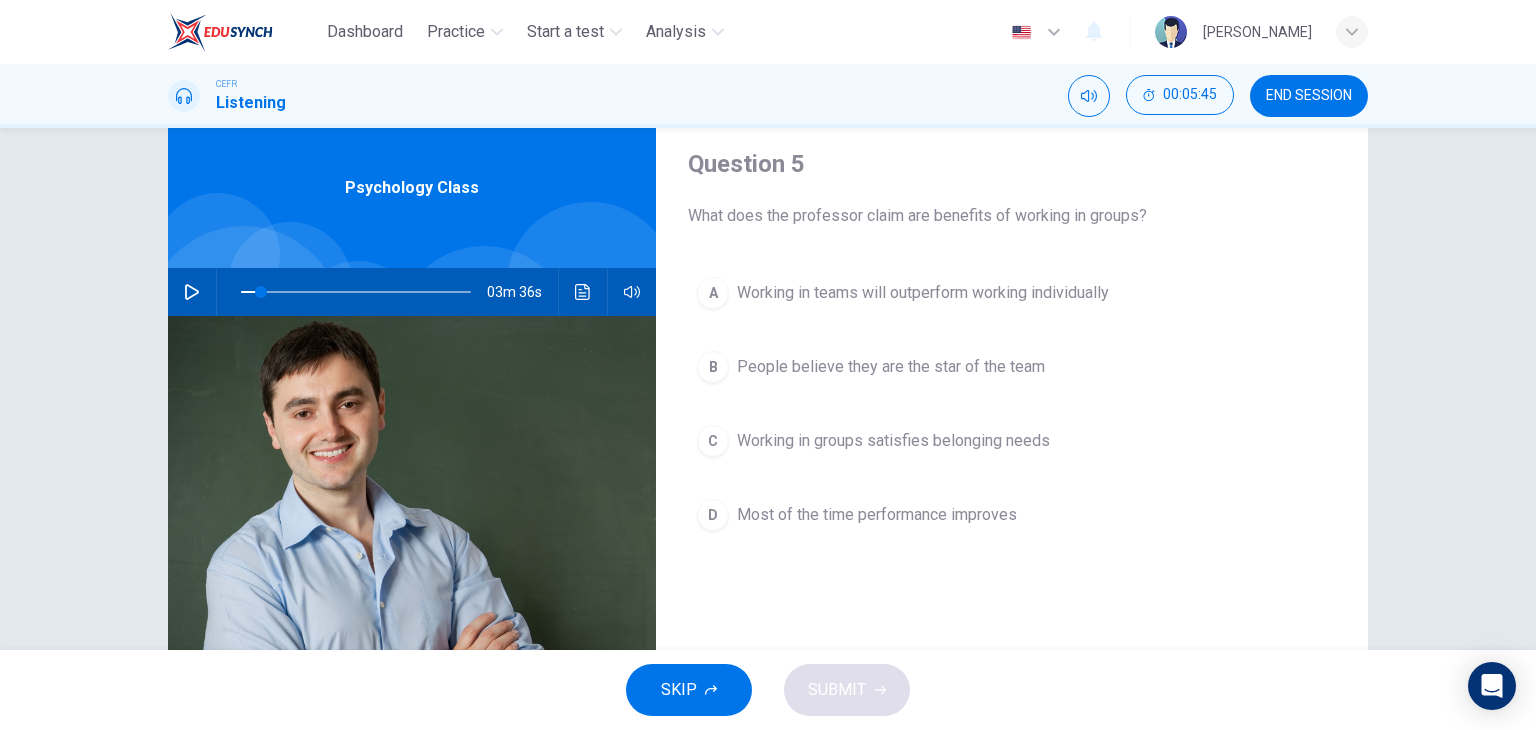 click on "C" at bounding box center (713, 441) 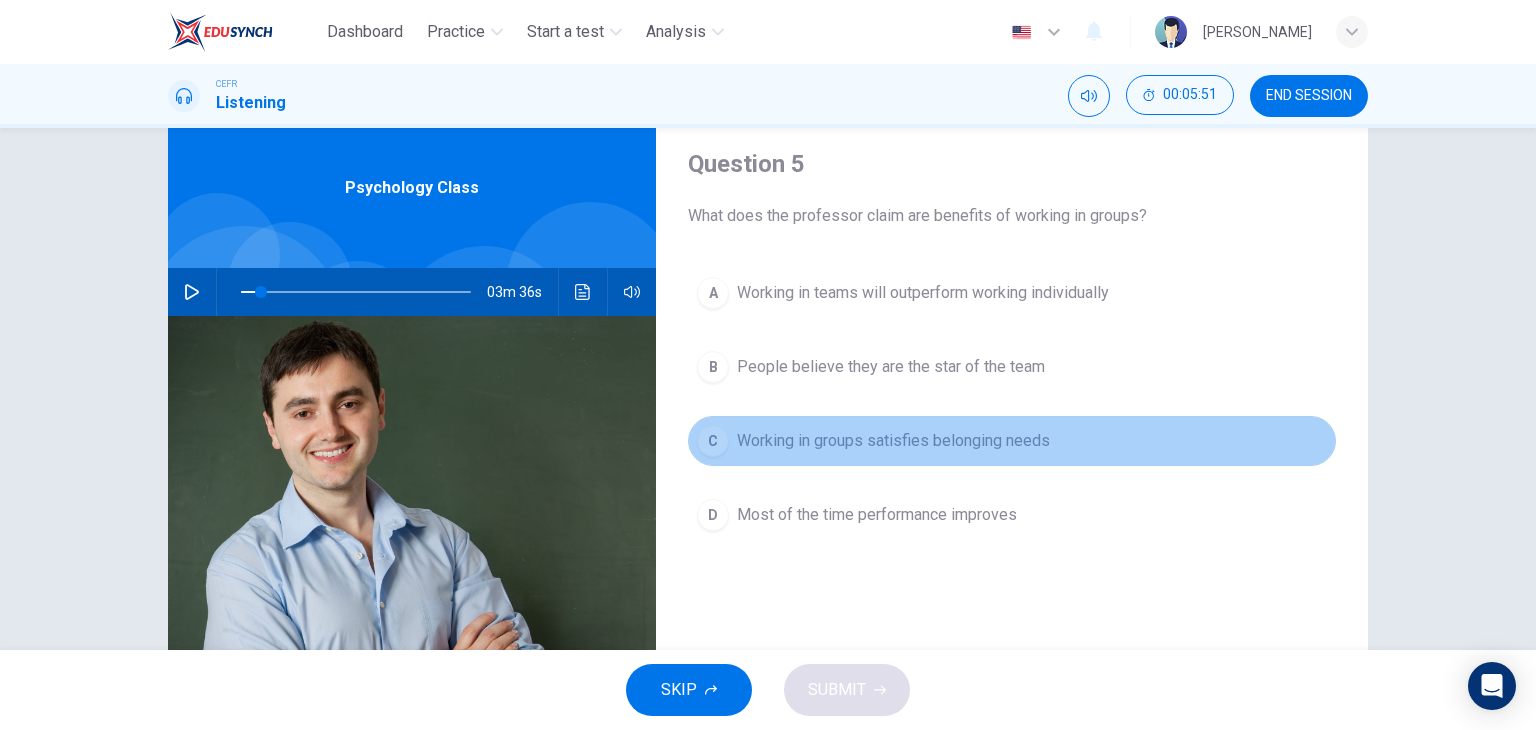 click on "C Working in groups satisfies belonging needs" at bounding box center [1012, 441] 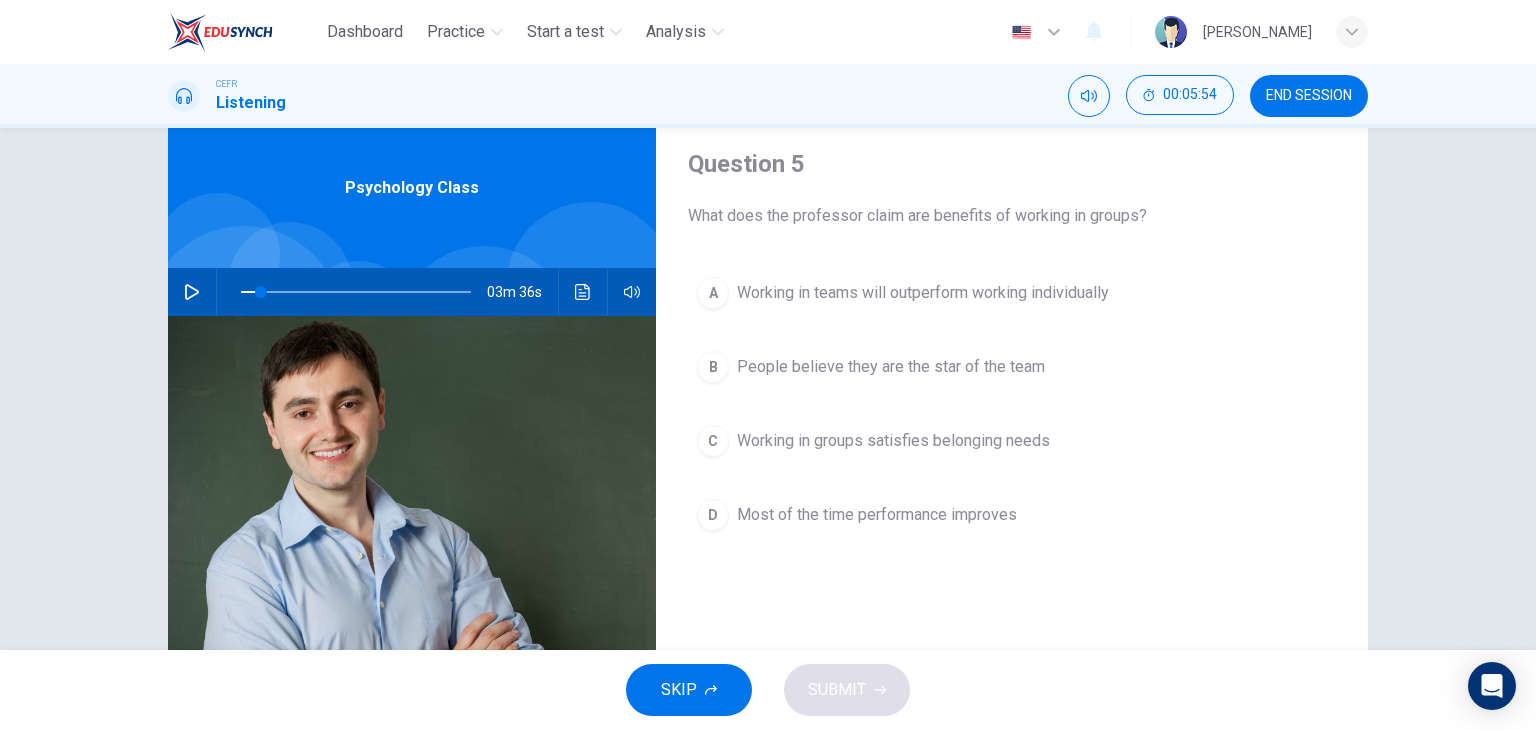 click at bounding box center [192, 292] 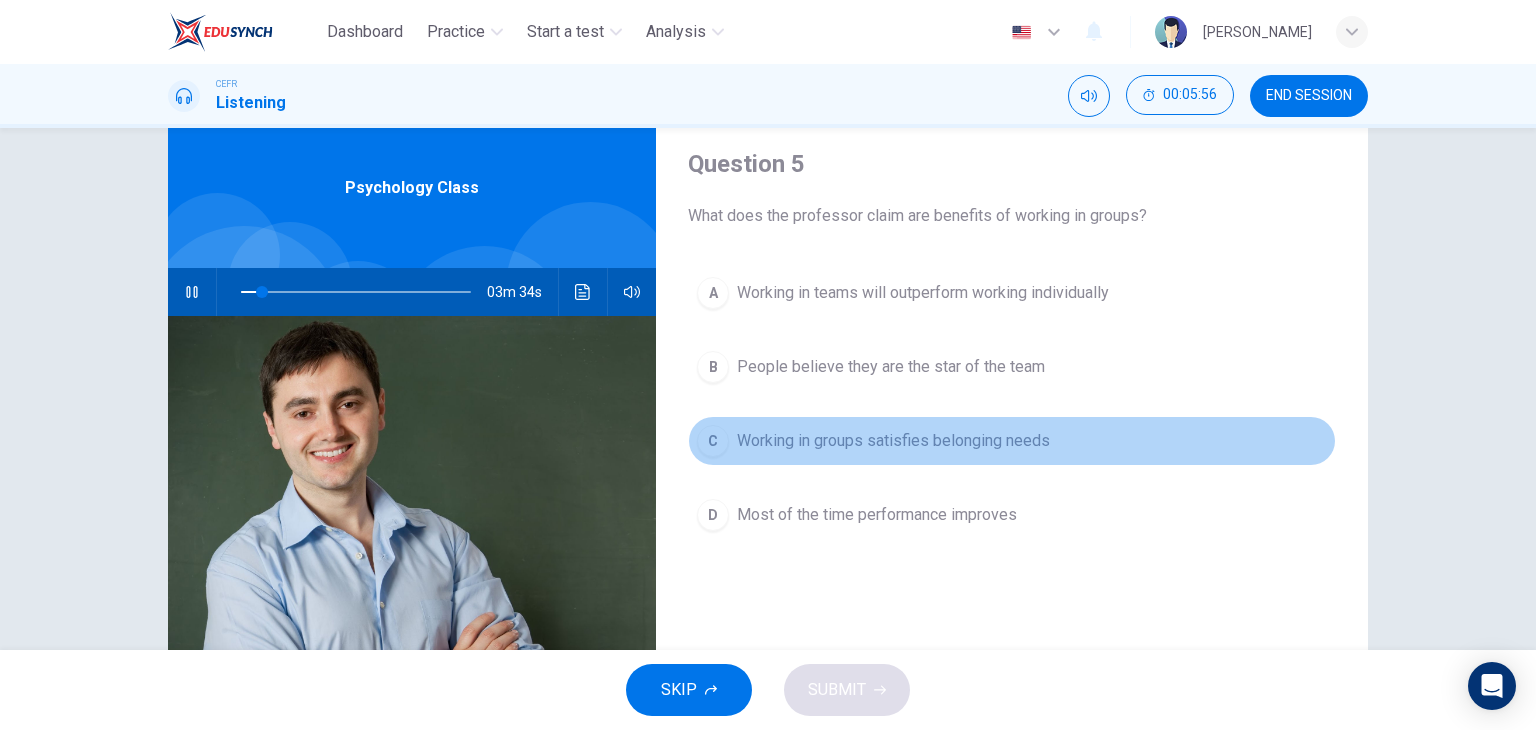 click on "C" at bounding box center [713, 441] 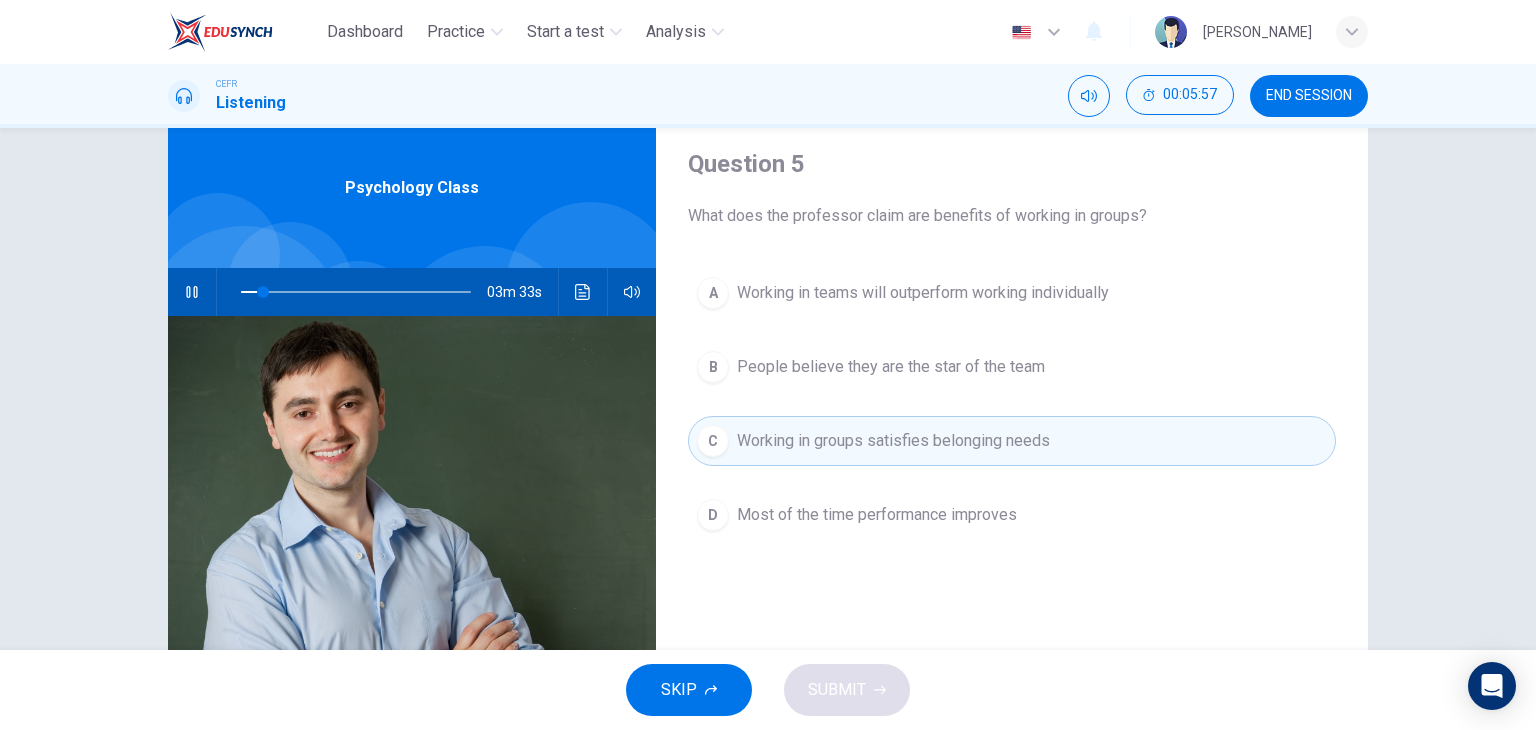 click on "SKIP SUBMIT" at bounding box center (768, 690) 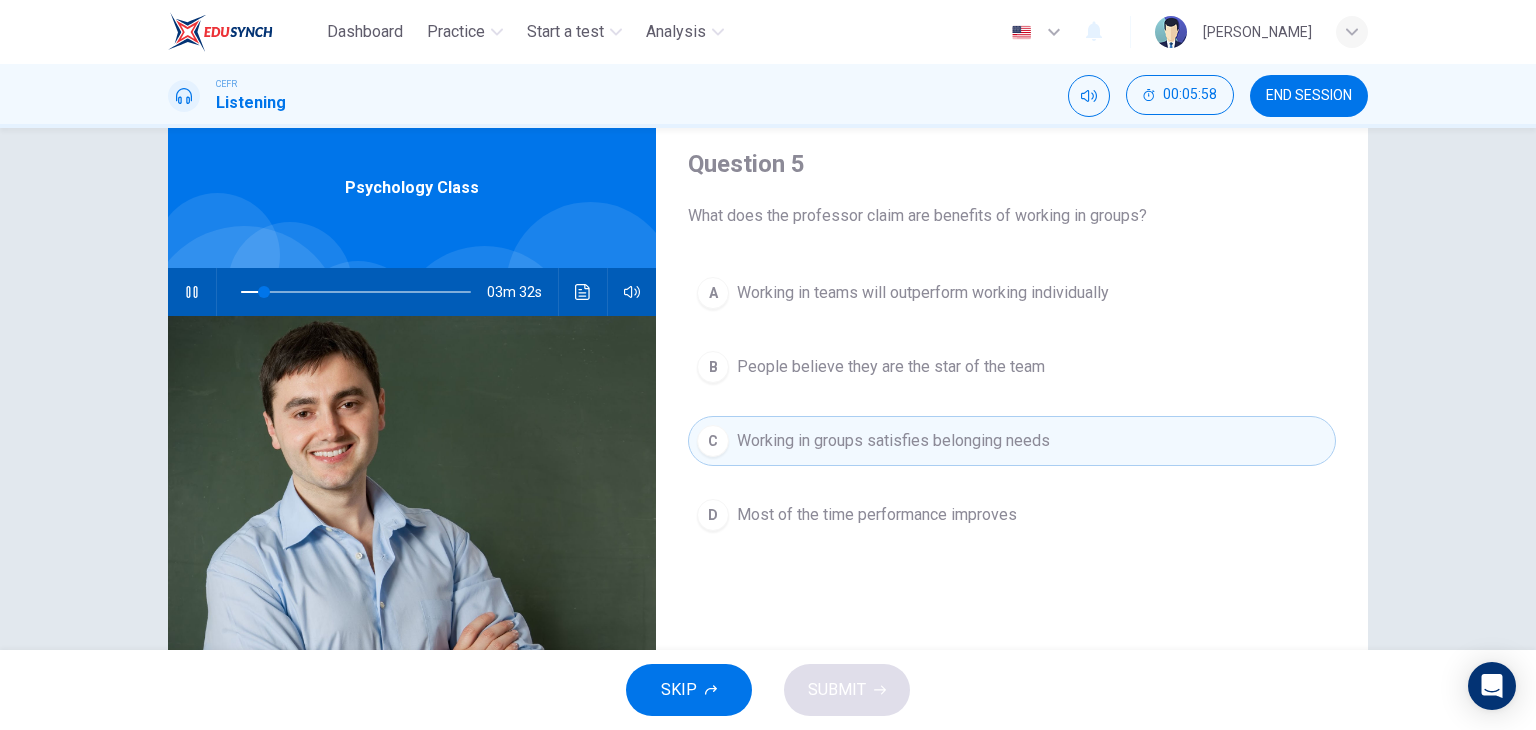 click on "SKIP SUBMIT" at bounding box center [768, 690] 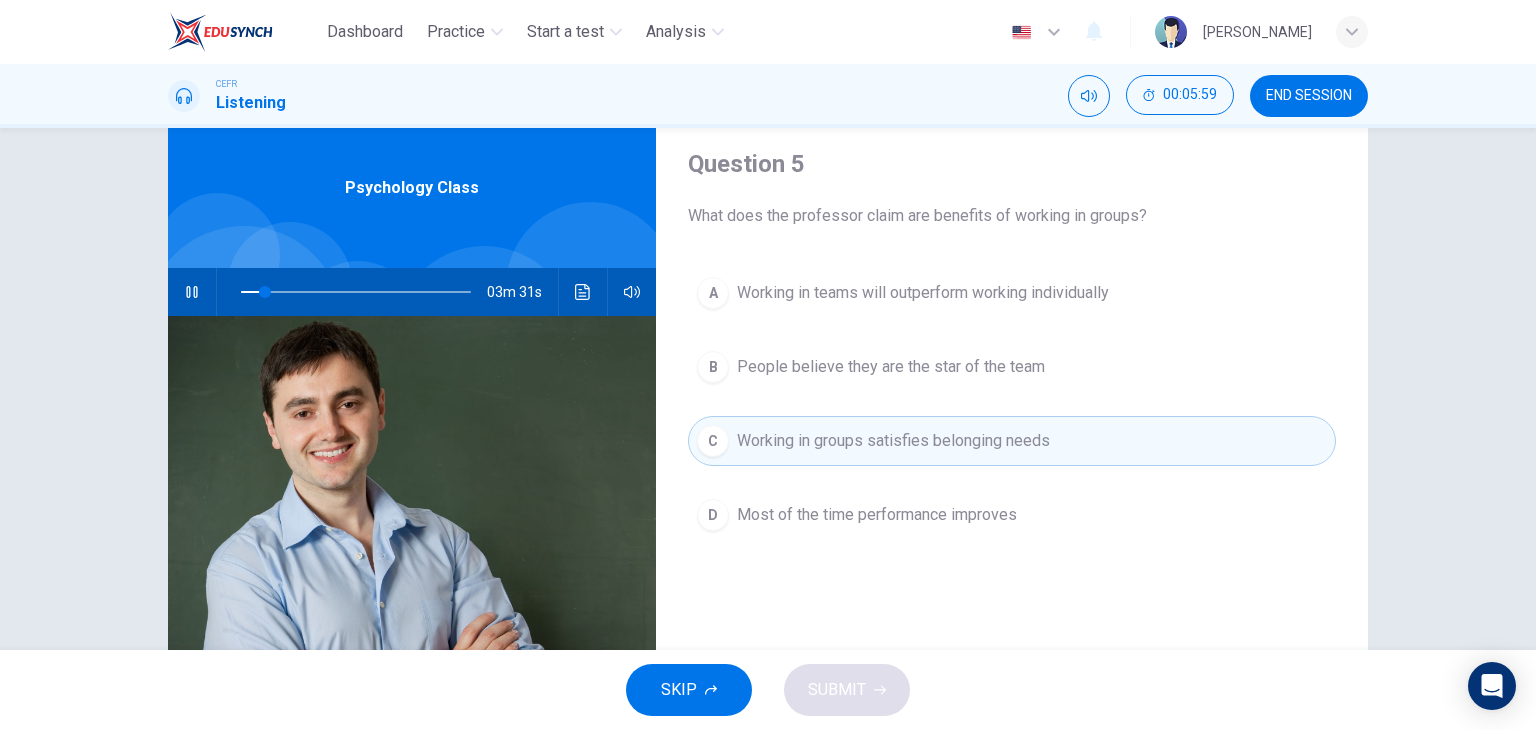 click 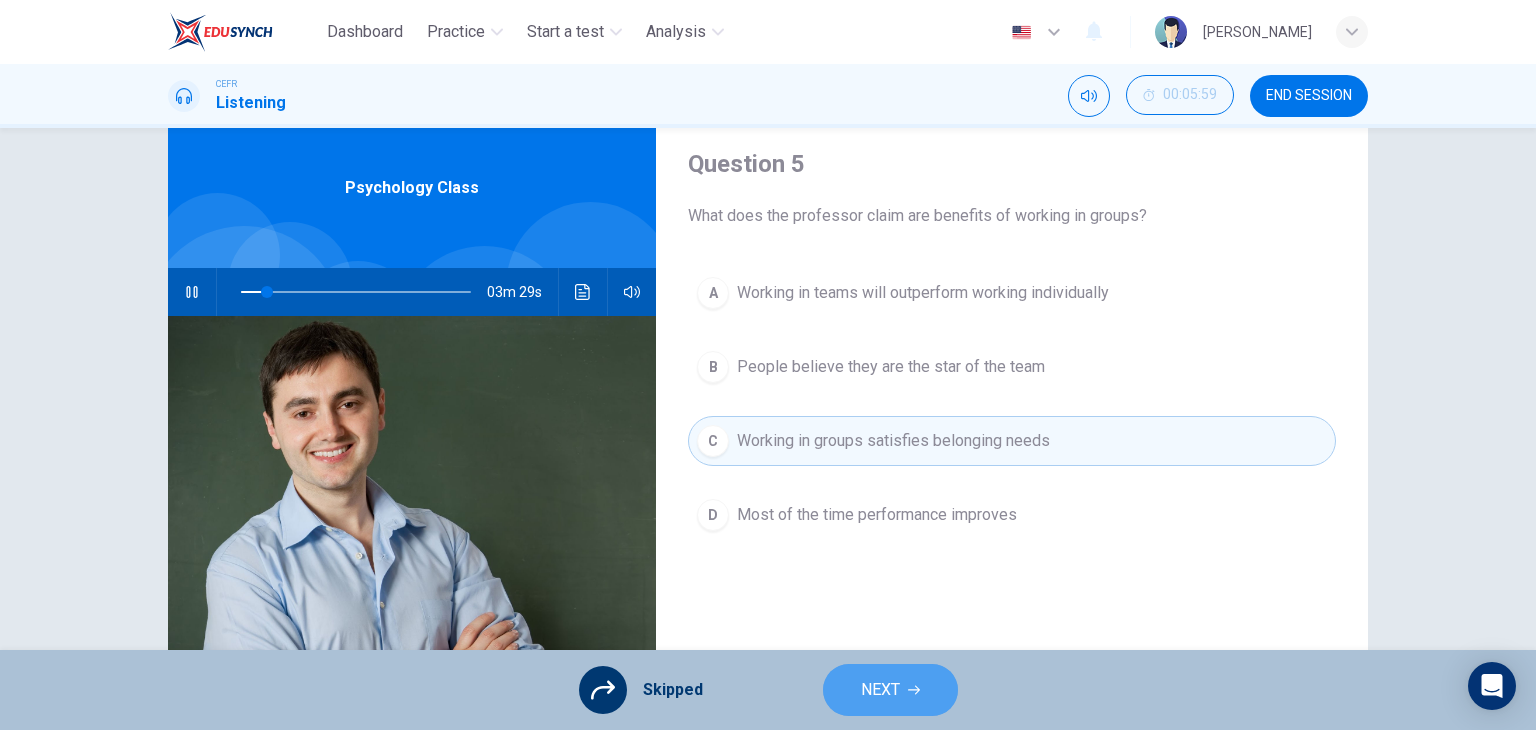 click on "NEXT" at bounding box center (890, 690) 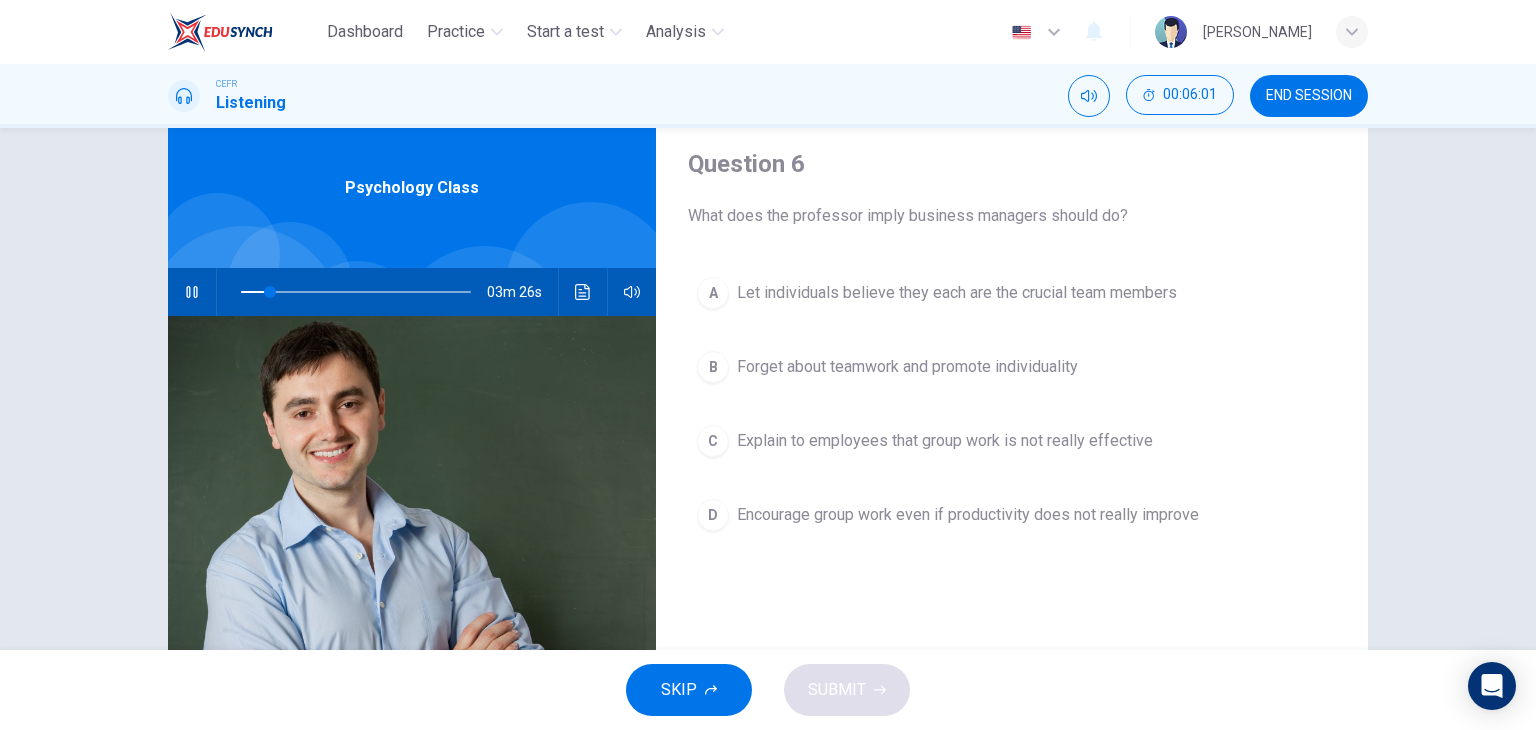 click 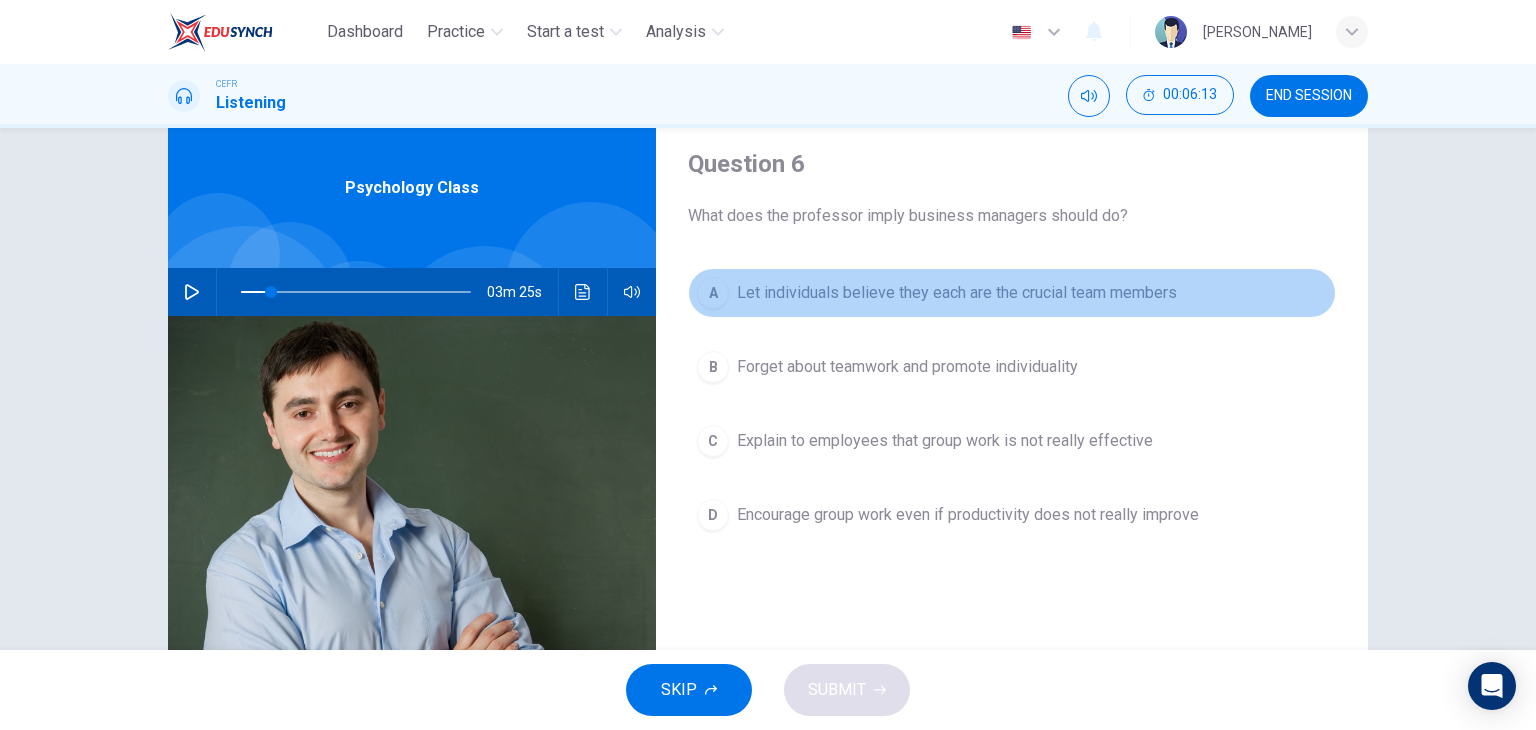 click on "Let individuals believe they each are the crucial team members" at bounding box center [957, 293] 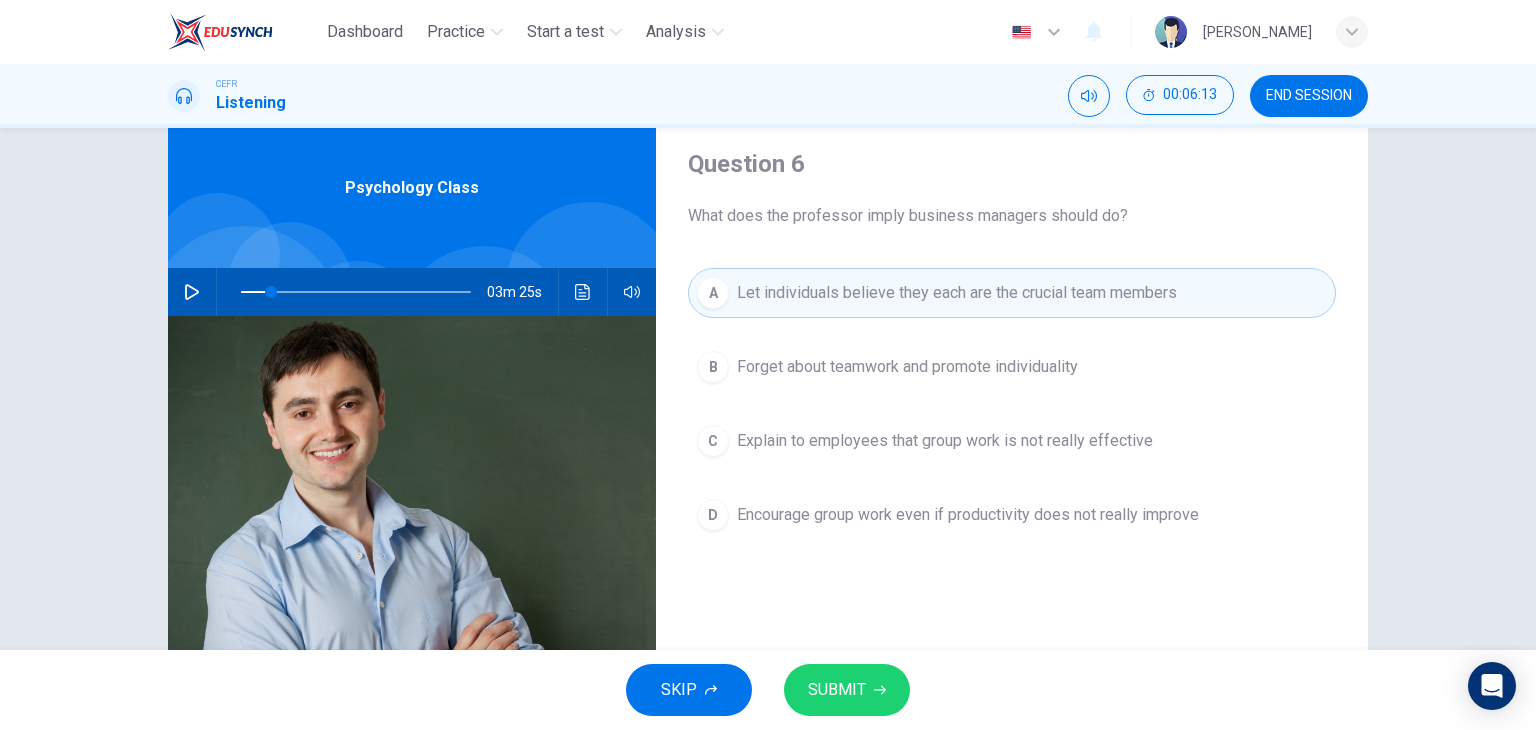 click on "SUBMIT" at bounding box center [837, 690] 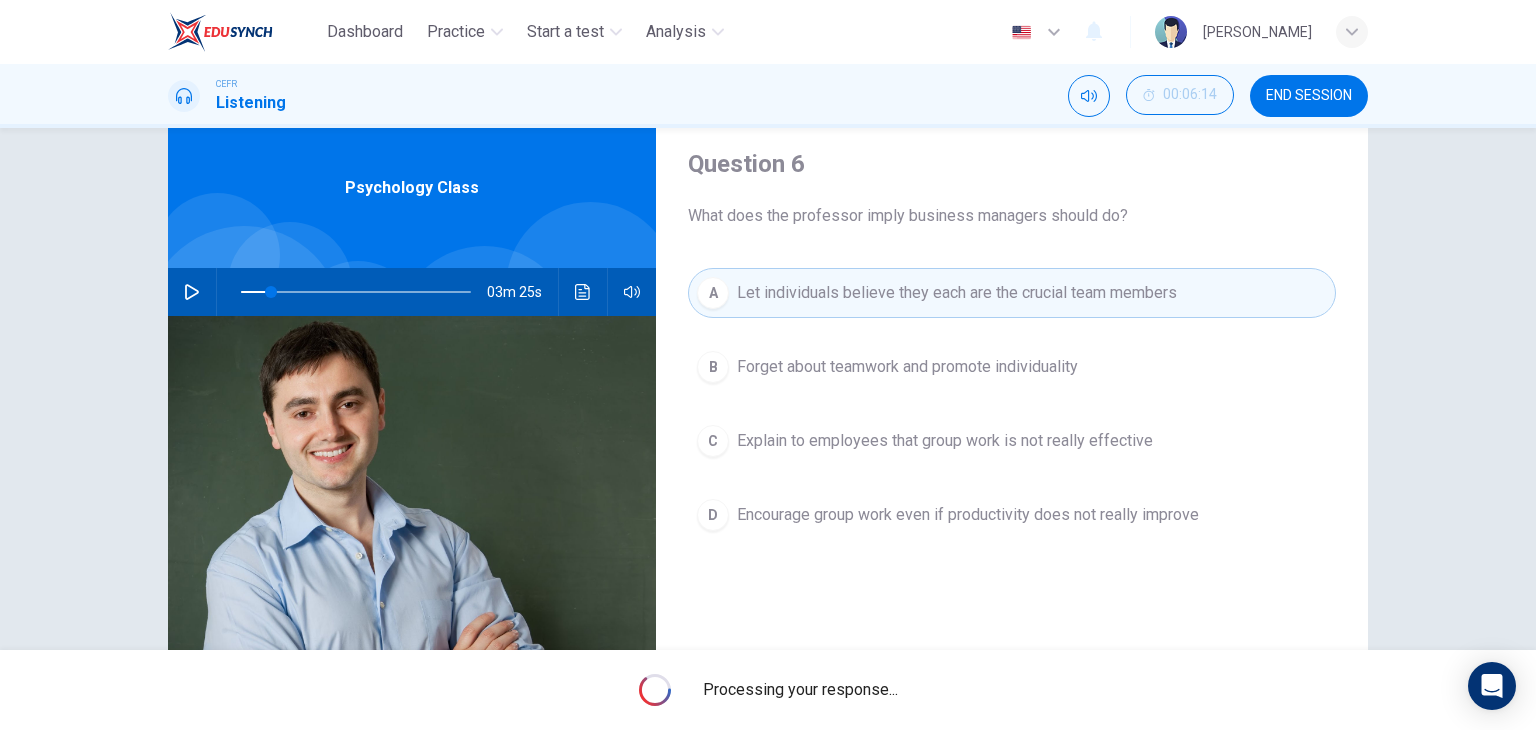 type on "13" 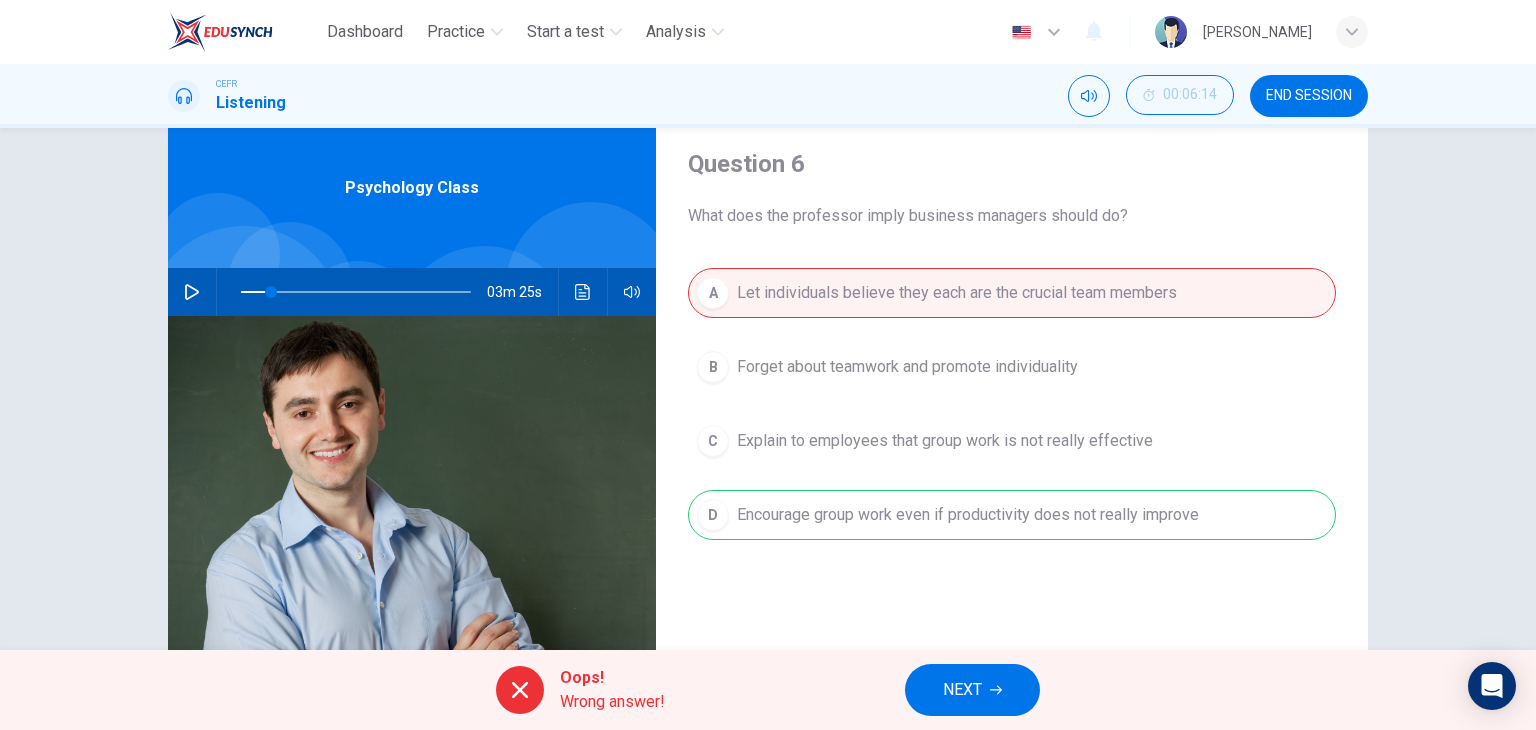 click on "A Let individuals believe they each are the crucial team members B Forget about teamwork and promote individuality C Explain to employees that group work is not really effective D Encourage group work even if productivity does not really improve" at bounding box center [1012, 424] 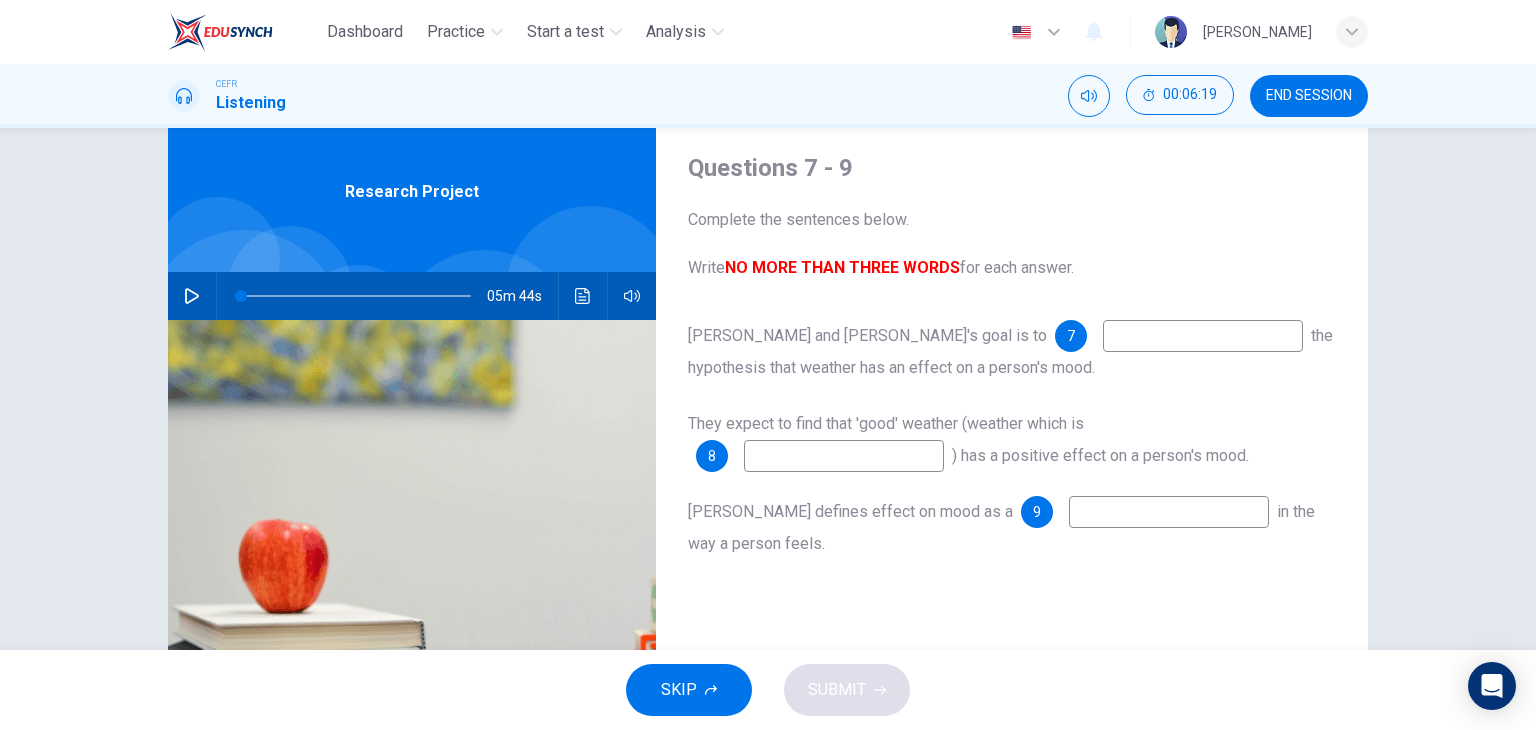 scroll, scrollTop: 58, scrollLeft: 0, axis: vertical 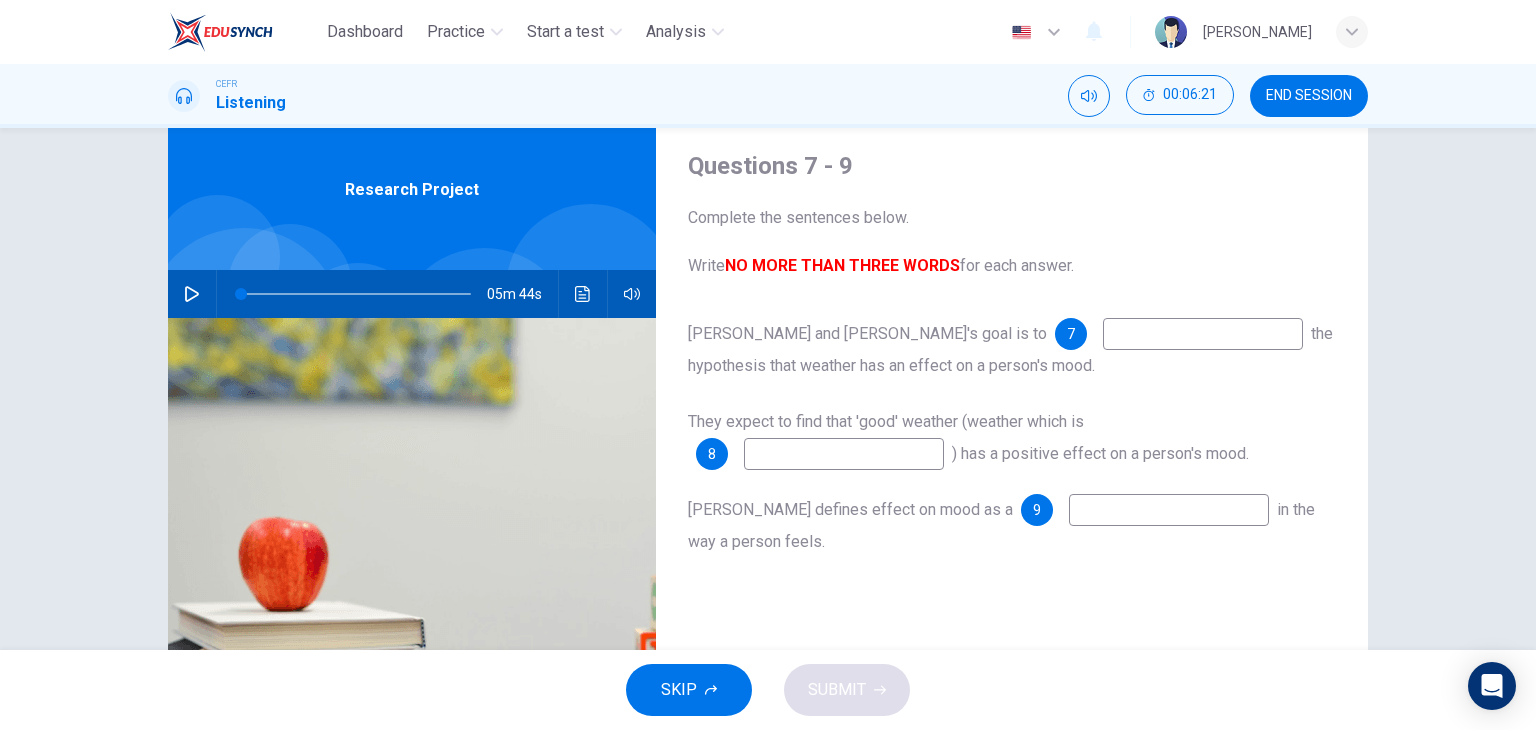 click on "05m 44s" at bounding box center (412, 294) 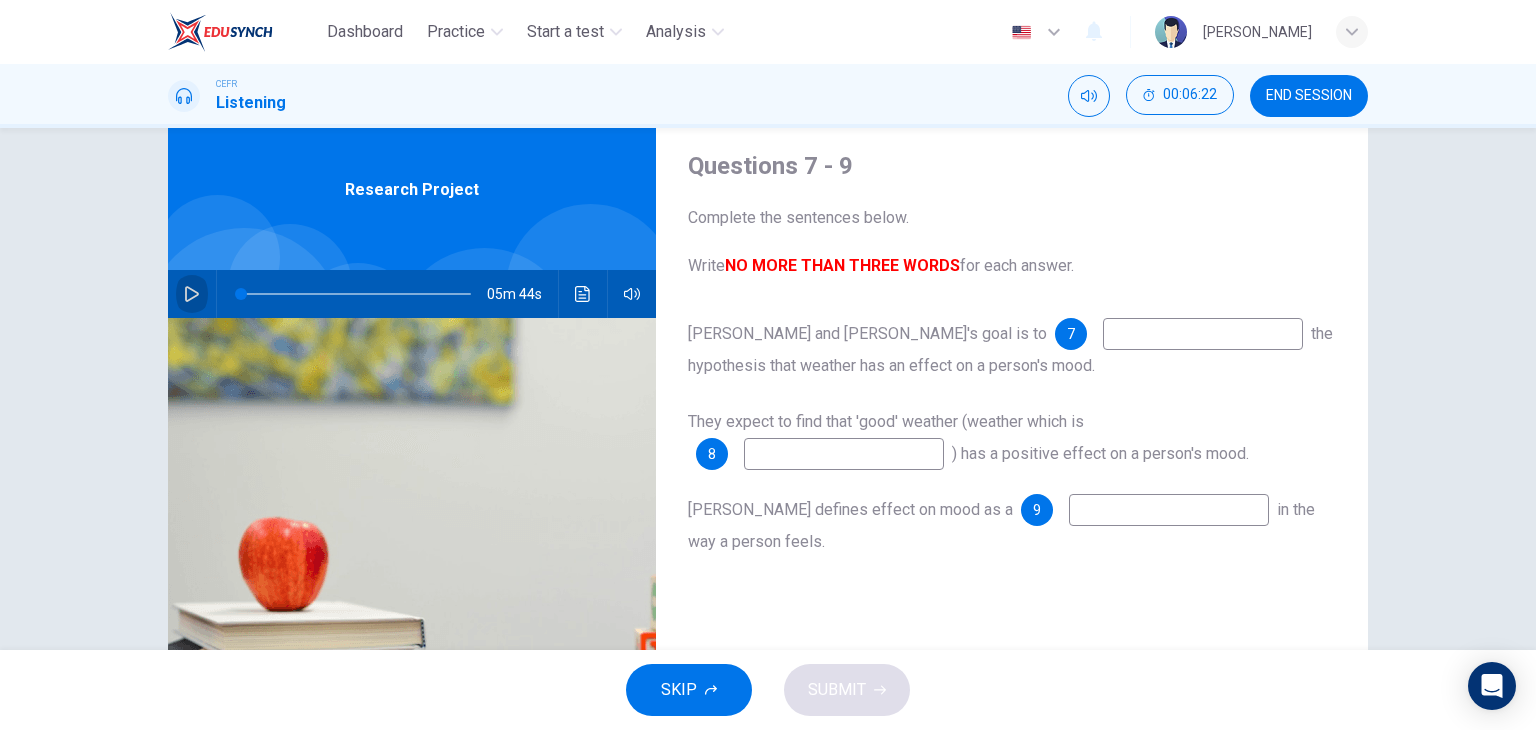 click 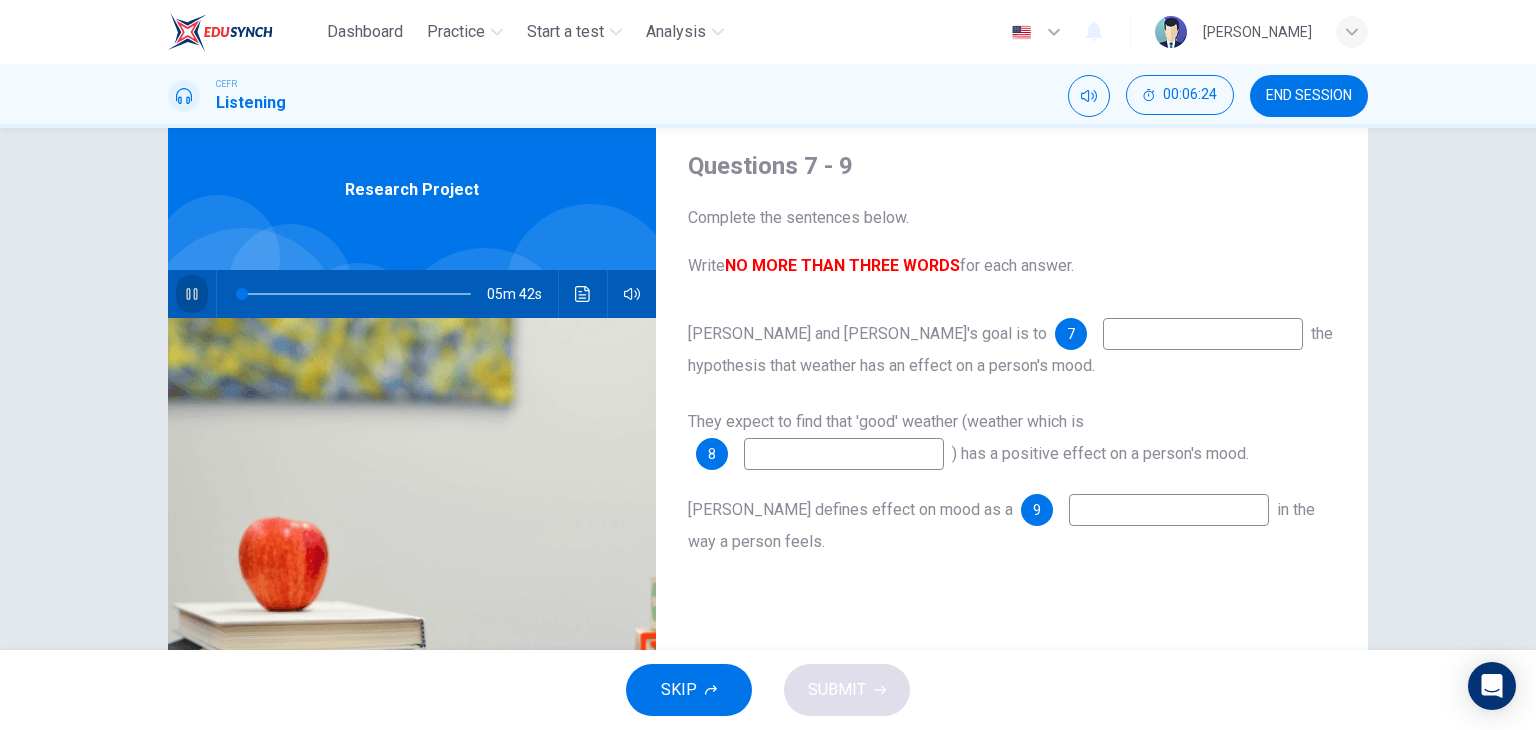 click 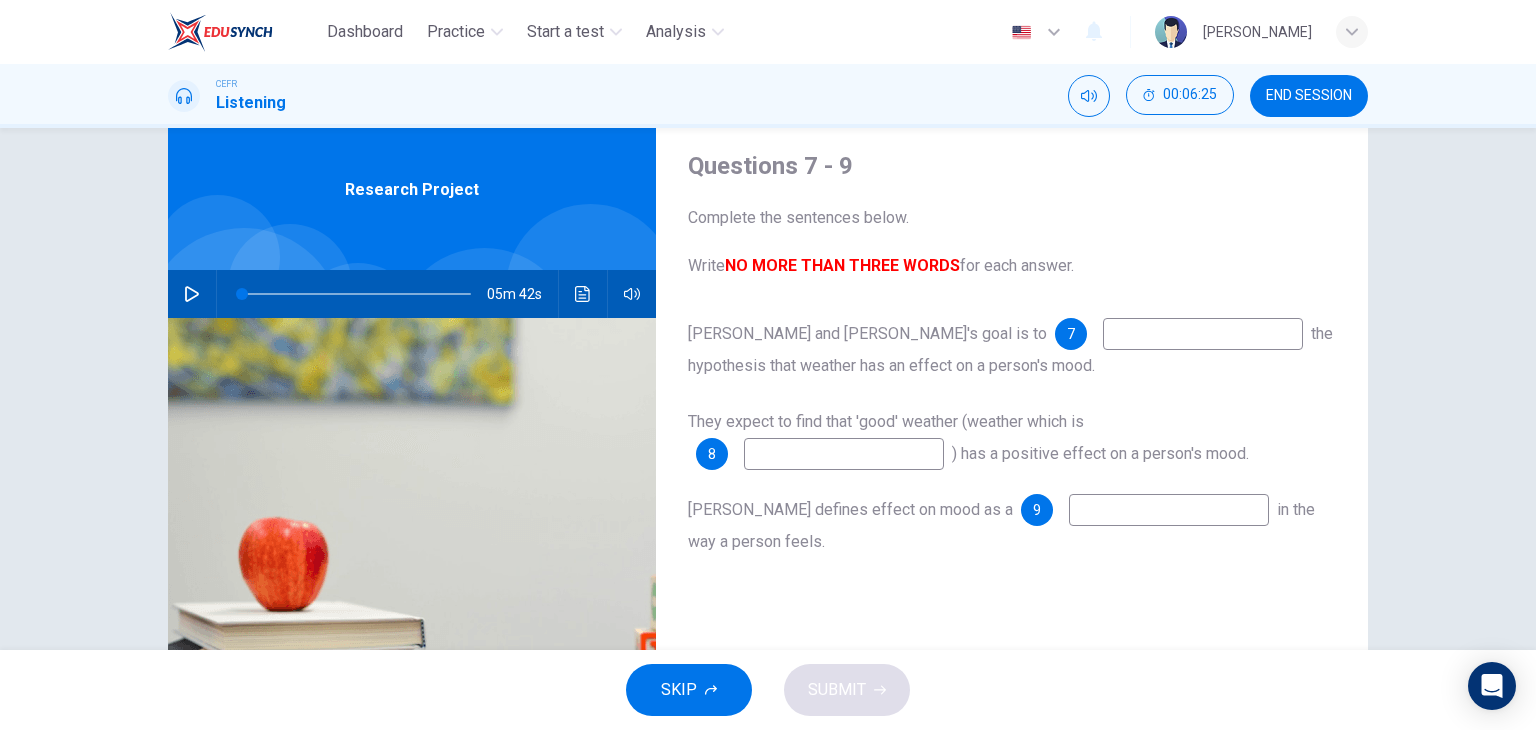 type on "1" 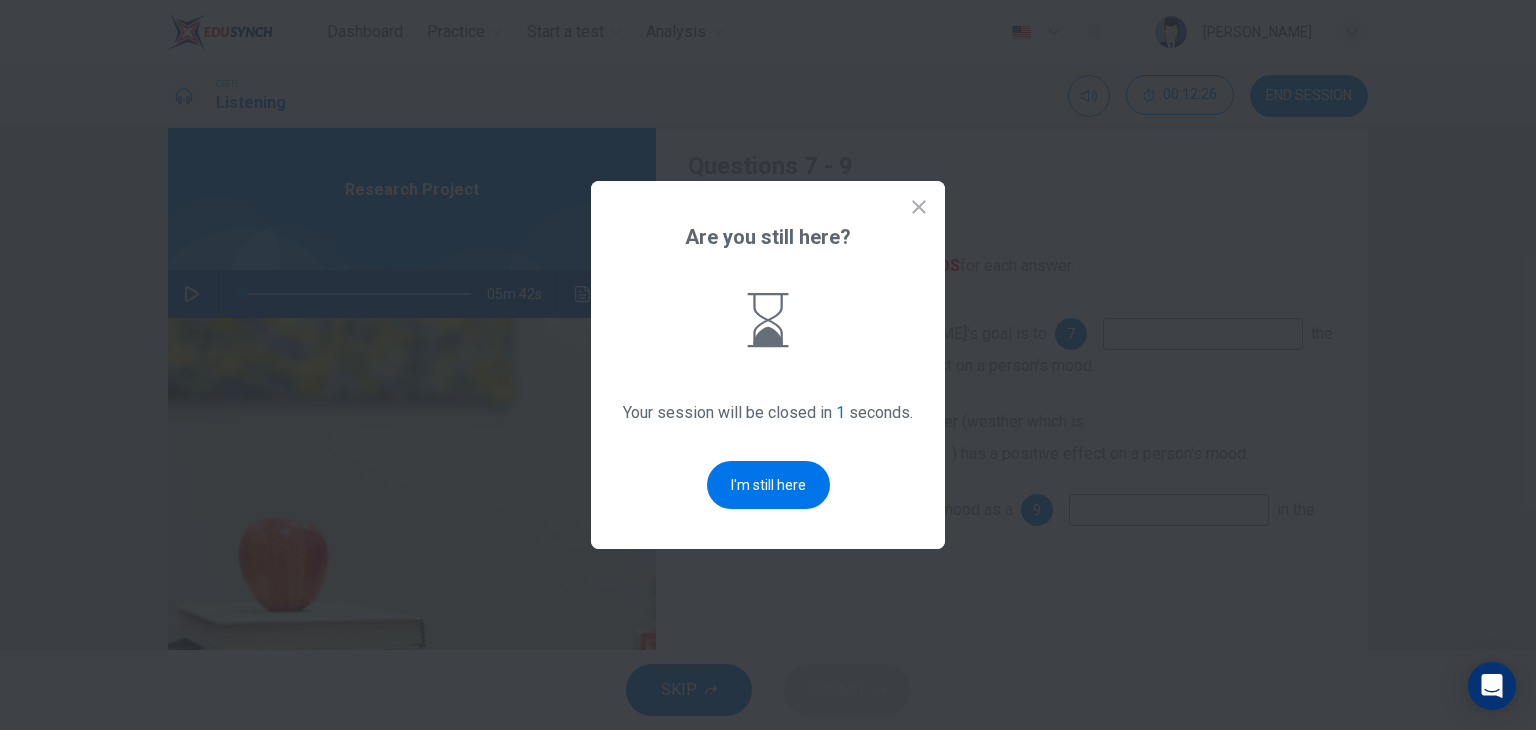 scroll, scrollTop: 0, scrollLeft: 0, axis: both 